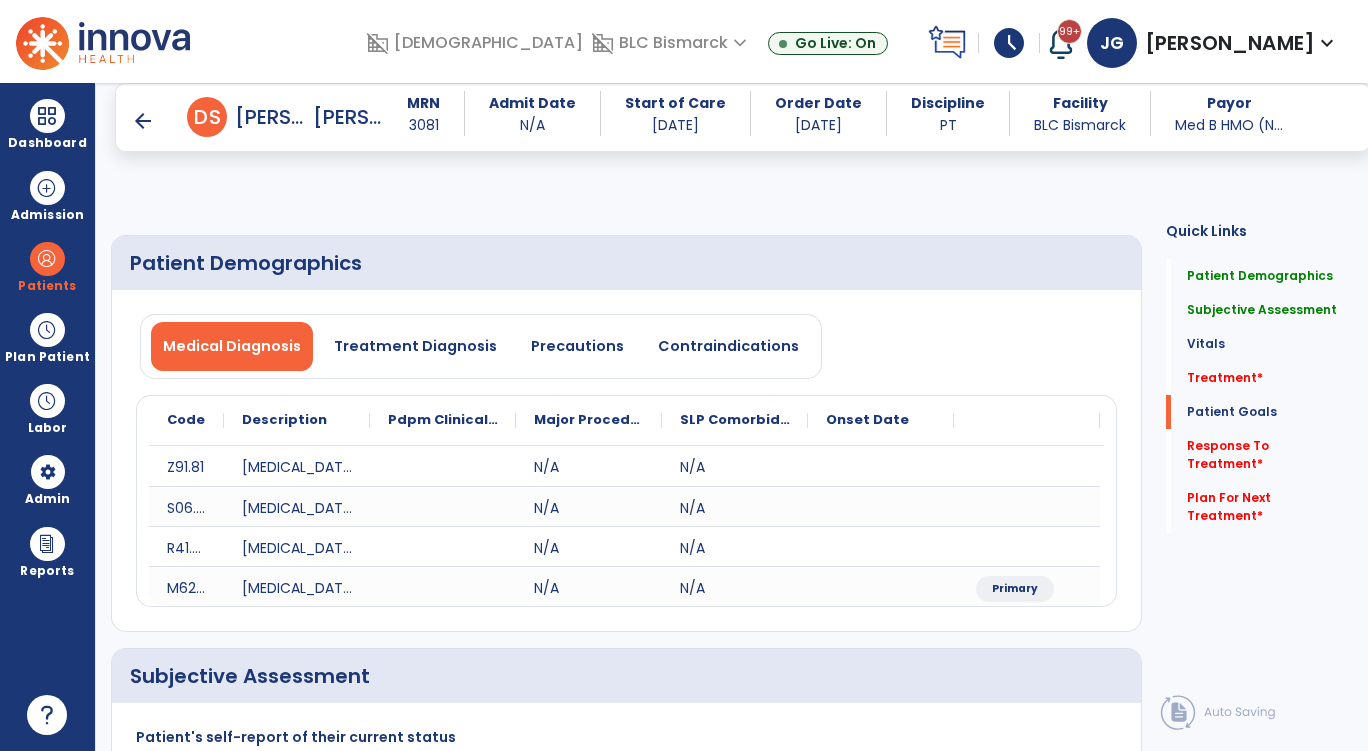 select on "*" 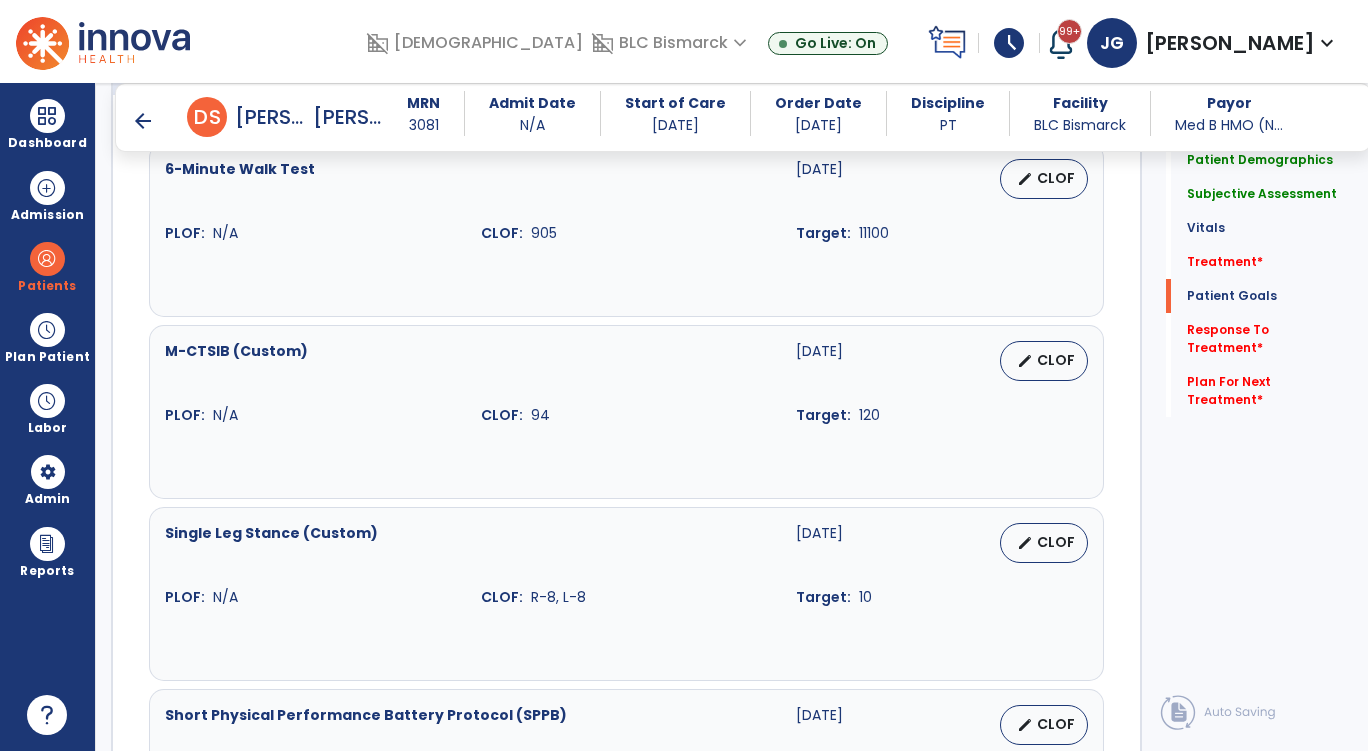 scroll, scrollTop: 24, scrollLeft: 0, axis: vertical 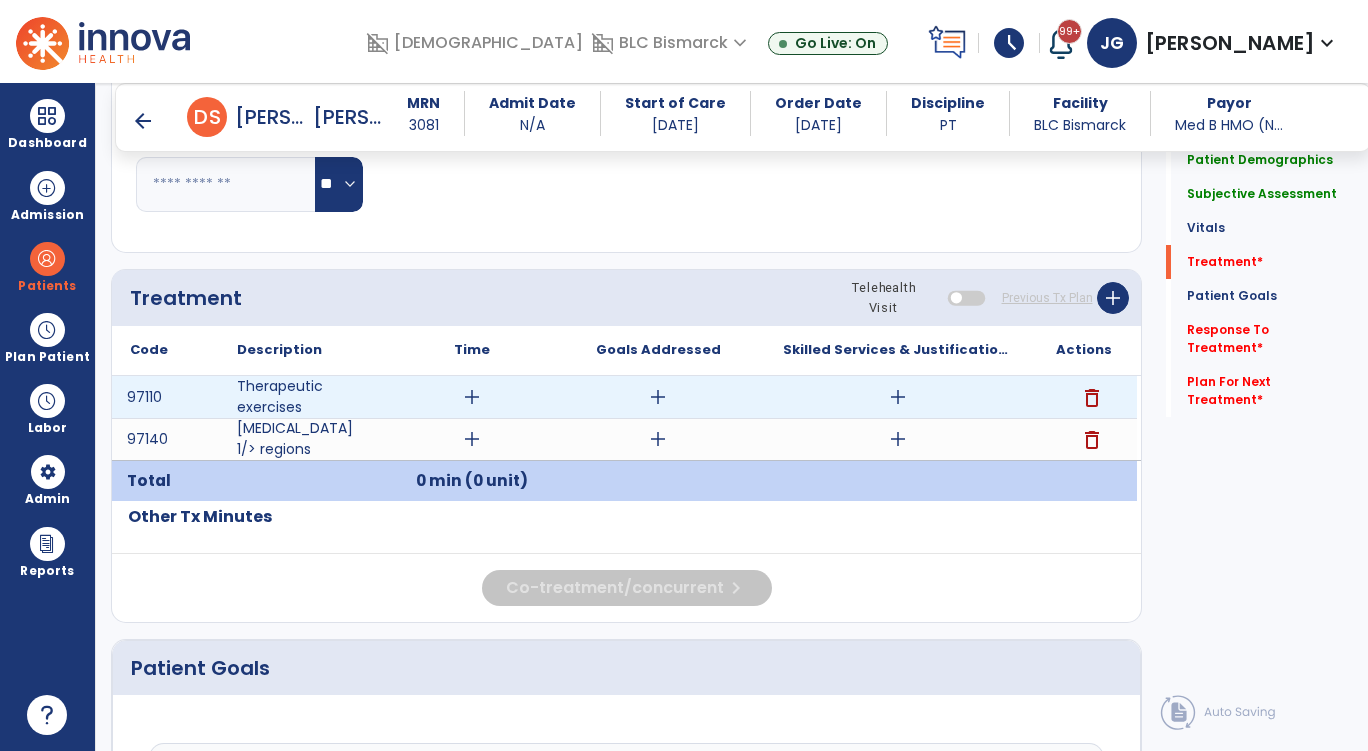 click on "add" at bounding box center (898, 397) 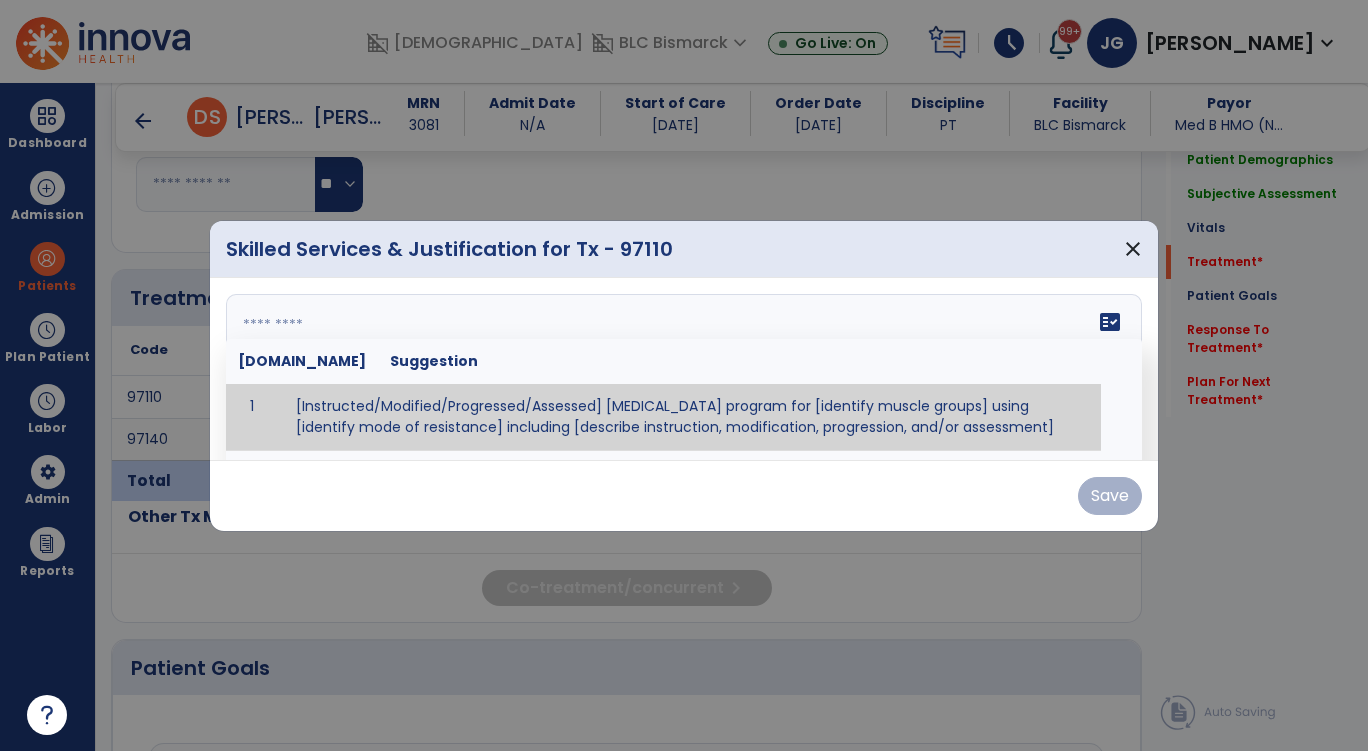 click on "fact_check  [DOMAIN_NAME] Suggestion 1 [Instructed/Modified/Progressed/Assessed] [MEDICAL_DATA] program for [identify muscle groups] using [identify mode of resistance] including [describe instruction, modification, progression, and/or assessment] 2 [Instructed/Modified/Progressed/Assessed] aerobic exercise program using [identify equipment/mode] including [describe instruction, modification,progression, and/or assessment] 3 [Instructed/Modified/Progressed/Assessed] [PROM/A/AROM/AROM] program for [identify joint movements] using [contract-relax, over-pressure, inhibitory techniques, other] 4 [Assessed/Tested] aerobic capacity with administration of [aerobic capacity test]" at bounding box center (684, 369) 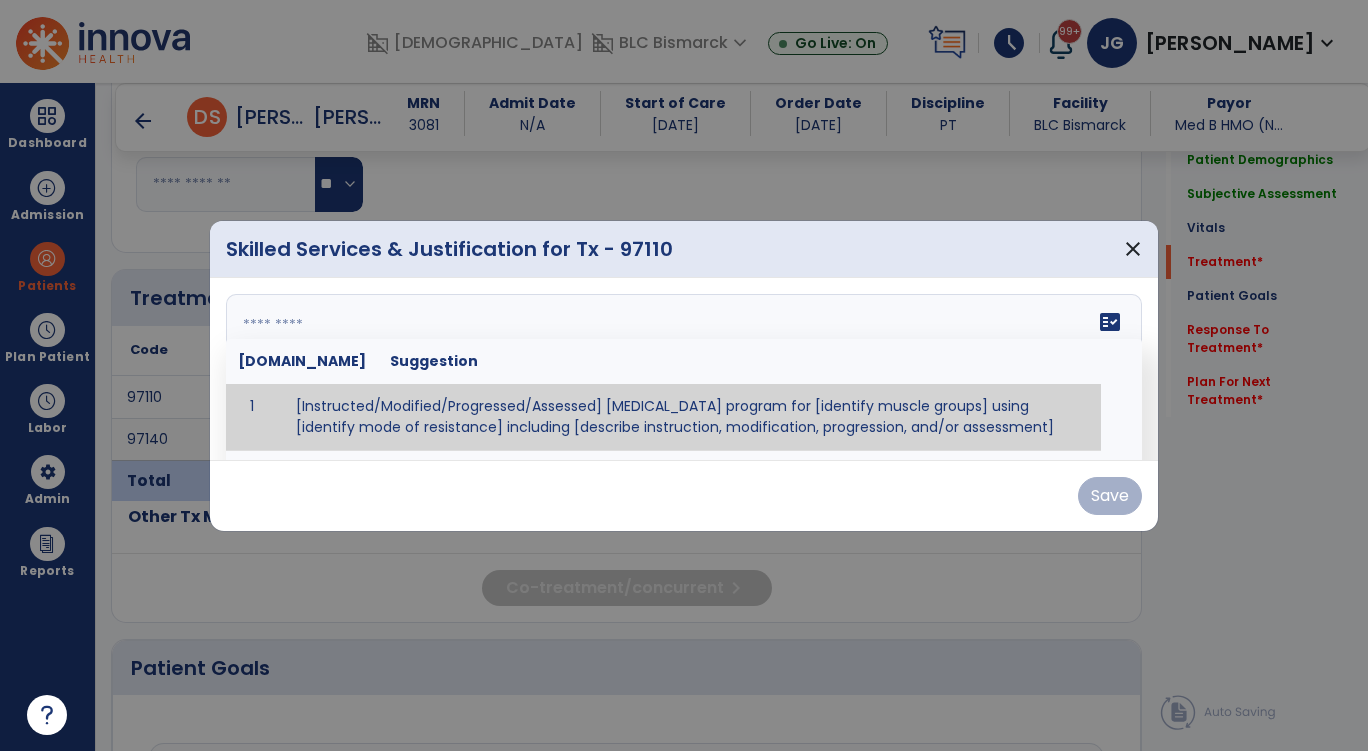 type on "*" 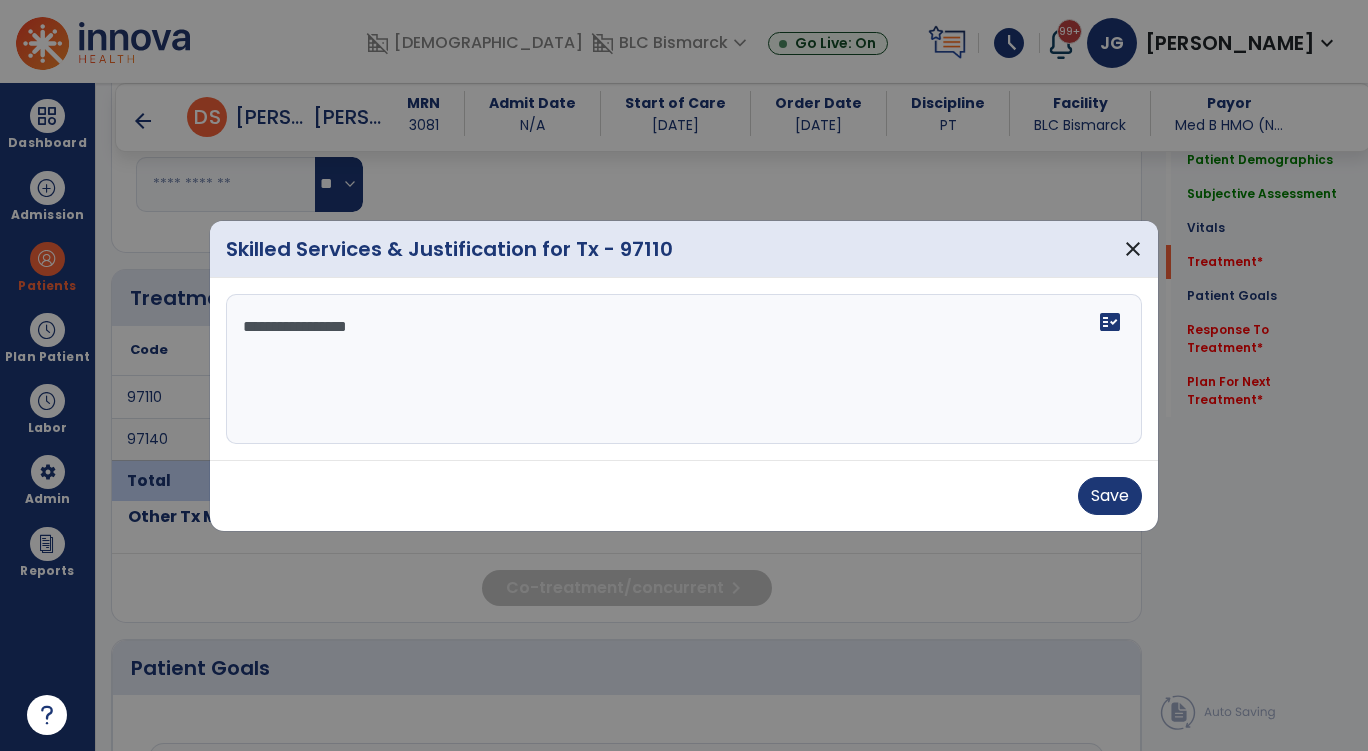click on "**********" at bounding box center [684, 369] 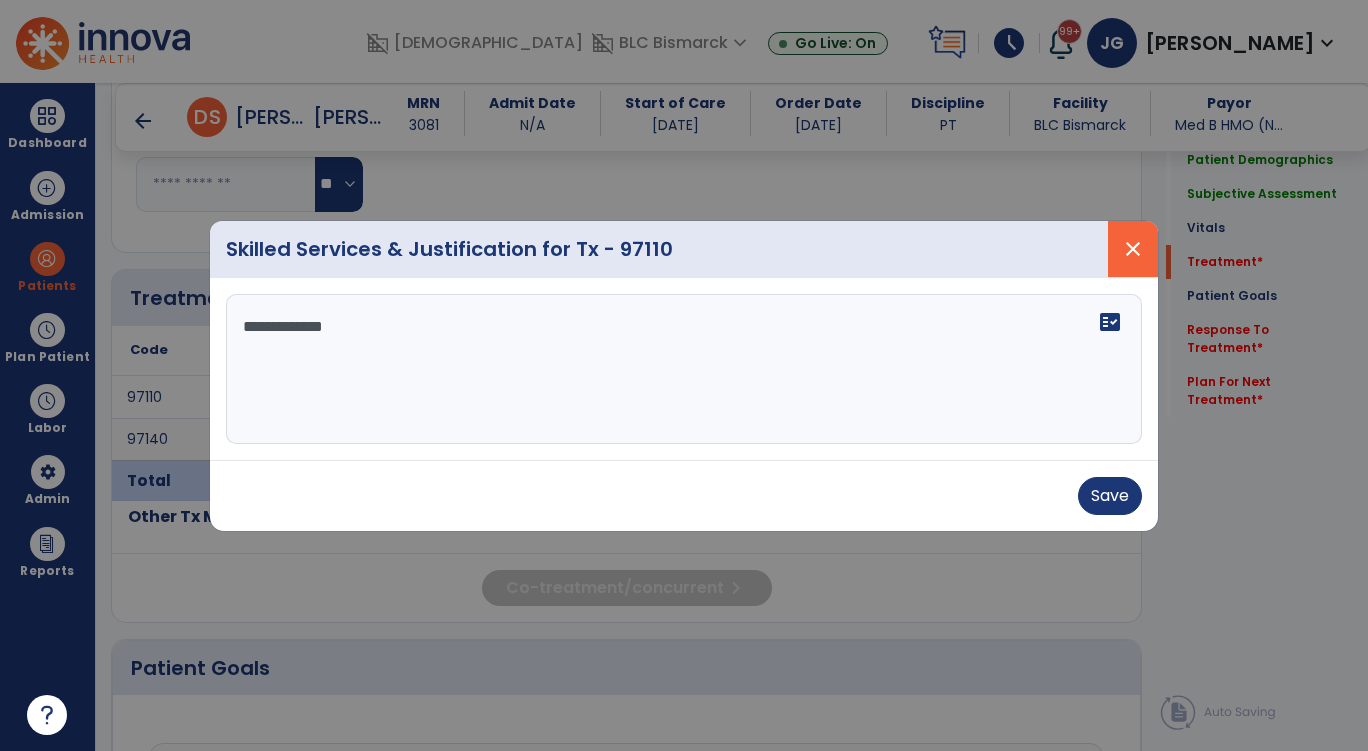 type on "**********" 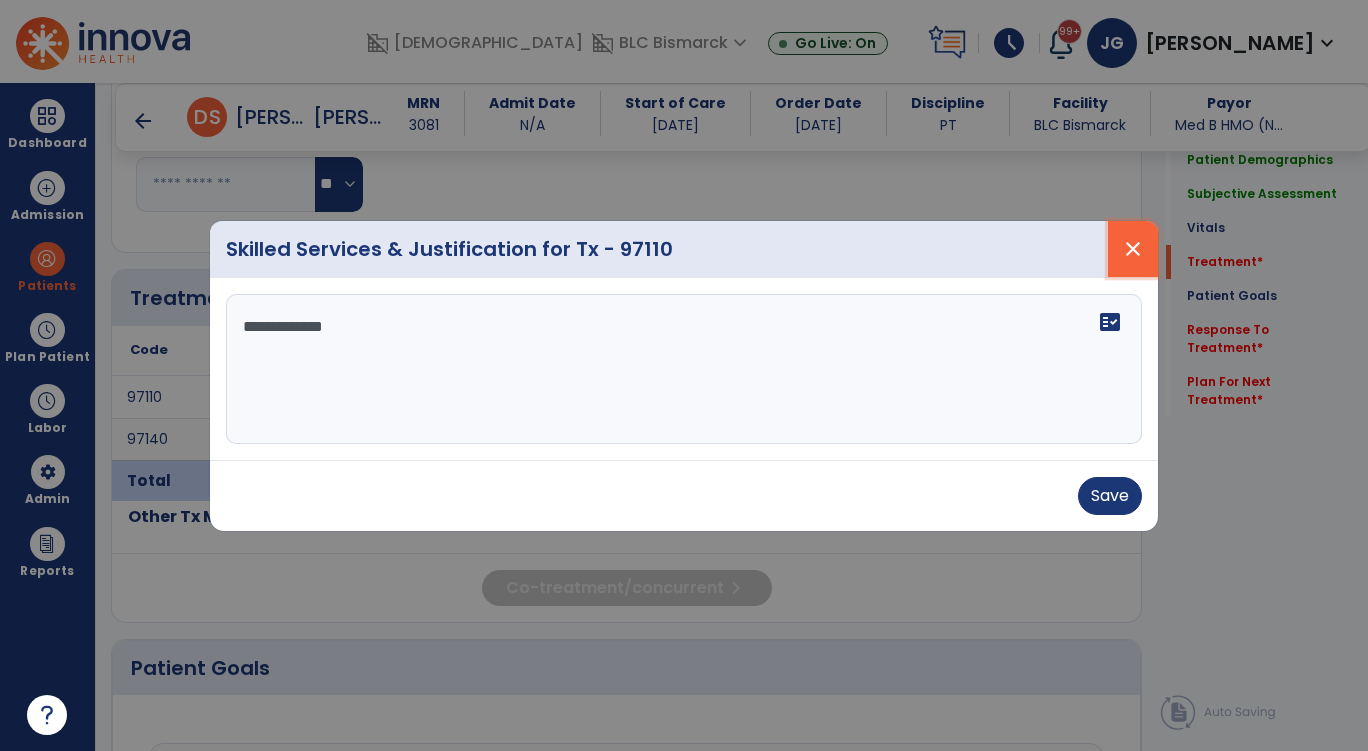 click on "close" at bounding box center [1133, 249] 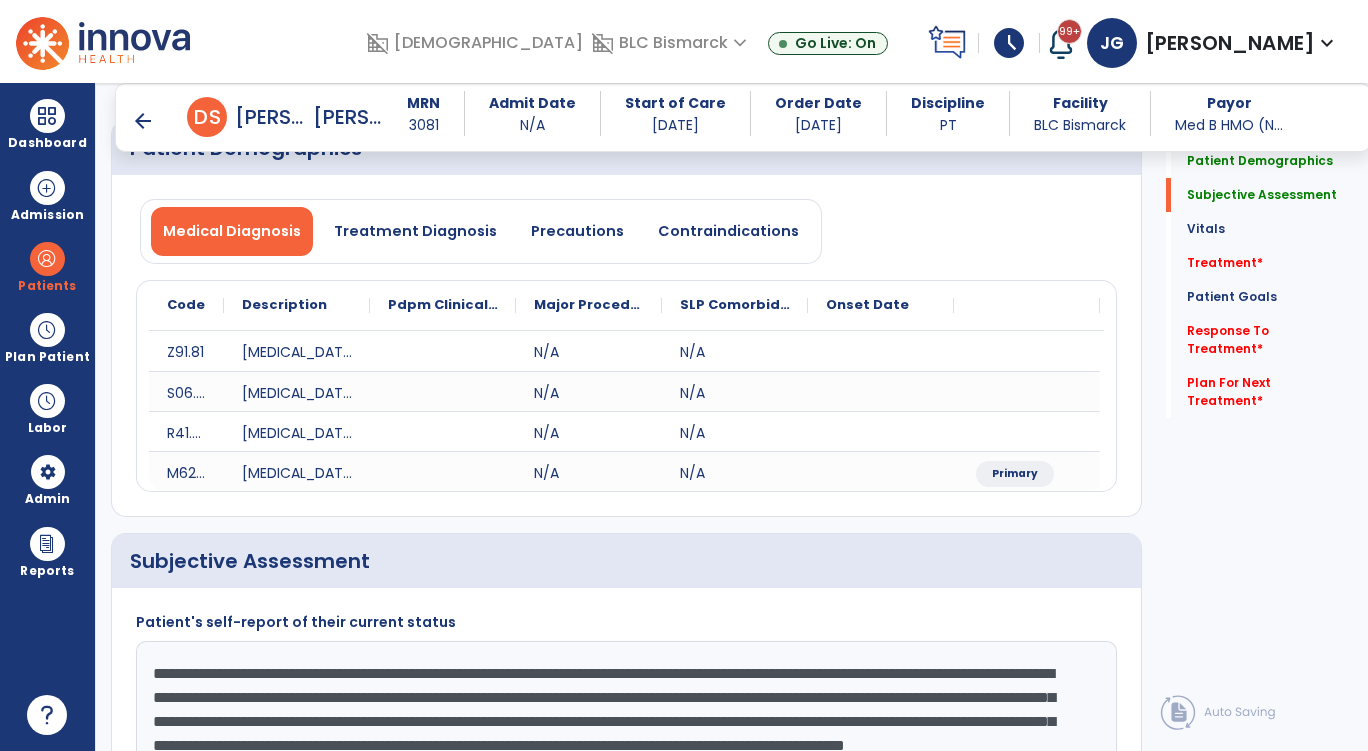 scroll, scrollTop: 0, scrollLeft: 0, axis: both 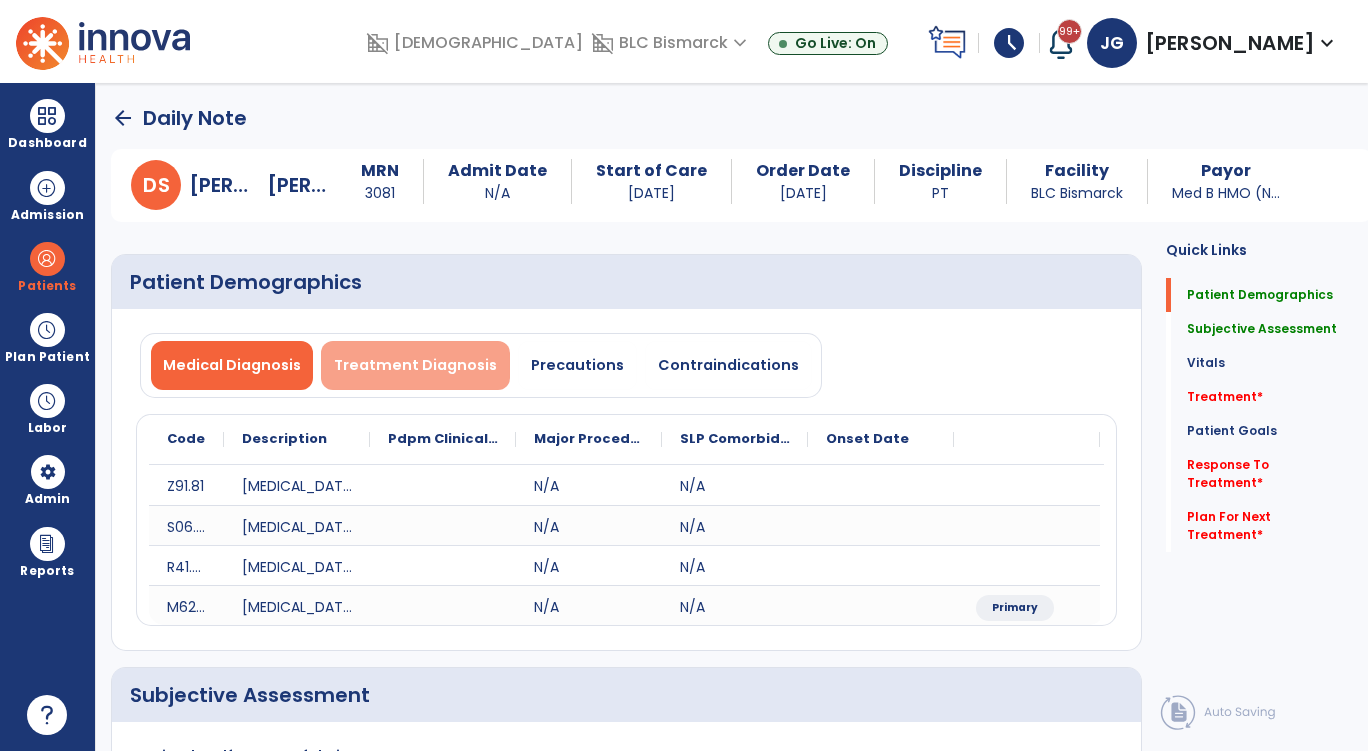 click on "Treatment Diagnosis" at bounding box center [415, 365] 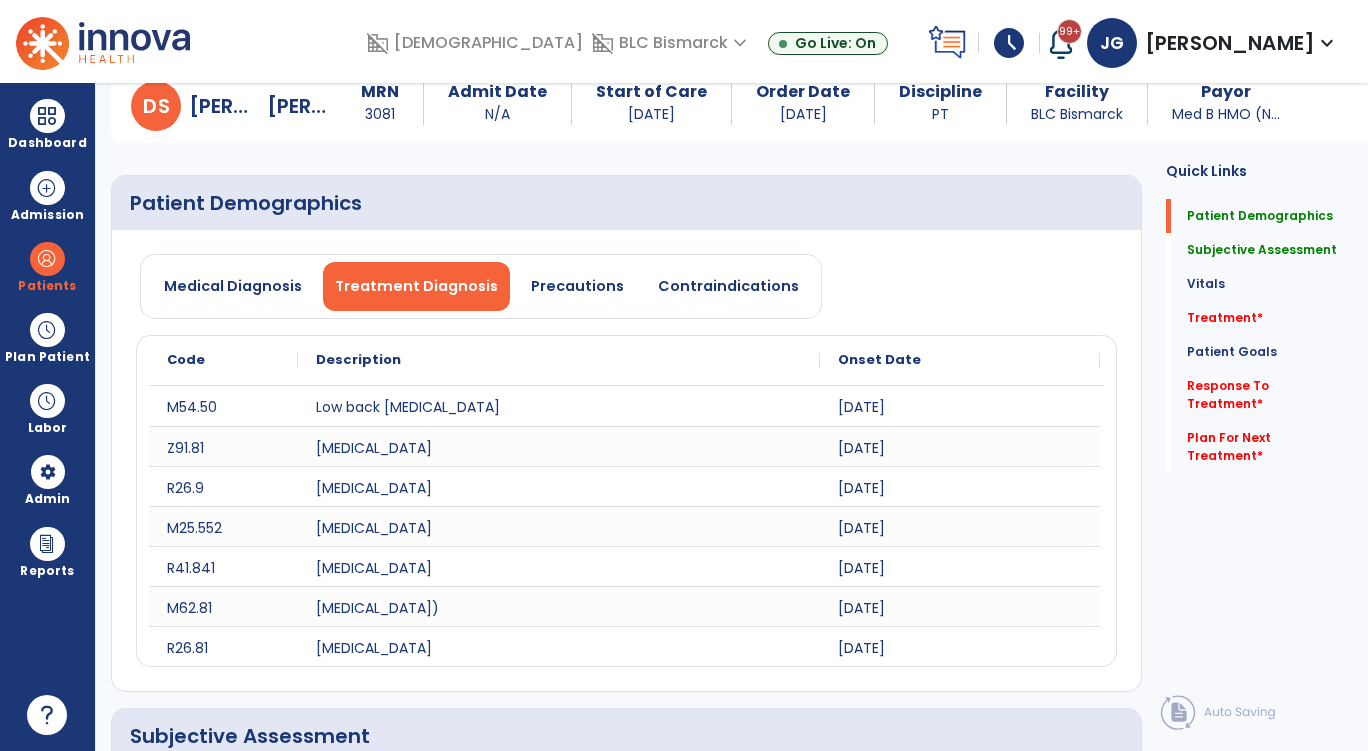 scroll, scrollTop: 0, scrollLeft: 0, axis: both 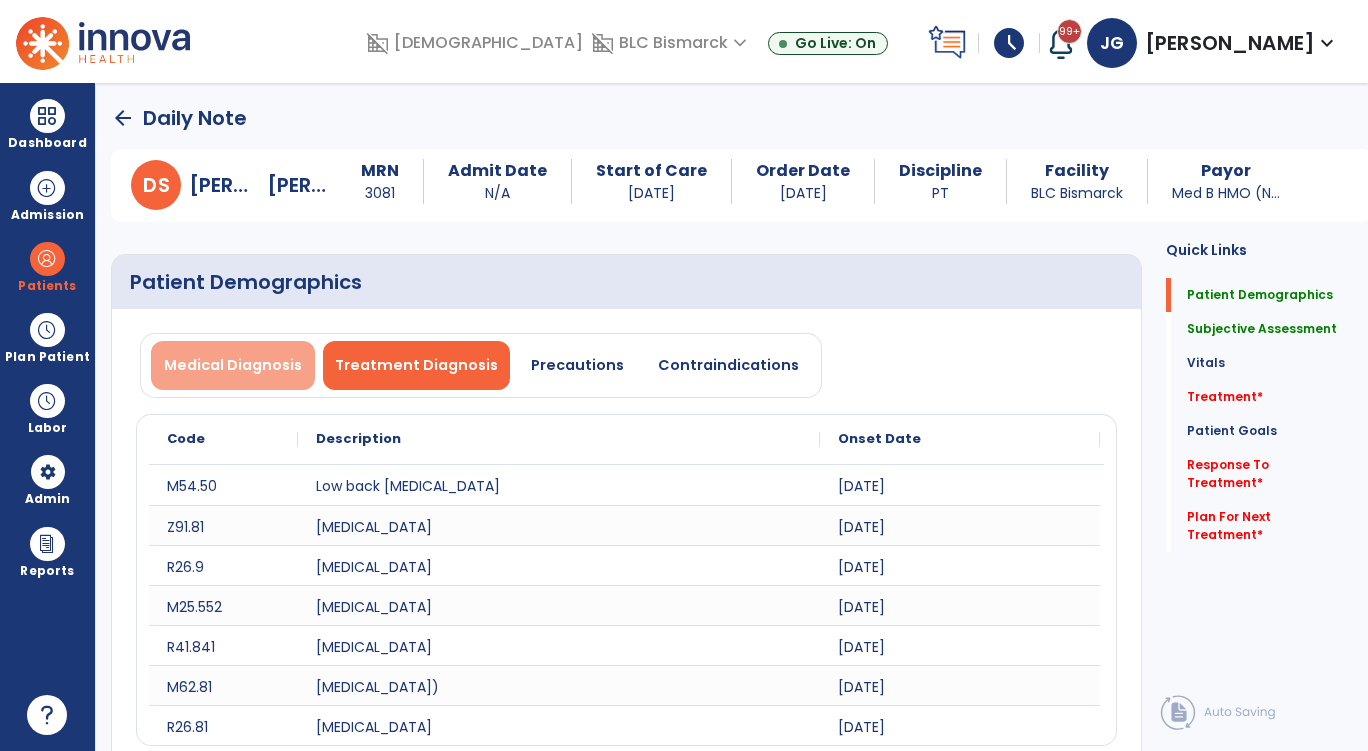 click on "Medical Diagnosis" at bounding box center (233, 365) 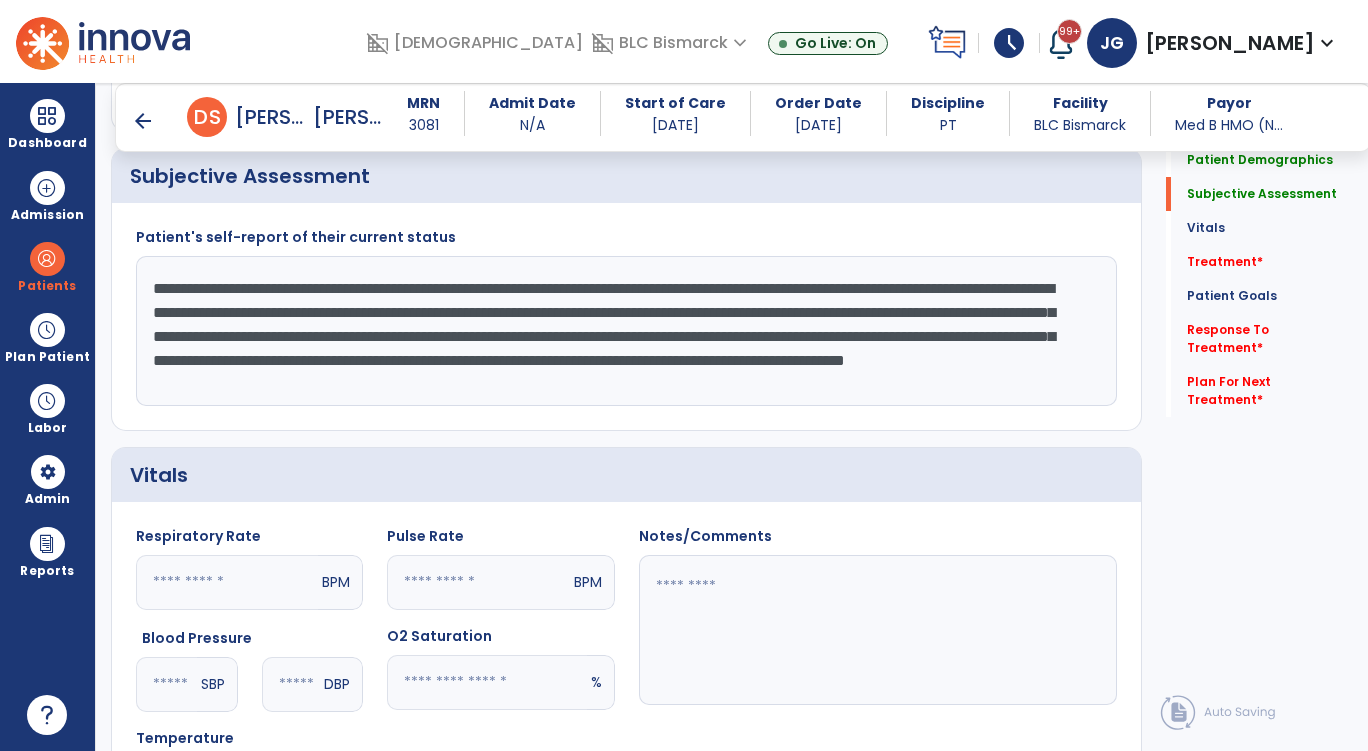 scroll, scrollTop: 1000, scrollLeft: 0, axis: vertical 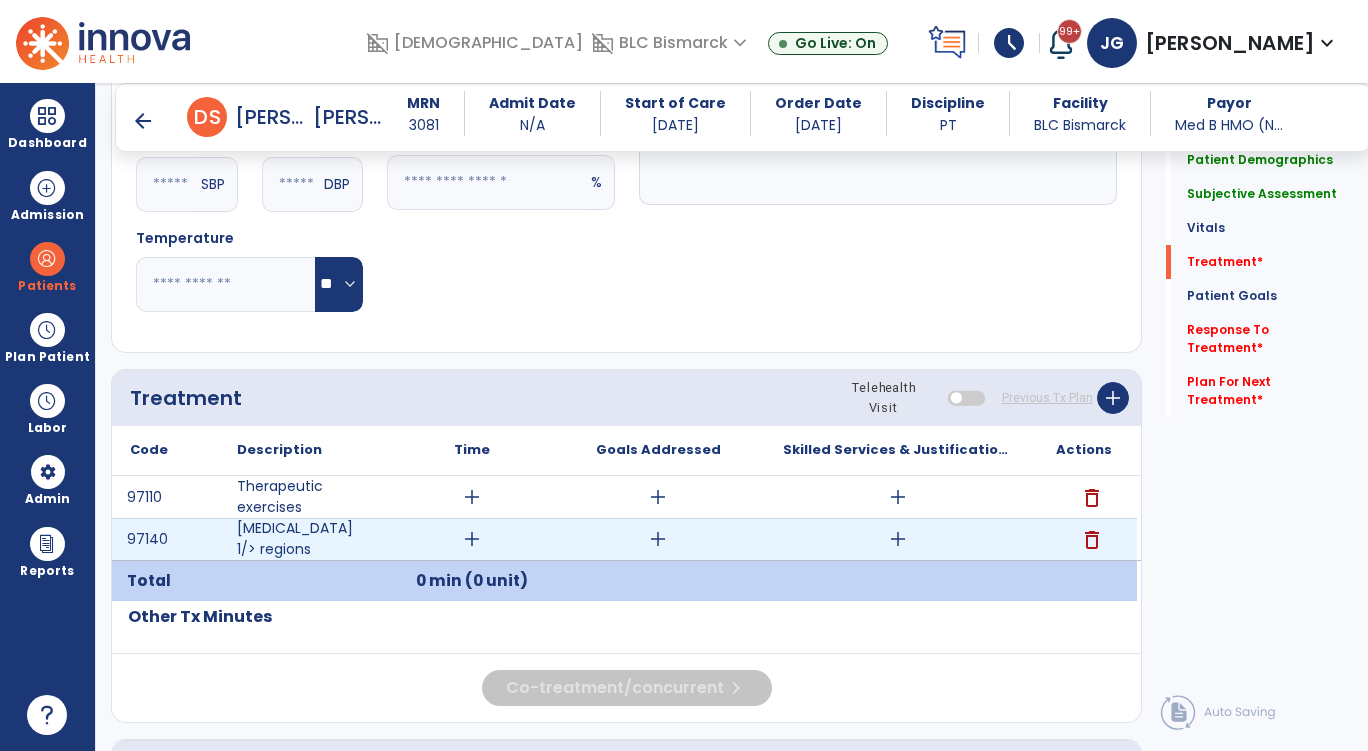click on "add" at bounding box center [898, 539] 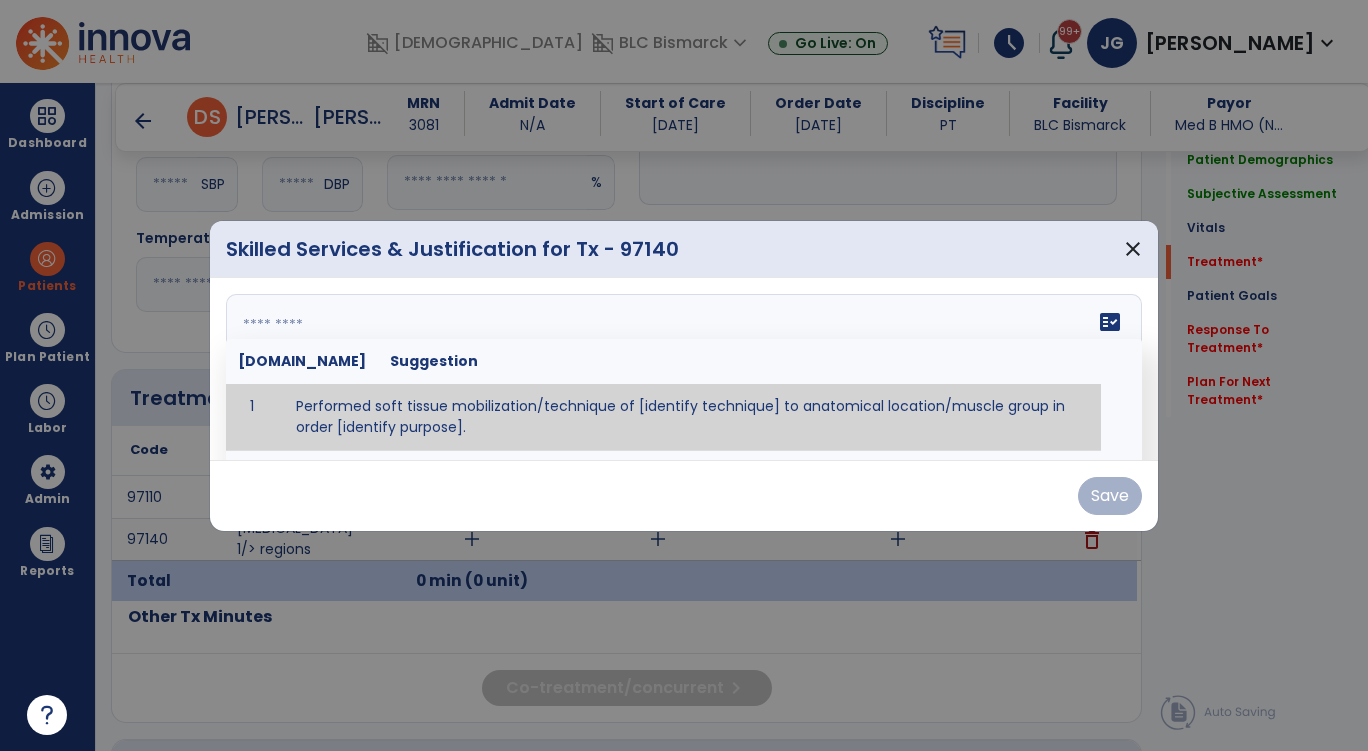 click on "fact_check  [DOMAIN_NAME] Suggestion 1 Performed soft tissue mobilization/technique of [identify technique] to anatomical location/muscle group in order [identify purpose]. 2 Performed [anterior glide, posterior glide, inferior glide, distraction, caudal glide, [MEDICAL_DATA] of [grade I, II, III, IV] to [identify joint] in order to [identify purpose] 3 Performed neuro-tension technique of [identify technique] to [identify nerve] in order to [identify purpose] 4 Instructed [patient/caregiver/spouse] in [identify technique] in order to [identify purpose]." at bounding box center (684, 369) 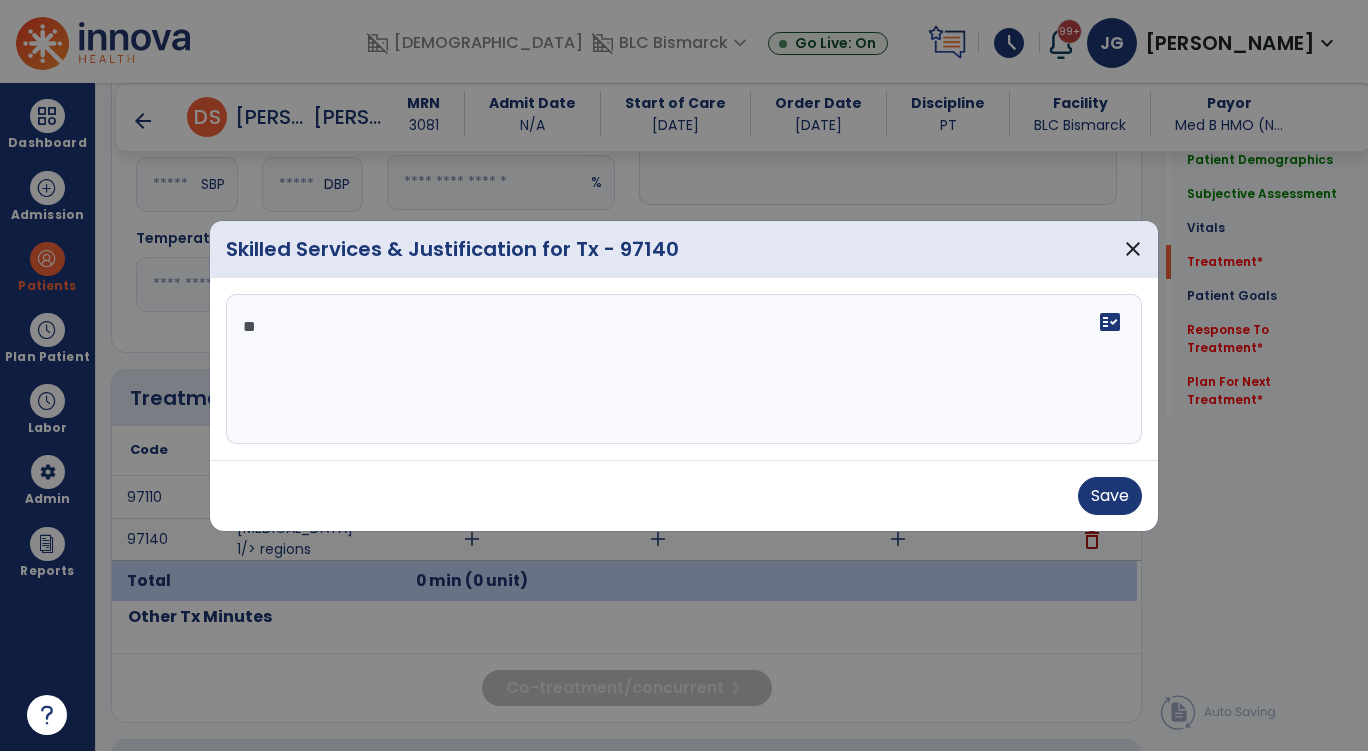 type on "*" 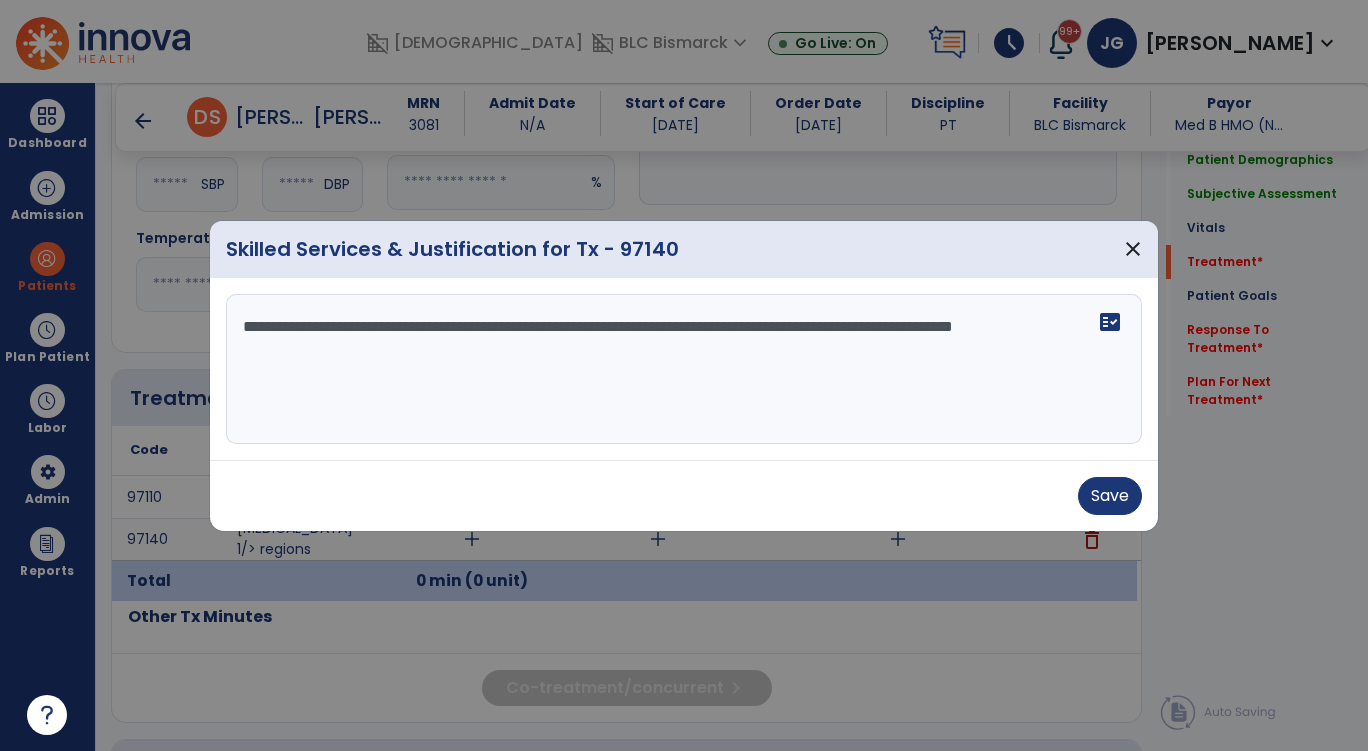 click on "**********" at bounding box center [684, 369] 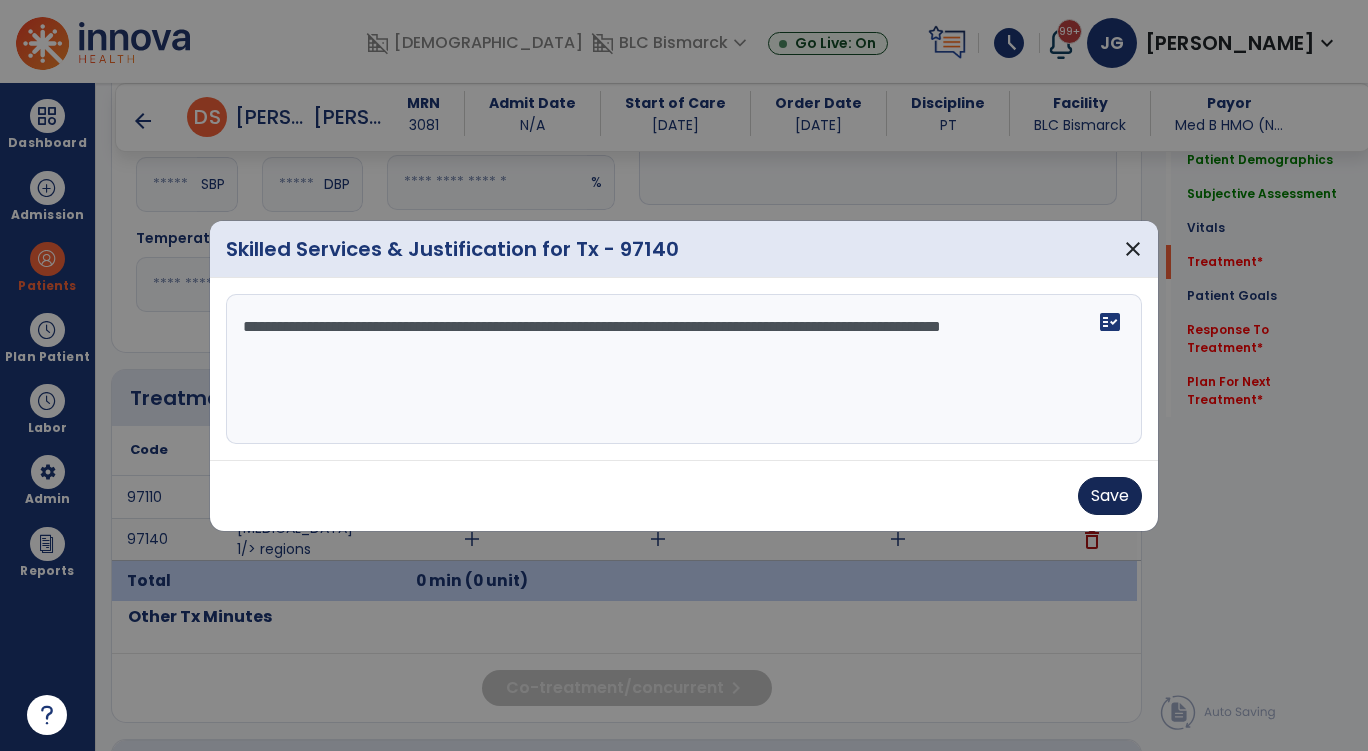 type on "**********" 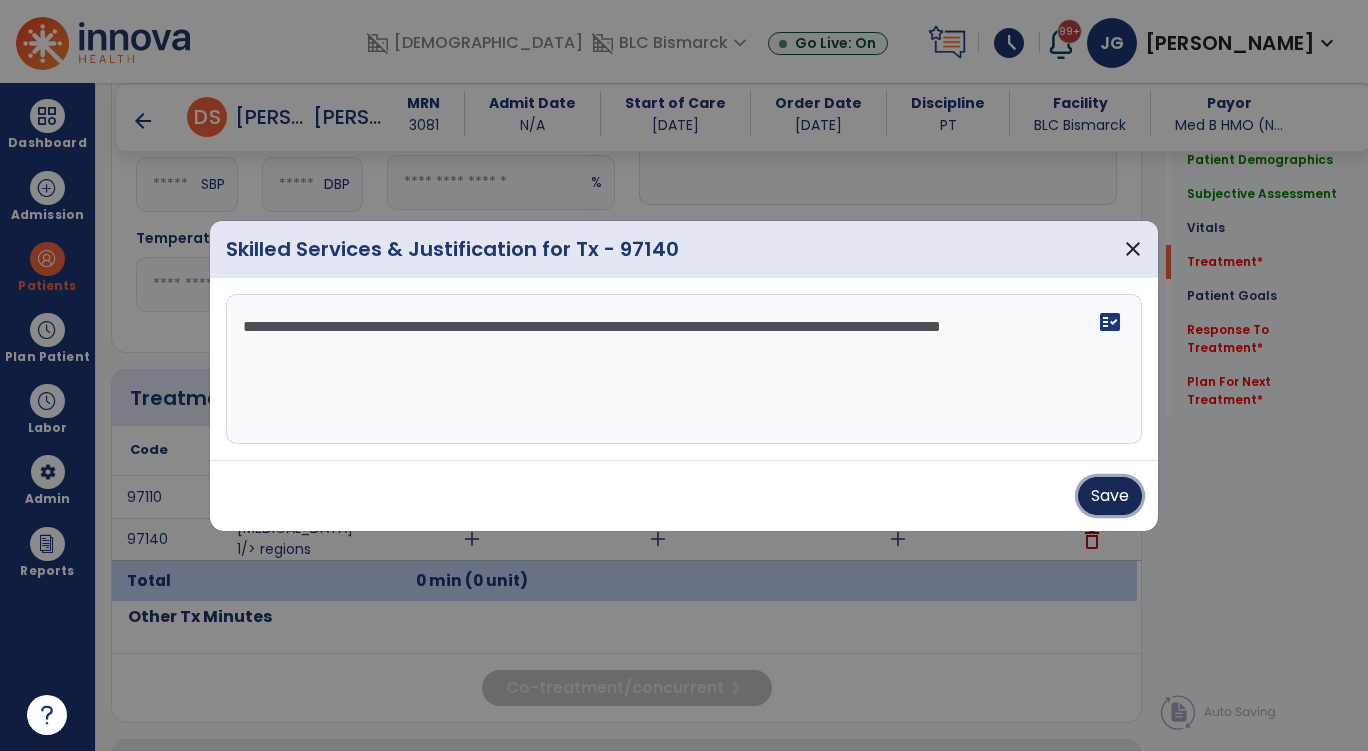 click on "Save" at bounding box center (1110, 496) 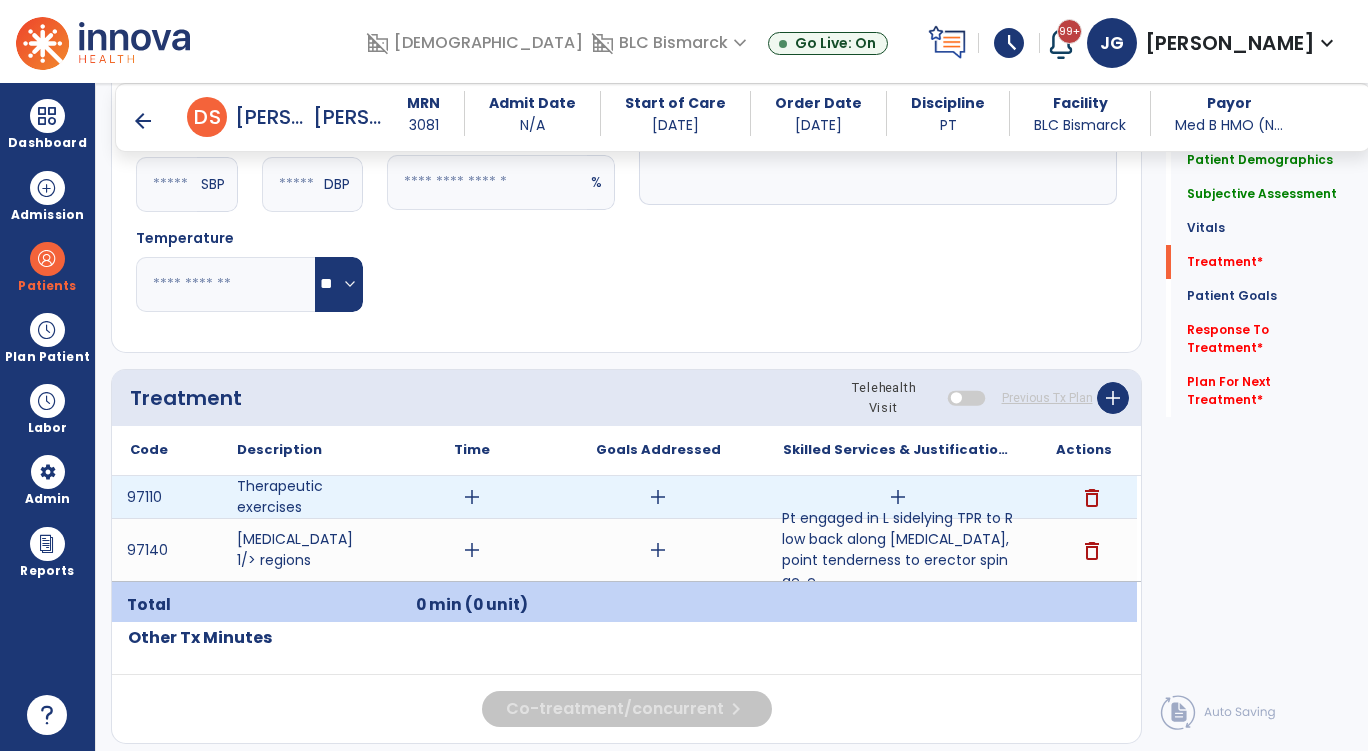 click on "add" at bounding box center [898, 497] 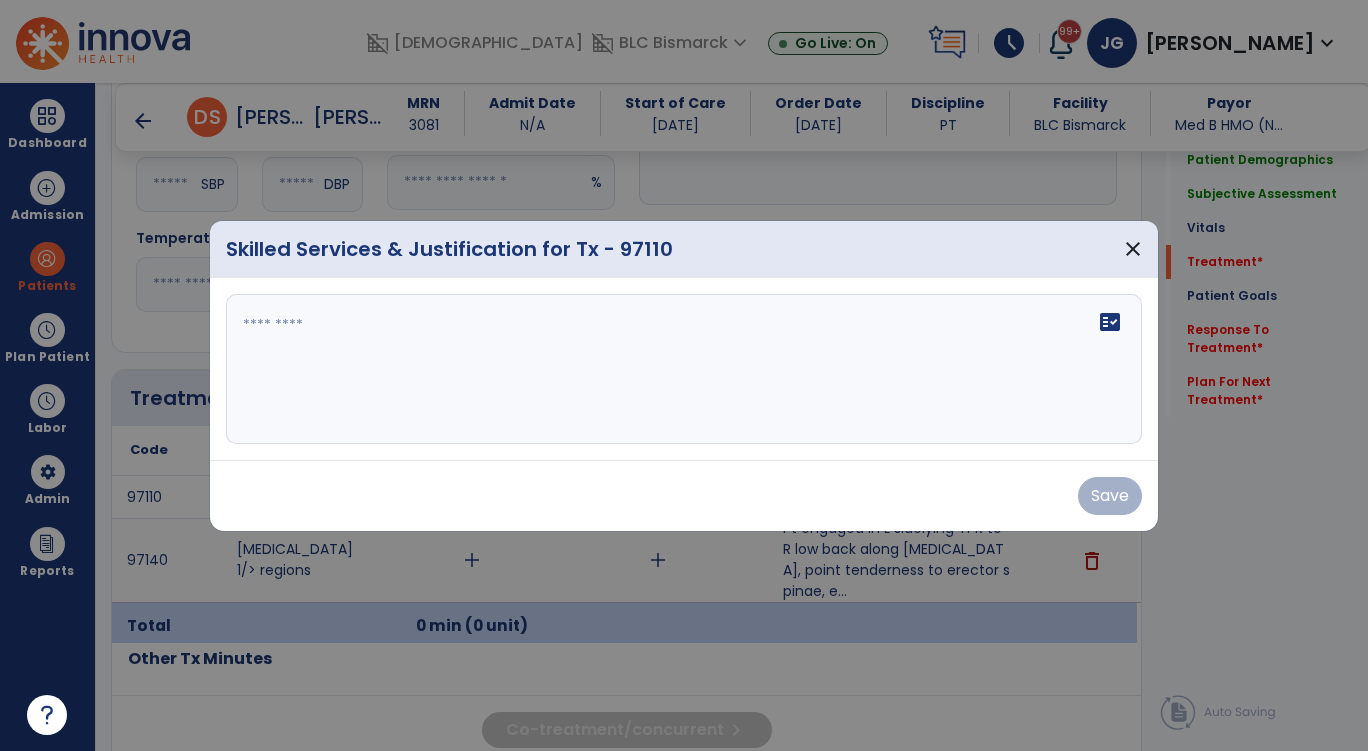 click on "fact_check" at bounding box center (684, 369) 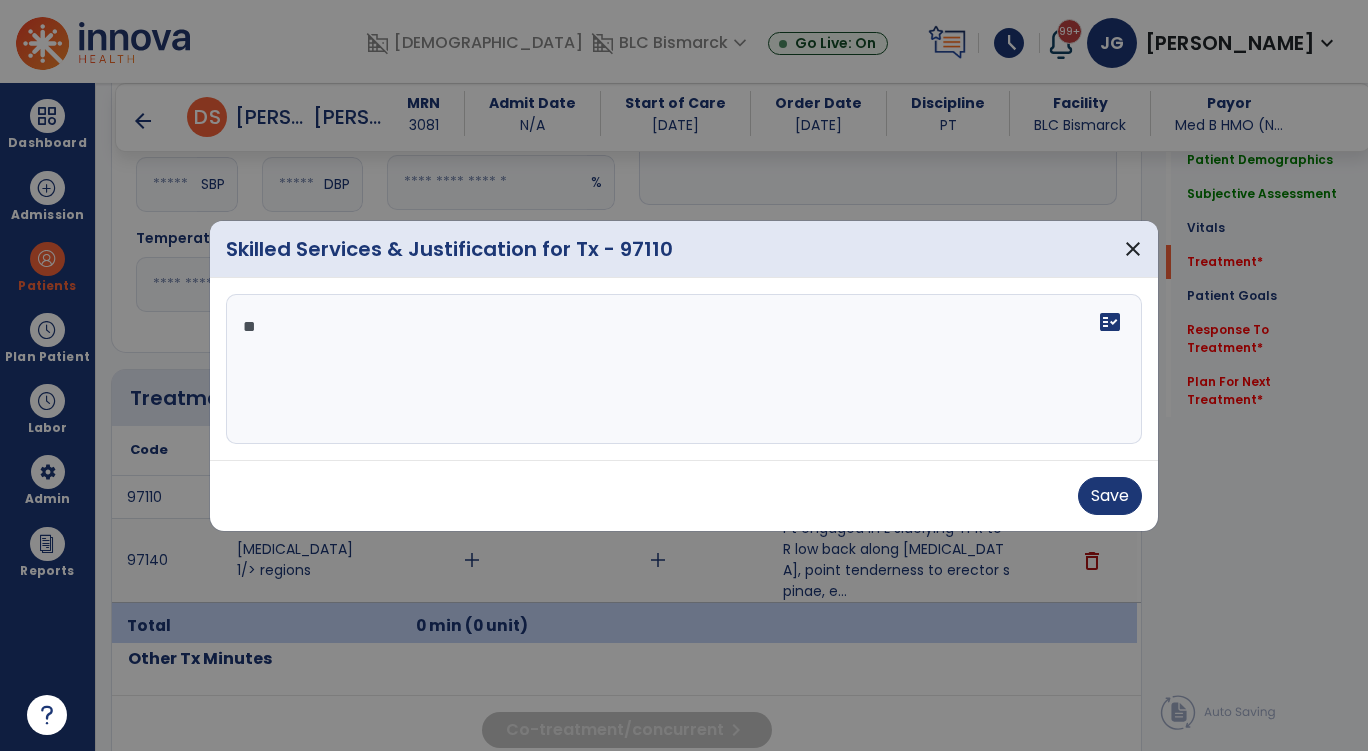 type on "*" 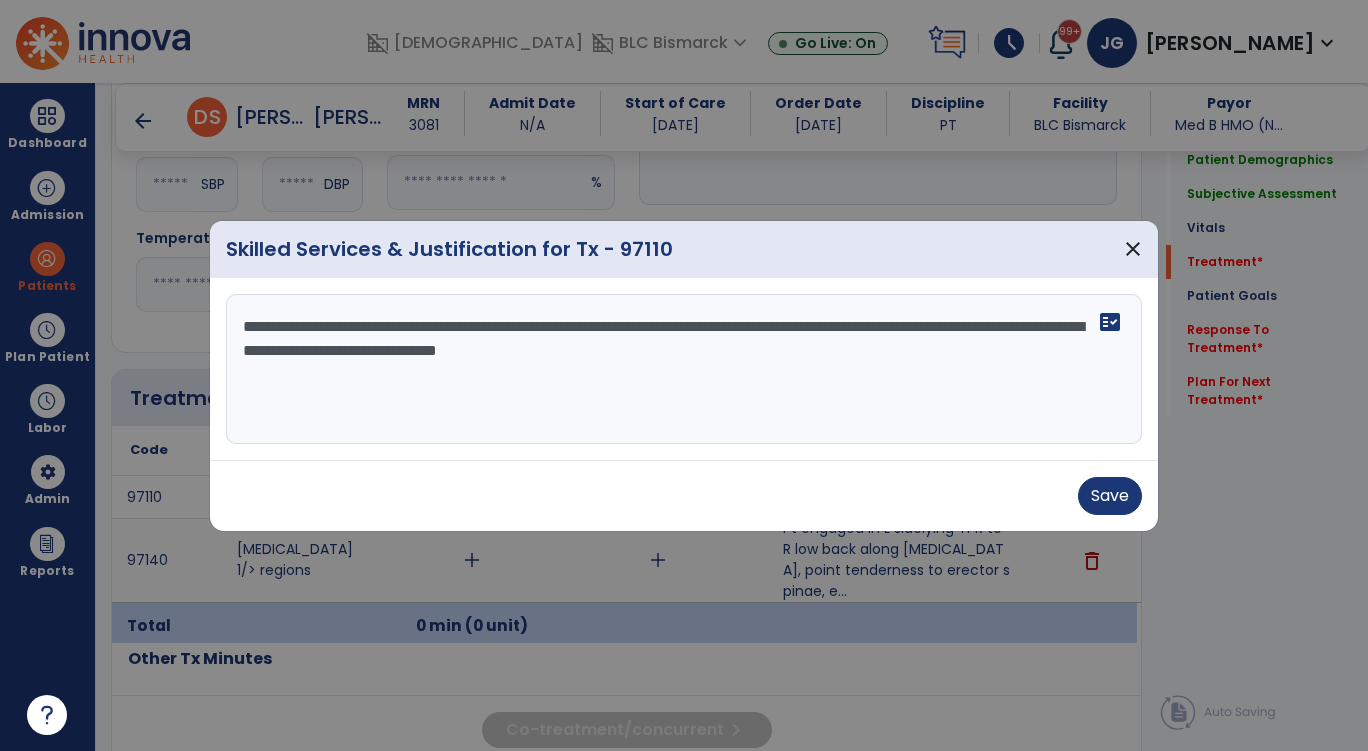 drag, startPoint x: 634, startPoint y: 349, endPoint x: 702, endPoint y: 436, distance: 110.42192 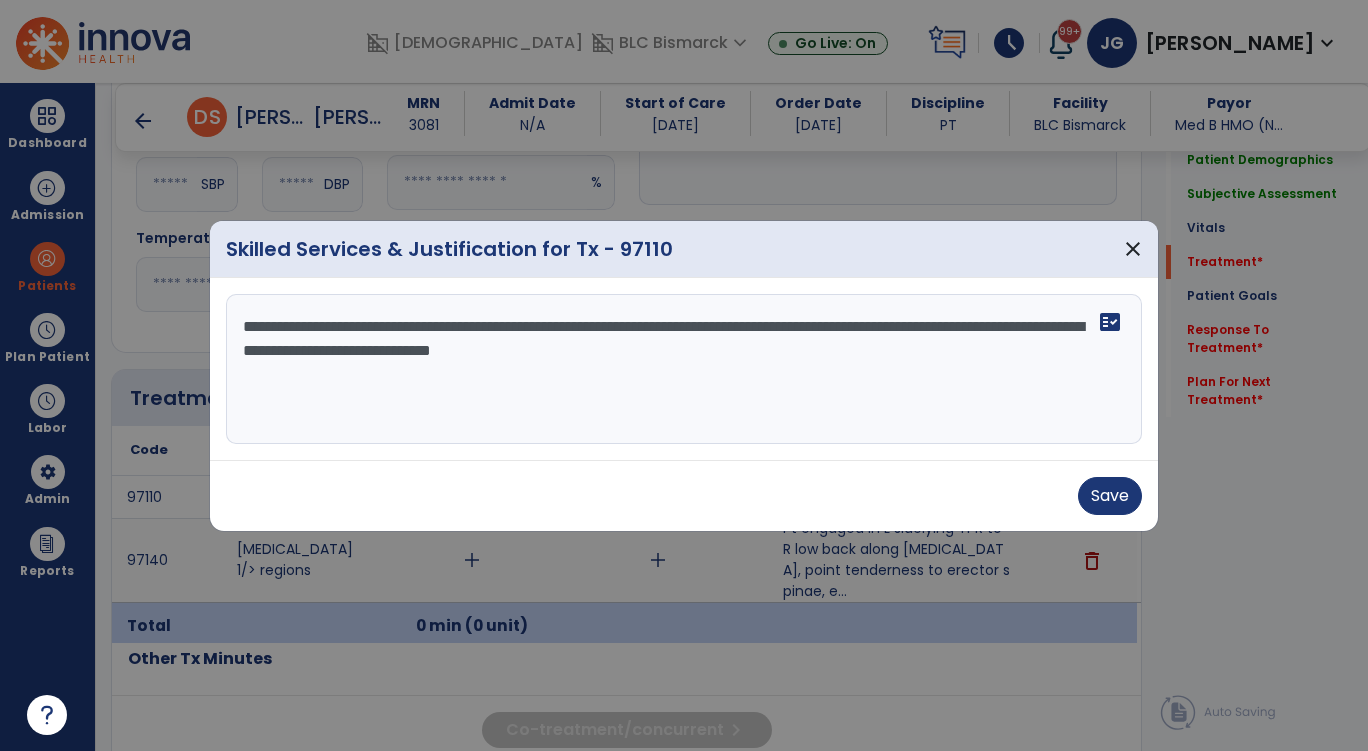 click on "**********" at bounding box center [684, 369] 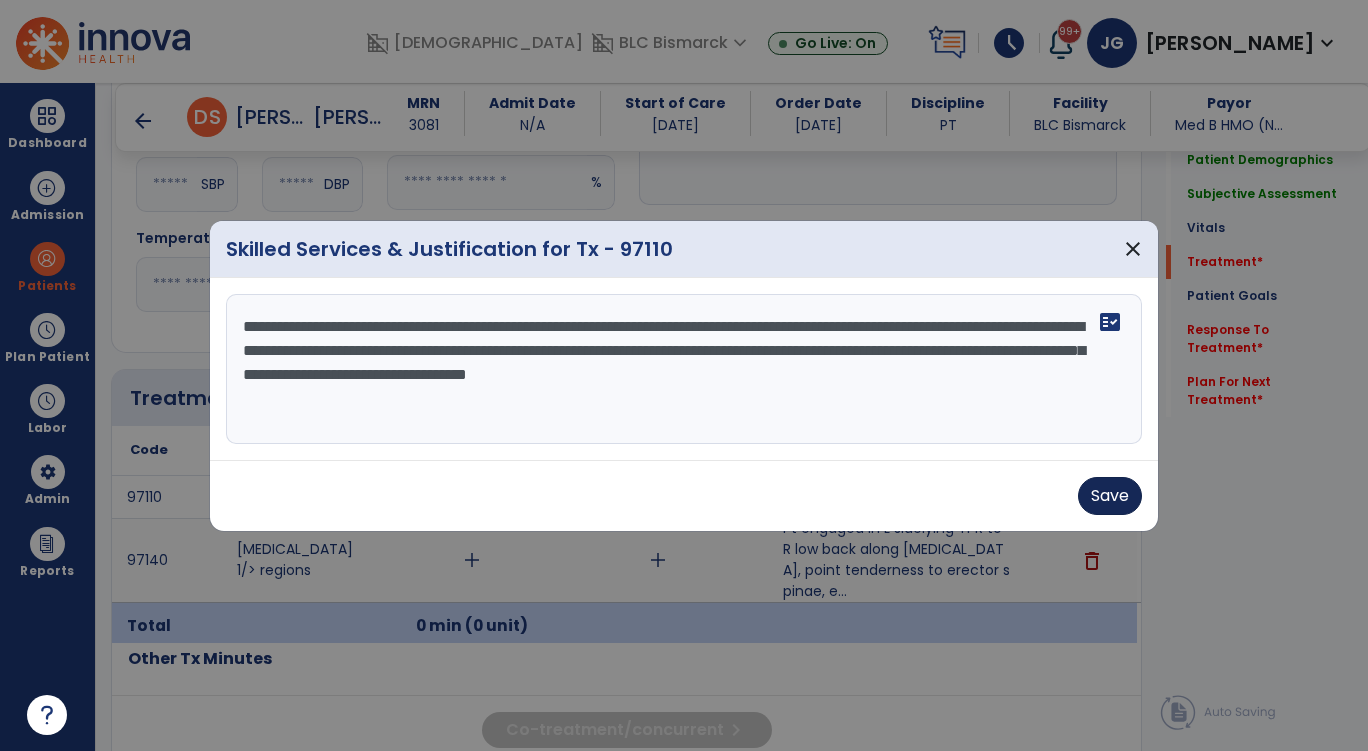 type on "**********" 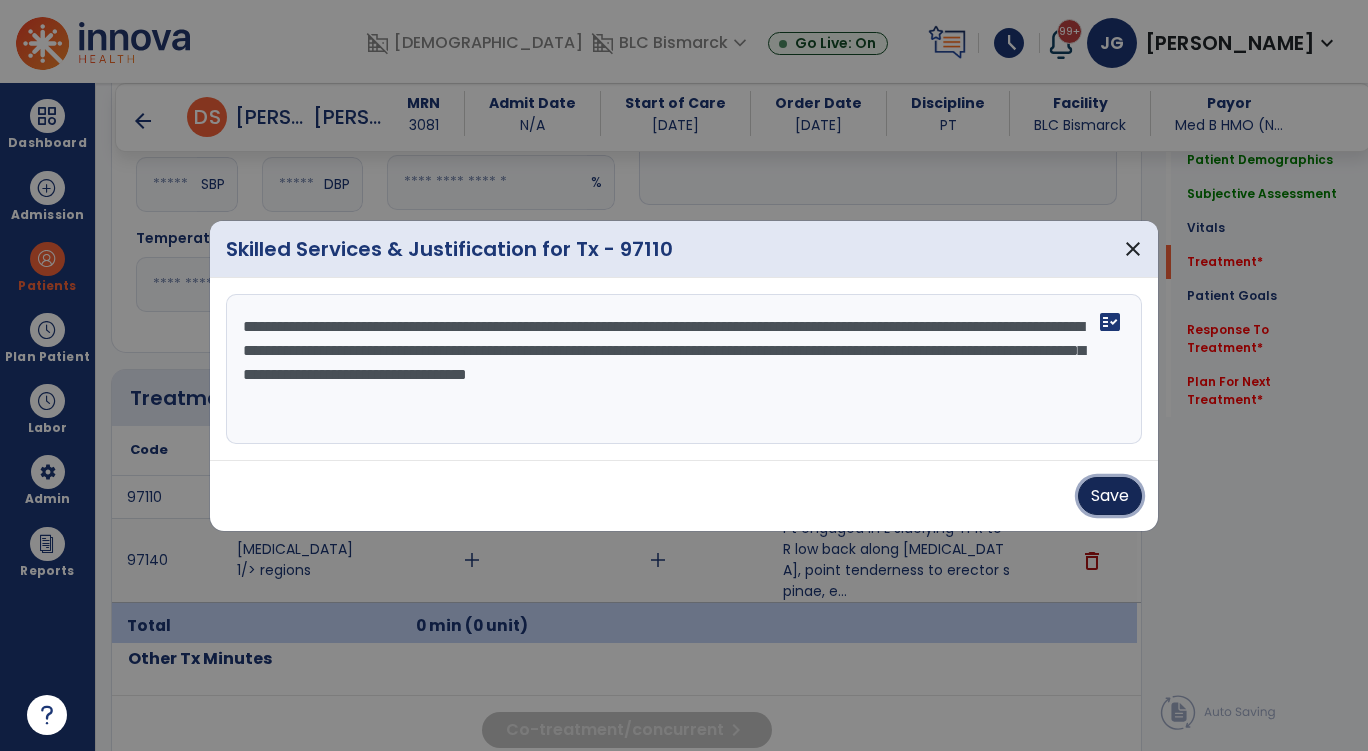 click on "Save" at bounding box center (1110, 496) 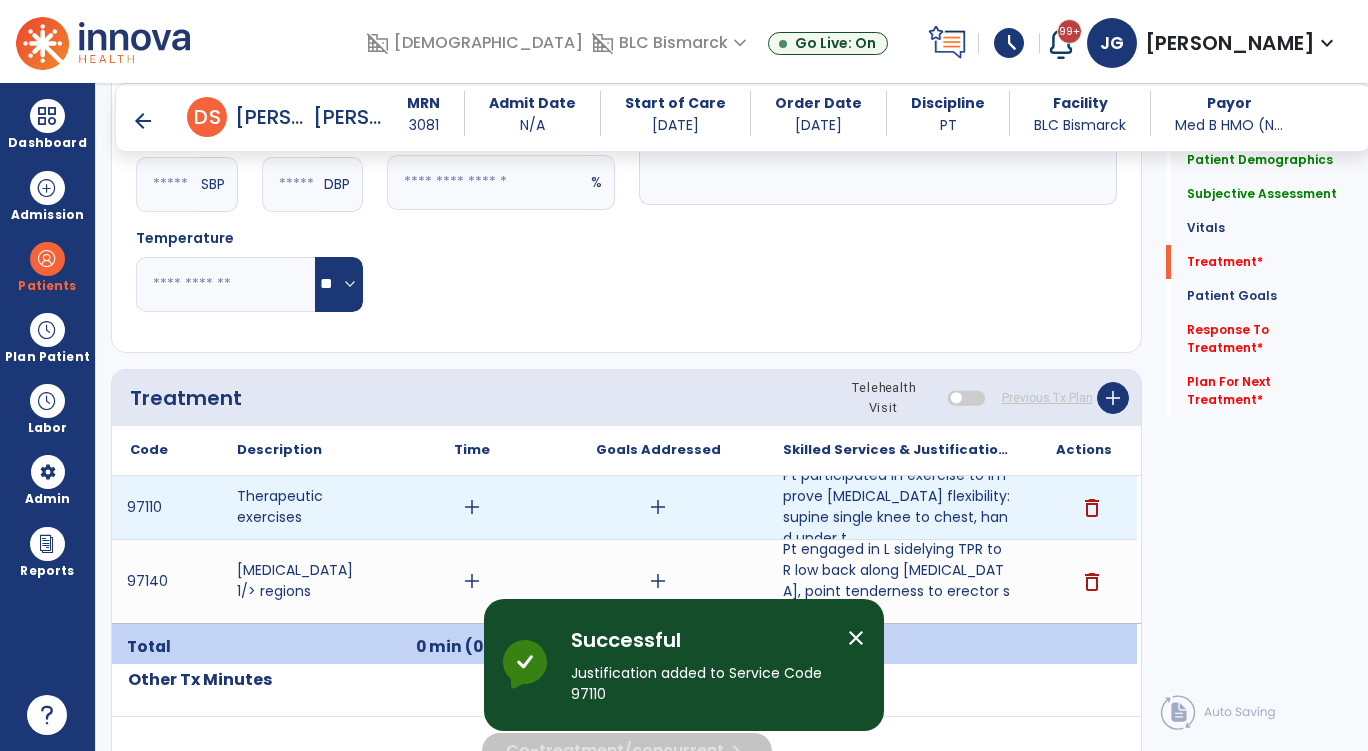 click on "add" at bounding box center [472, 507] 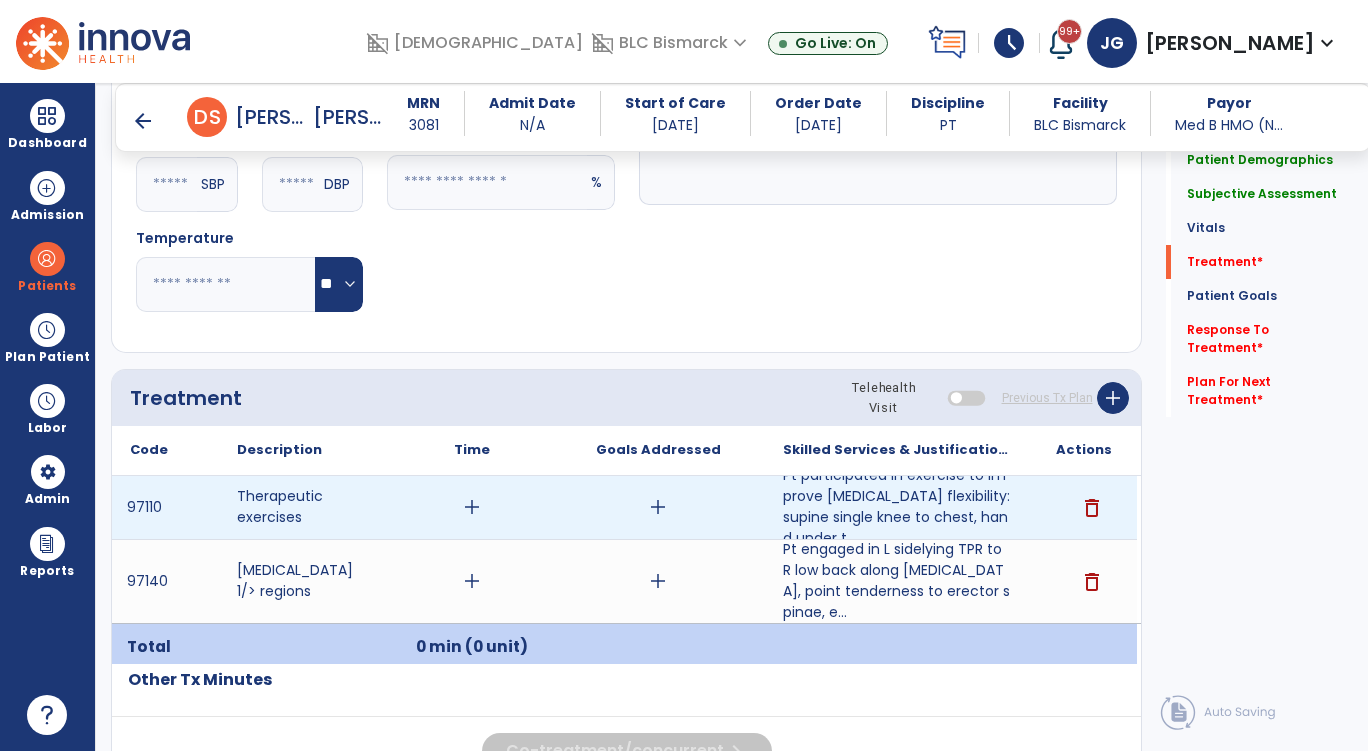 click on "add" at bounding box center [472, 507] 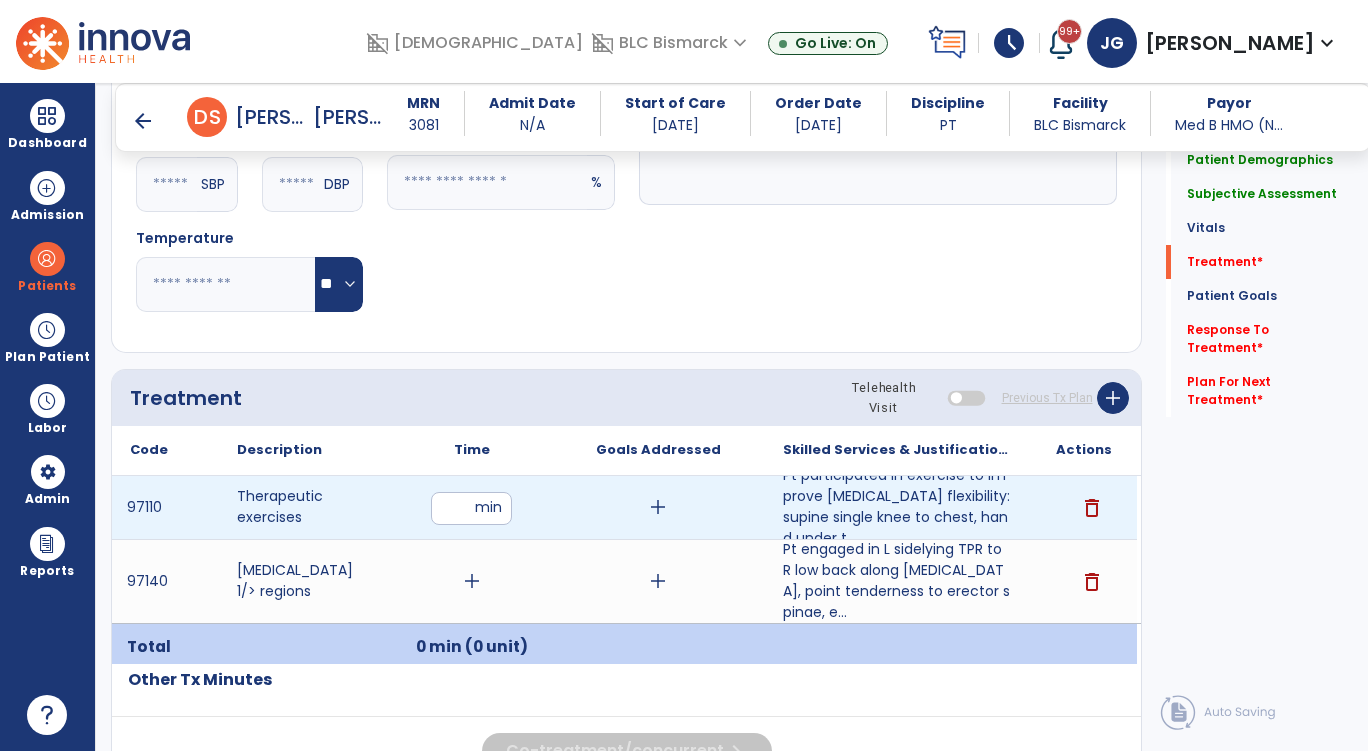 type on "**" 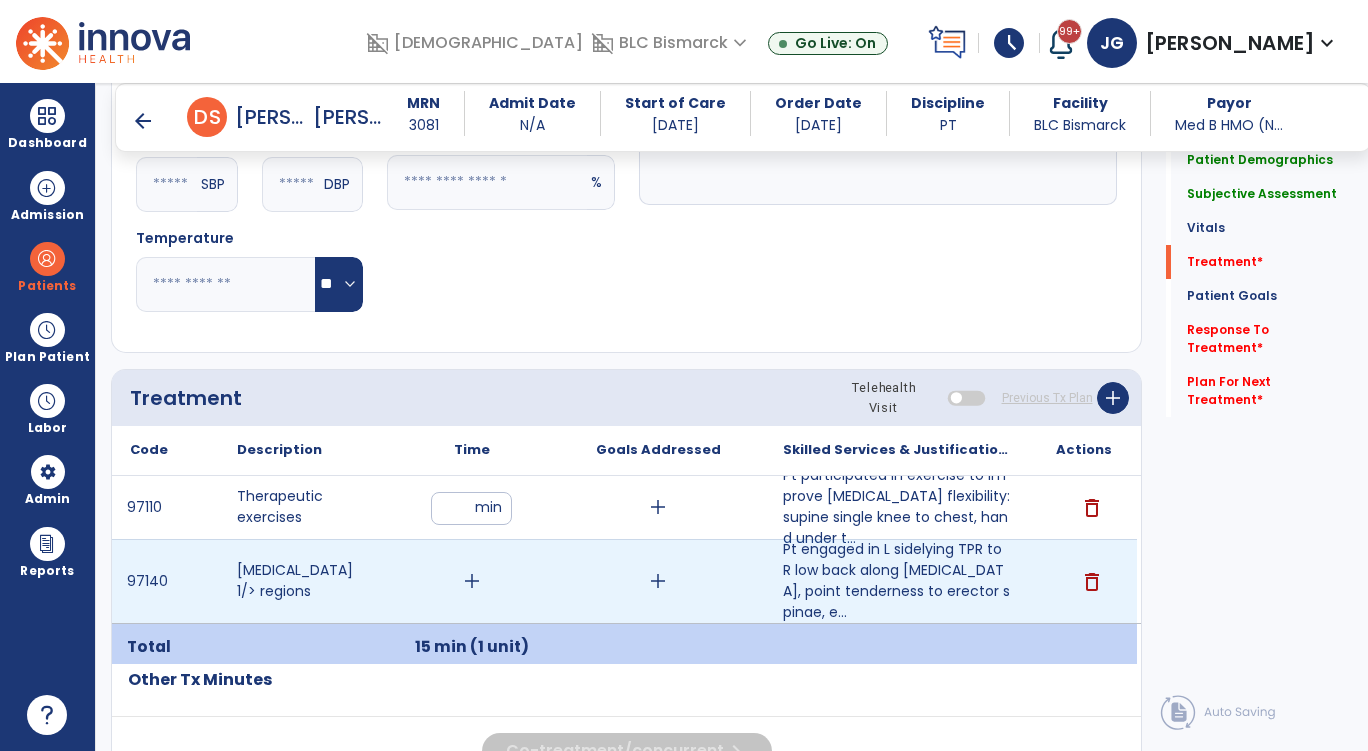 click on "add" at bounding box center [472, 581] 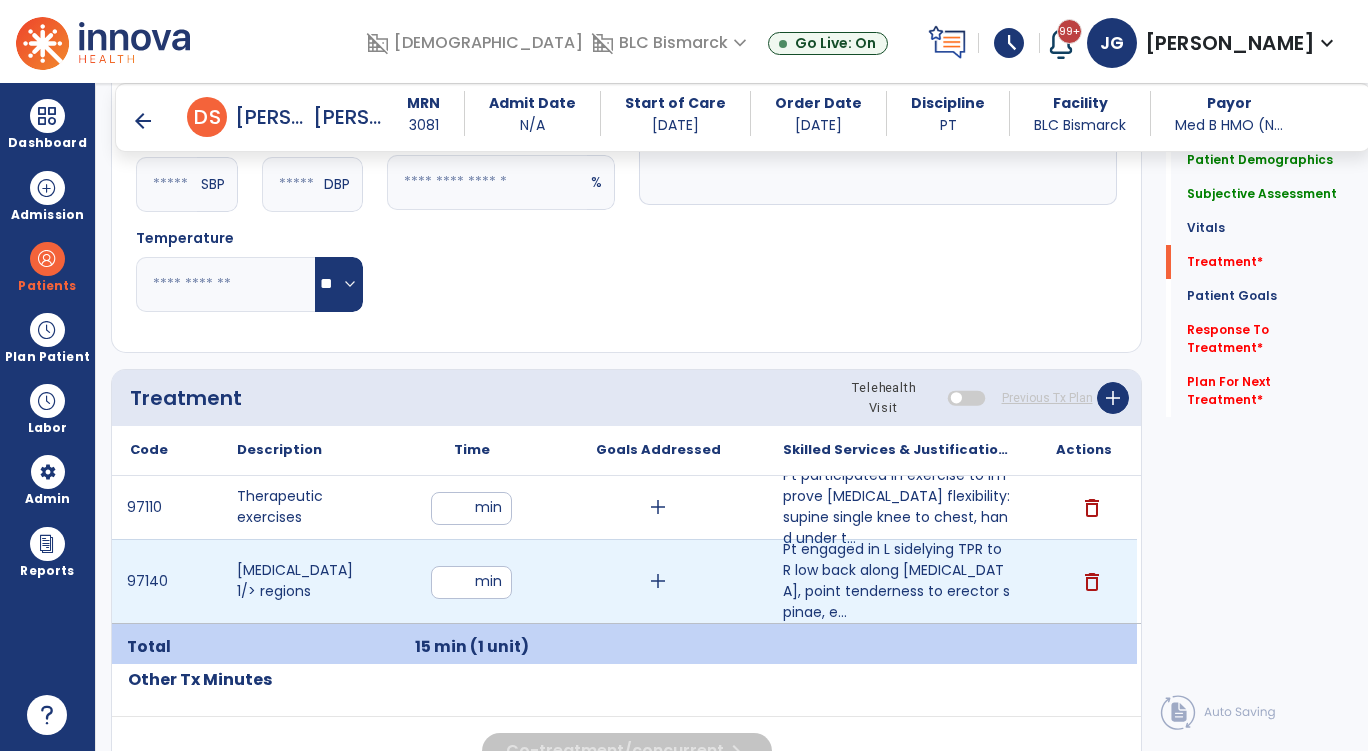 type on "**" 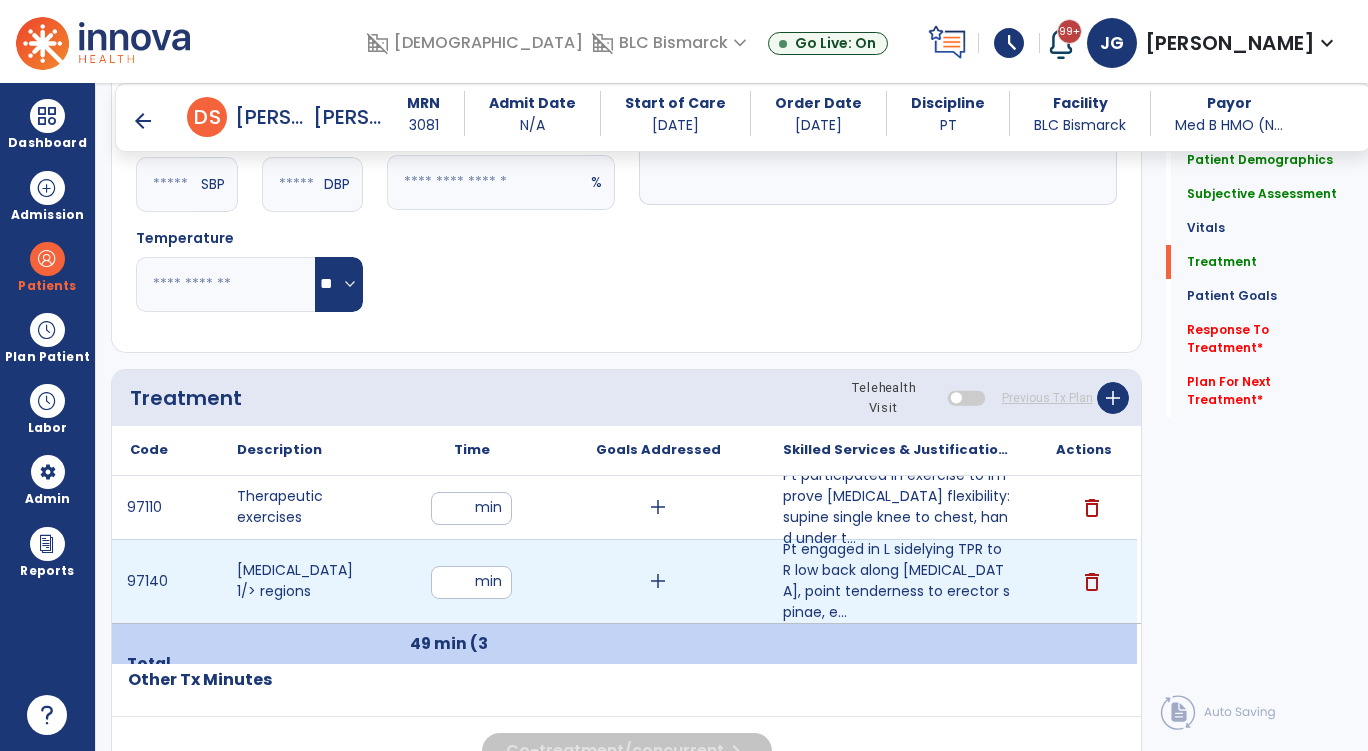 drag, startPoint x: 468, startPoint y: 568, endPoint x: 428, endPoint y: 569, distance: 40.012497 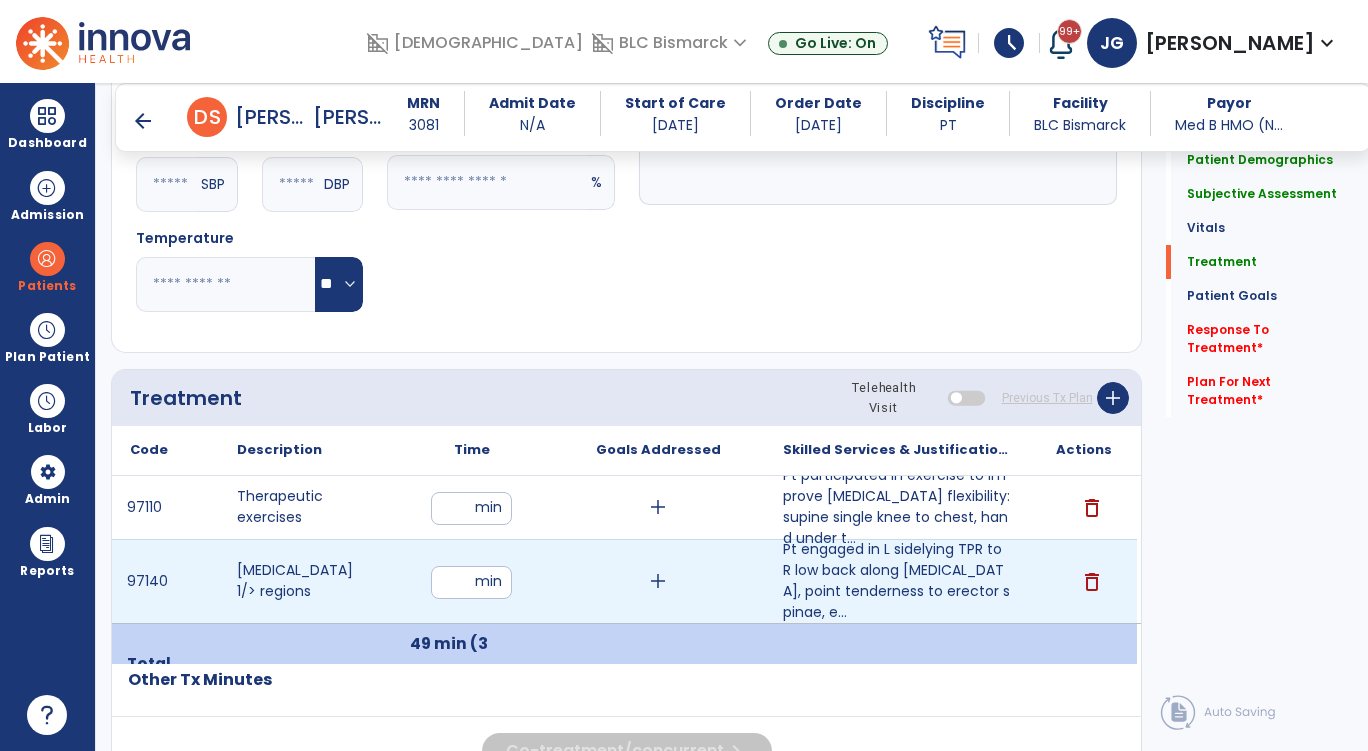 click on "** min" at bounding box center (472, 581) 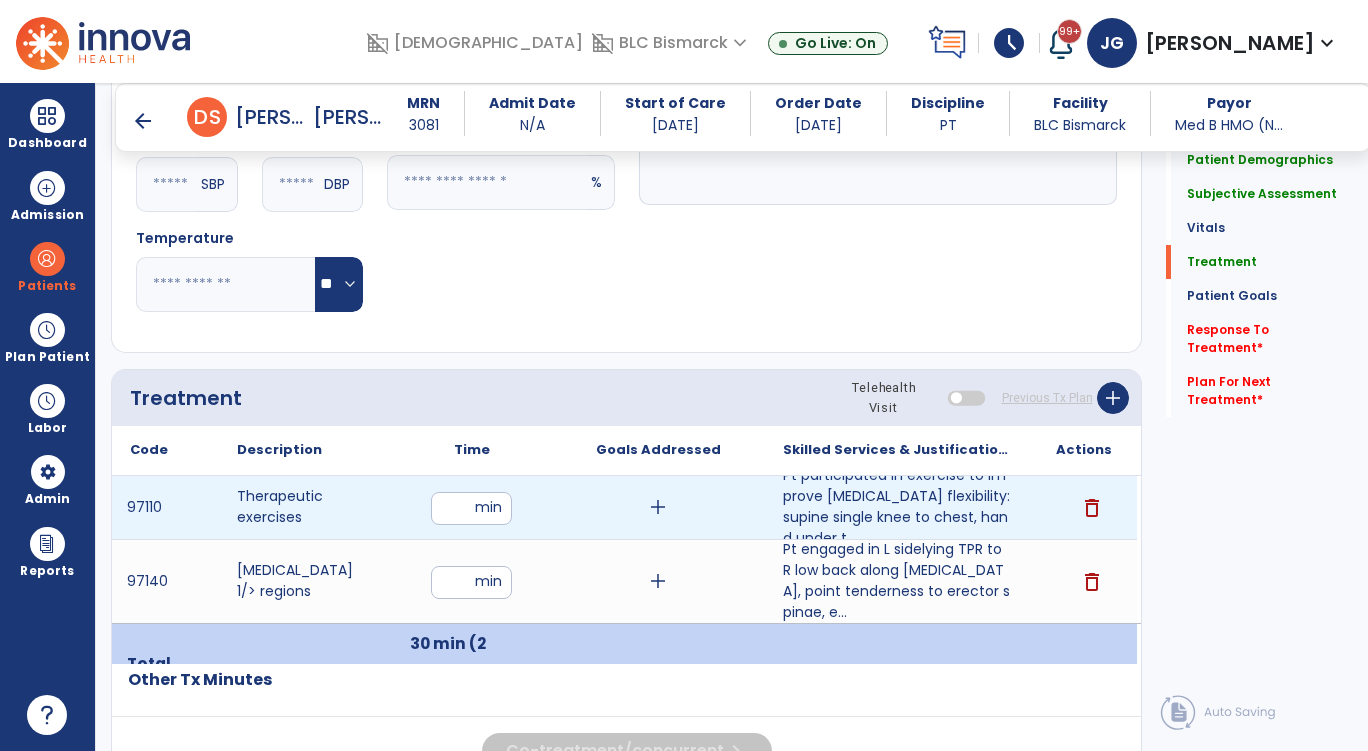 click on "** min" at bounding box center (472, 507) 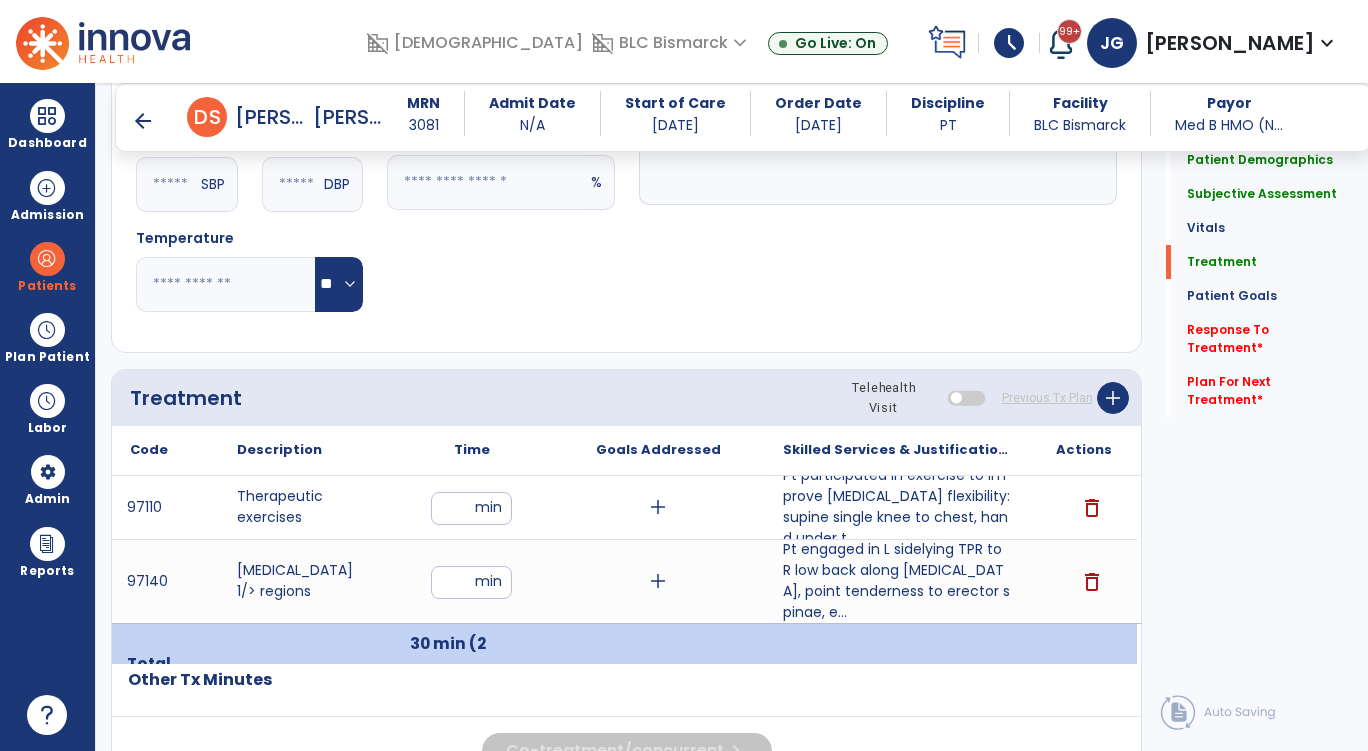 click on "Notes/Comments" 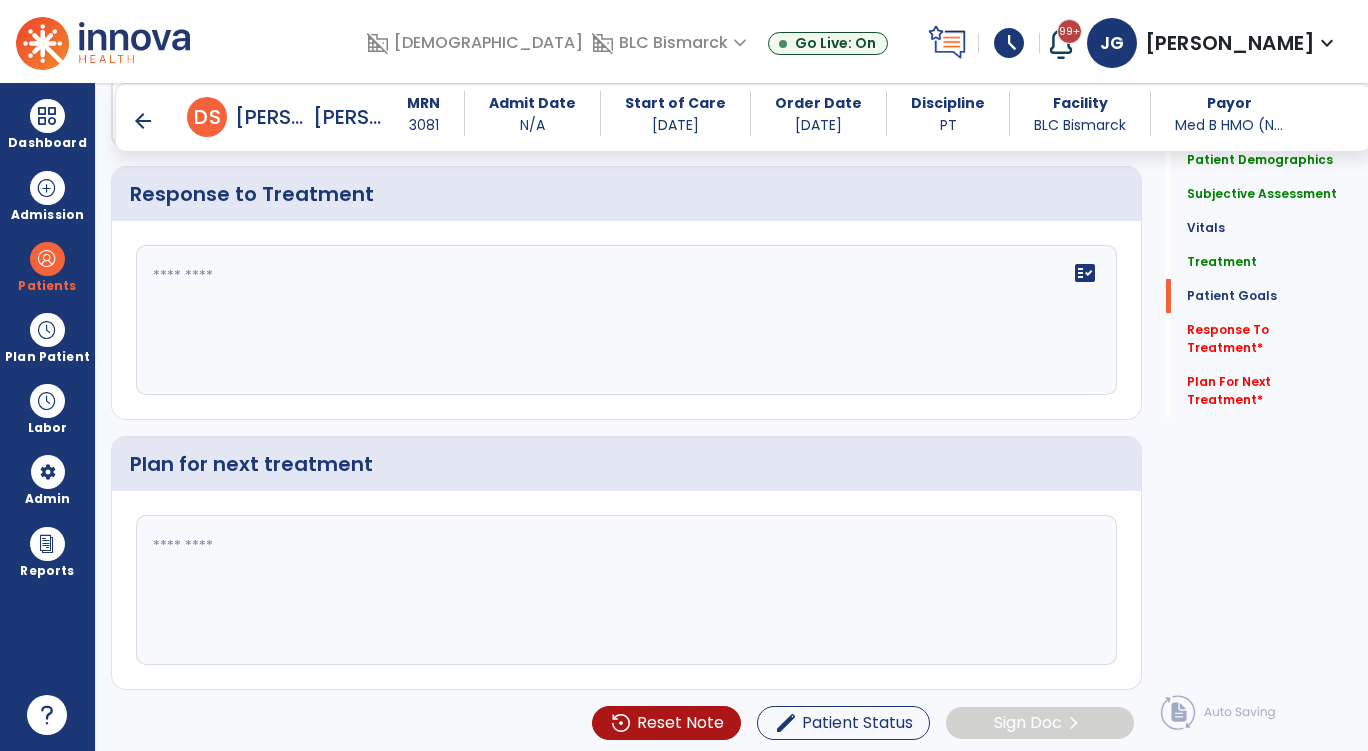 scroll, scrollTop: 3086, scrollLeft: 0, axis: vertical 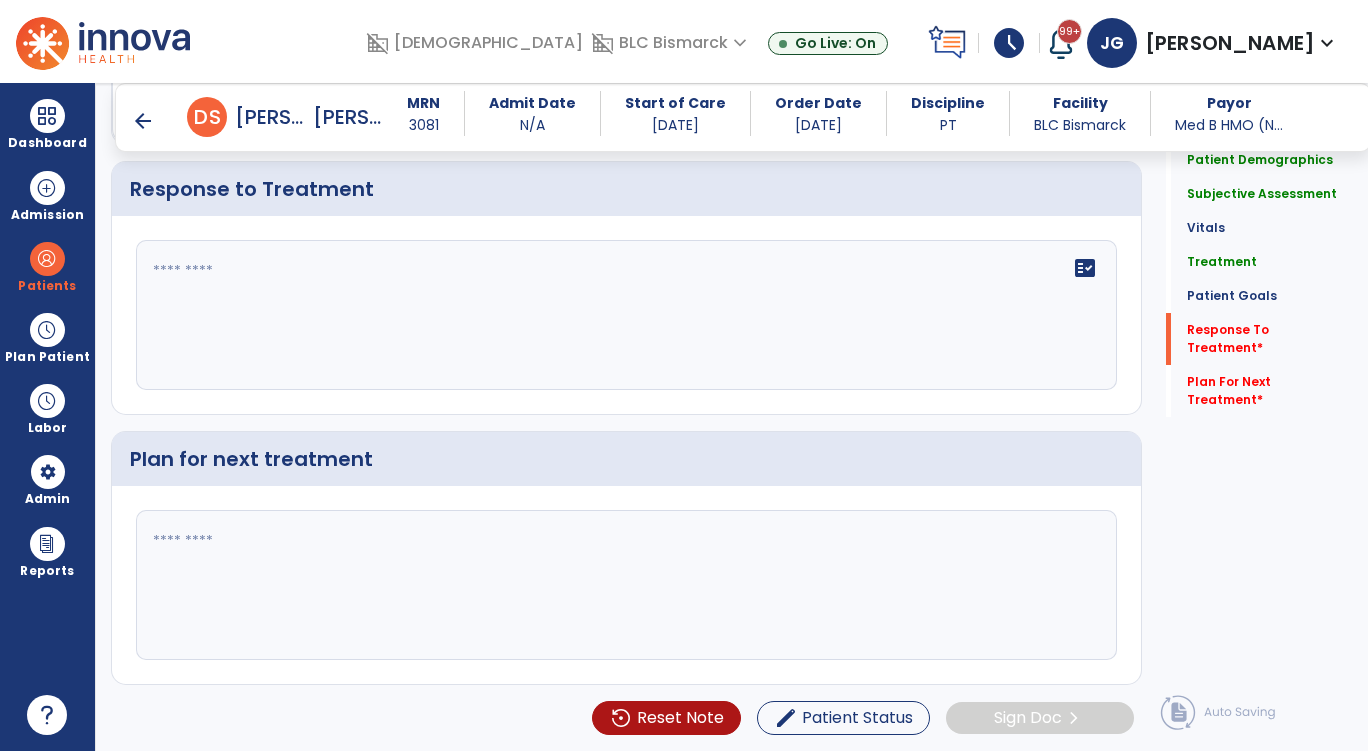 click 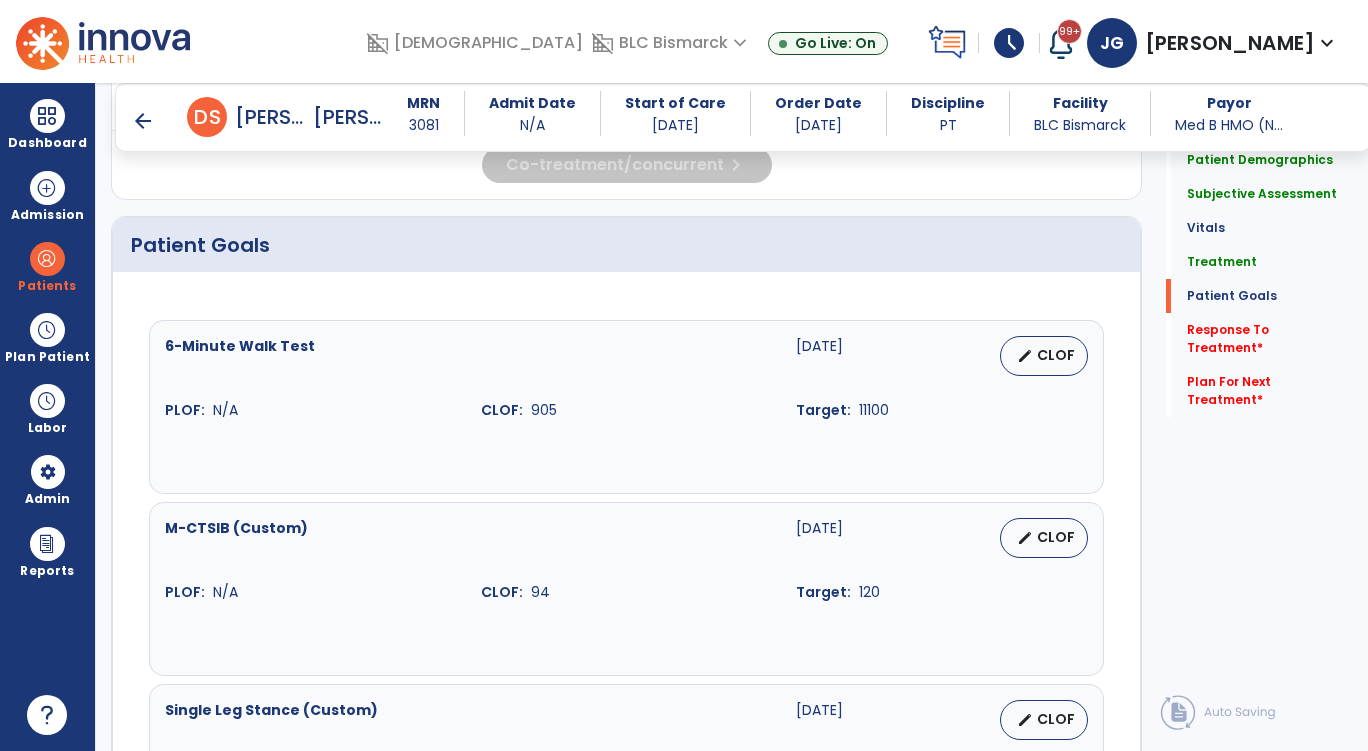 scroll, scrollTop: 1086, scrollLeft: 0, axis: vertical 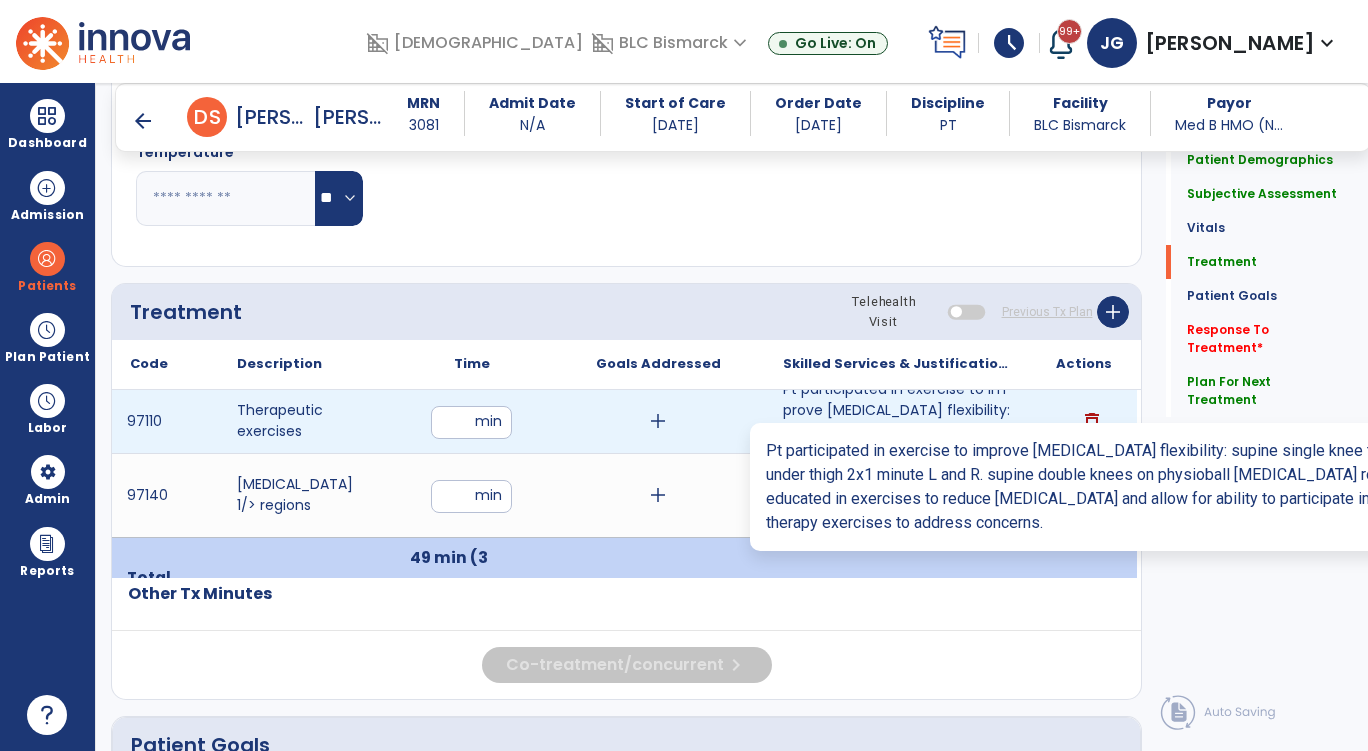 type on "**********" 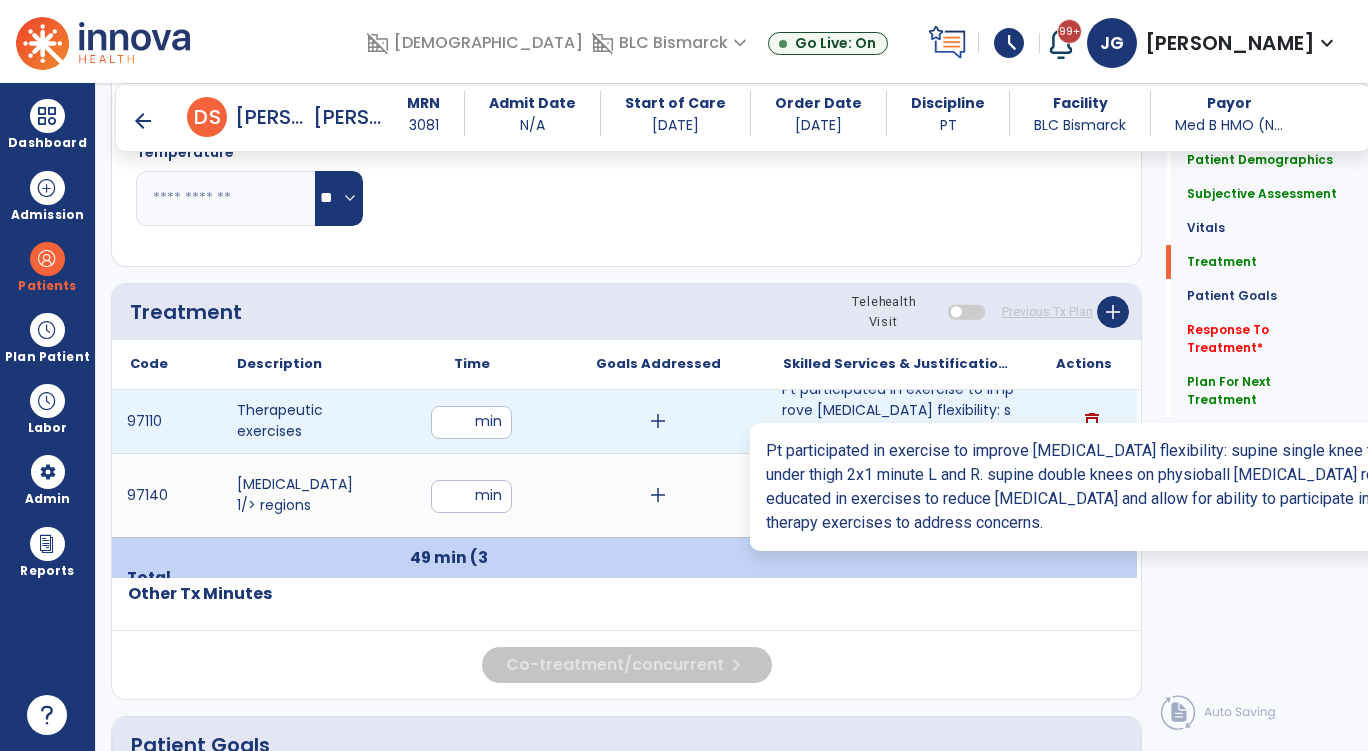 click on "Pt participated in exercise to improve [MEDICAL_DATA] flexibility: supine single knee to chest, hand under t..." at bounding box center [898, 421] 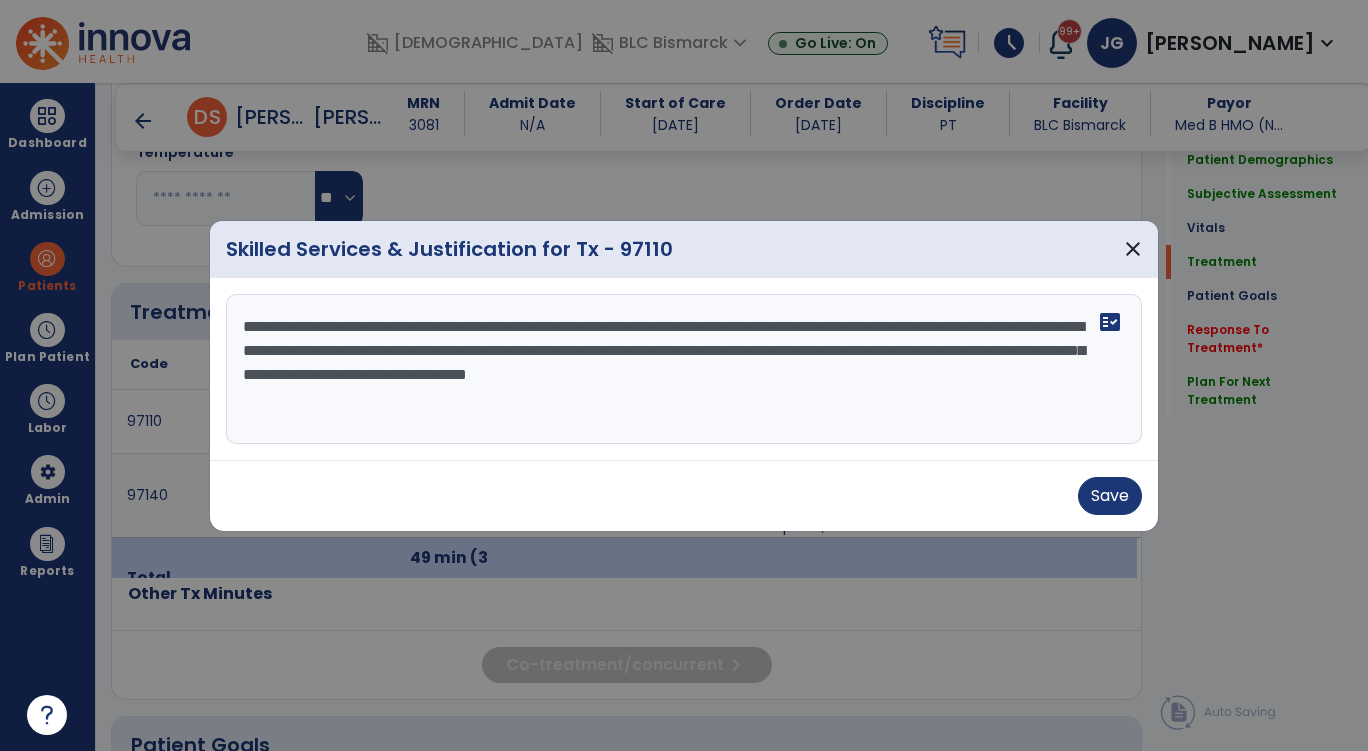 click on "**********" at bounding box center [684, 369] 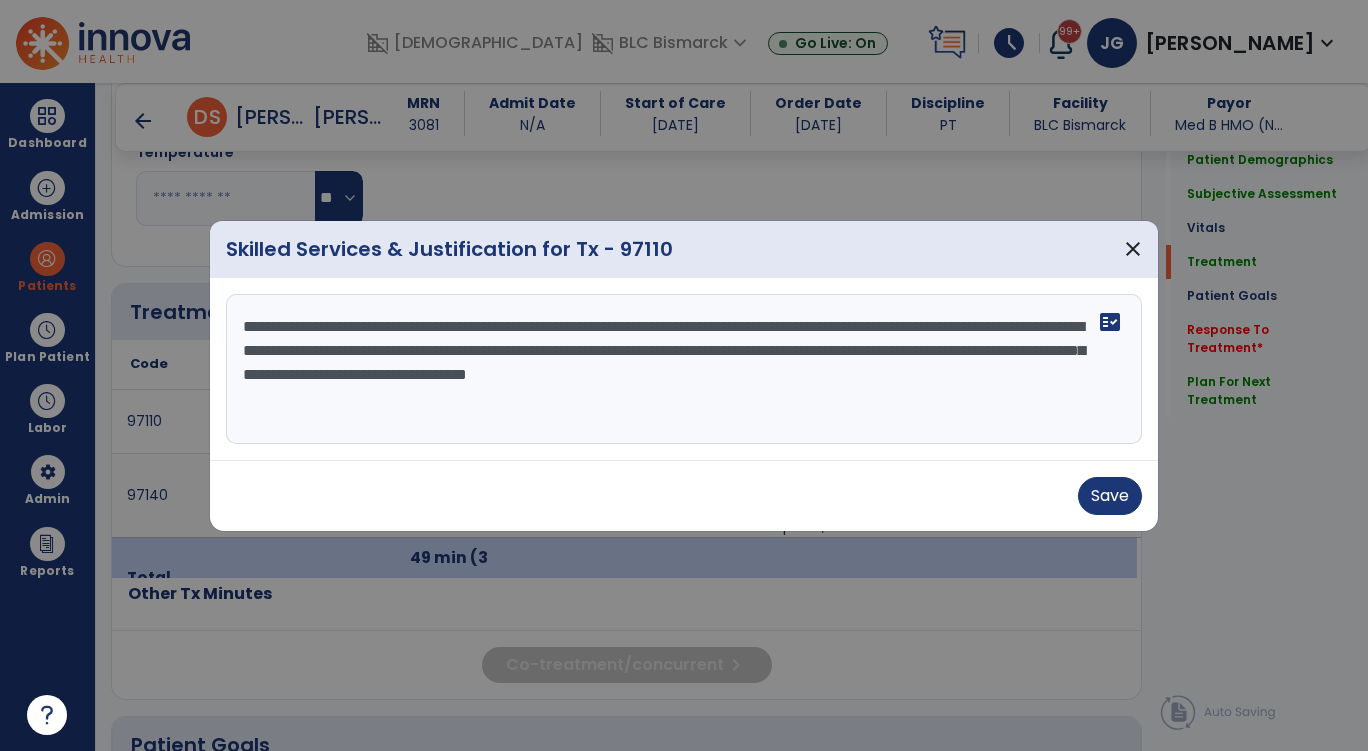 click on "**********" at bounding box center (684, 369) 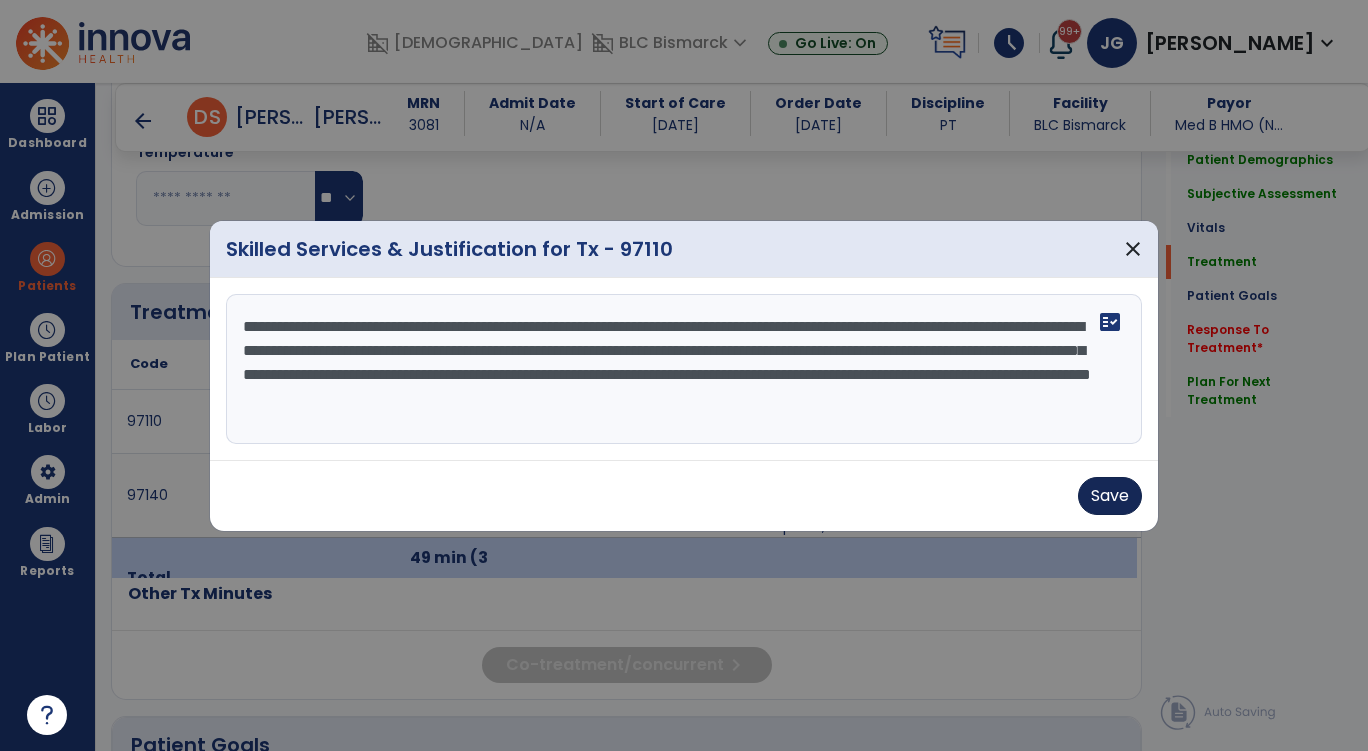 type on "**********" 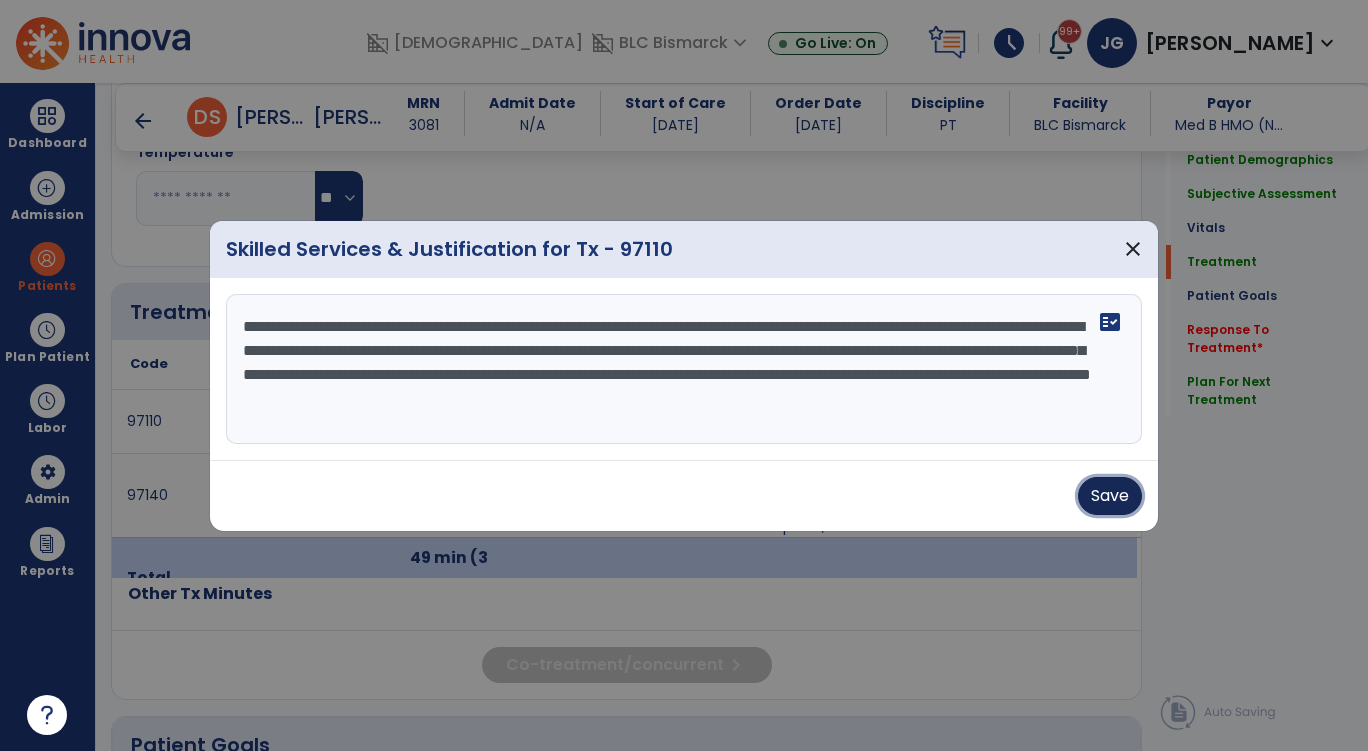 click on "Save" at bounding box center [1110, 496] 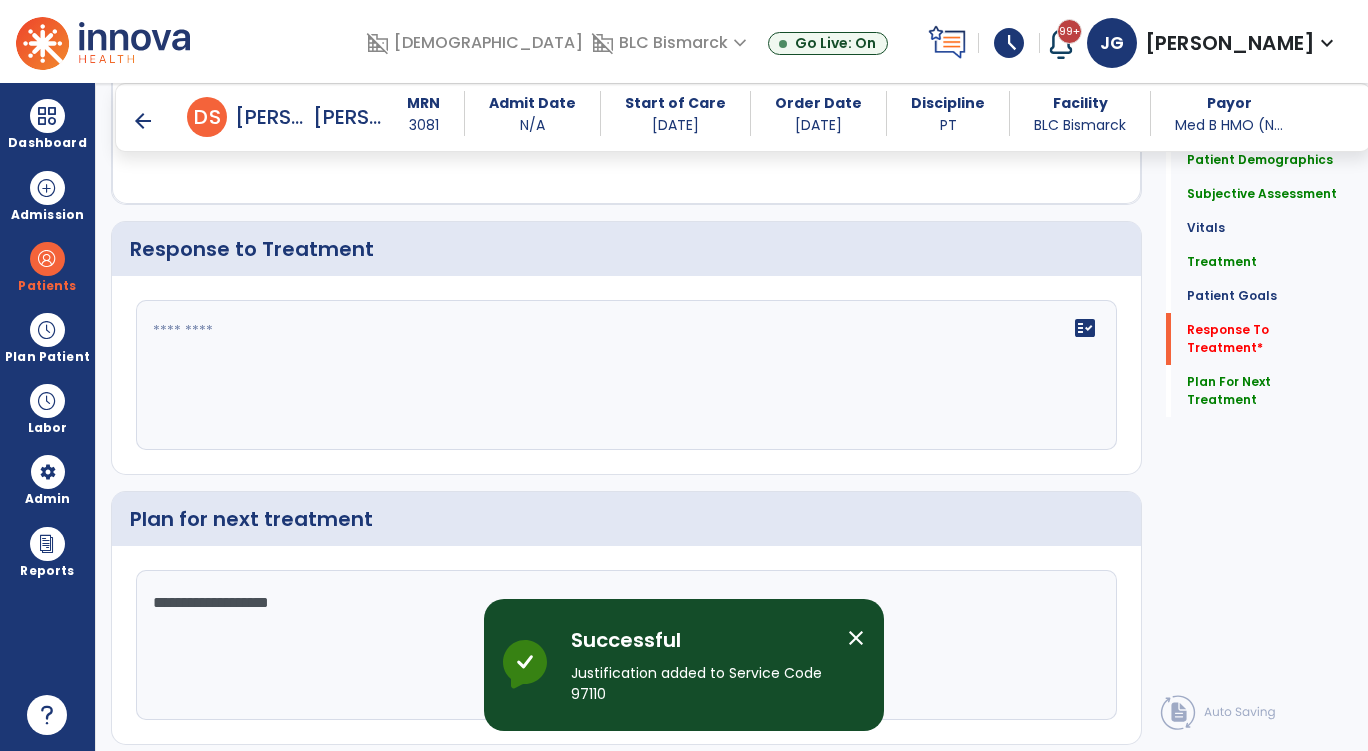 scroll, scrollTop: 3086, scrollLeft: 0, axis: vertical 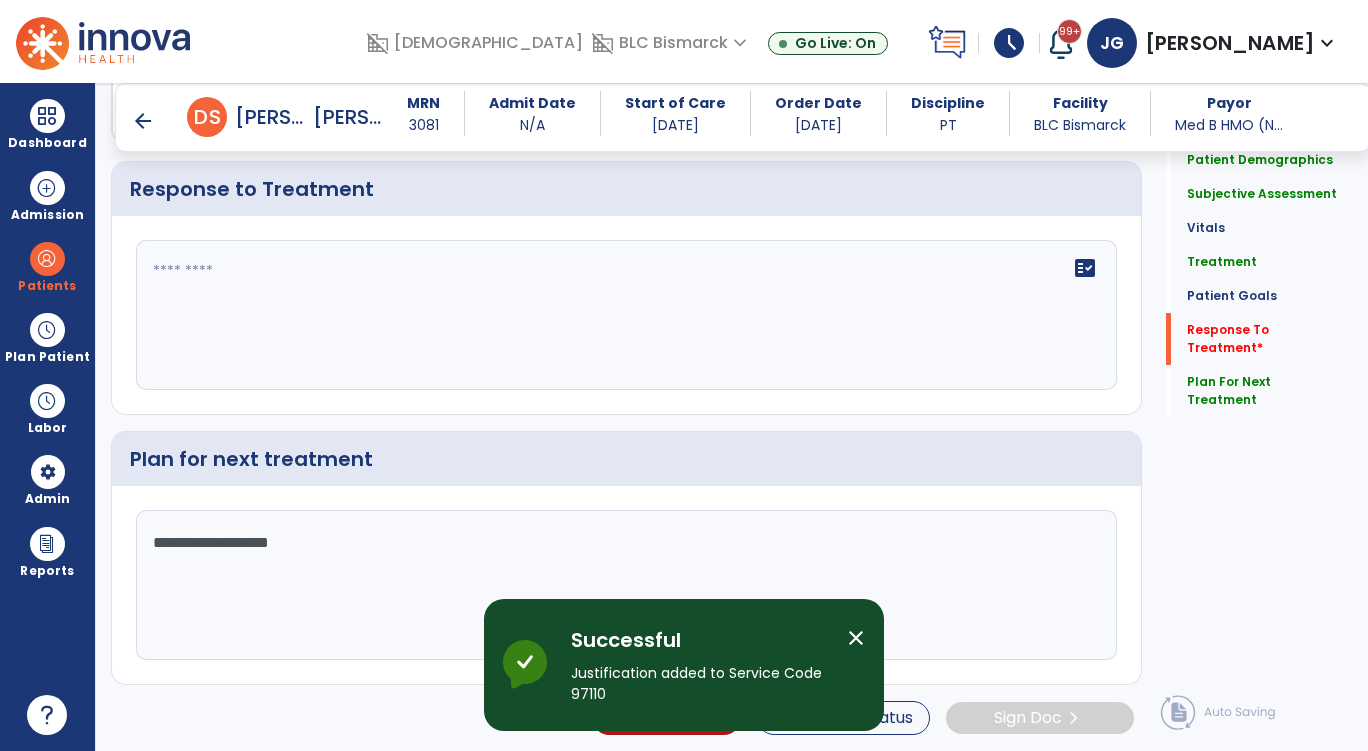 click 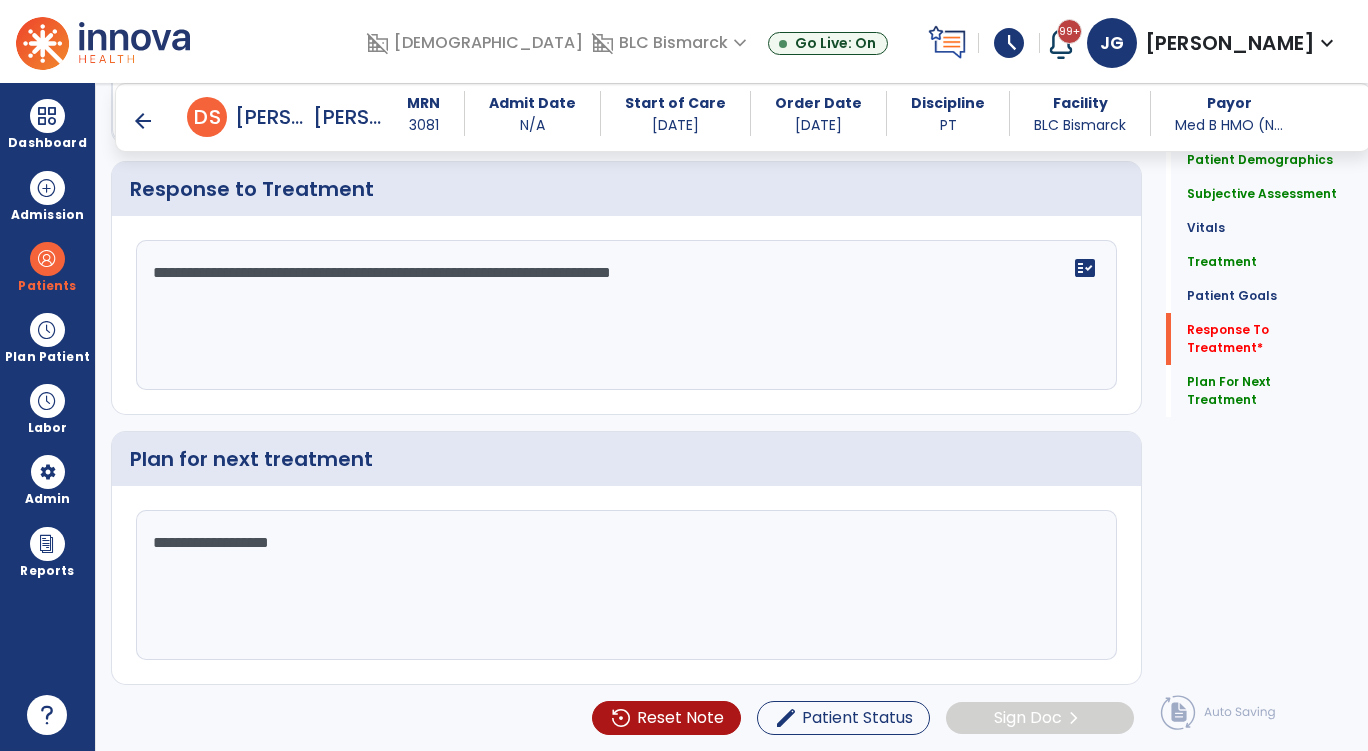 click on "**********" 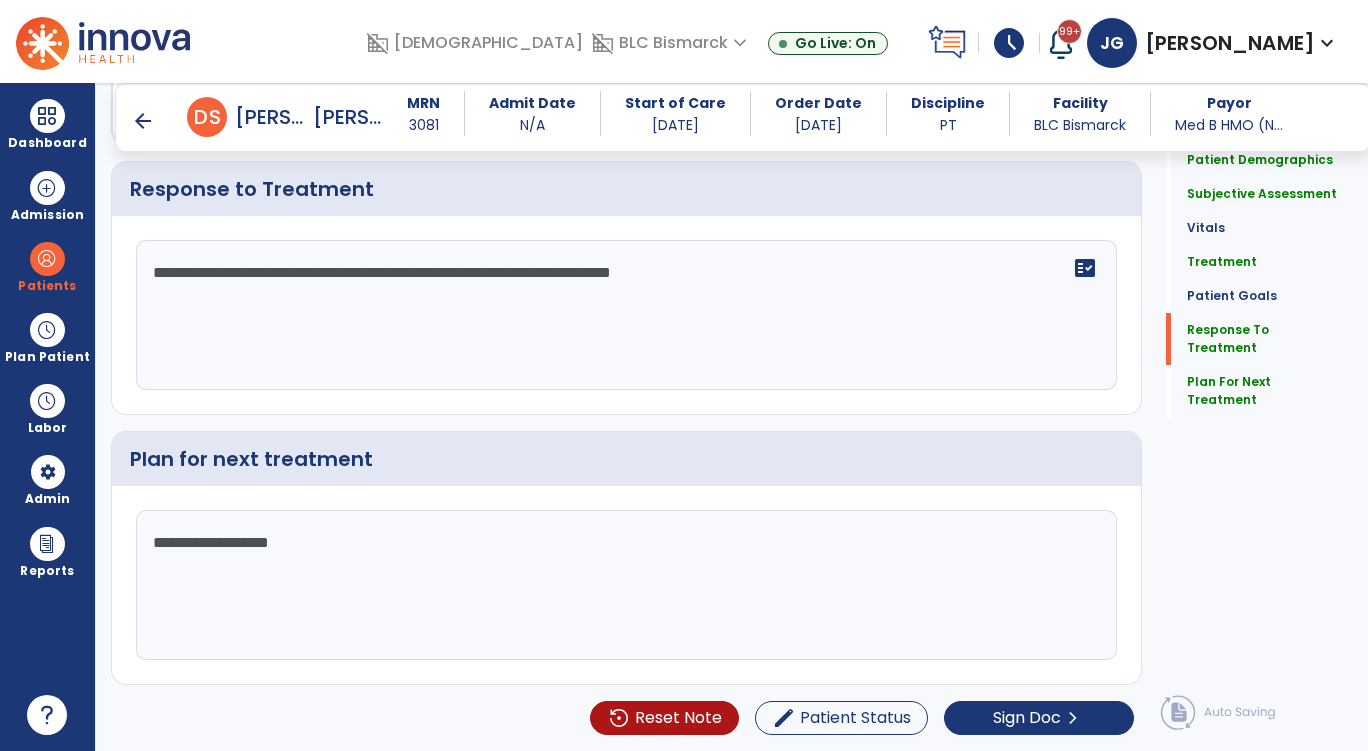 scroll, scrollTop: 3086, scrollLeft: 0, axis: vertical 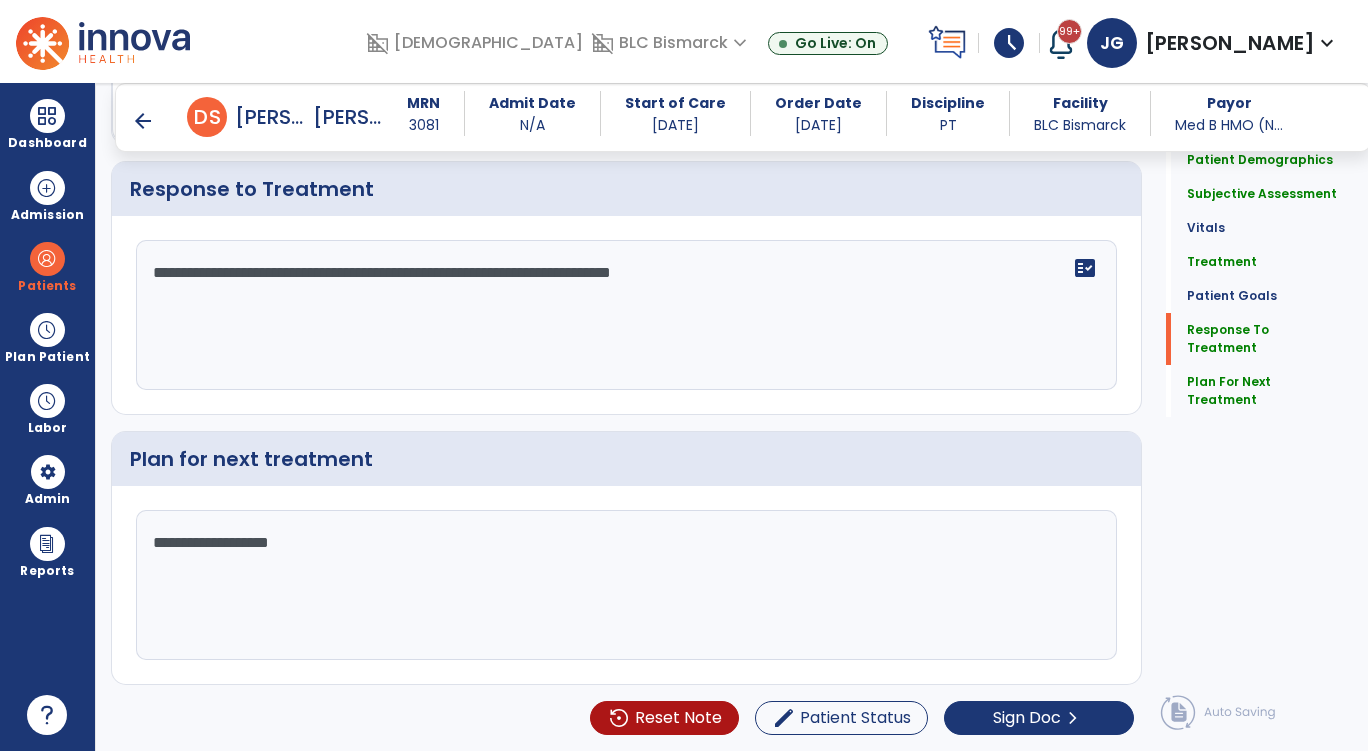 click on "**********" 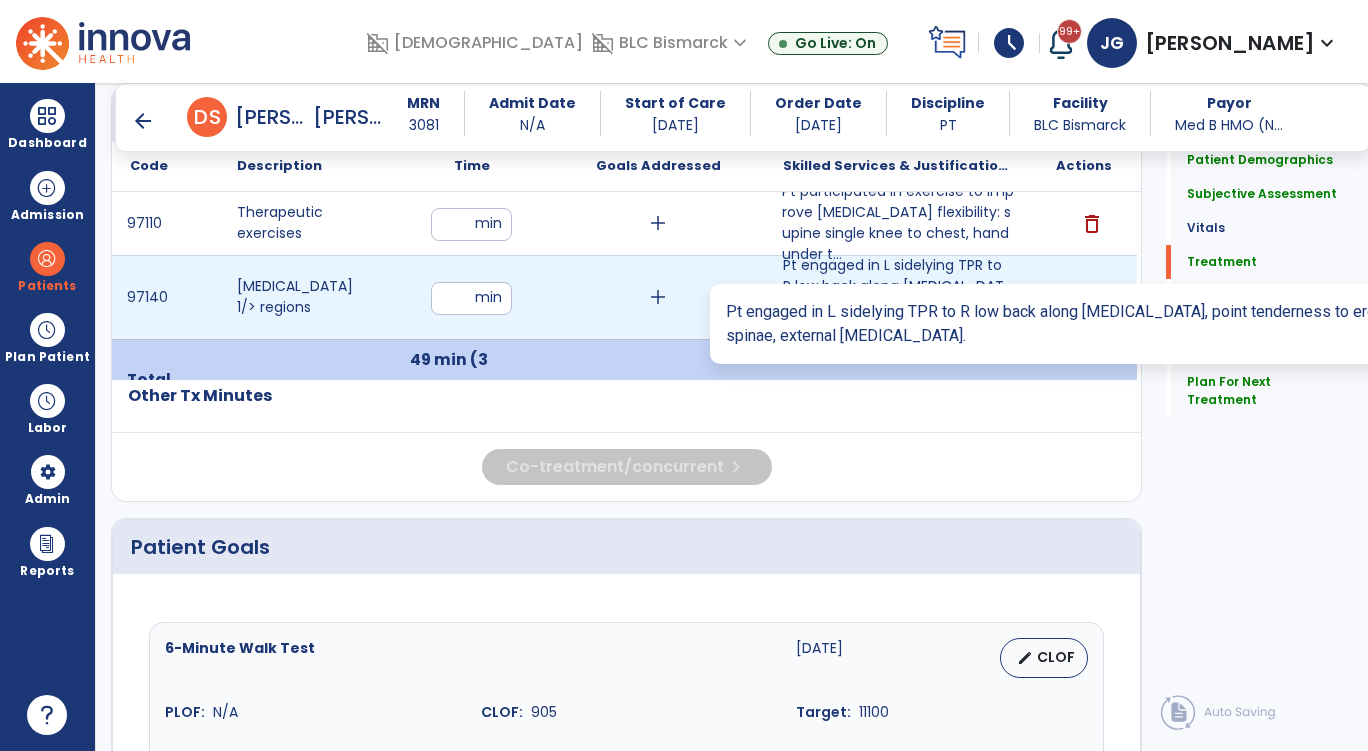 scroll, scrollTop: 1084, scrollLeft: 0, axis: vertical 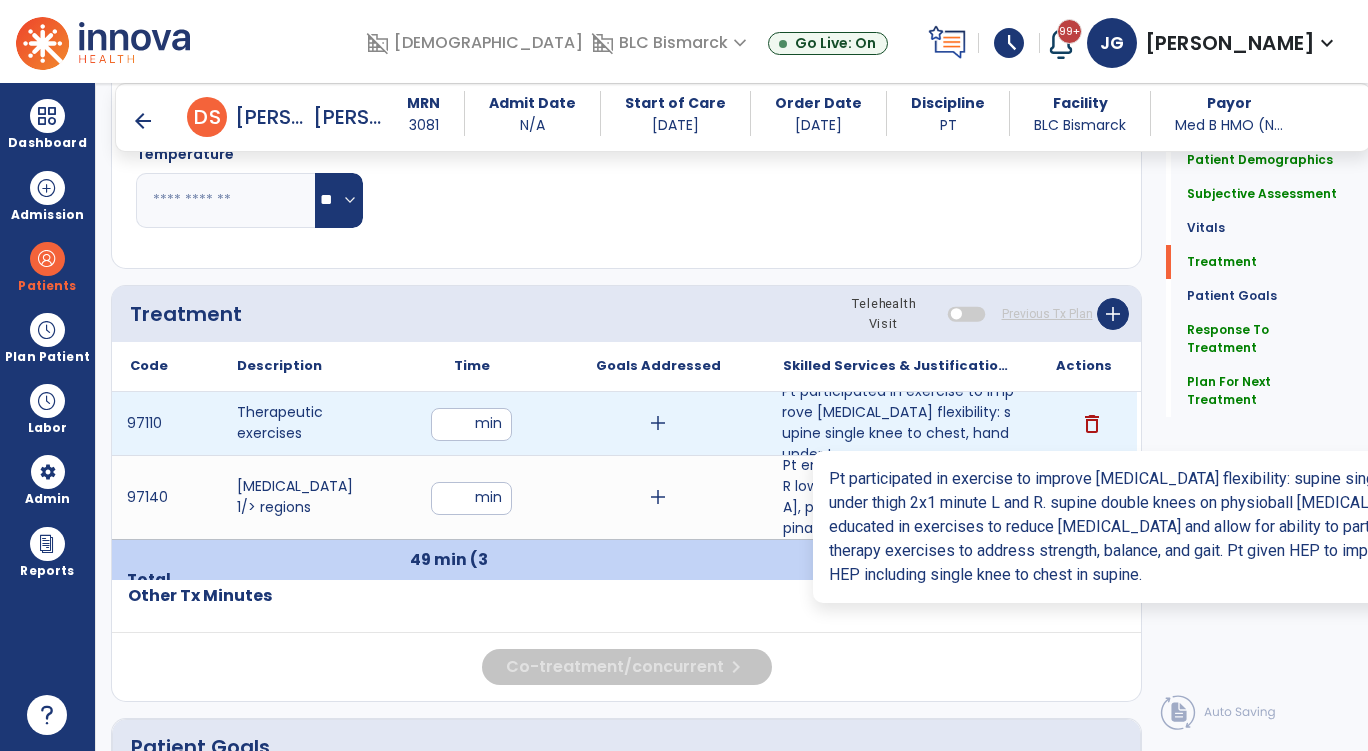 type on "**********" 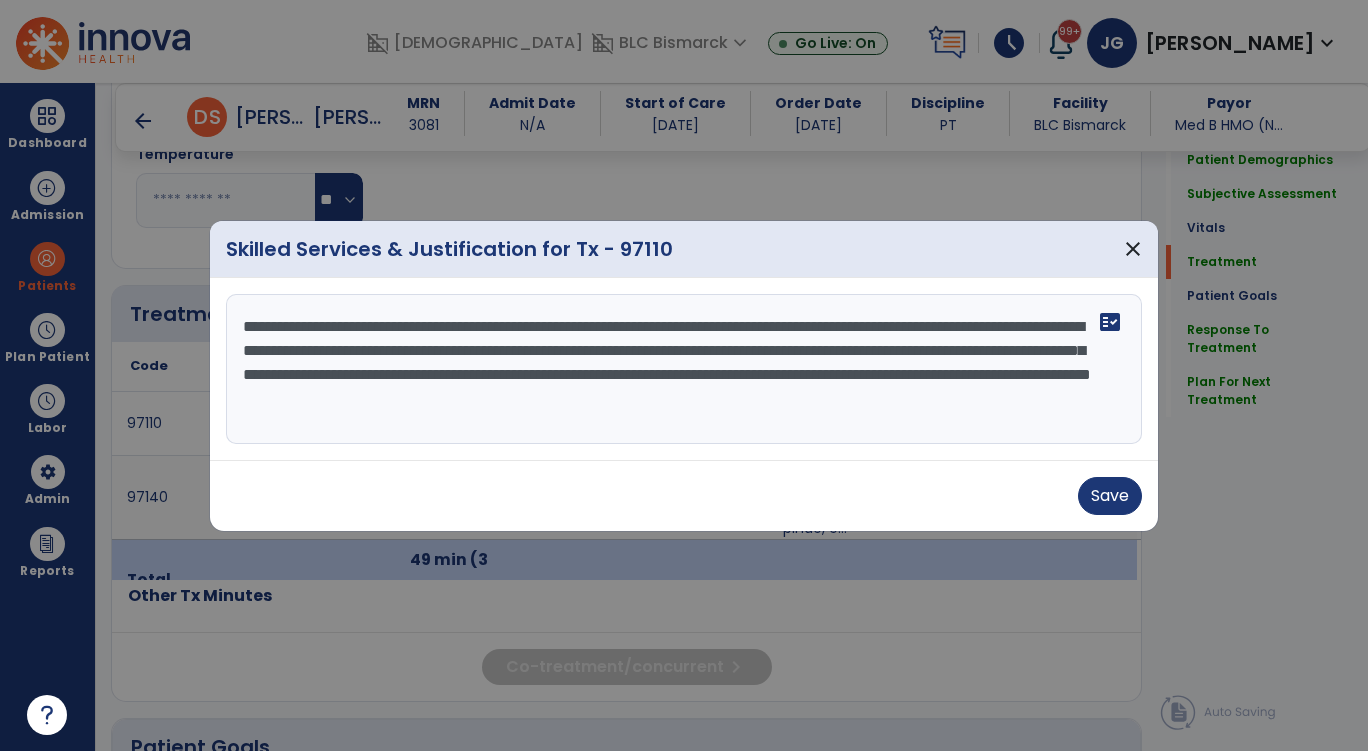 click on "**********" at bounding box center (684, 369) 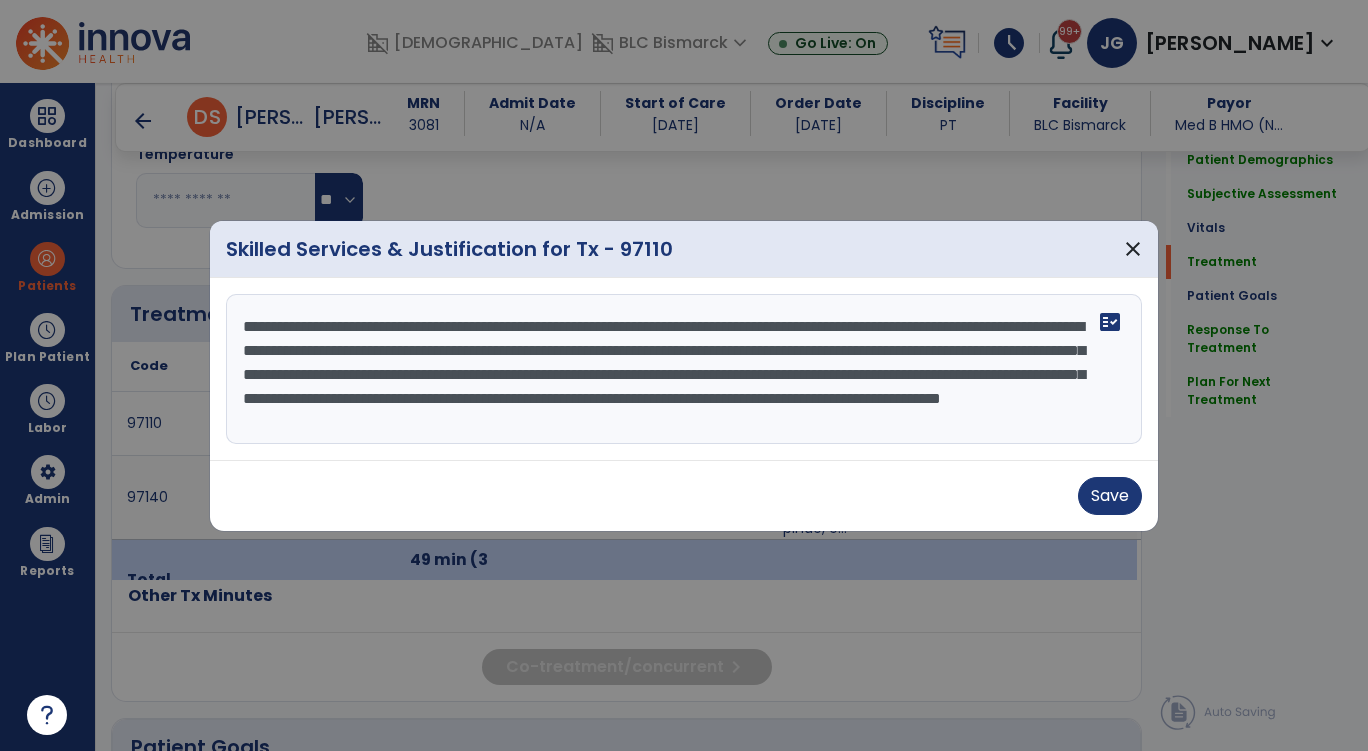 scroll, scrollTop: 15, scrollLeft: 0, axis: vertical 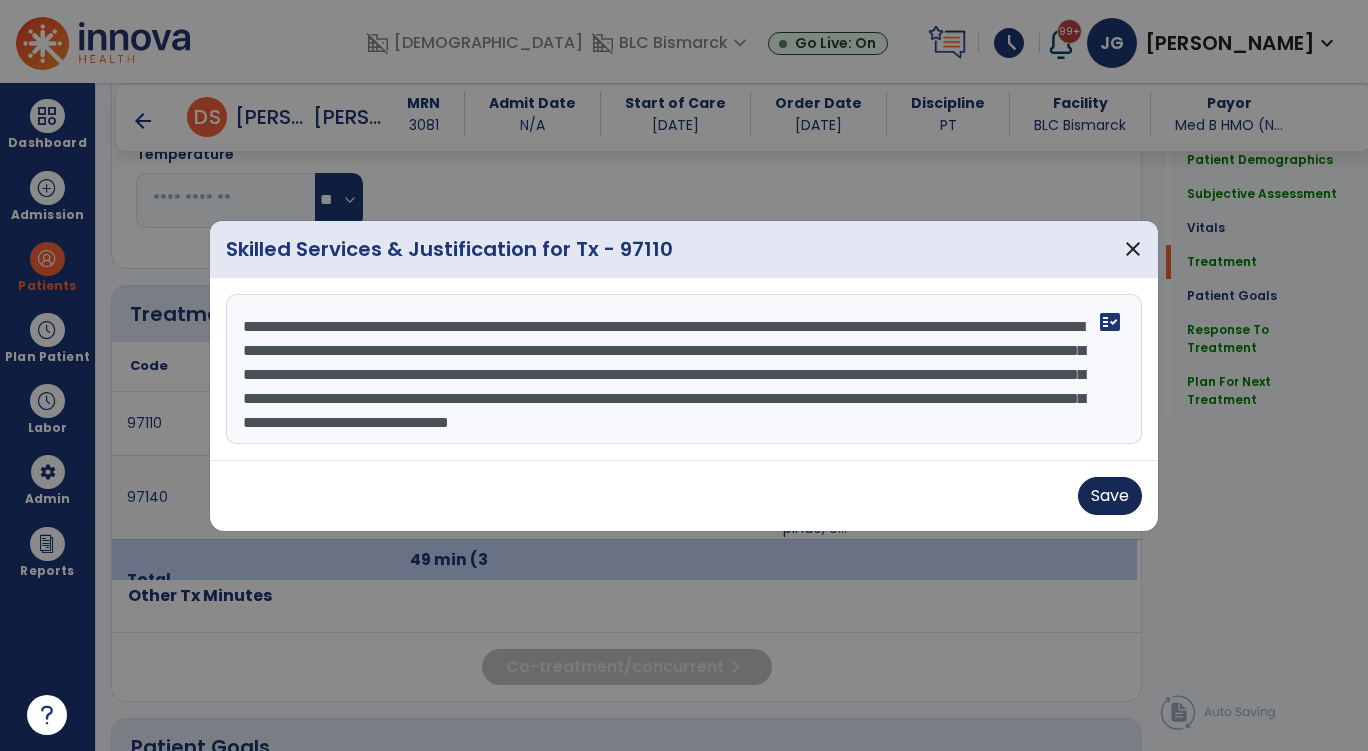 type on "**********" 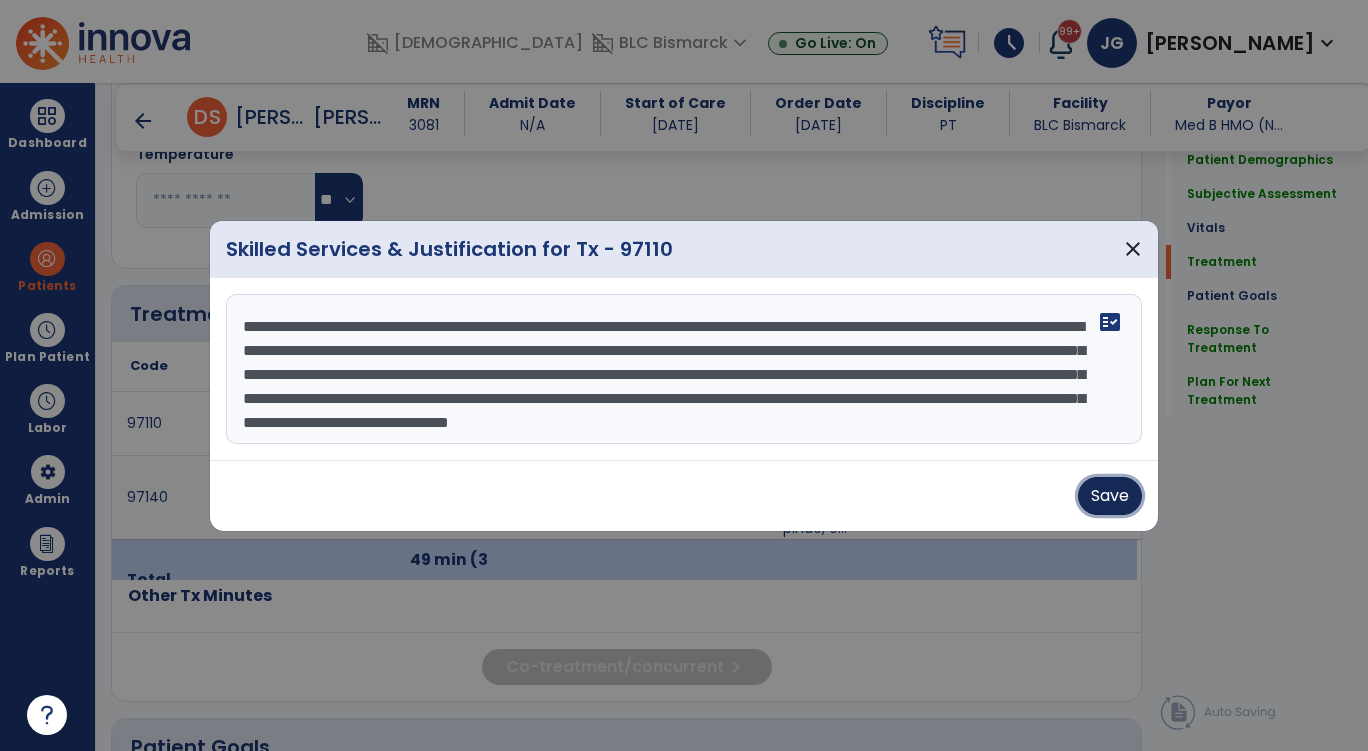 click on "Save" at bounding box center [1110, 496] 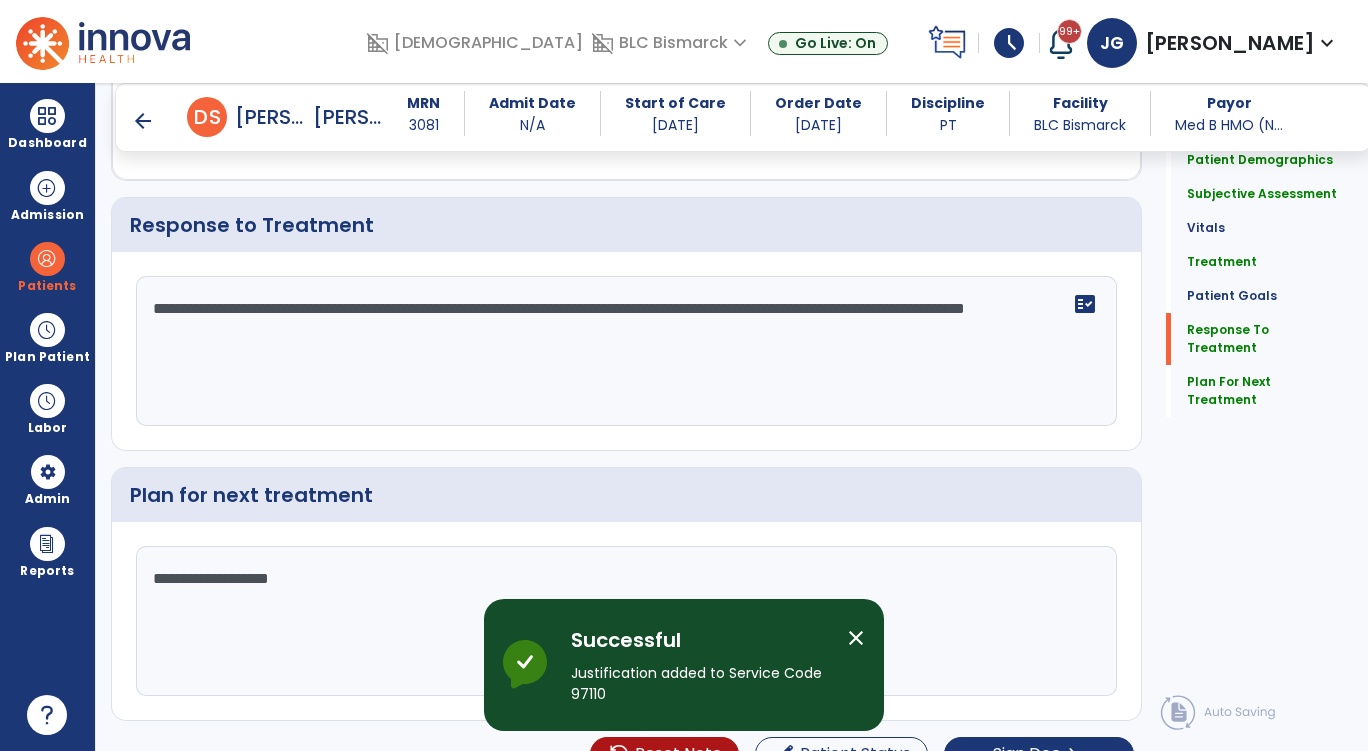 scroll, scrollTop: 3086, scrollLeft: 0, axis: vertical 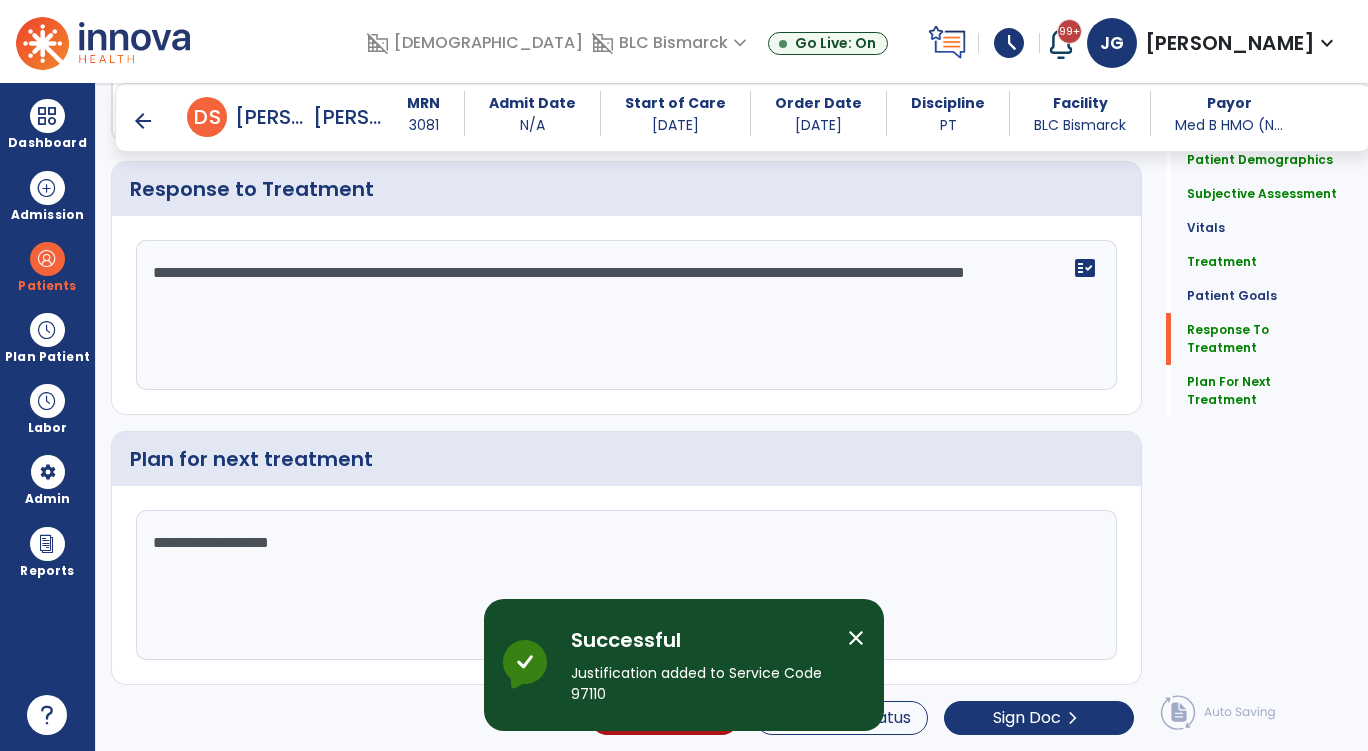 click on "**********" 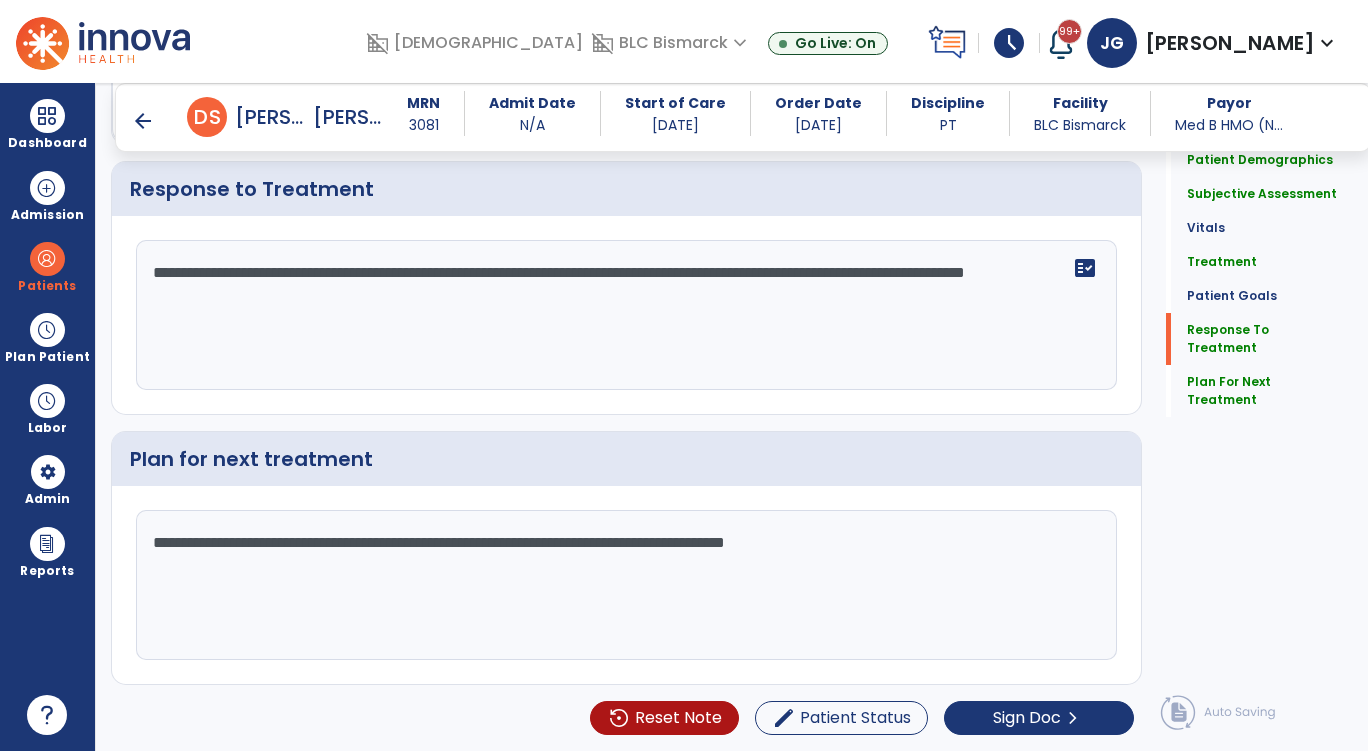 type on "**********" 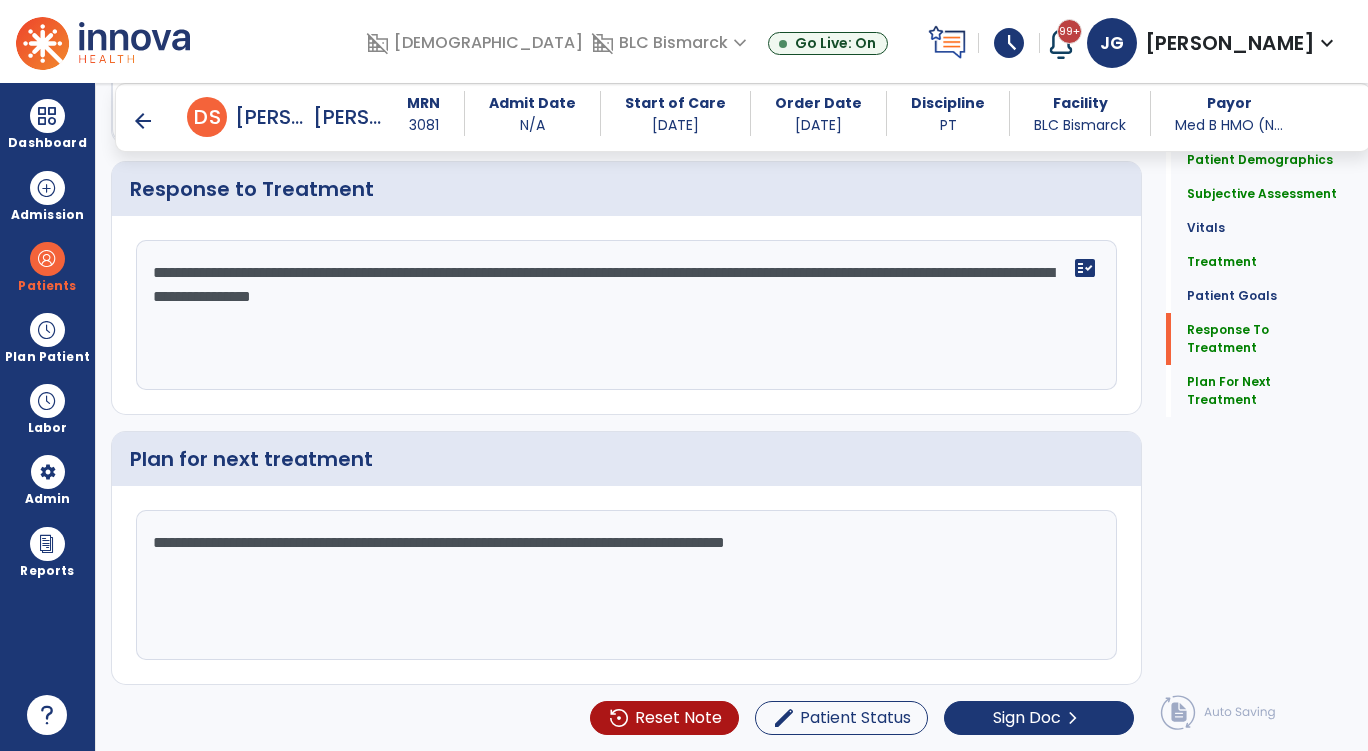scroll, scrollTop: 3086, scrollLeft: 0, axis: vertical 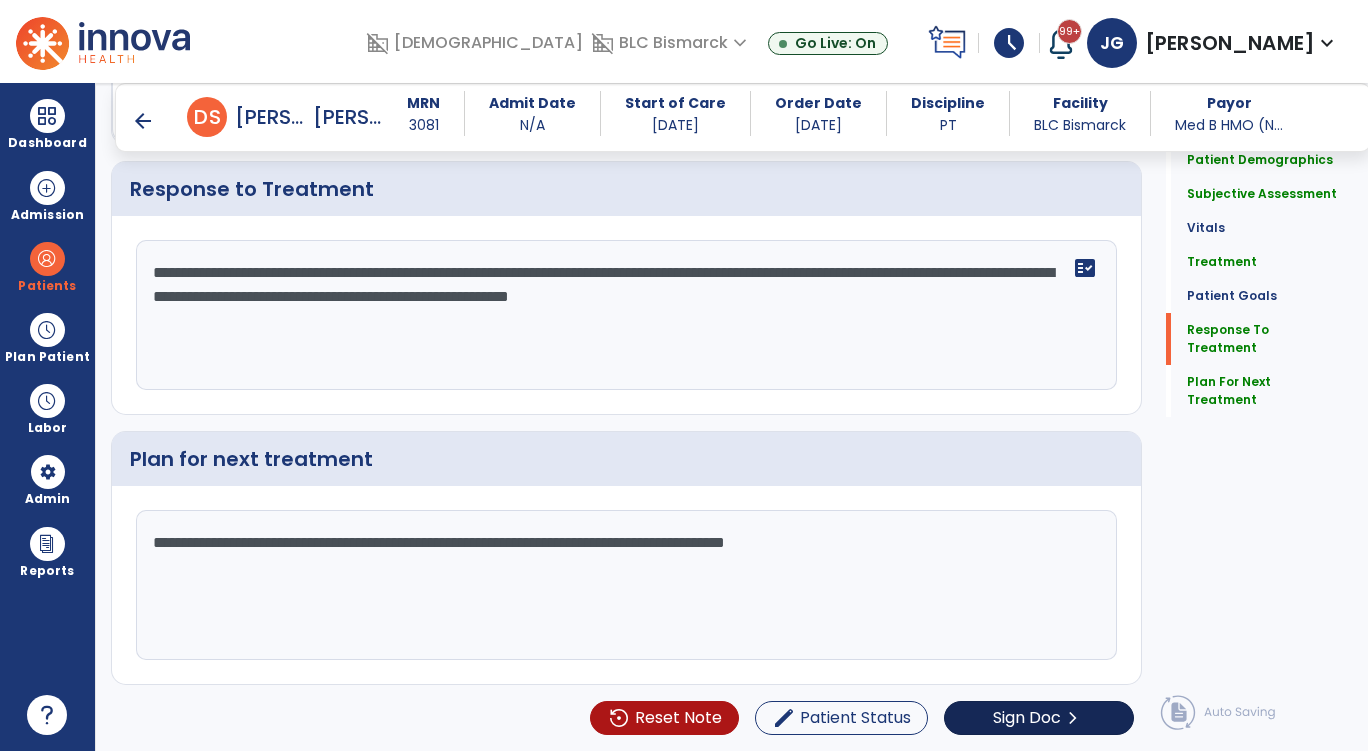 type on "**********" 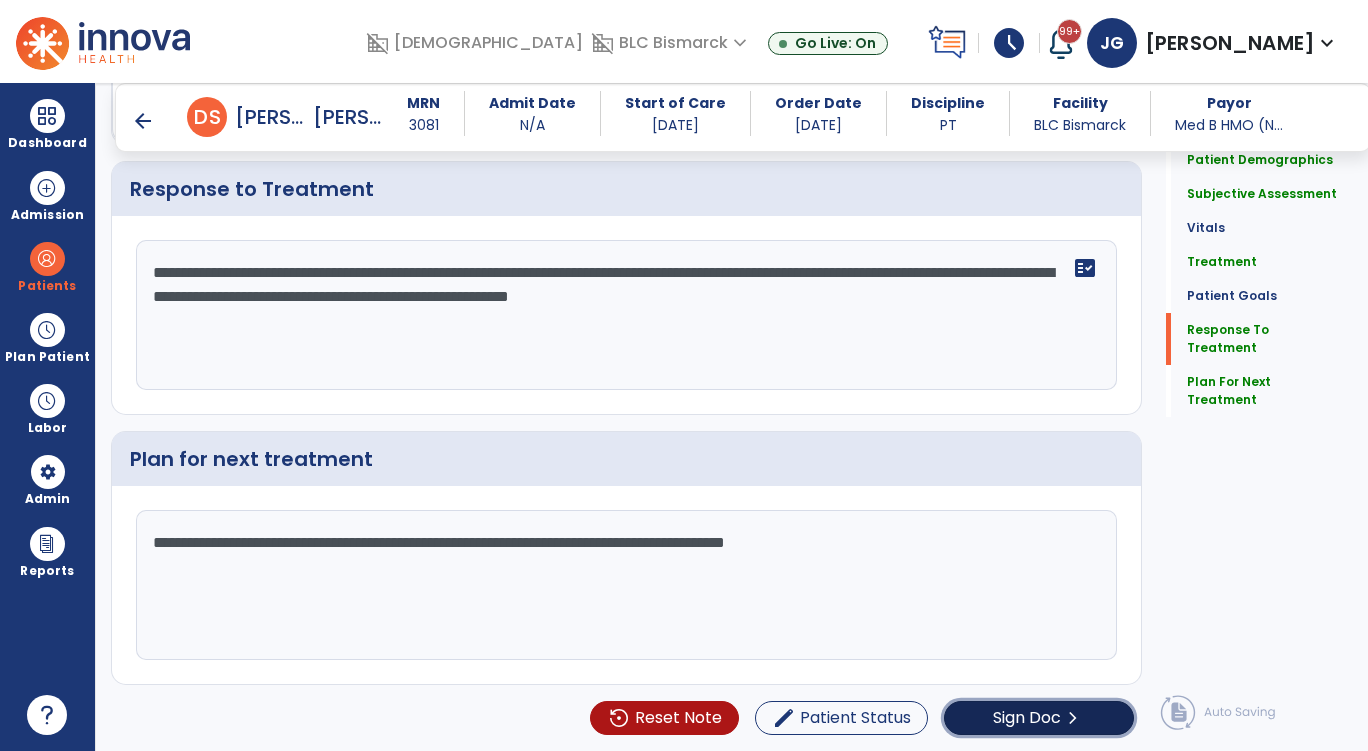 click on "Sign Doc  chevron_right" 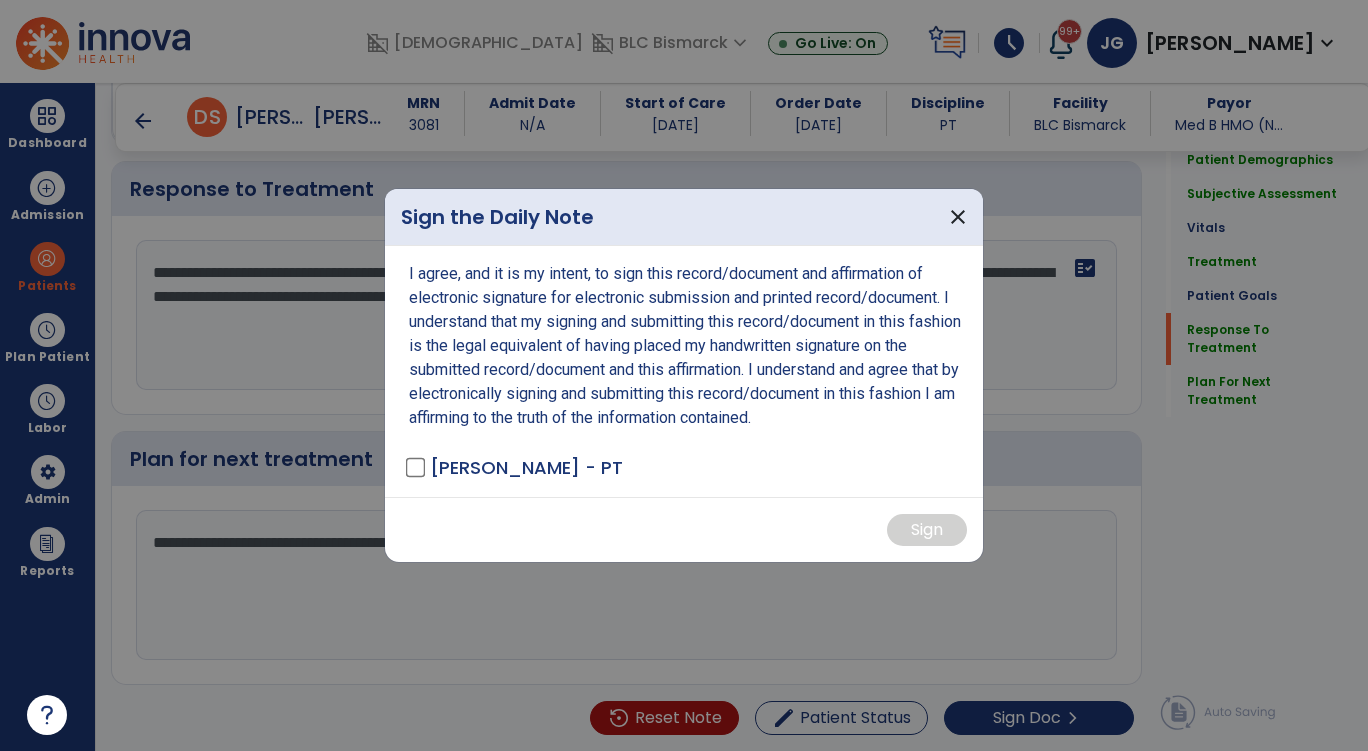 scroll, scrollTop: 3086, scrollLeft: 0, axis: vertical 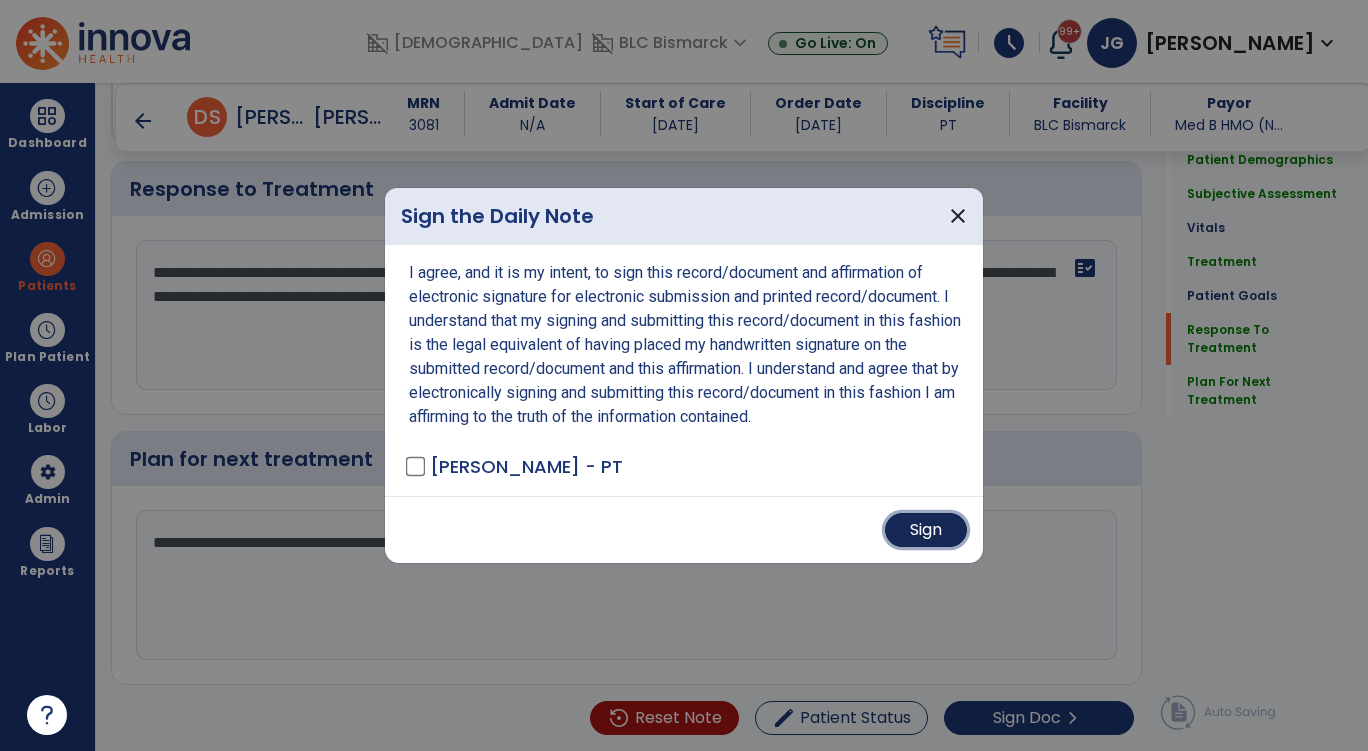 click on "Sign" at bounding box center [926, 530] 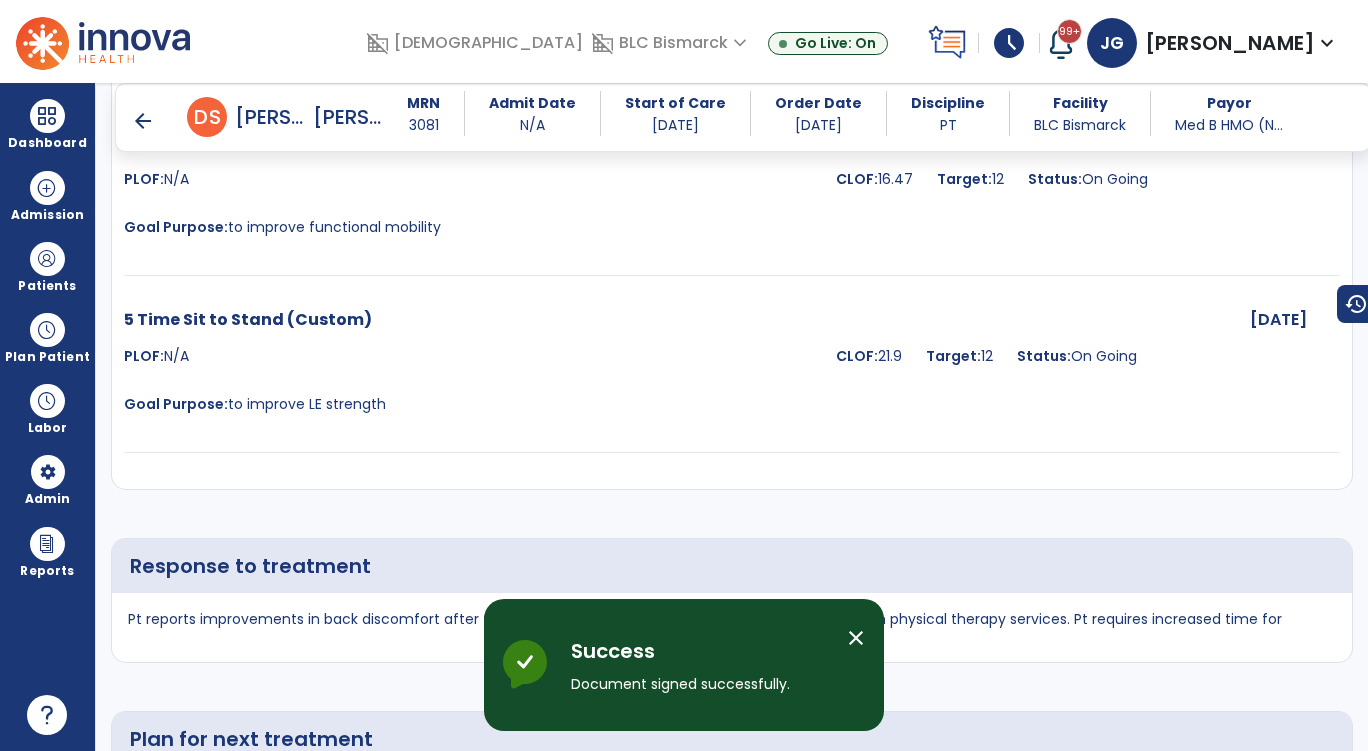 scroll, scrollTop: 4522, scrollLeft: 0, axis: vertical 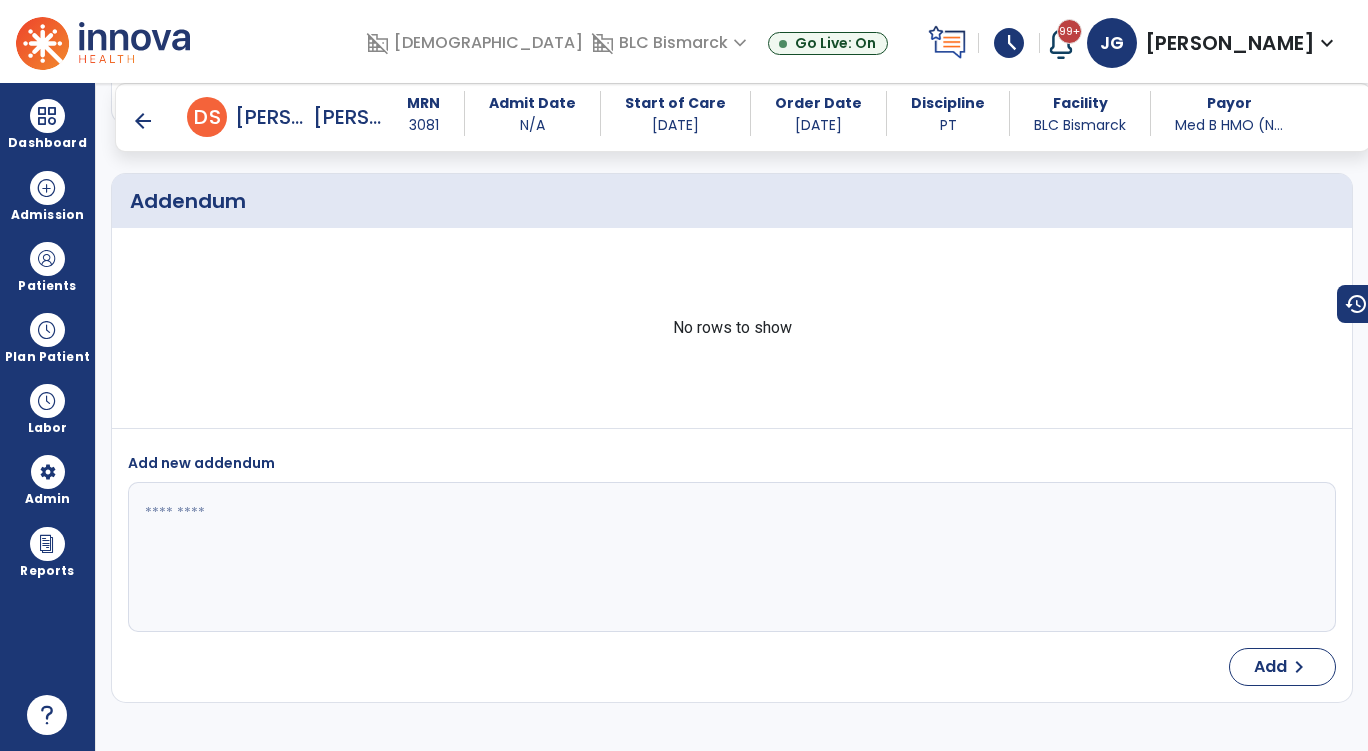 click on "arrow_back" at bounding box center (143, 121) 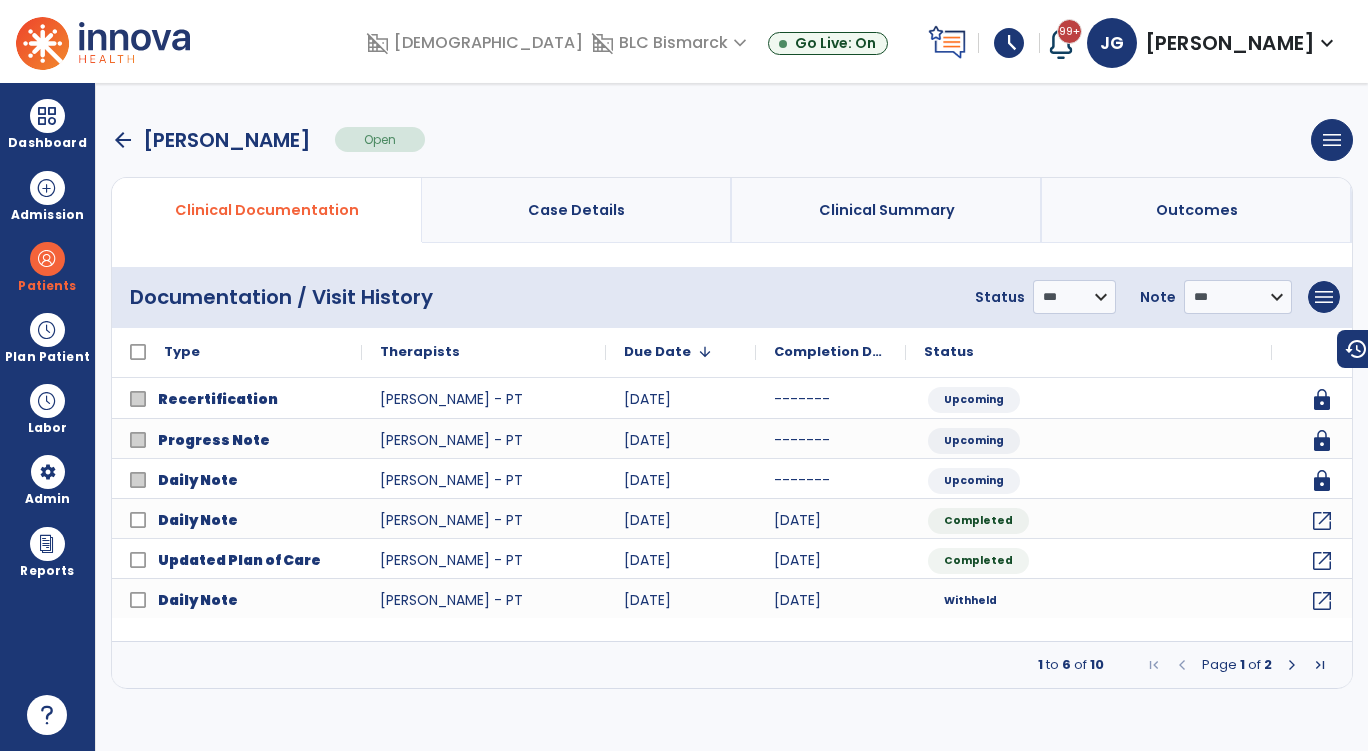 scroll, scrollTop: 0, scrollLeft: 0, axis: both 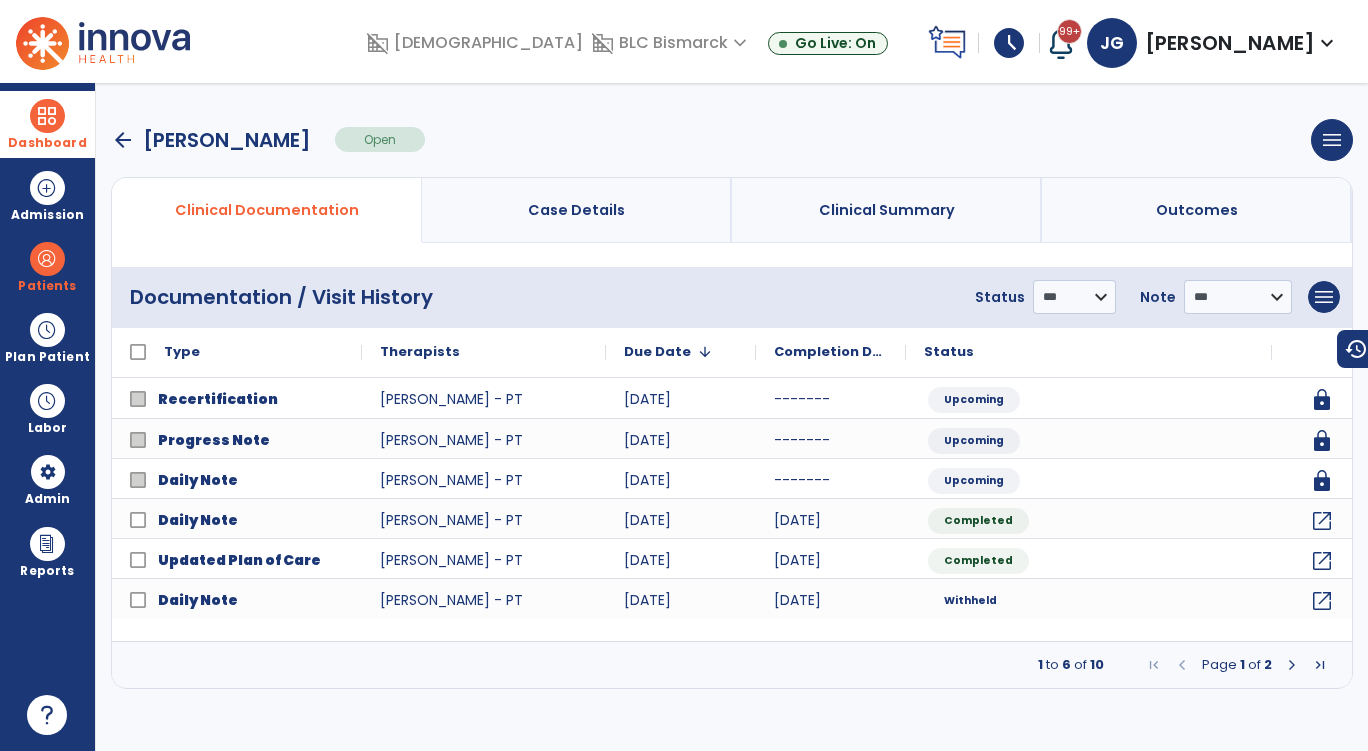 click at bounding box center (47, 116) 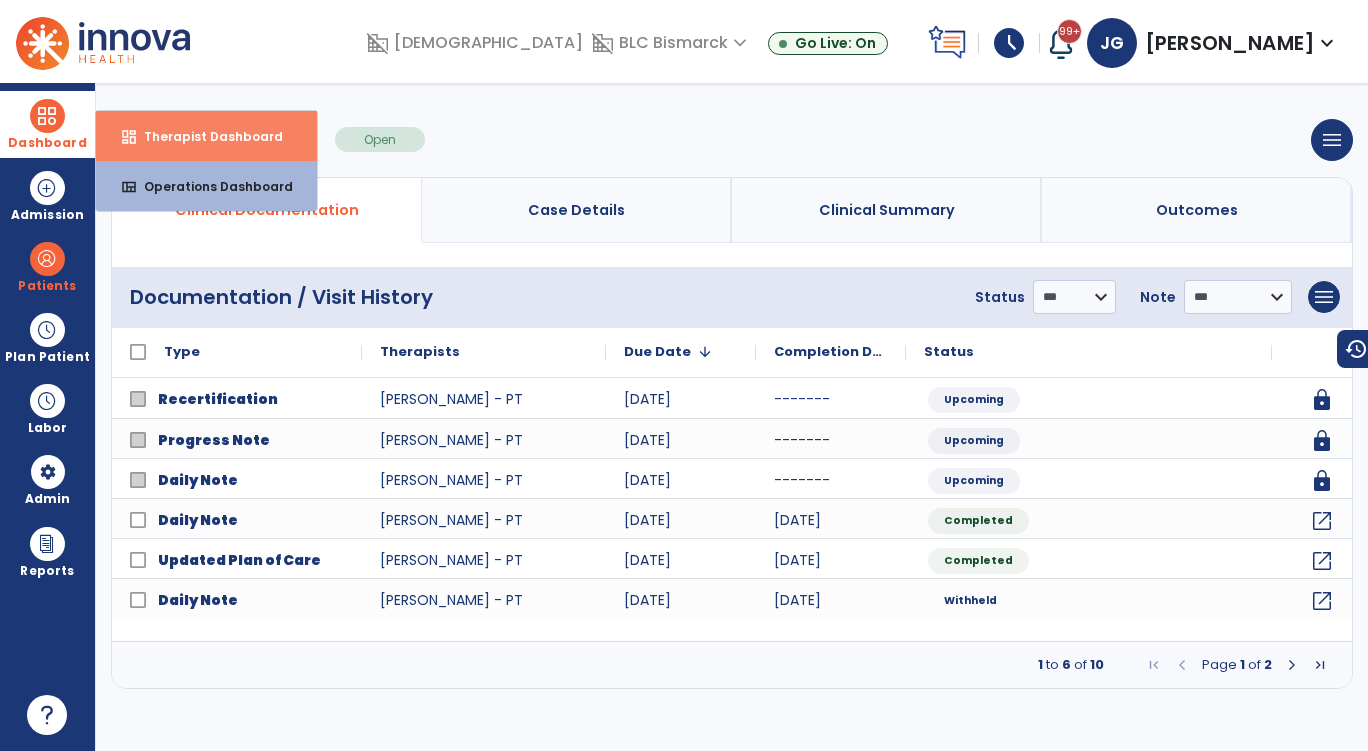 click on "Therapist Dashboard" at bounding box center [205, 136] 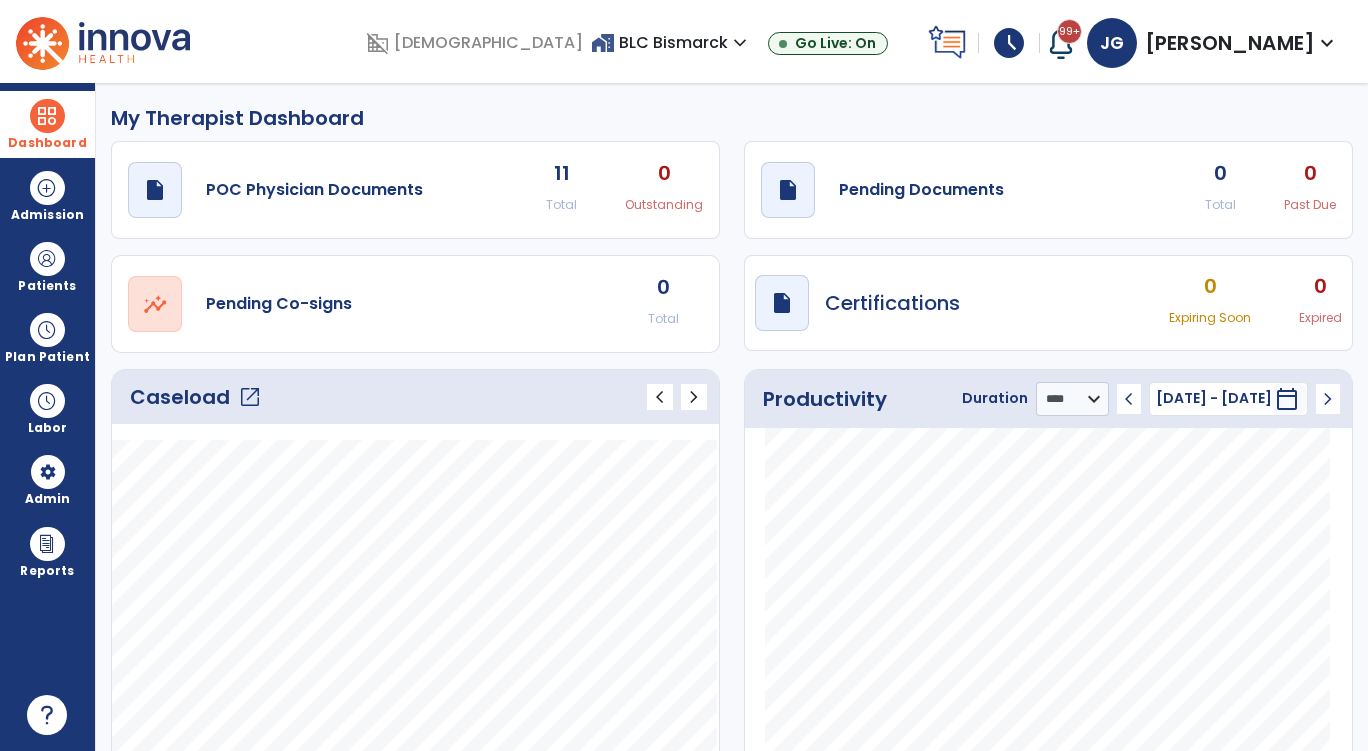 click on "Dashboard" at bounding box center [47, 124] 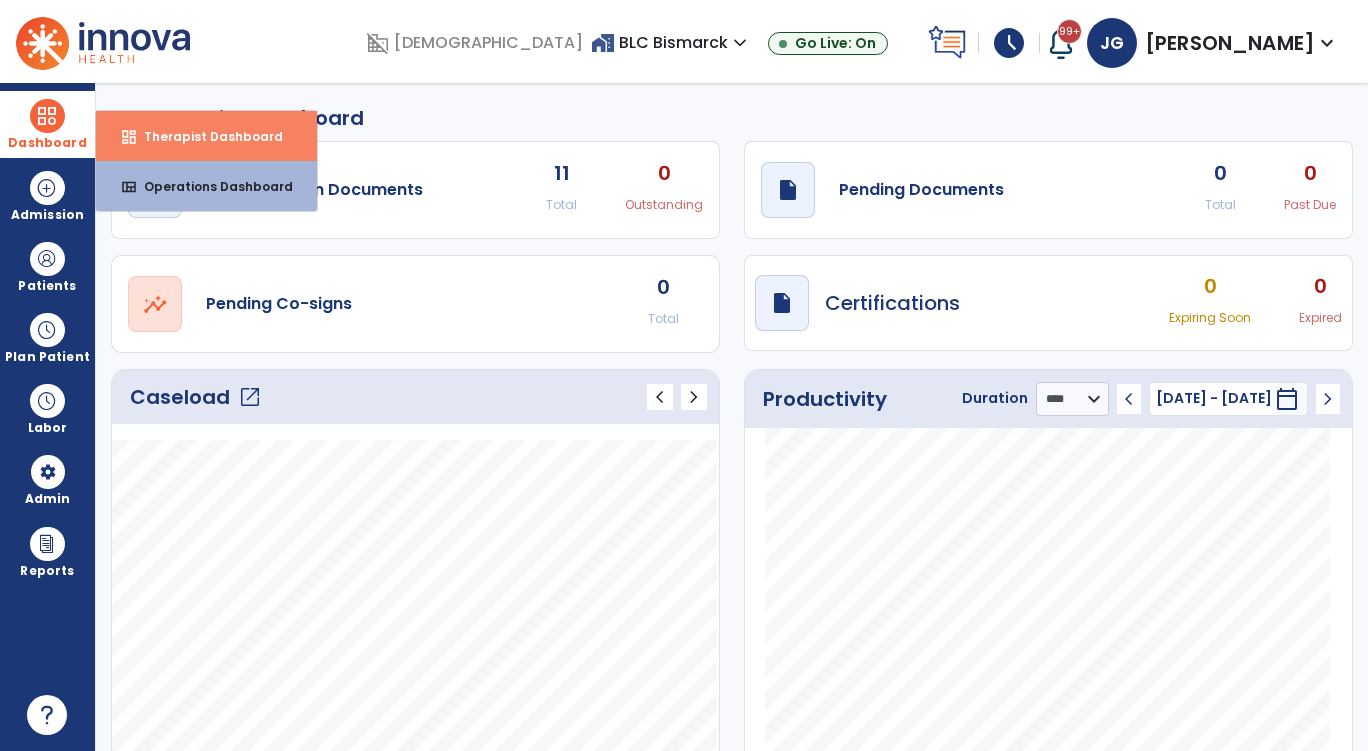 click on "dashboard" at bounding box center [129, 137] 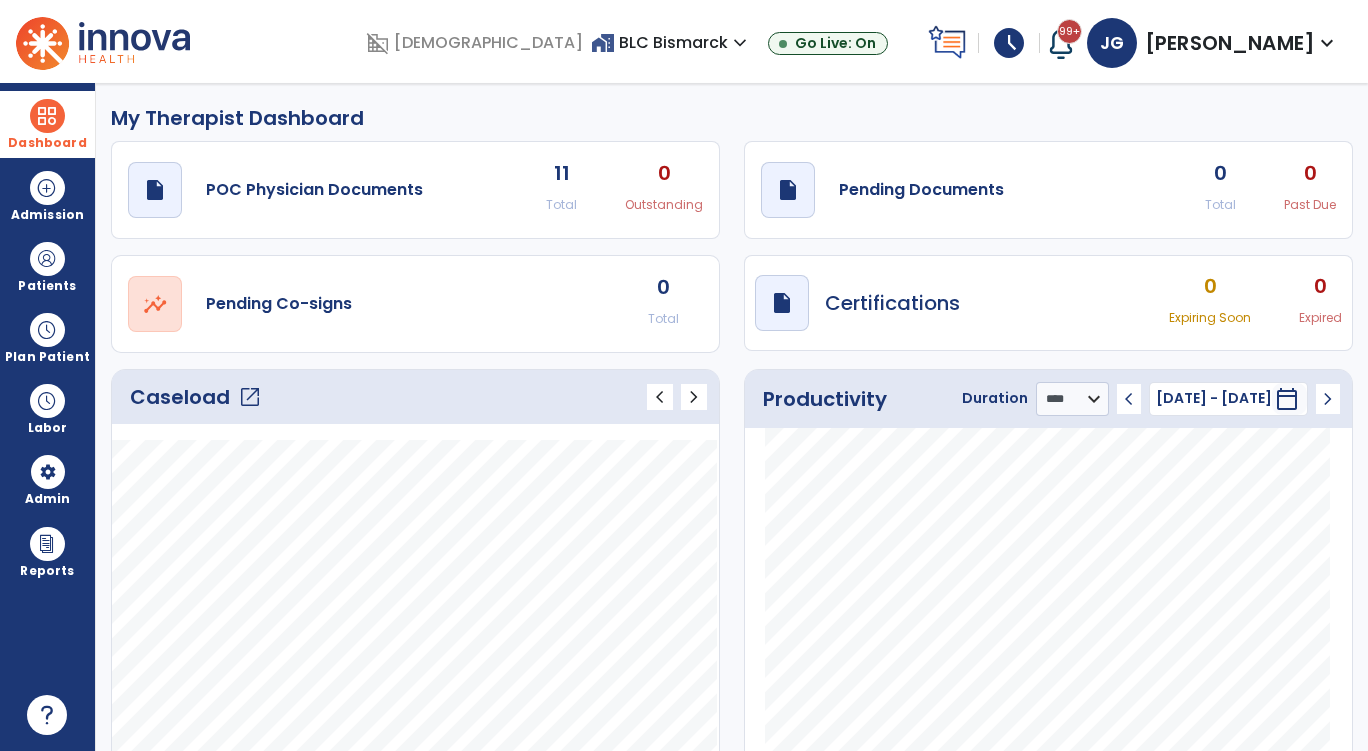 click on "Dashboard" at bounding box center [47, 143] 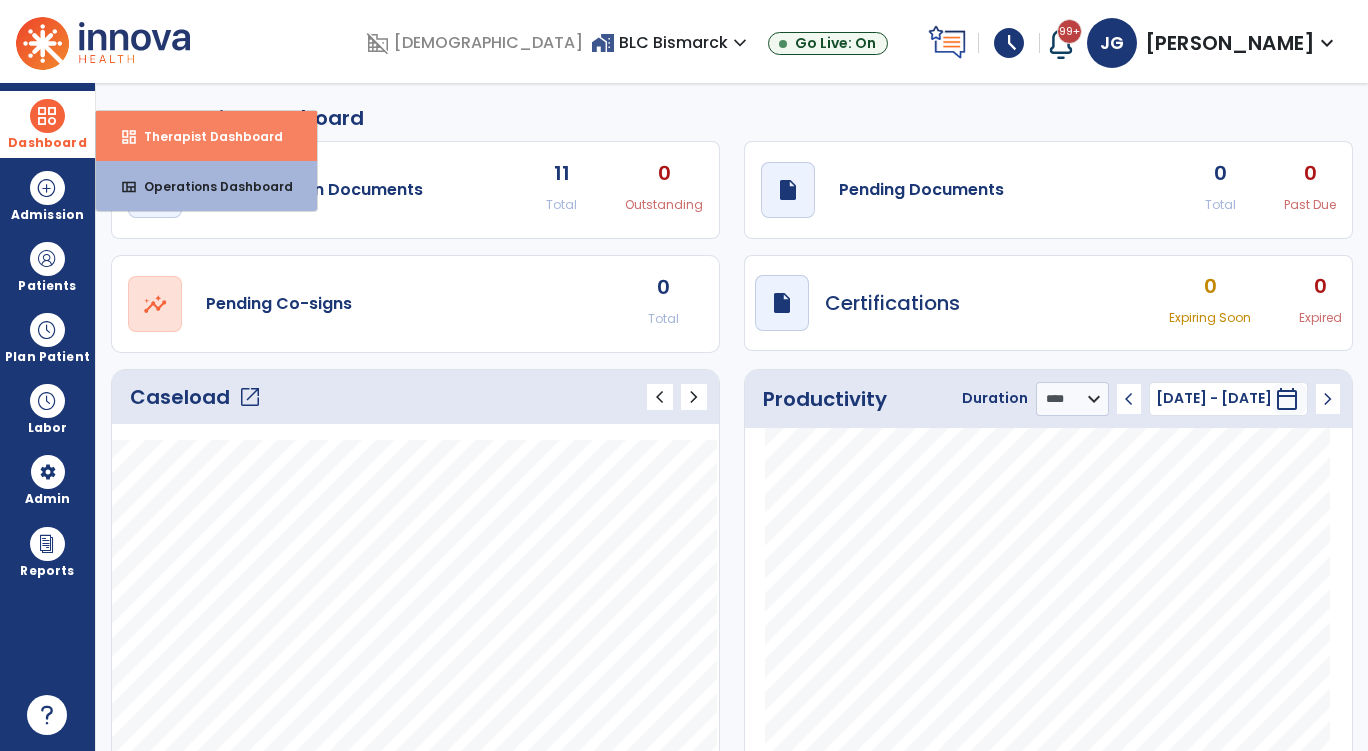 click on "dashboard  Therapist Dashboard" at bounding box center (206, 136) 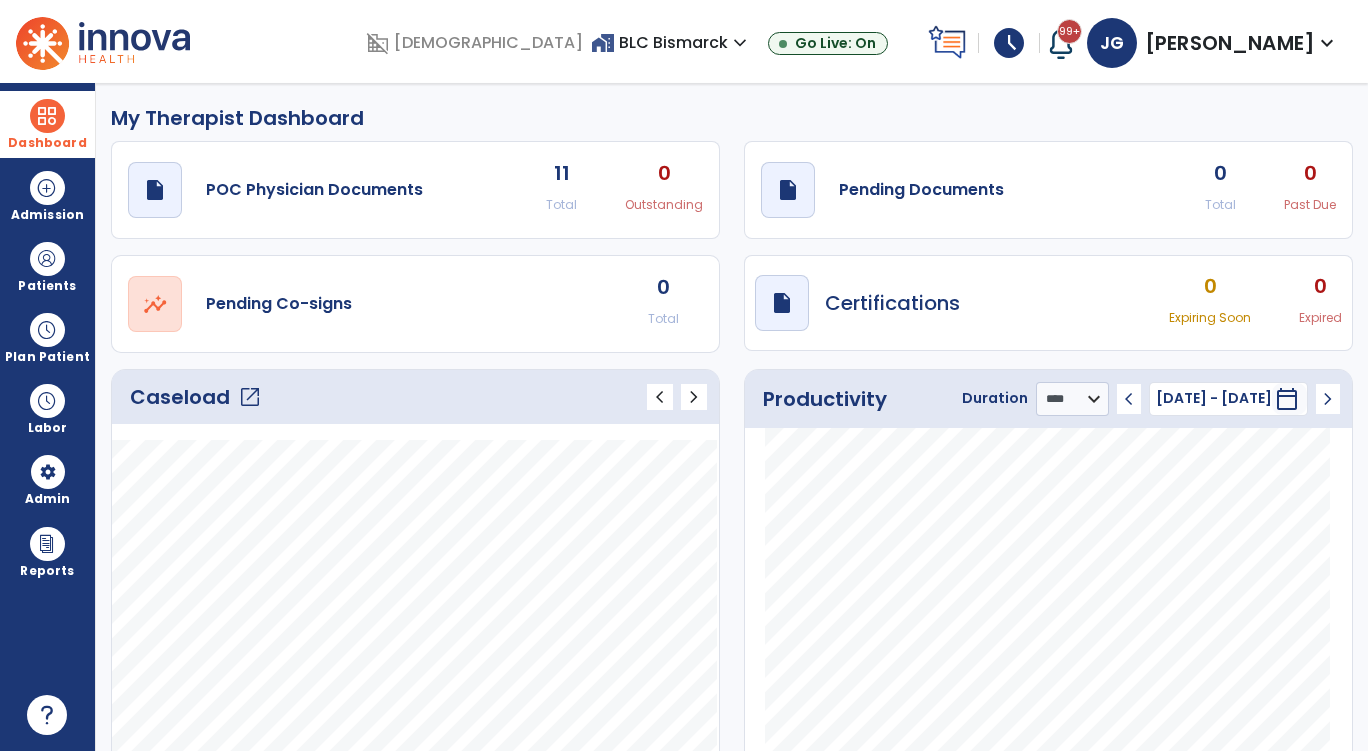 click on "Dashboard" at bounding box center [47, 124] 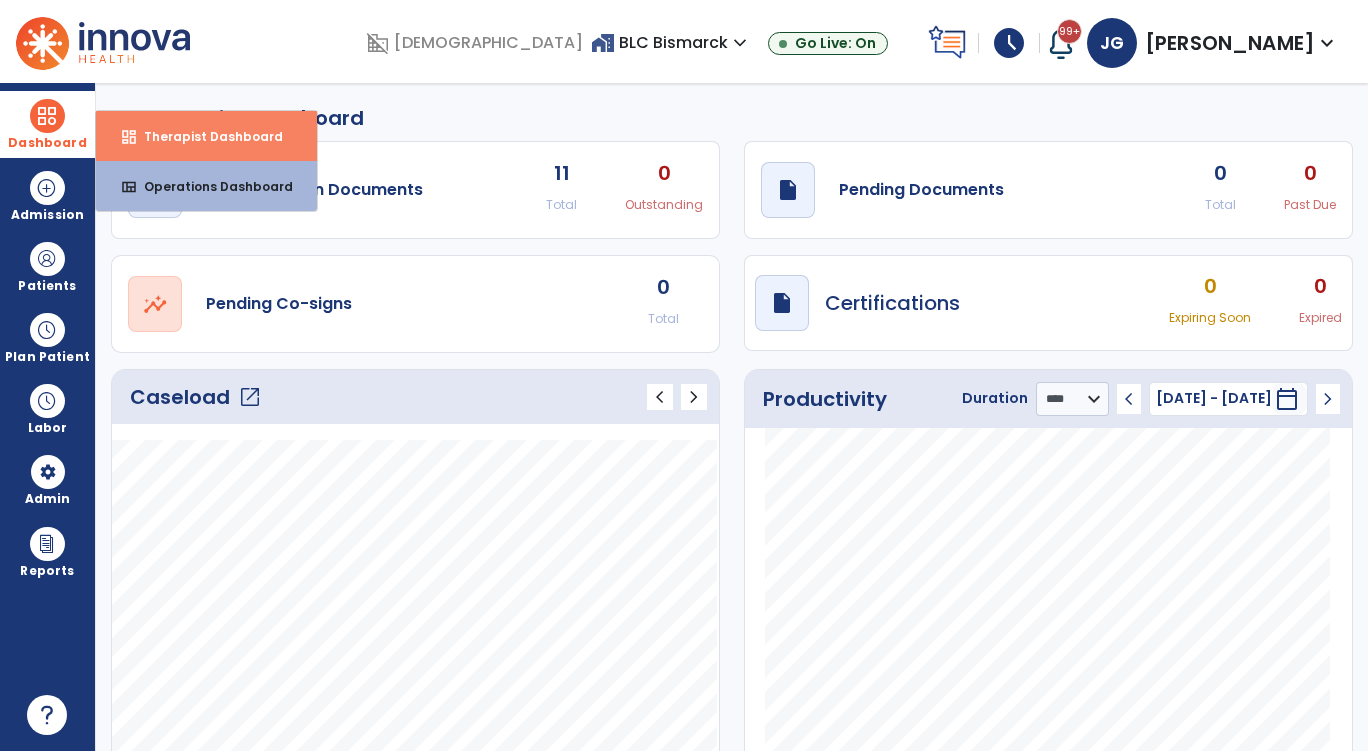 click on "Therapist Dashboard" at bounding box center (205, 136) 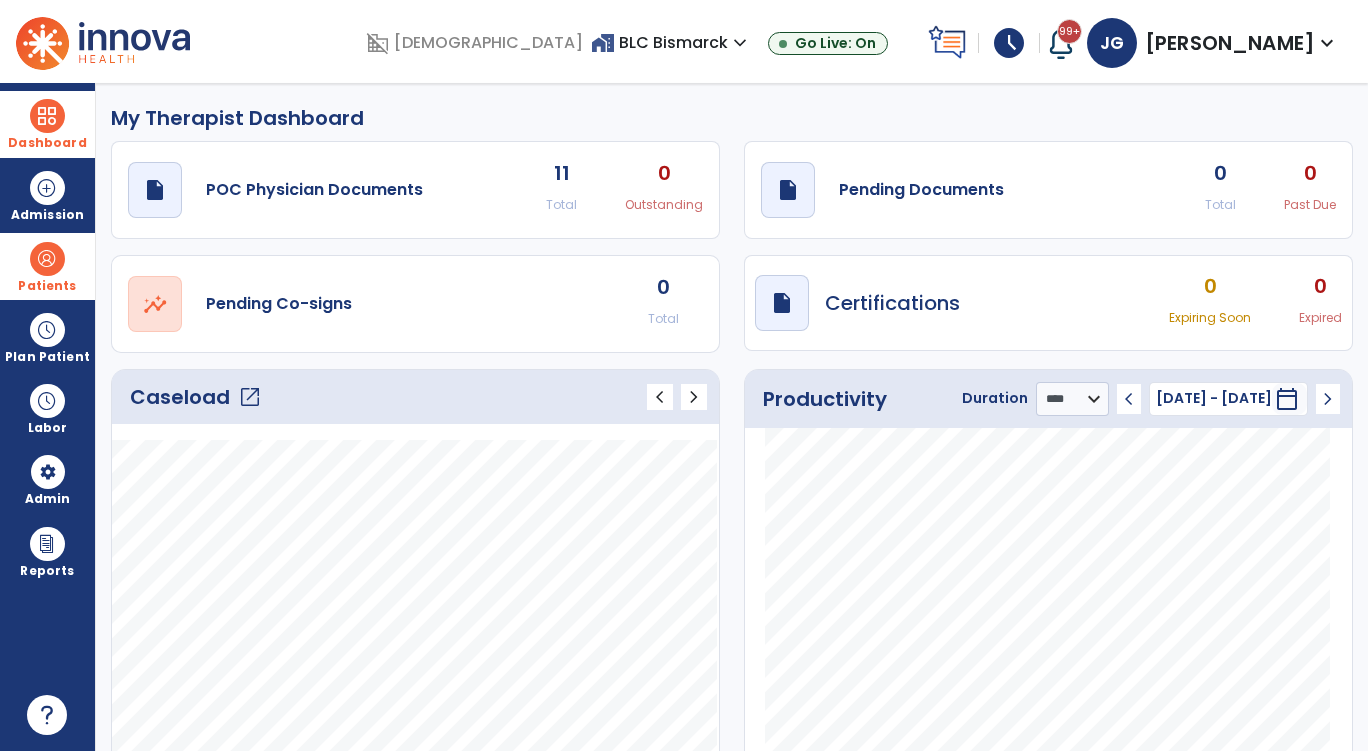 click at bounding box center [47, 259] 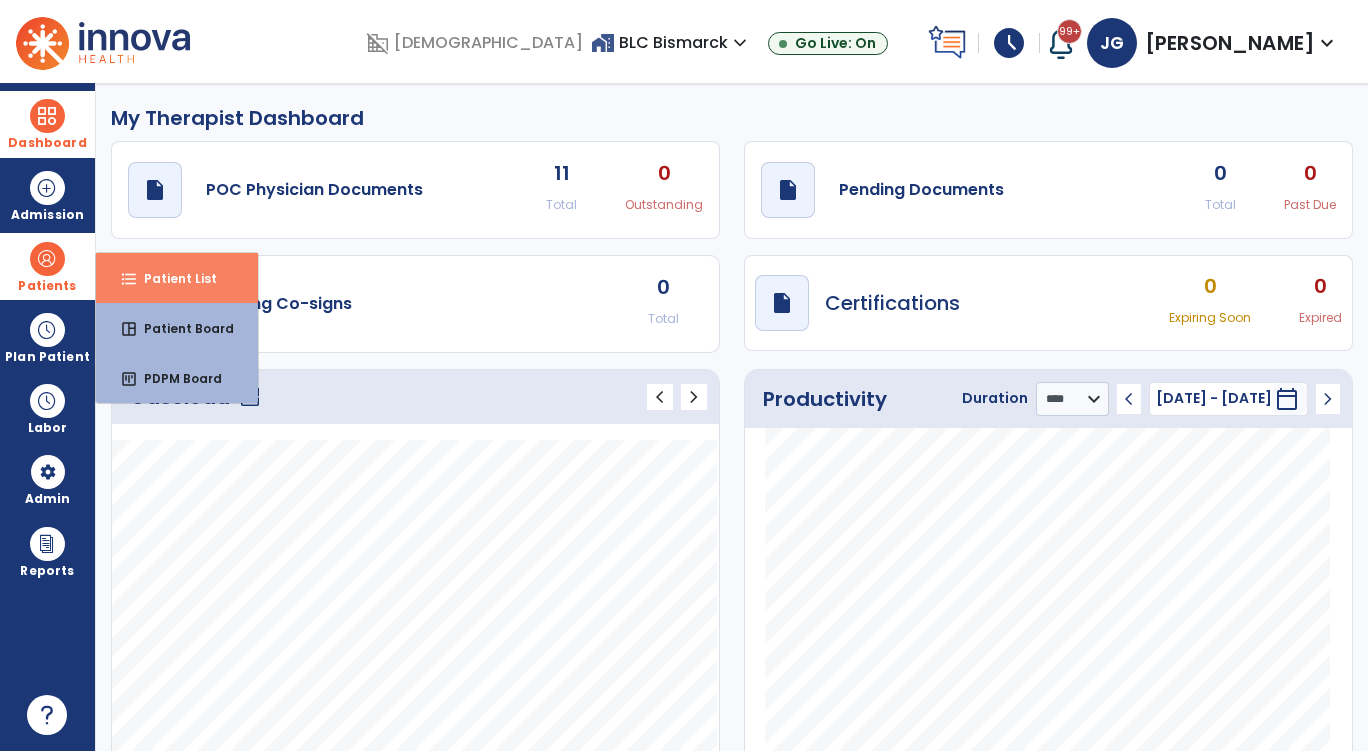 click on "format_list_bulleted  Patient List" at bounding box center [177, 278] 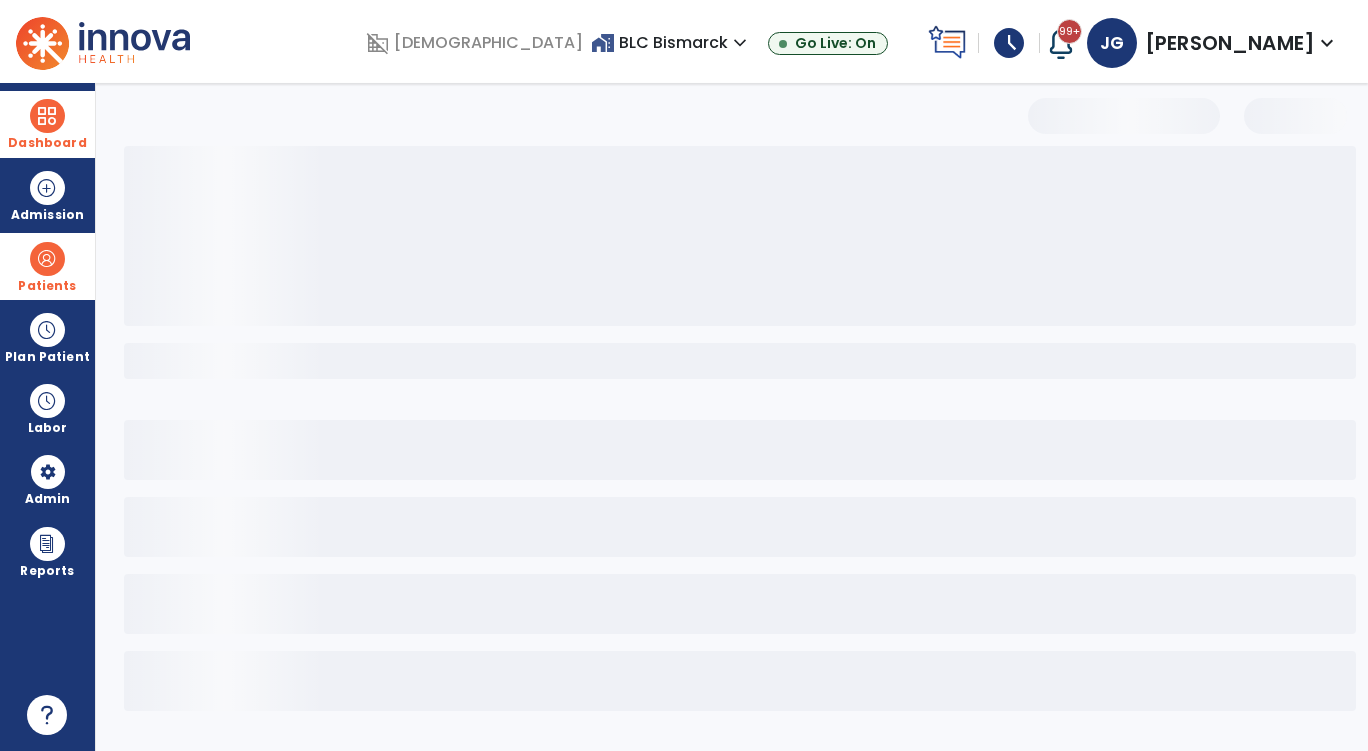 select on "***" 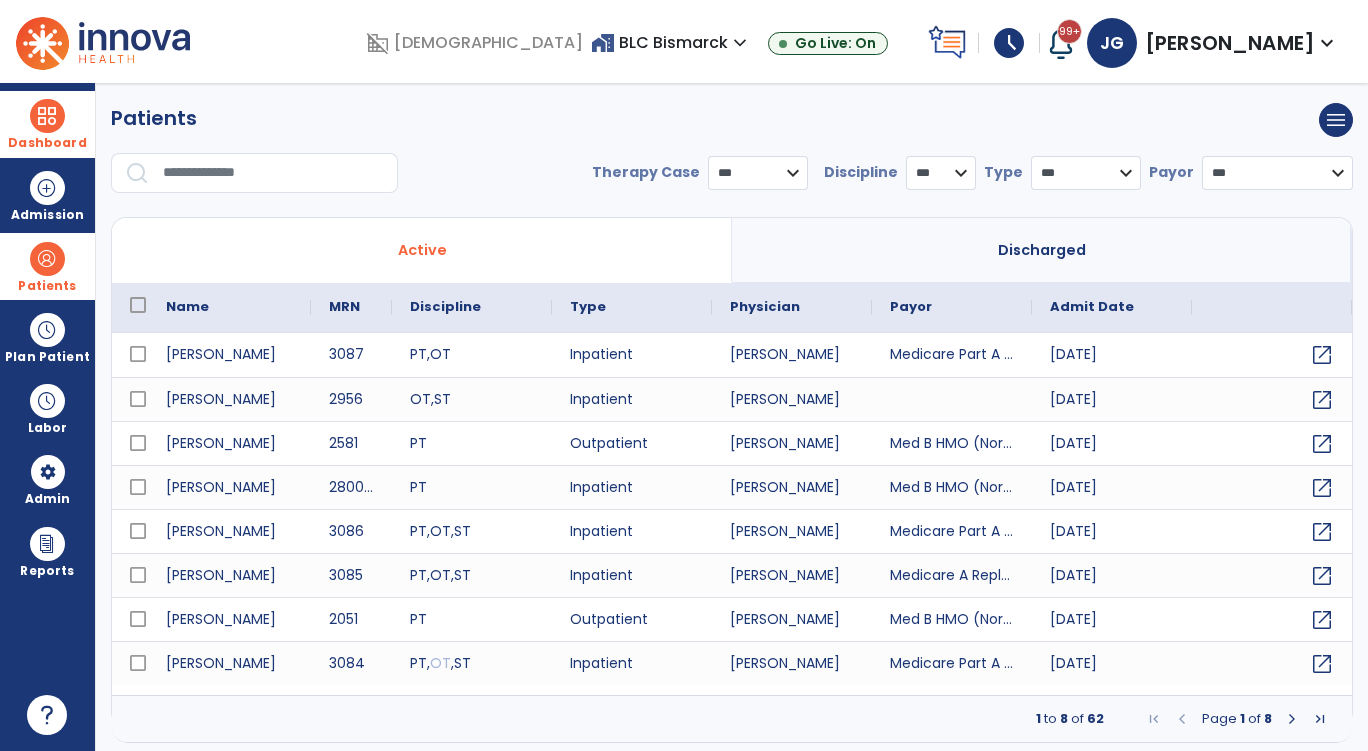 click at bounding box center [47, 259] 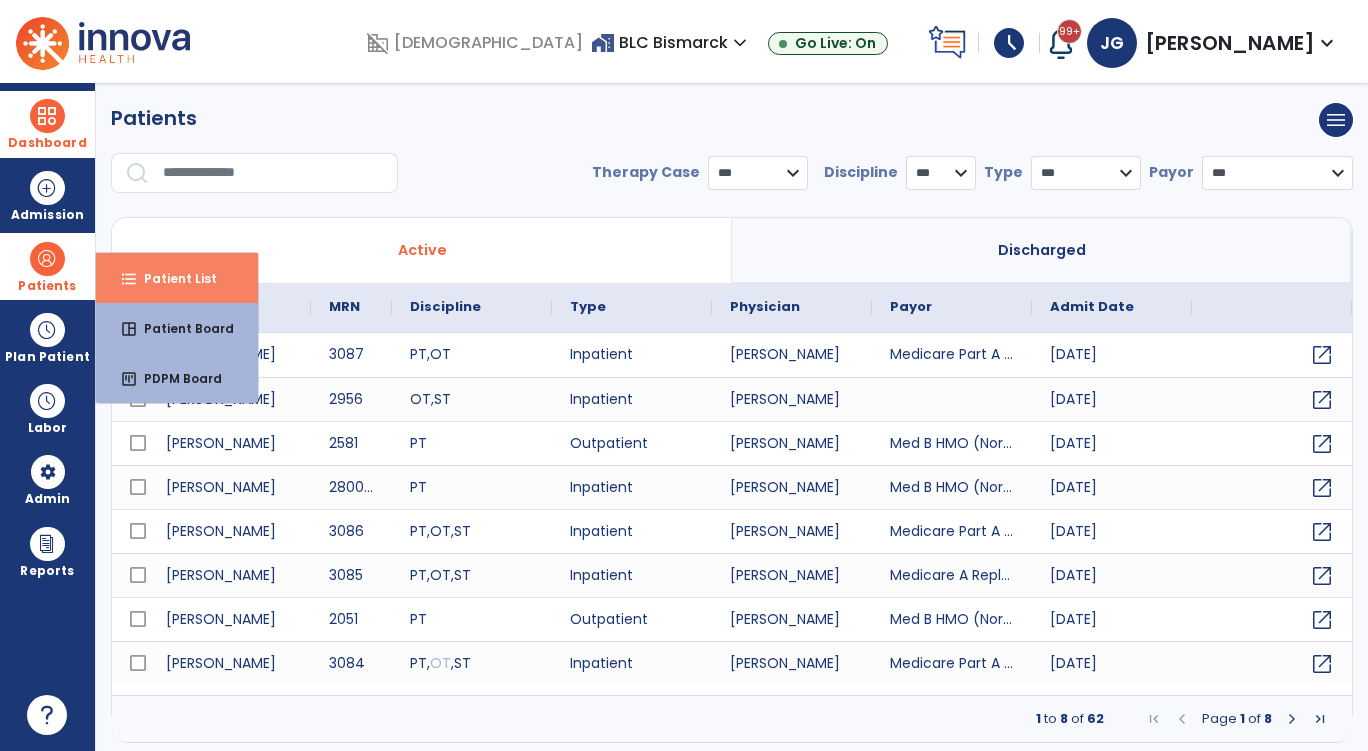 click on "Patient List" at bounding box center [172, 278] 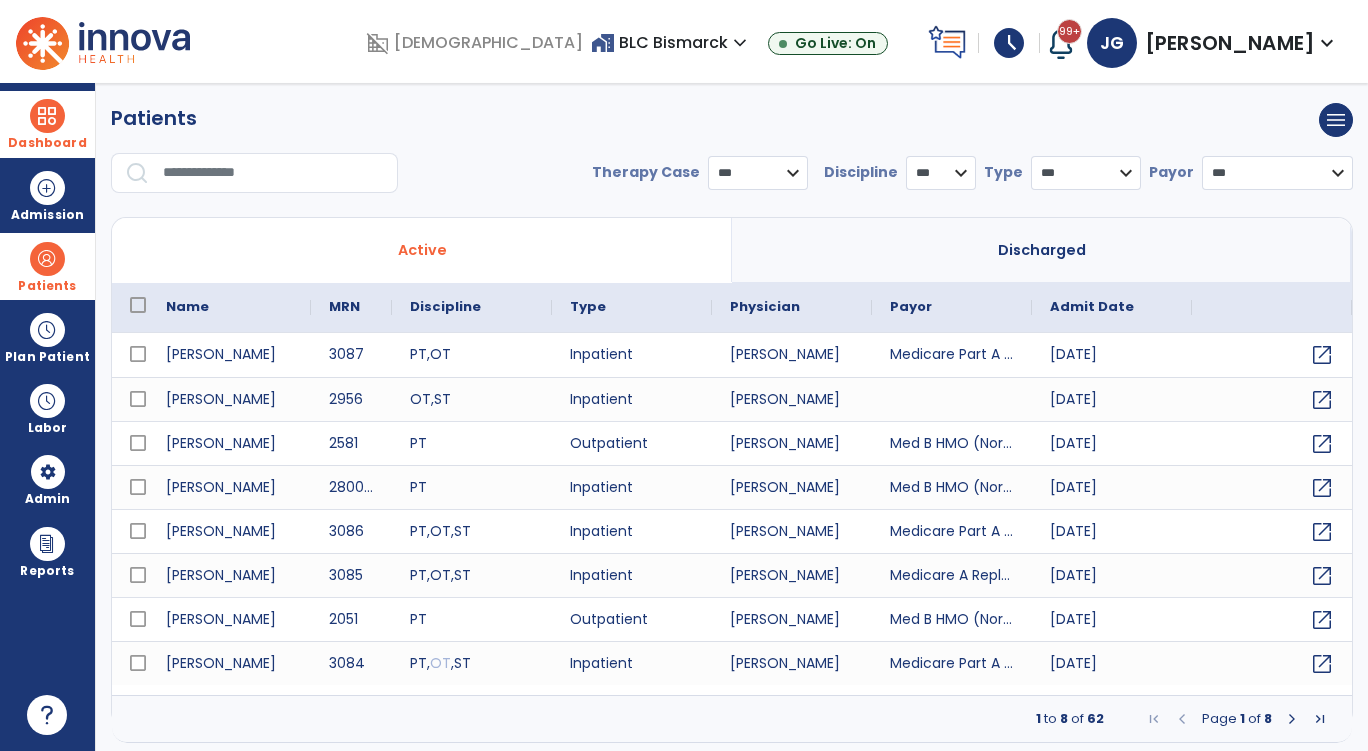 click on "Active" at bounding box center (422, 250) 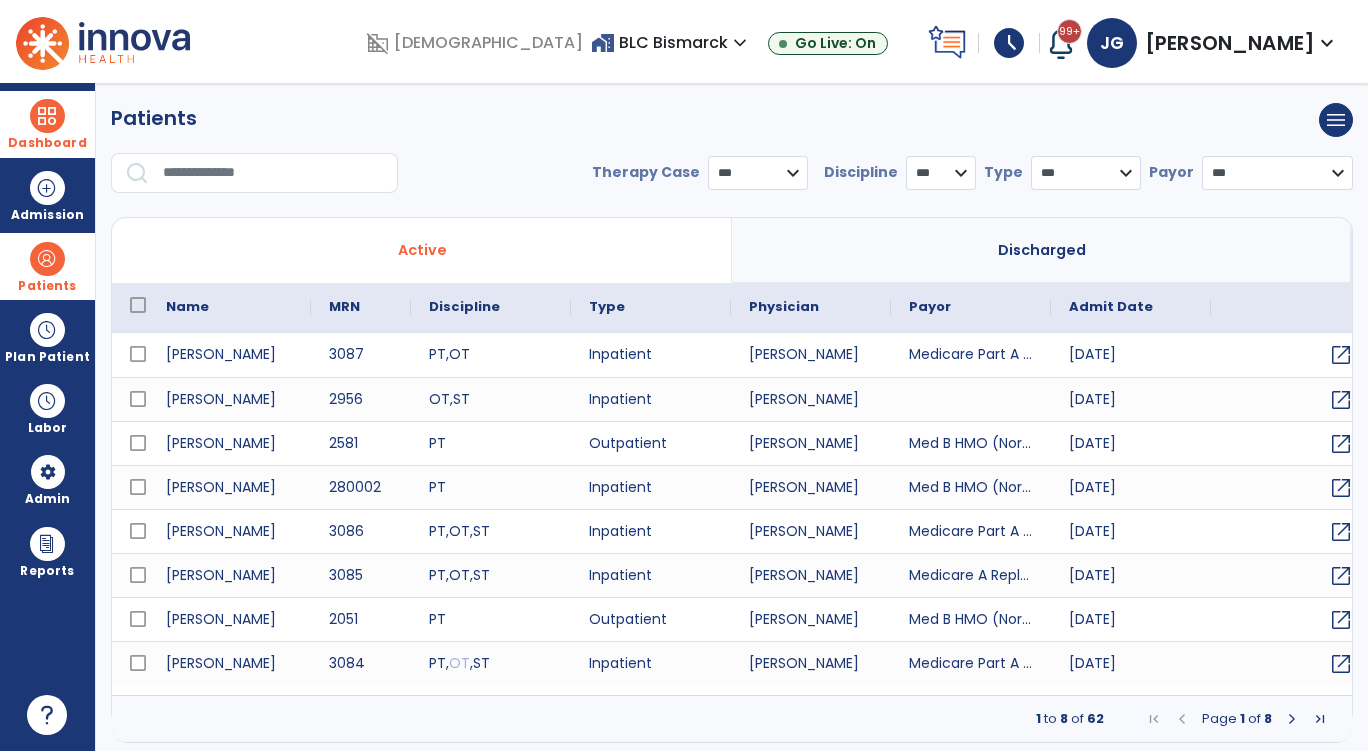 drag, startPoint x: 50, startPoint y: 107, endPoint x: 58, endPoint y: 115, distance: 11.313708 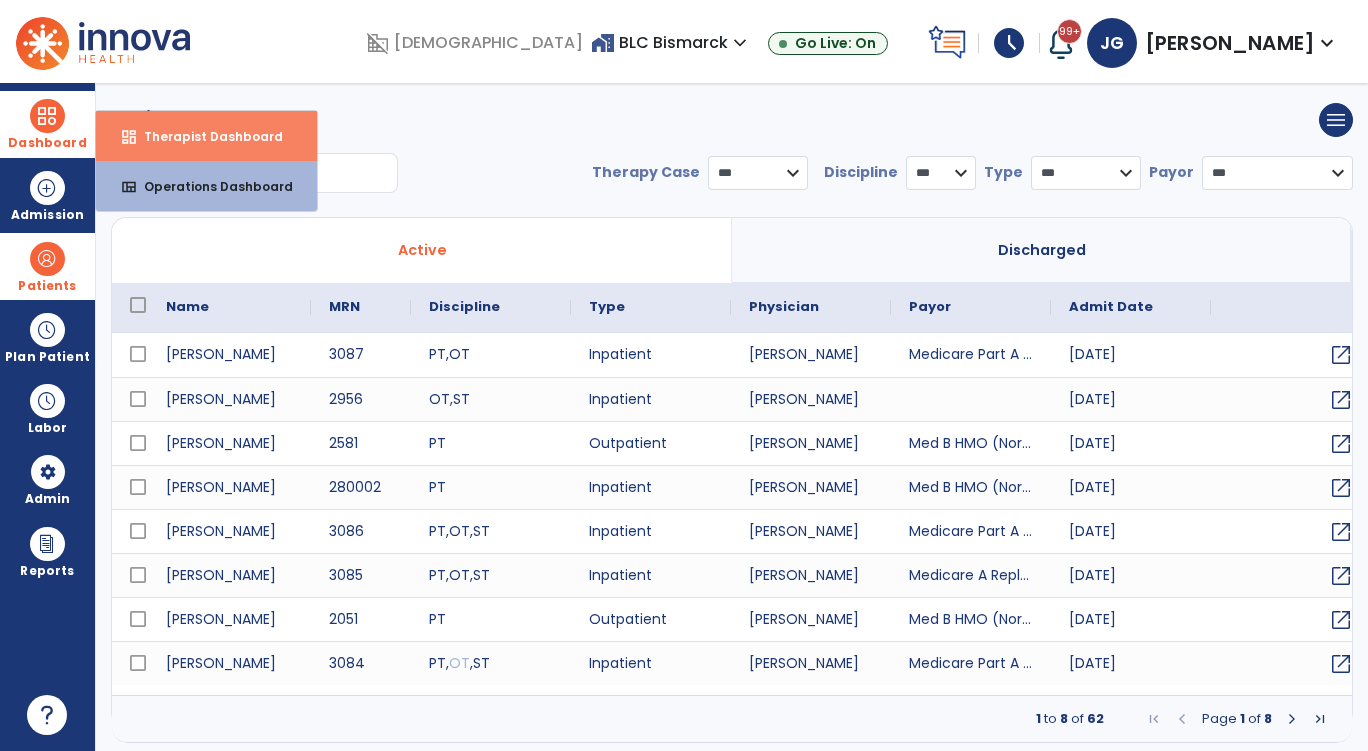 click on "dashboard" at bounding box center [129, 137] 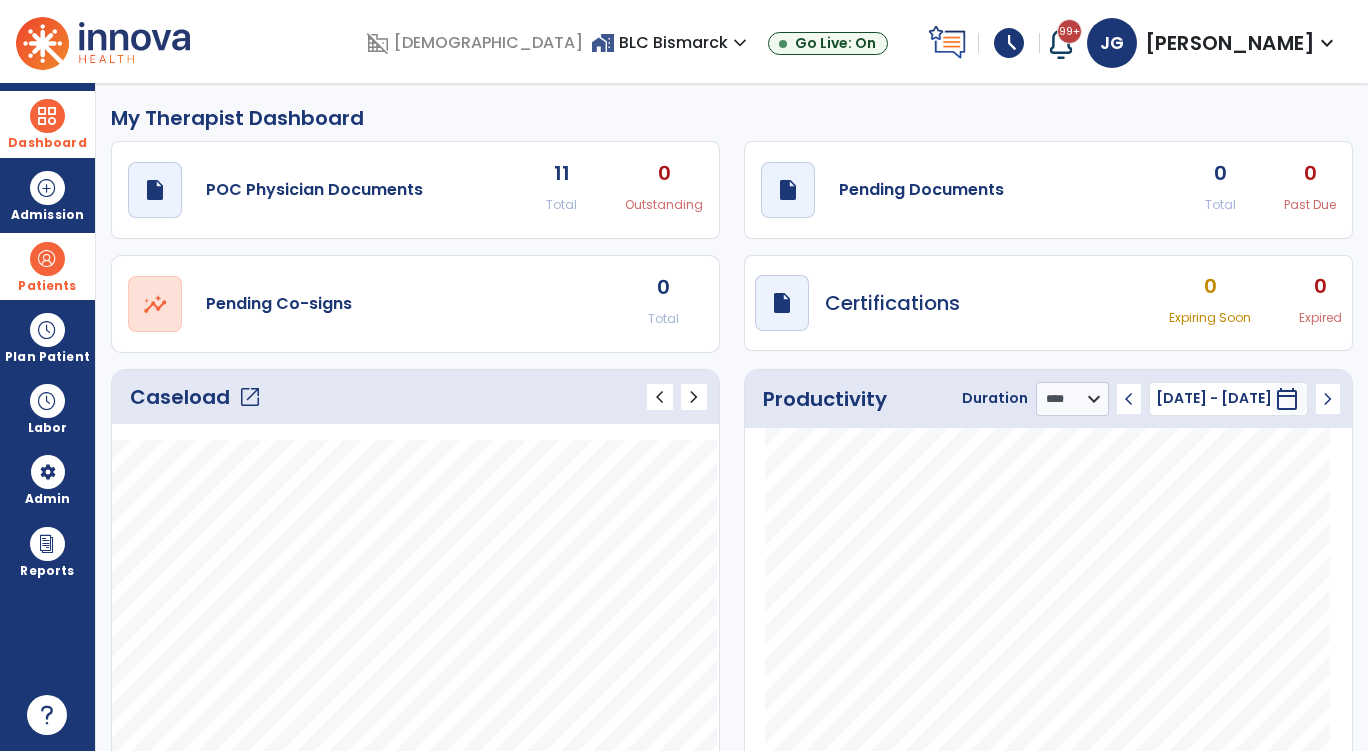 click at bounding box center [47, 259] 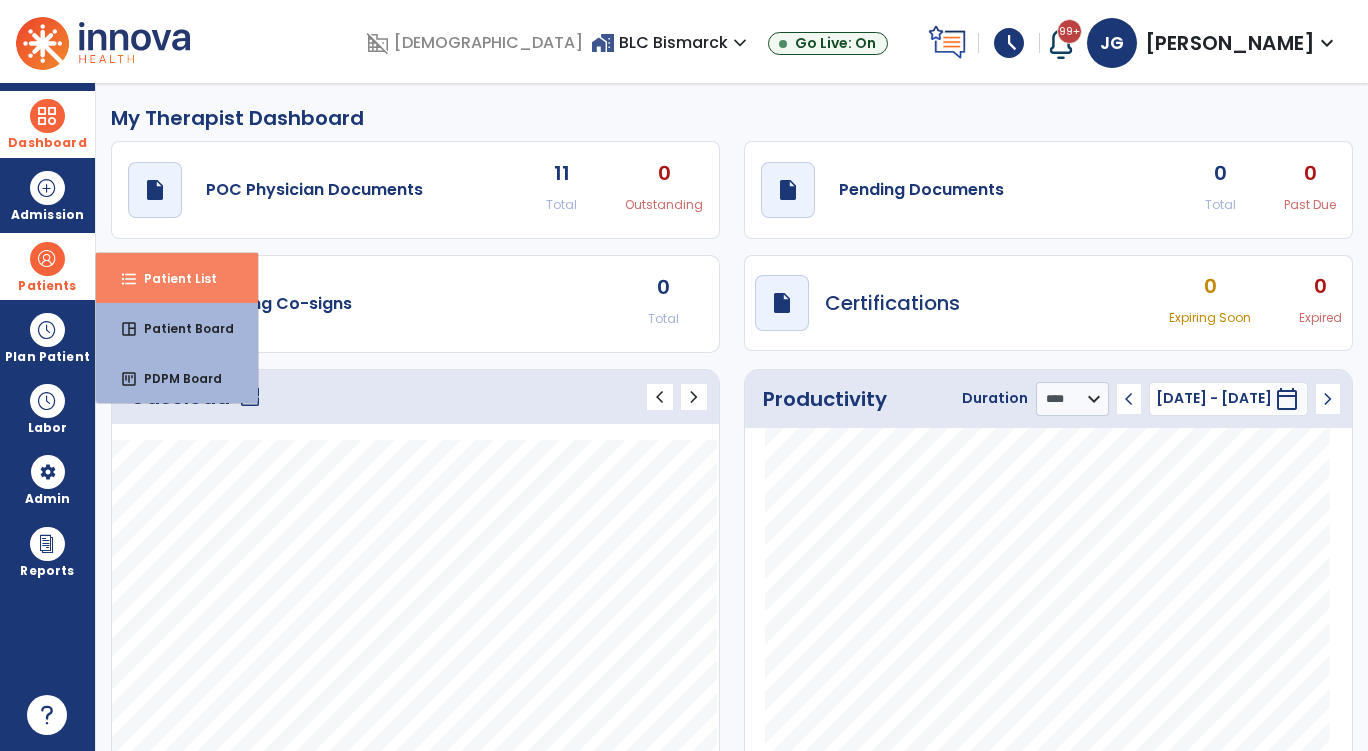 click on "Patient List" at bounding box center (172, 278) 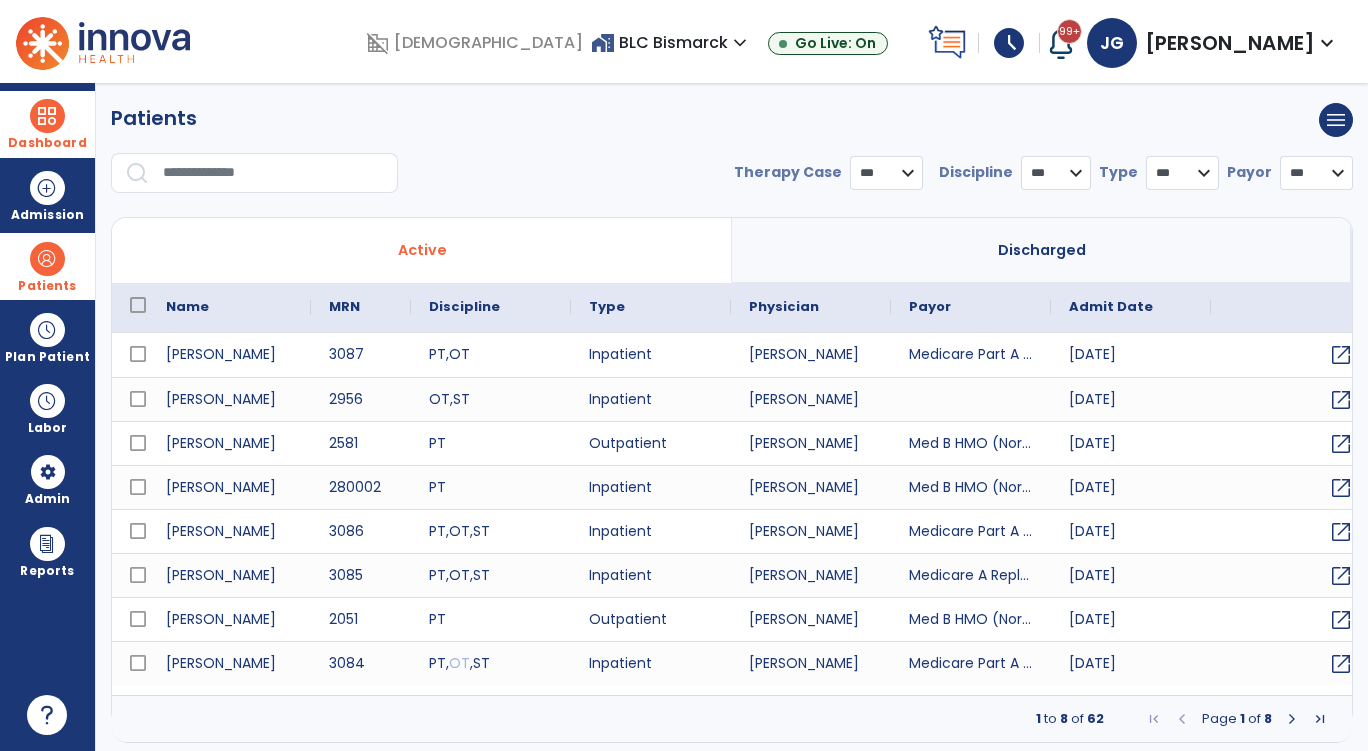 select on "***" 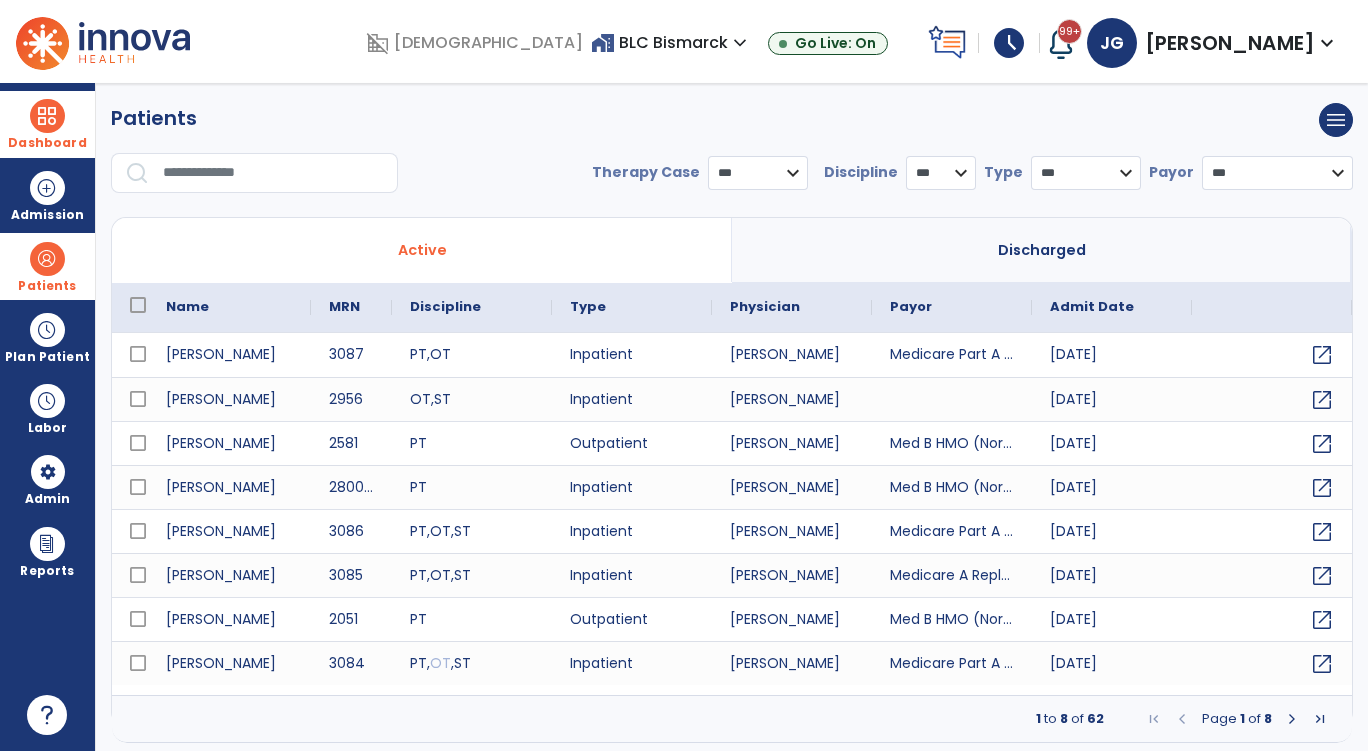 click at bounding box center (273, 173) 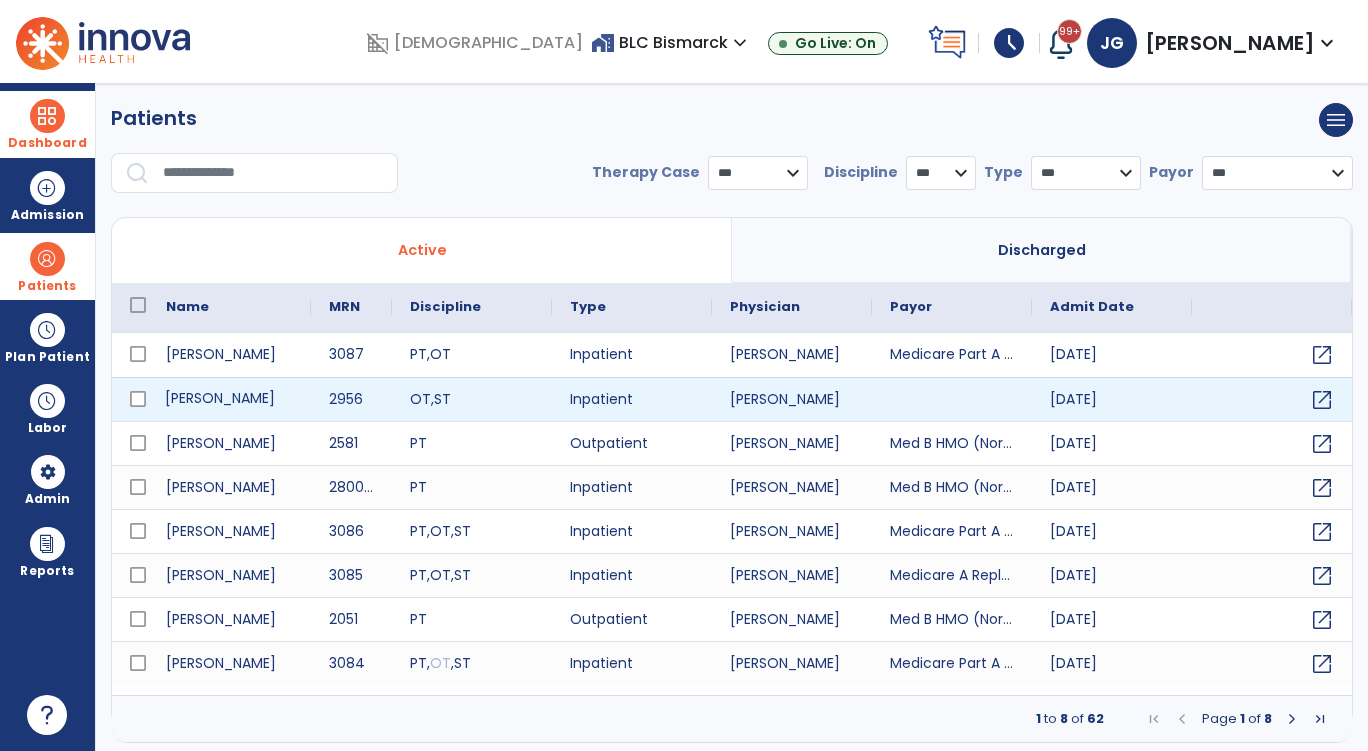 click on "[PERSON_NAME]" at bounding box center [229, 399] 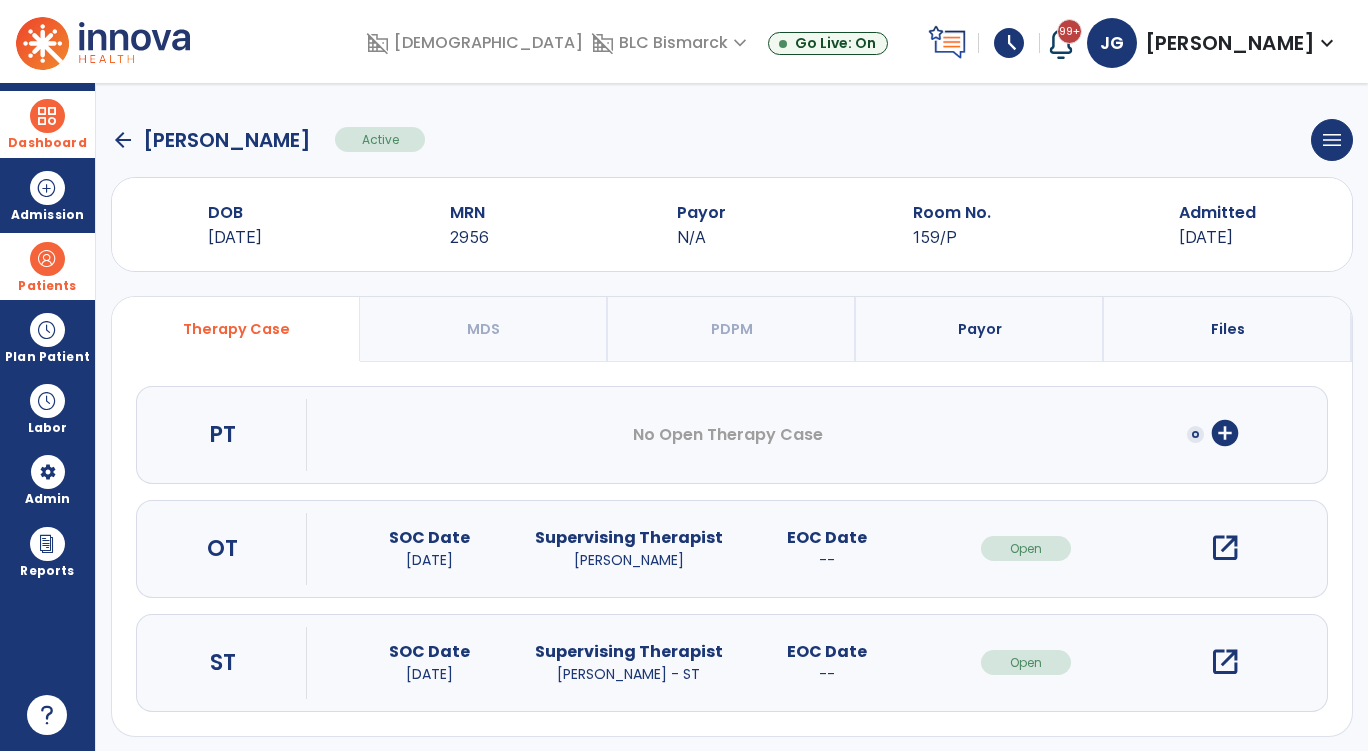 click on "add_circle" at bounding box center (1225, 433) 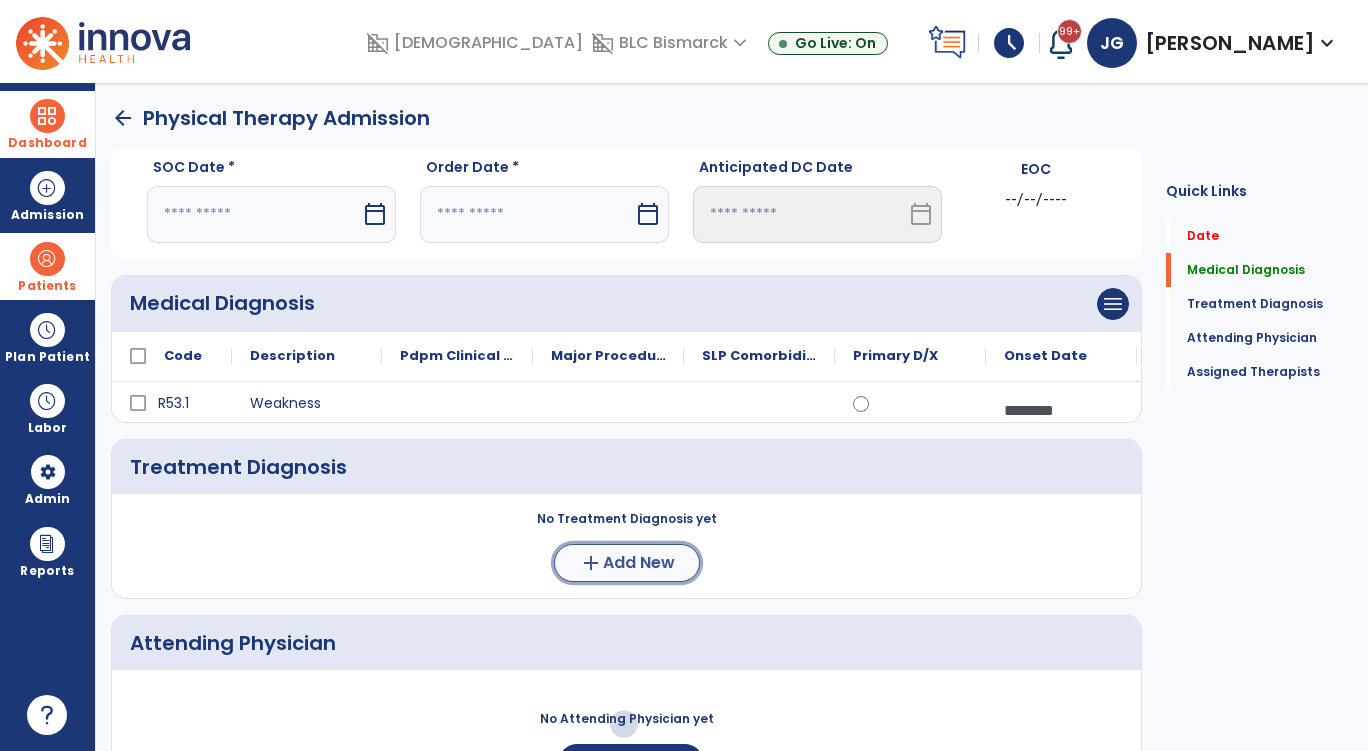 click on "add  Add New" 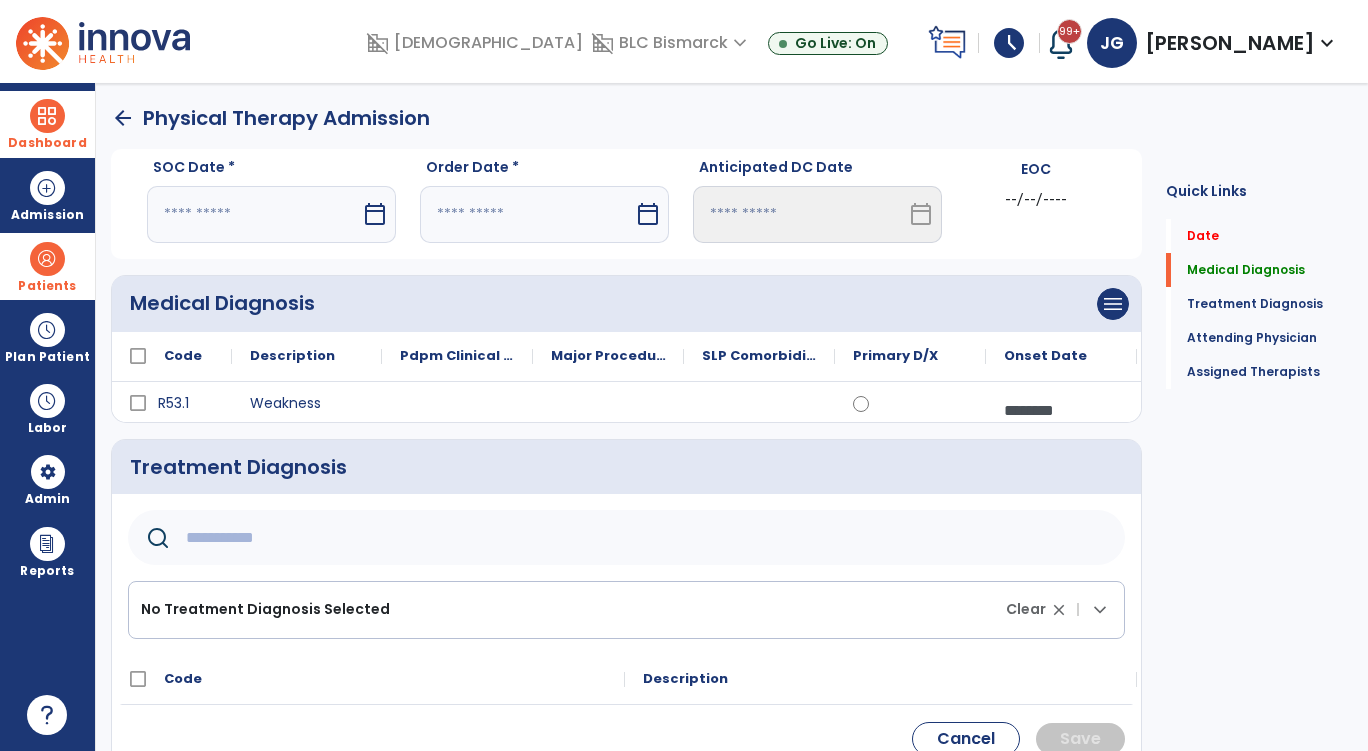 click on "calendar_today" at bounding box center [375, 214] 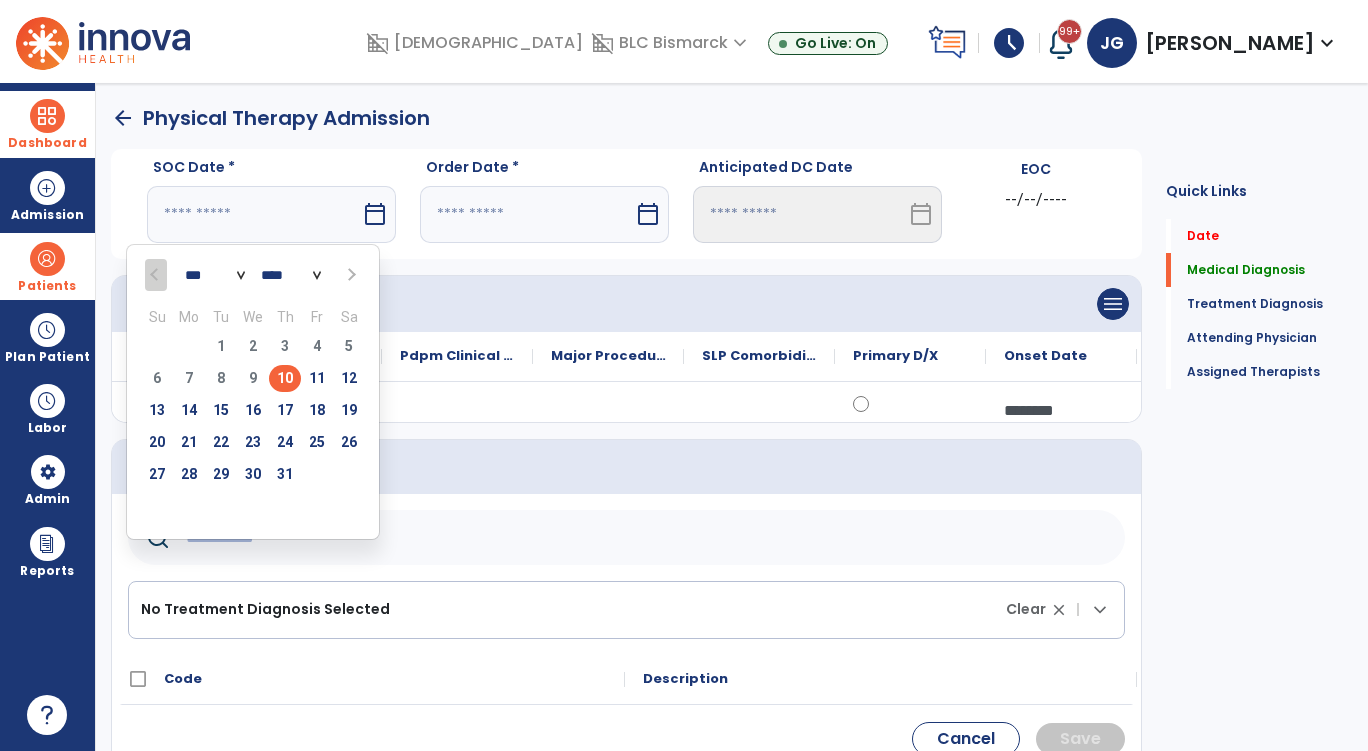 drag, startPoint x: 291, startPoint y: 377, endPoint x: 303, endPoint y: 363, distance: 18.439089 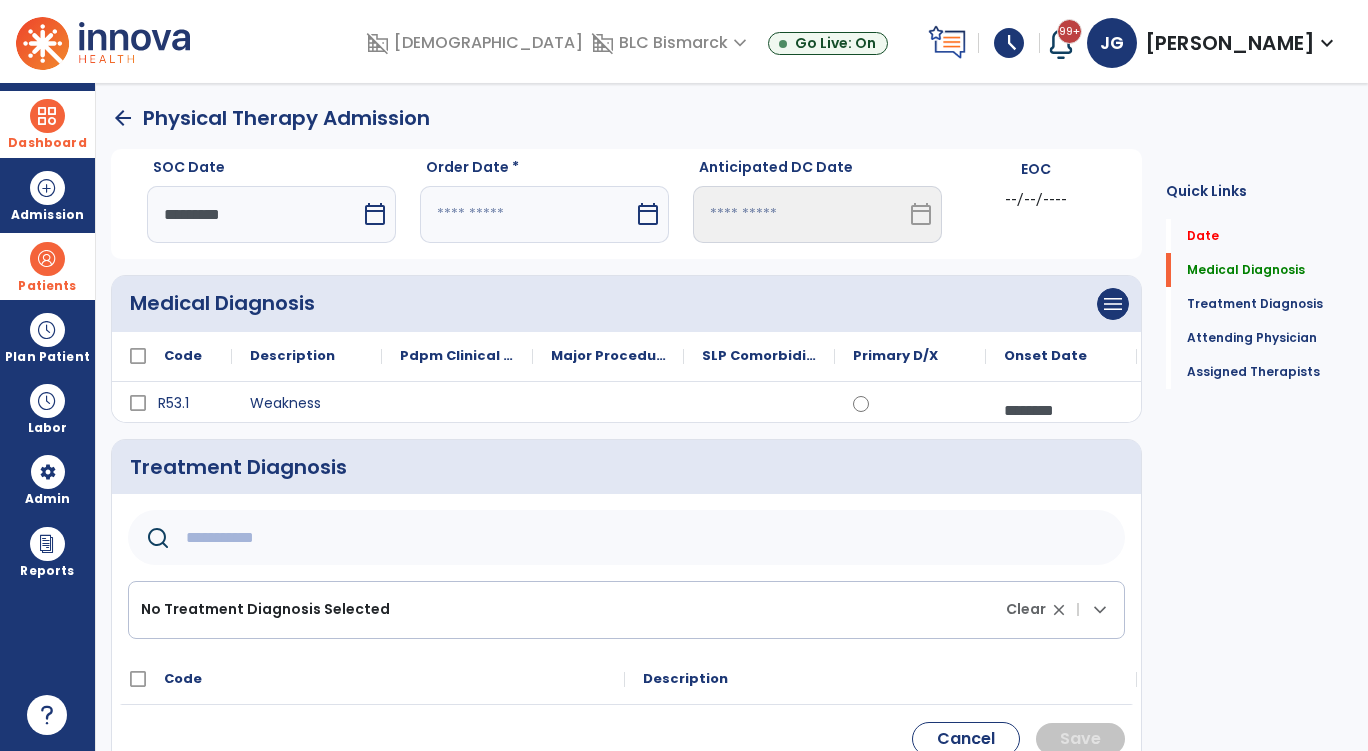click on "calendar_today" at bounding box center [650, 214] 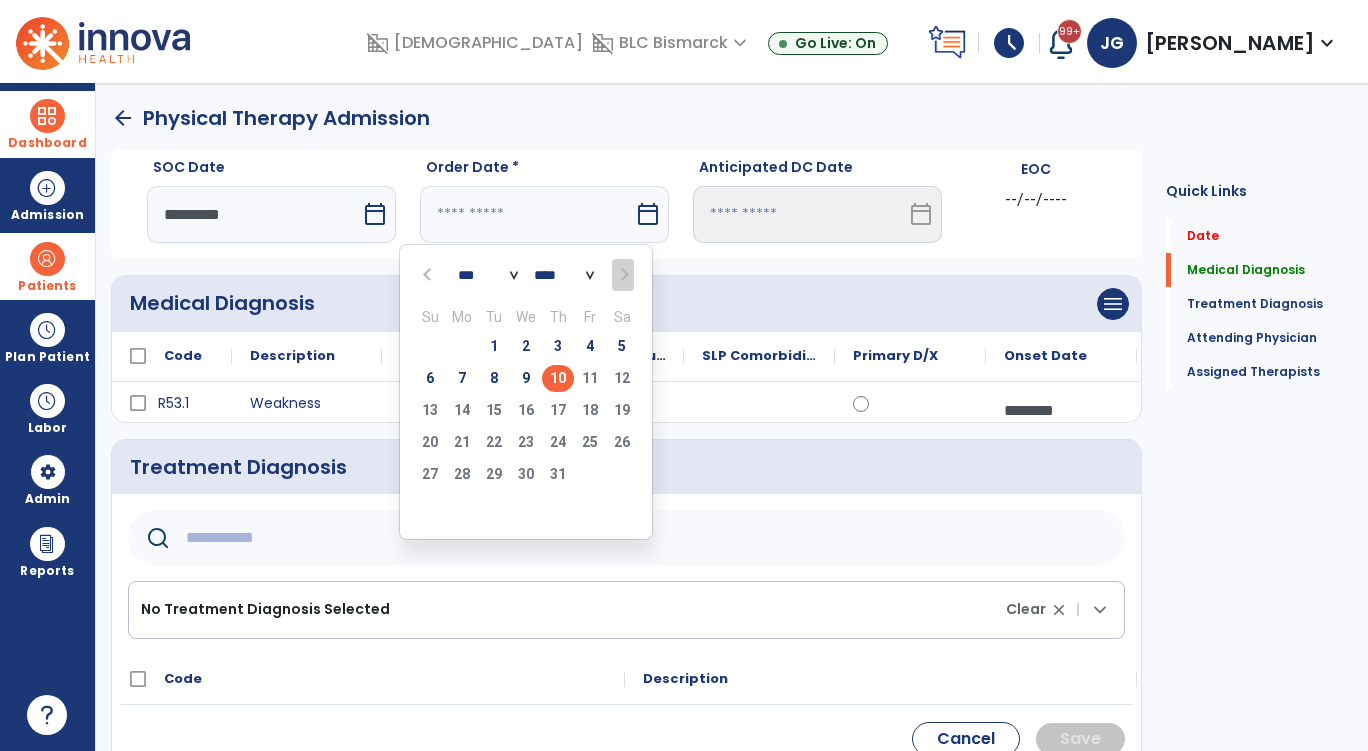 click on "10" at bounding box center [558, 378] 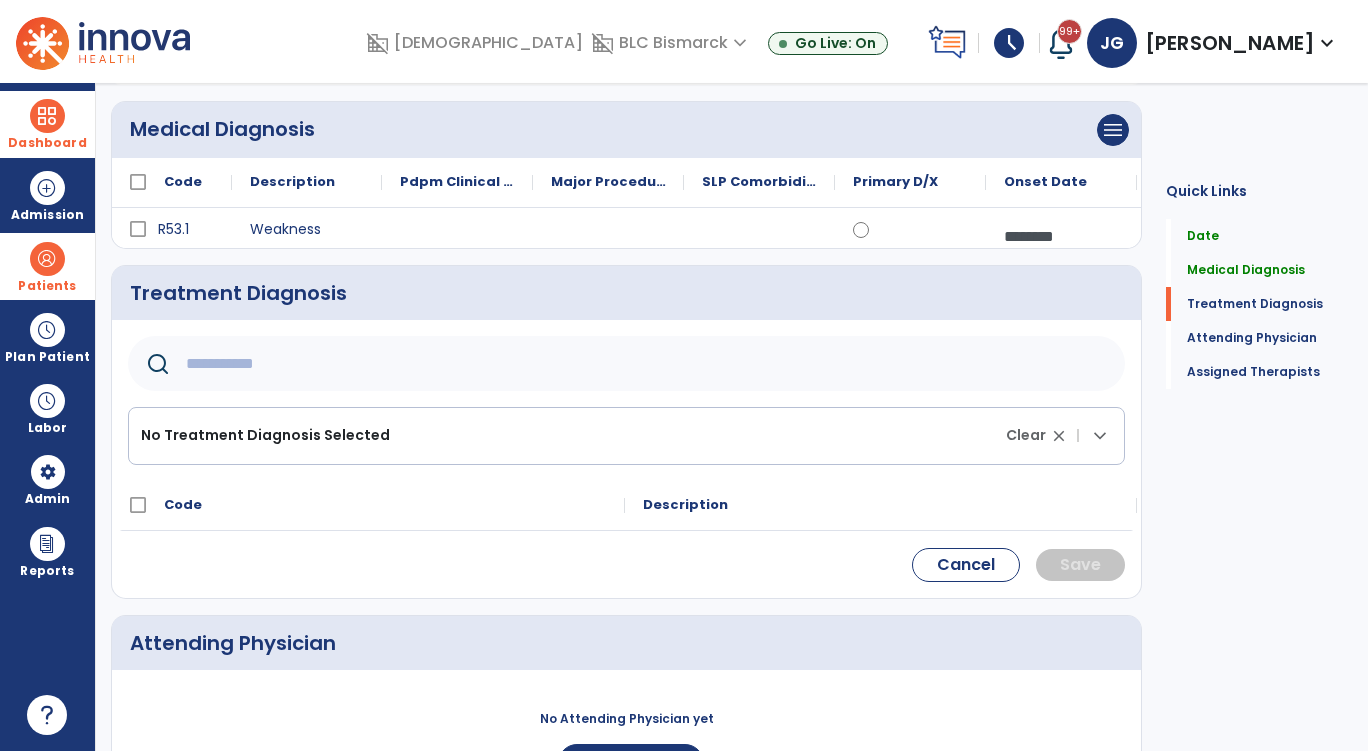 scroll, scrollTop: 100, scrollLeft: 0, axis: vertical 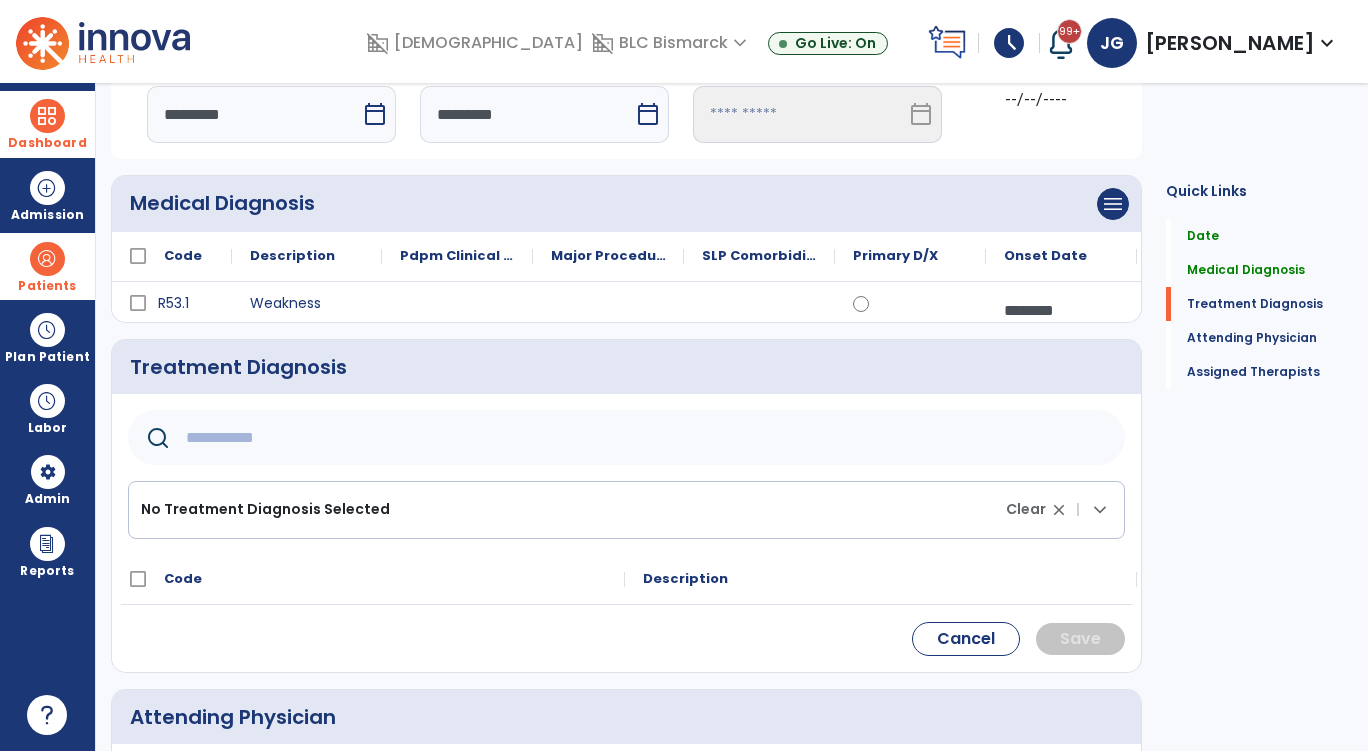 click 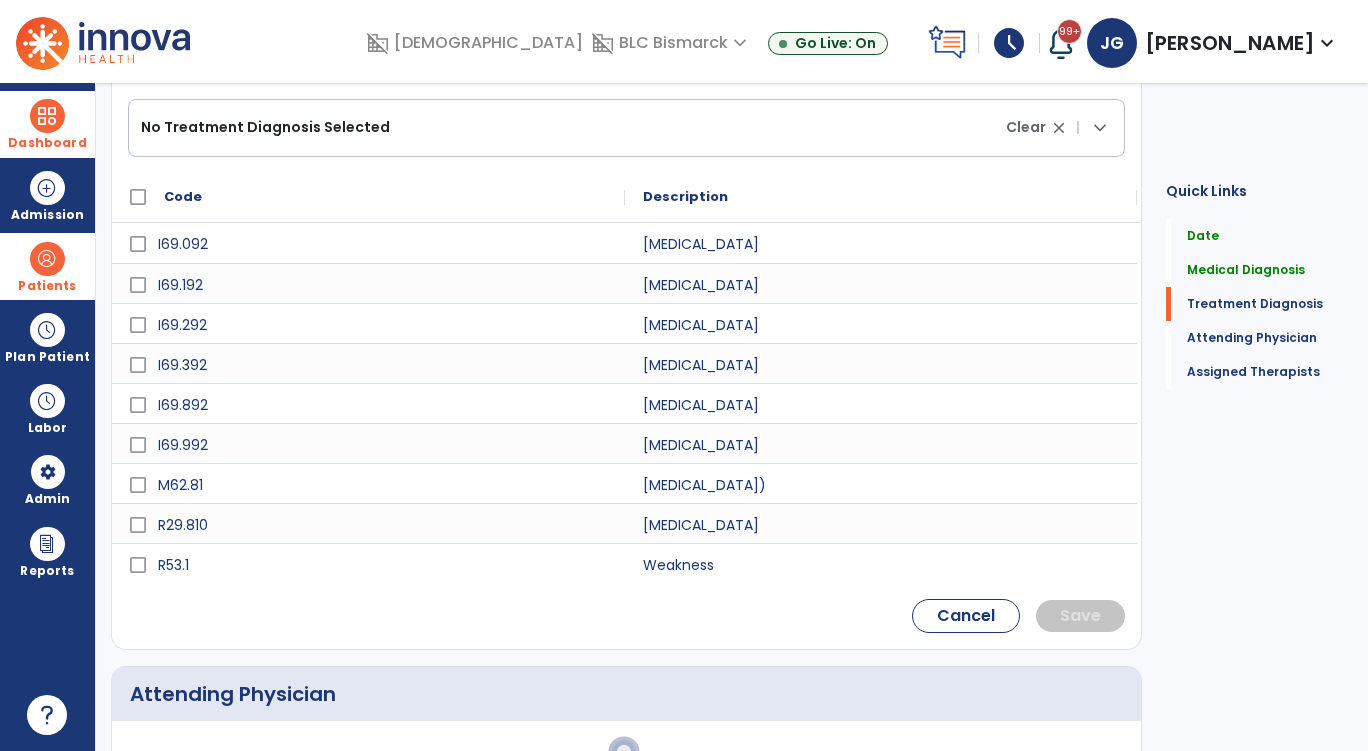 scroll, scrollTop: 500, scrollLeft: 0, axis: vertical 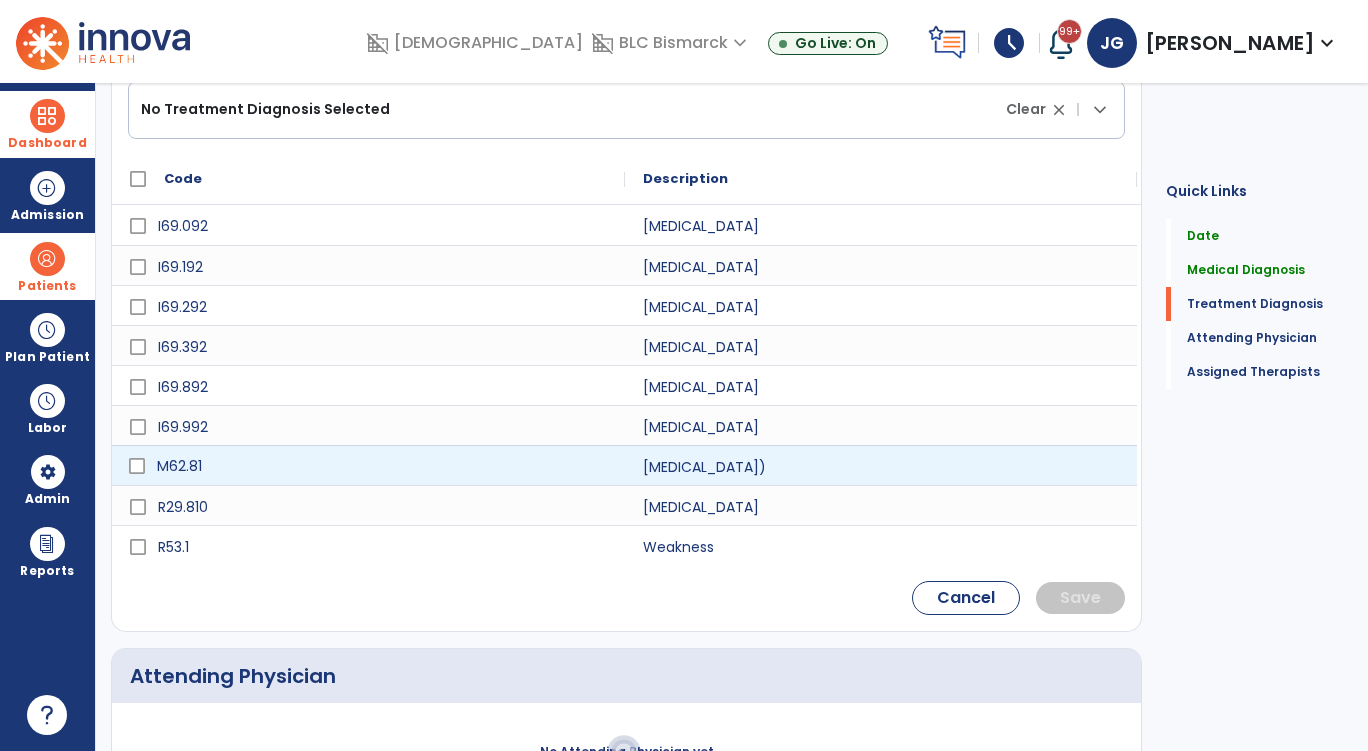 click on "M62.81" at bounding box center [382, 466] 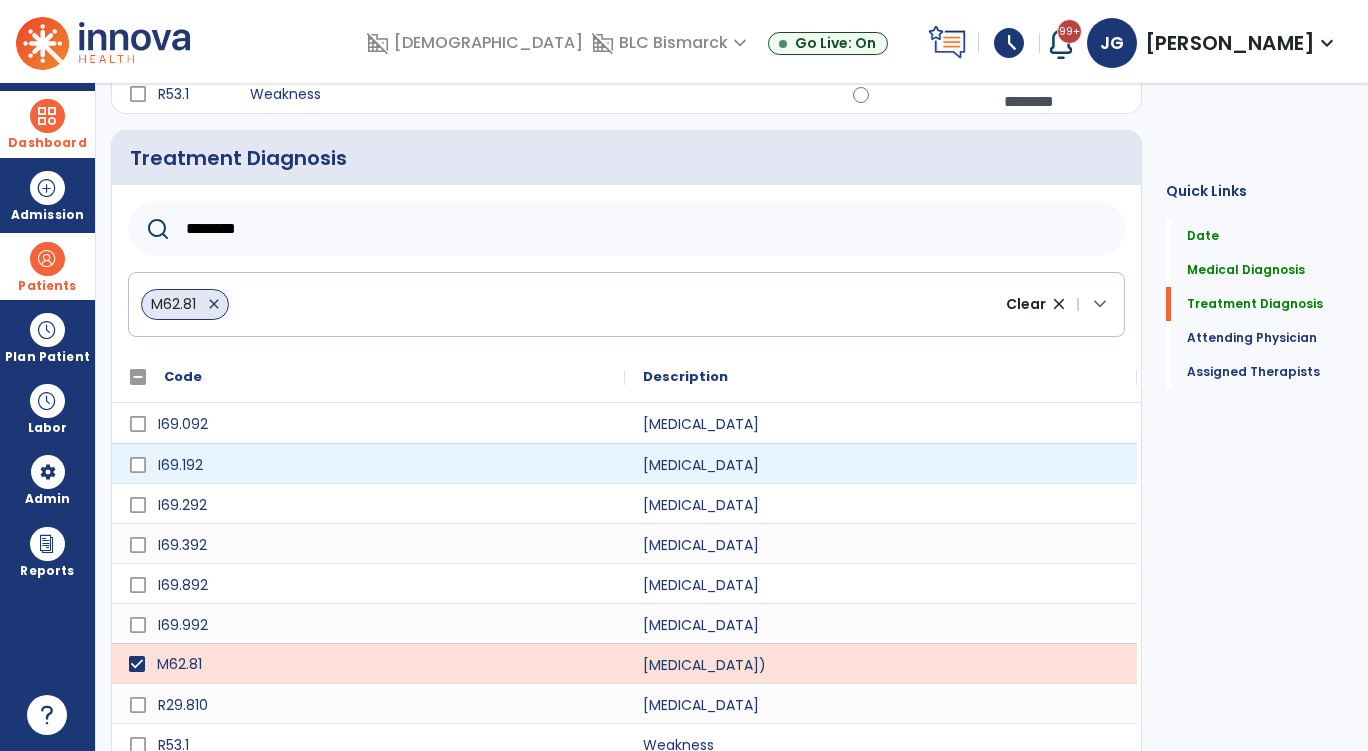 scroll, scrollTop: 198, scrollLeft: 0, axis: vertical 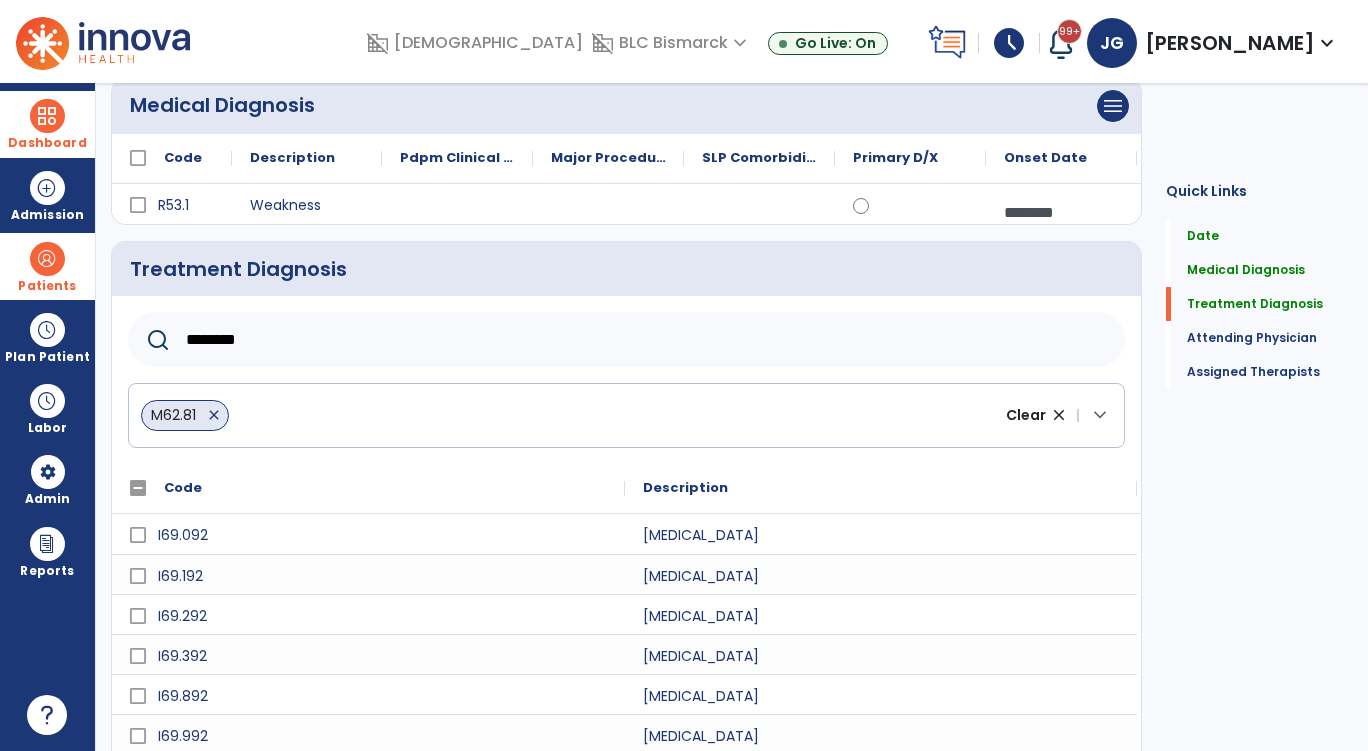 drag, startPoint x: 311, startPoint y: 342, endPoint x: 140, endPoint y: 335, distance: 171.14322 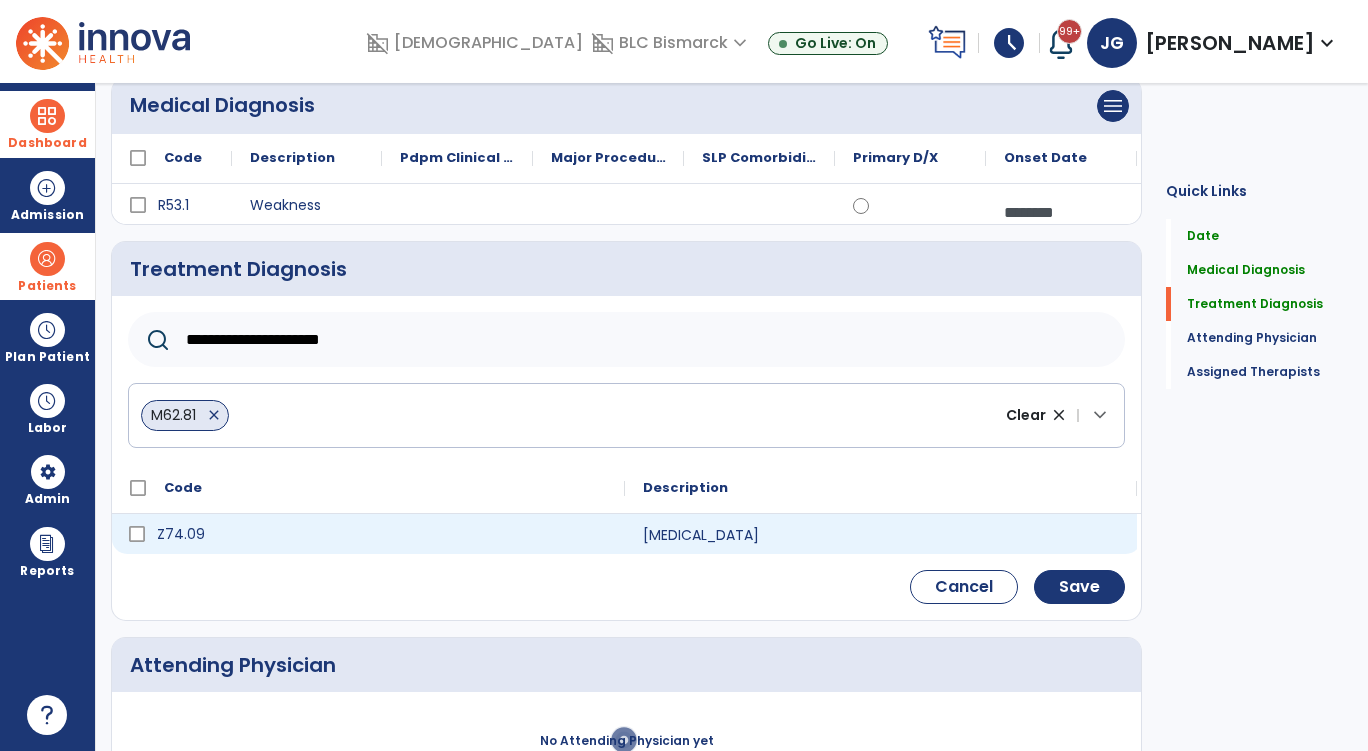 click on "Z74.09" at bounding box center (382, 534) 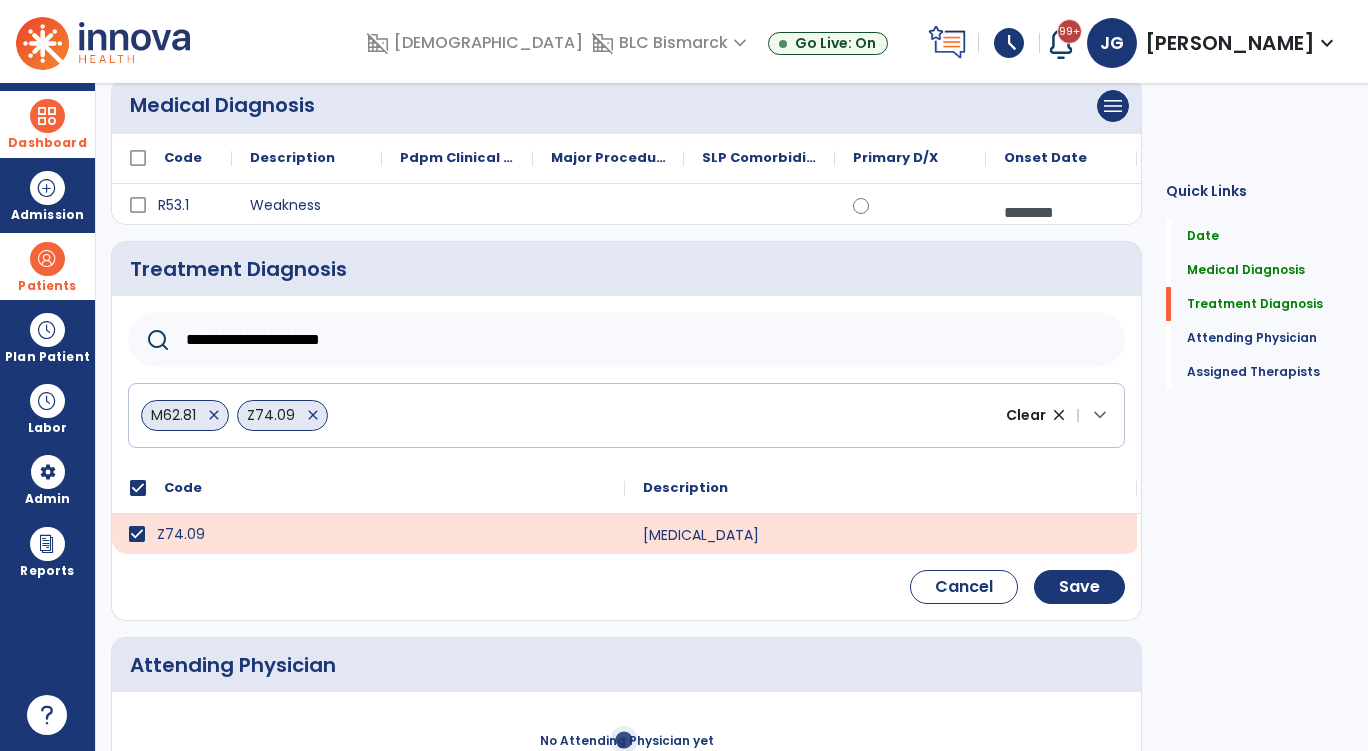 click on "**********" 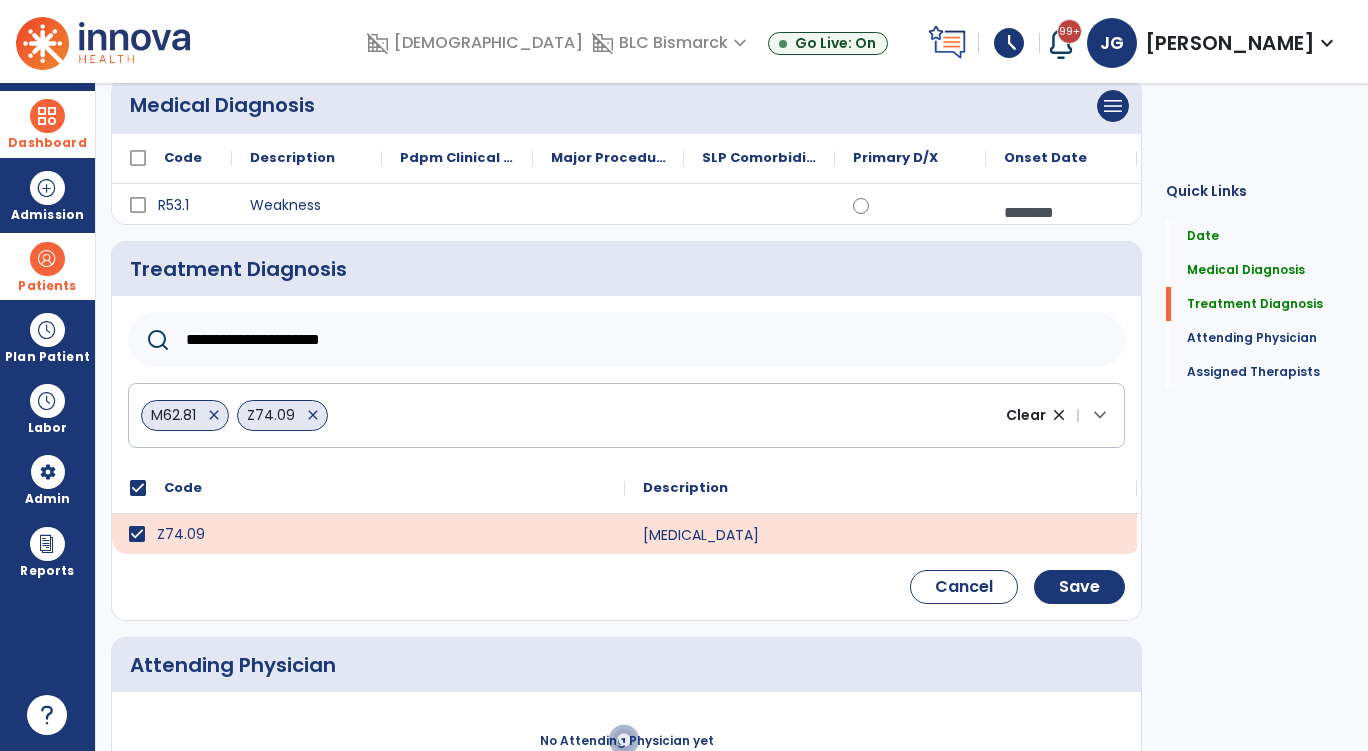 drag, startPoint x: 450, startPoint y: 349, endPoint x: 196, endPoint y: 363, distance: 254.38553 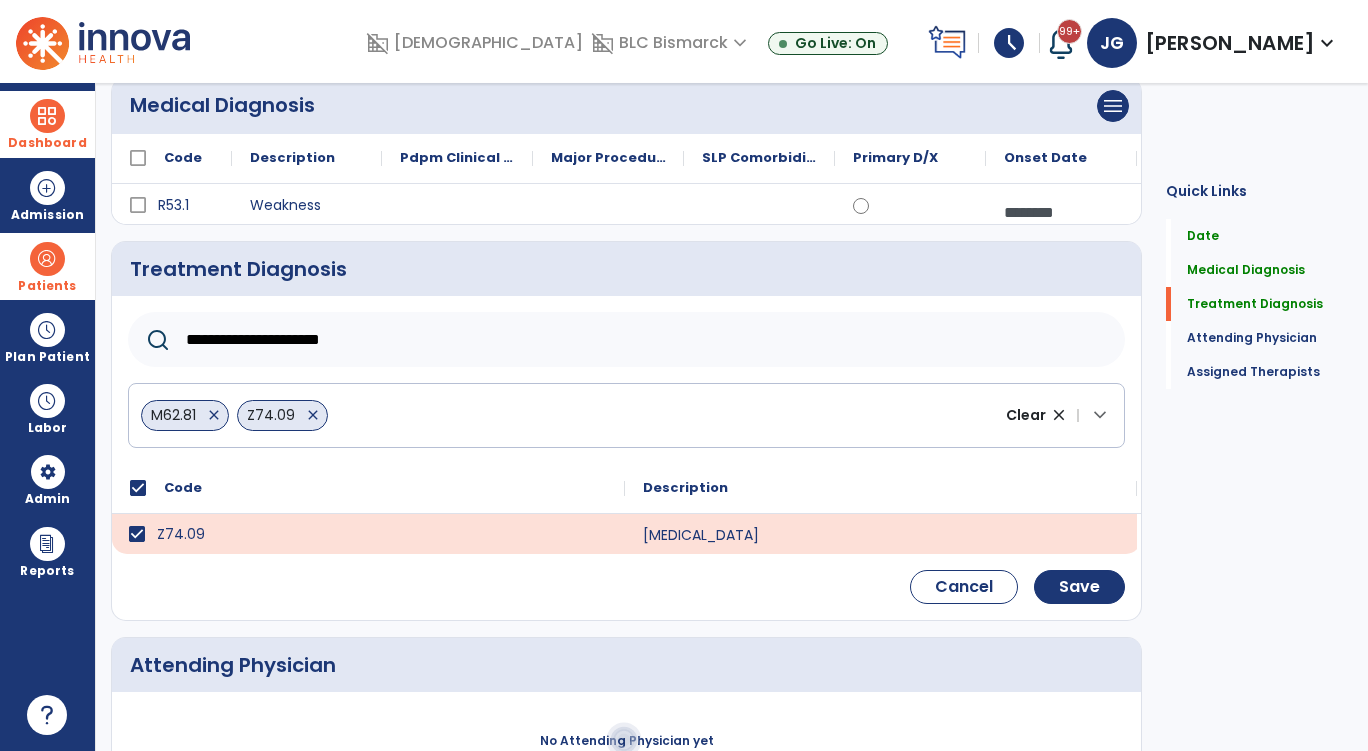 click on "**********" 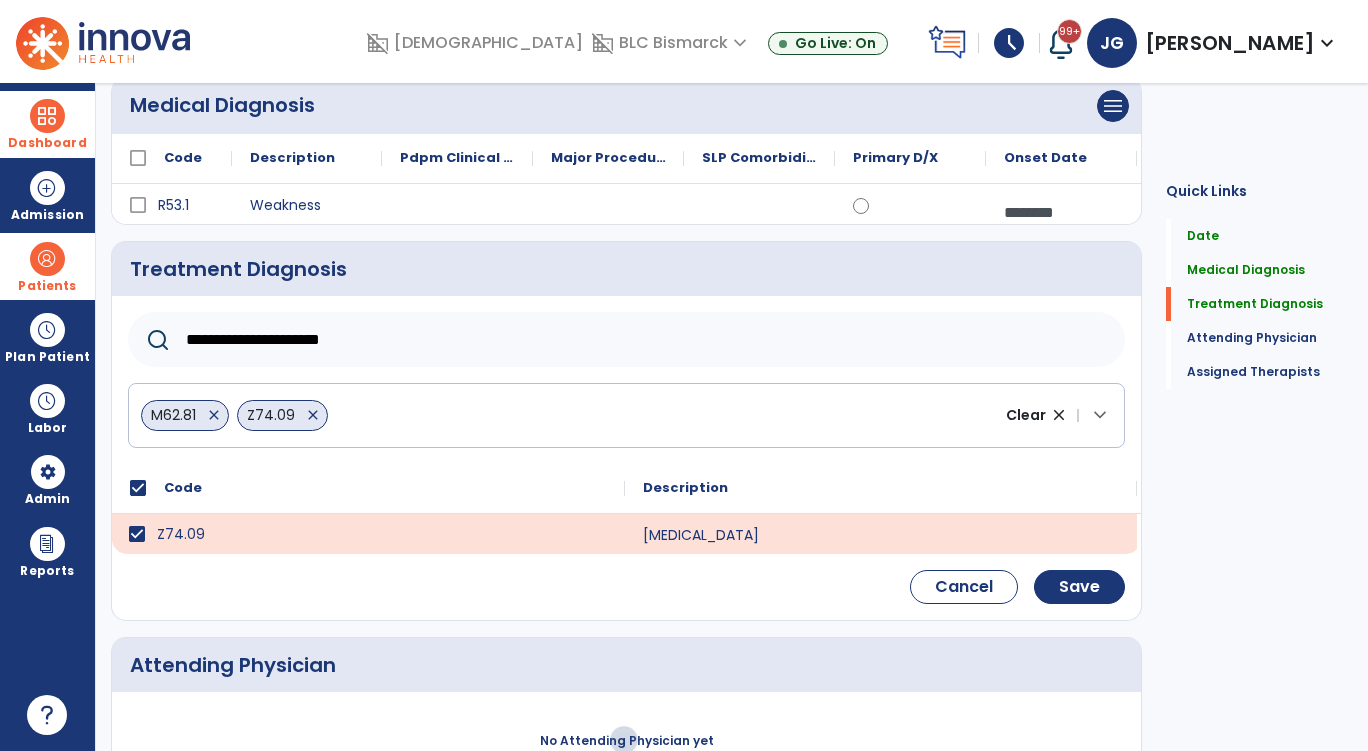 type on "*" 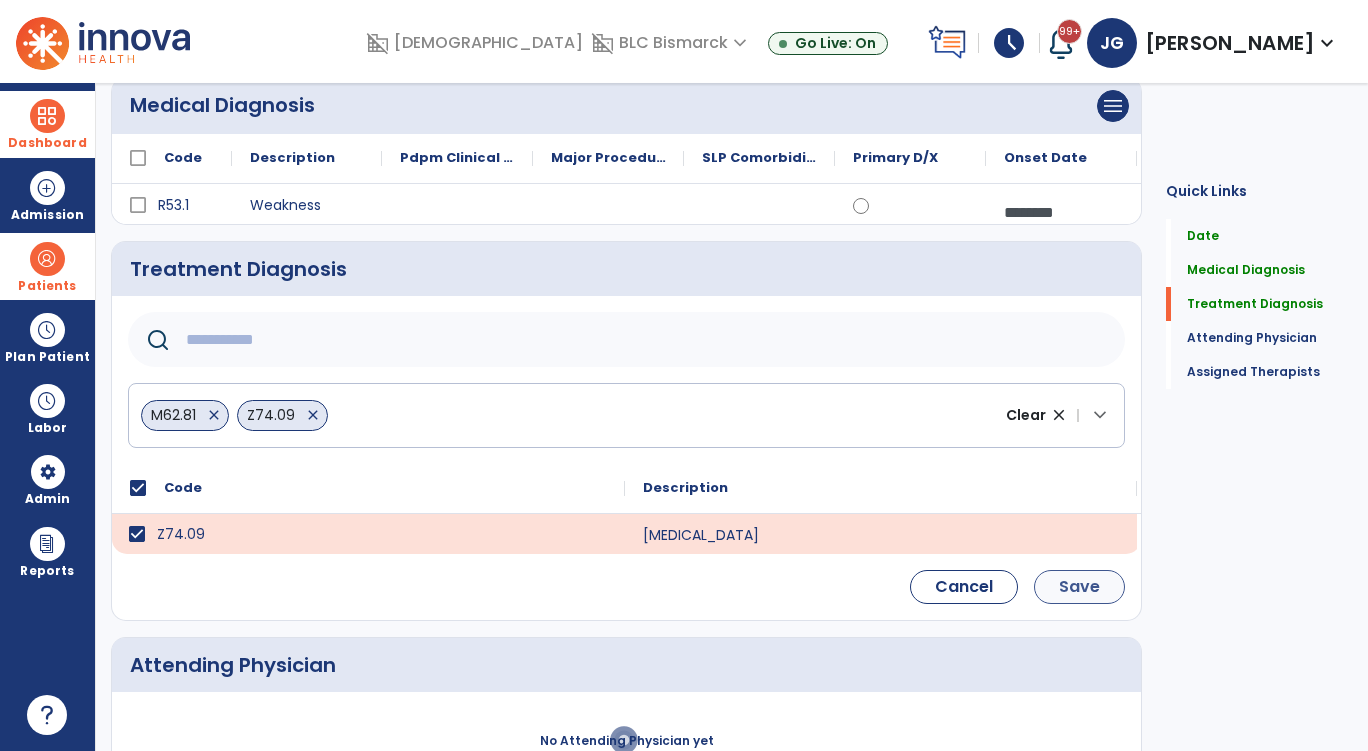 type 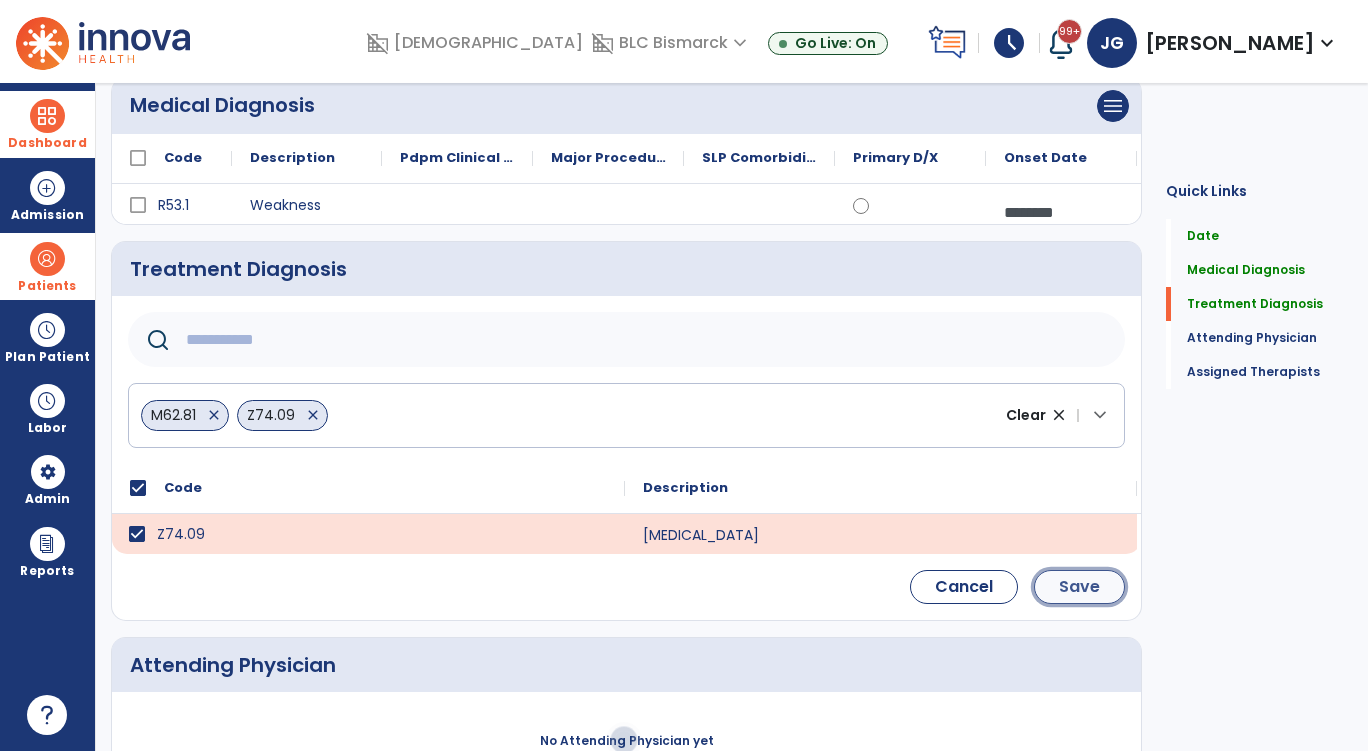 click on "Save" 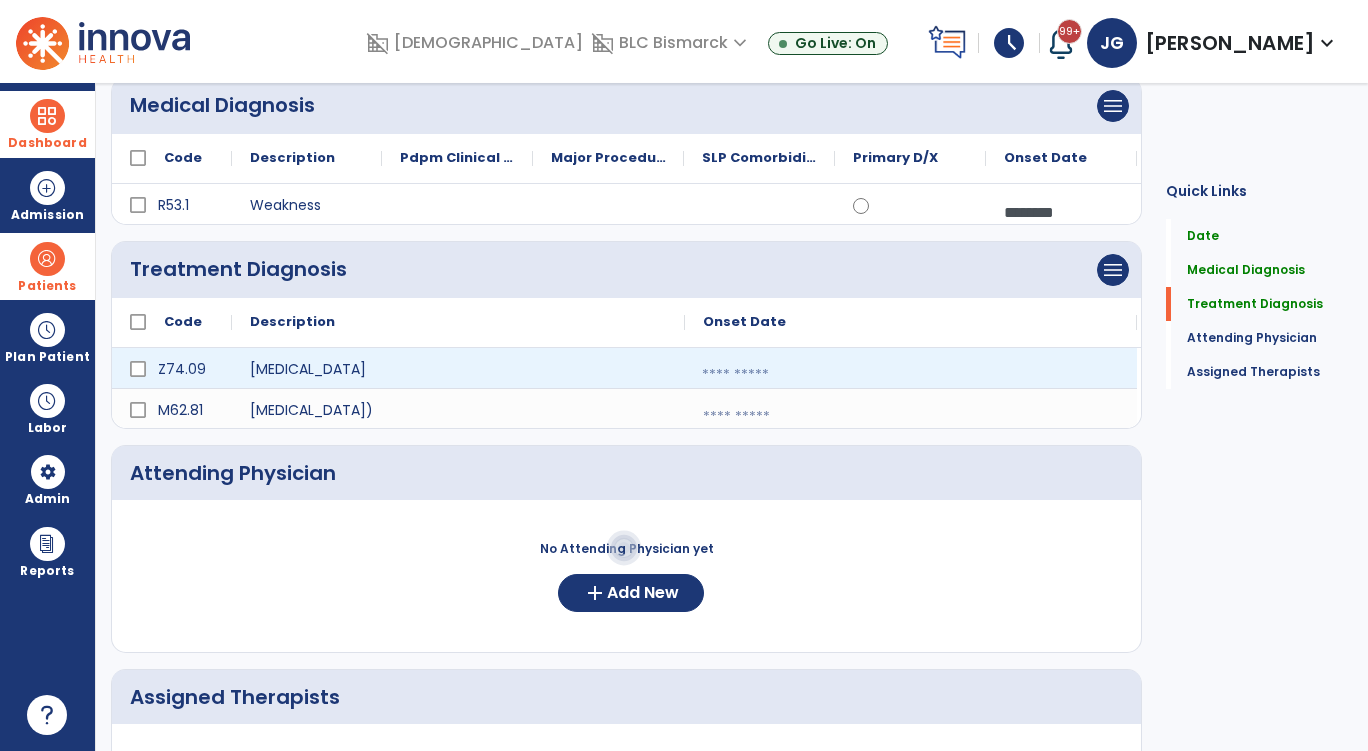 click at bounding box center (911, 375) 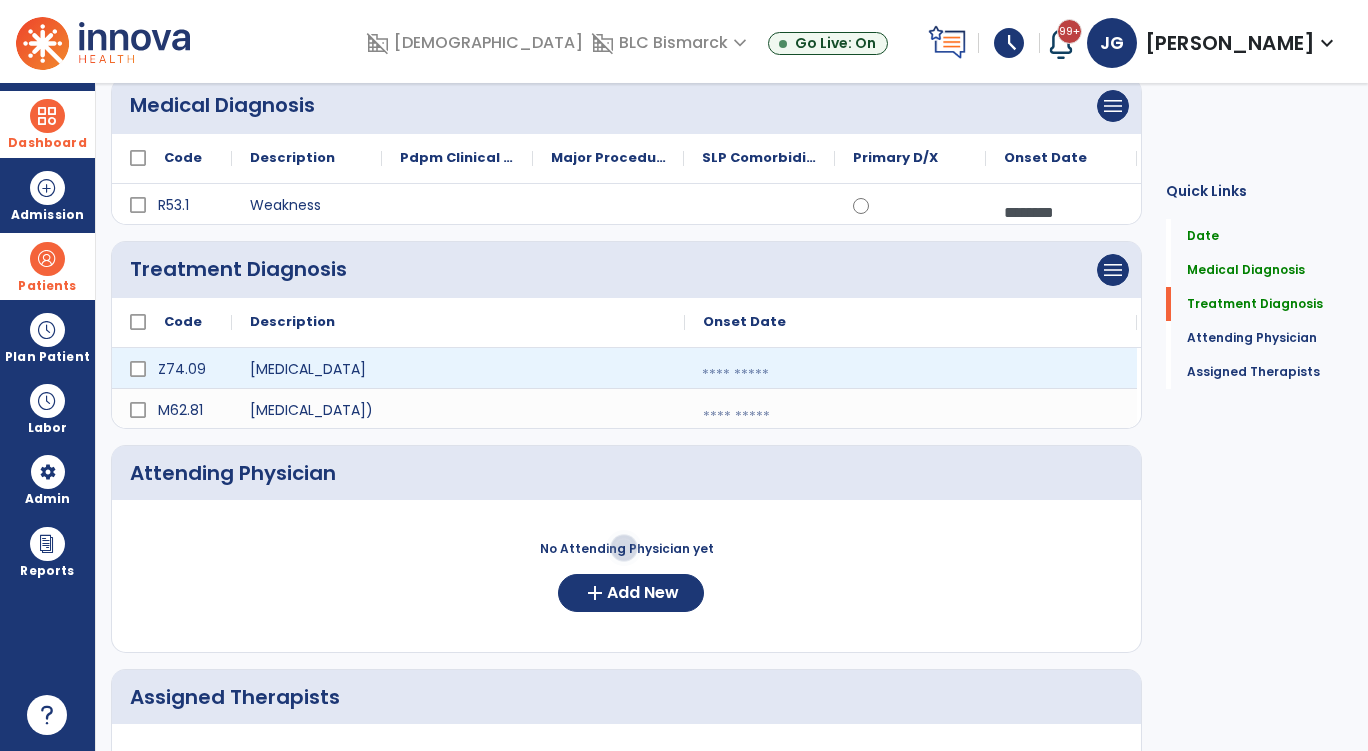 select on "*" 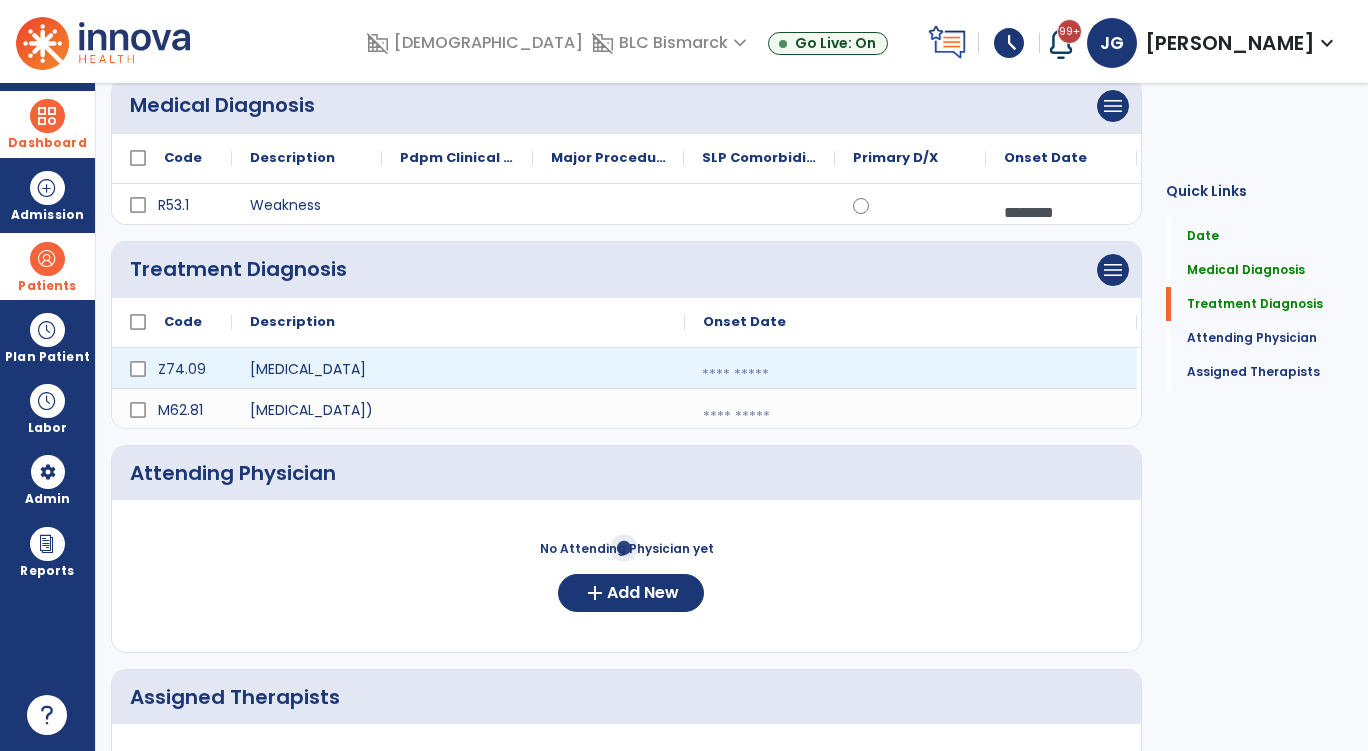 select on "****" 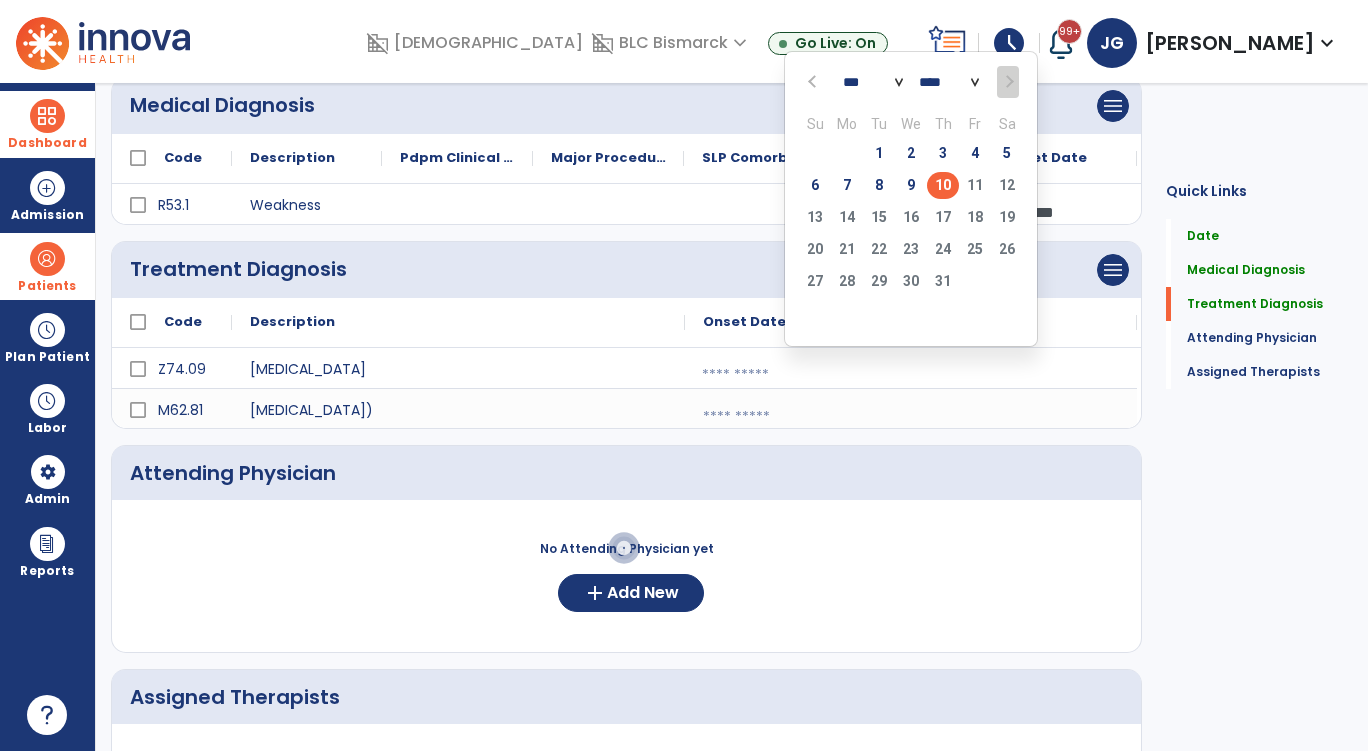 click on "10" 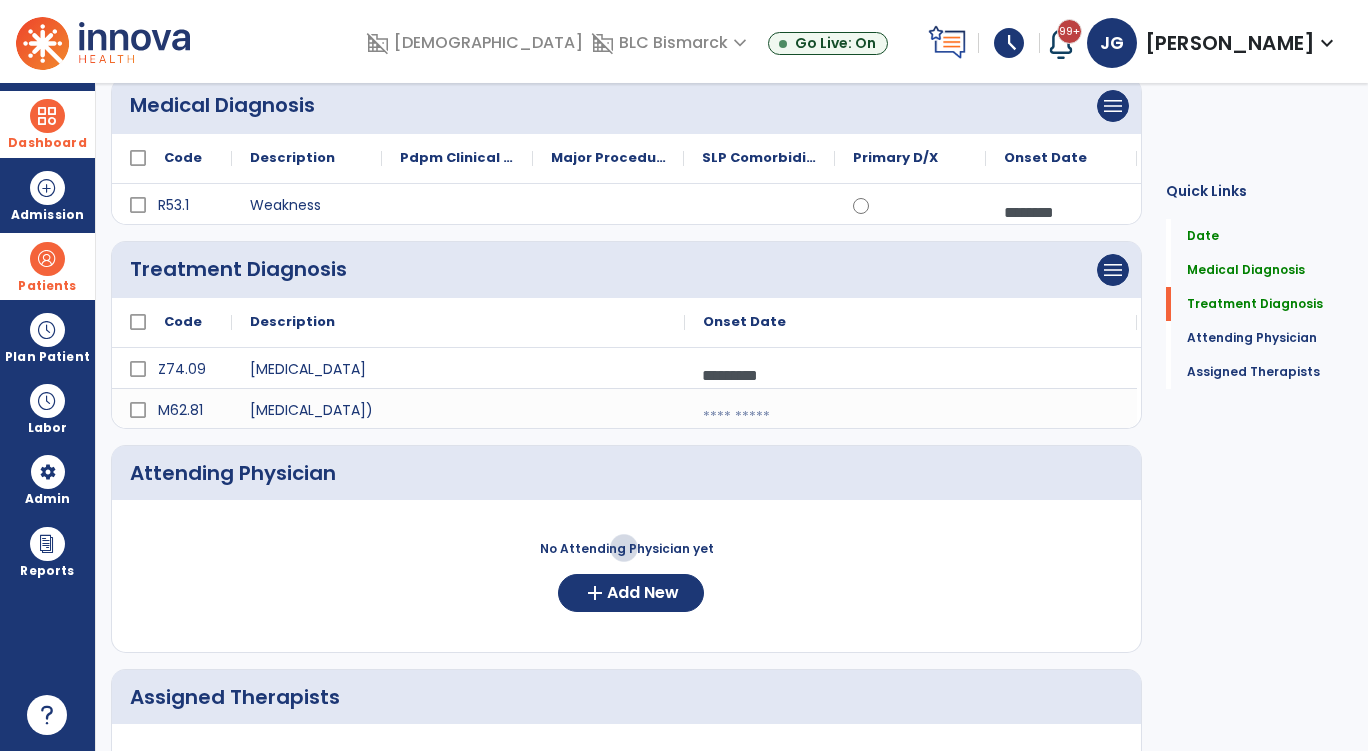 click on "Medical Diagnosis      menu   Add Medical Diagnosis   Delete Medical Diagnosis
Code
Description
Pdpm Clinical Category" 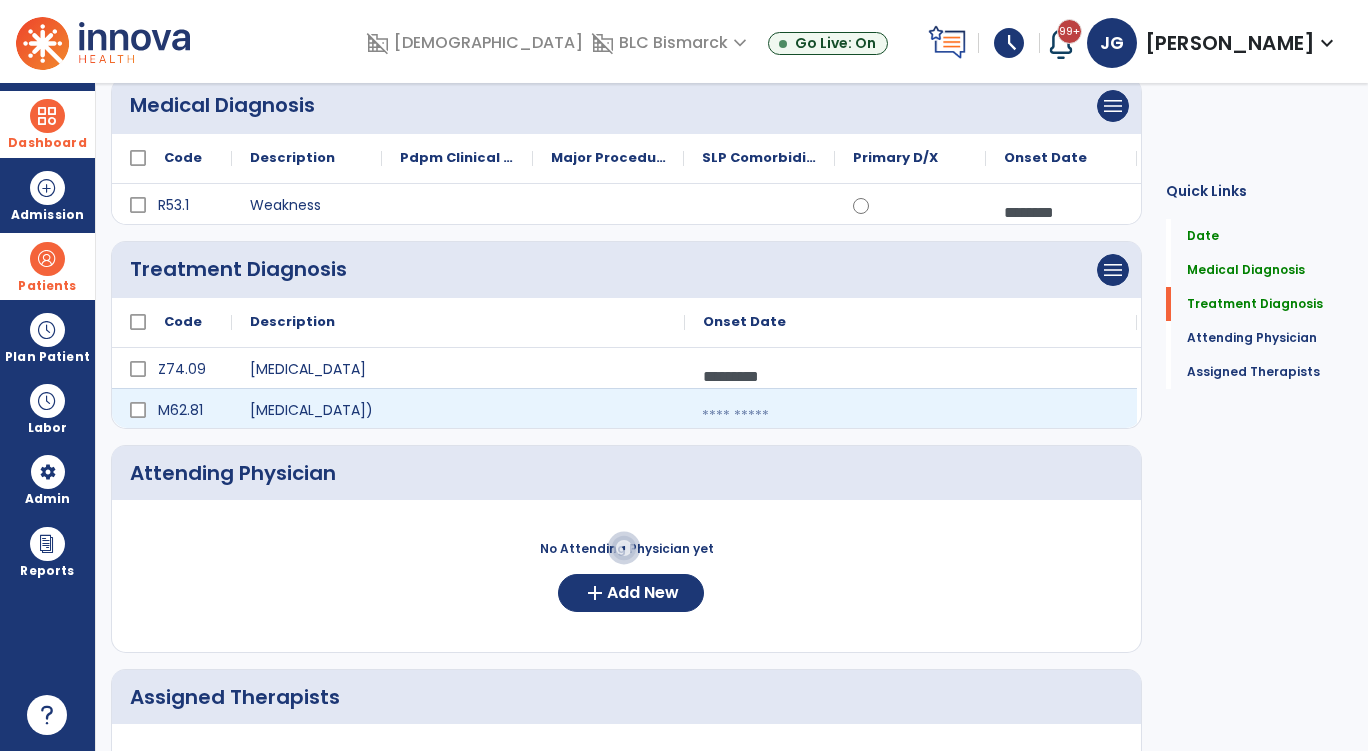 click at bounding box center (911, 416) 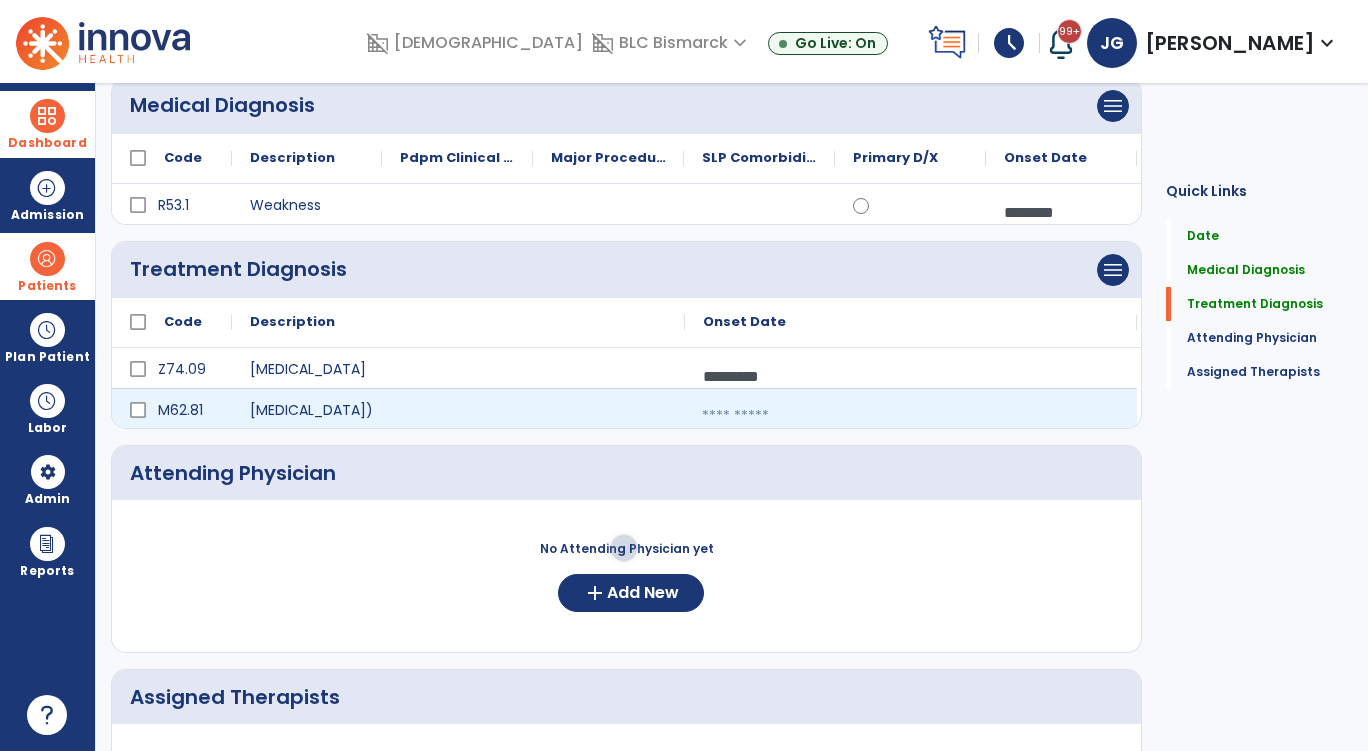 select on "*" 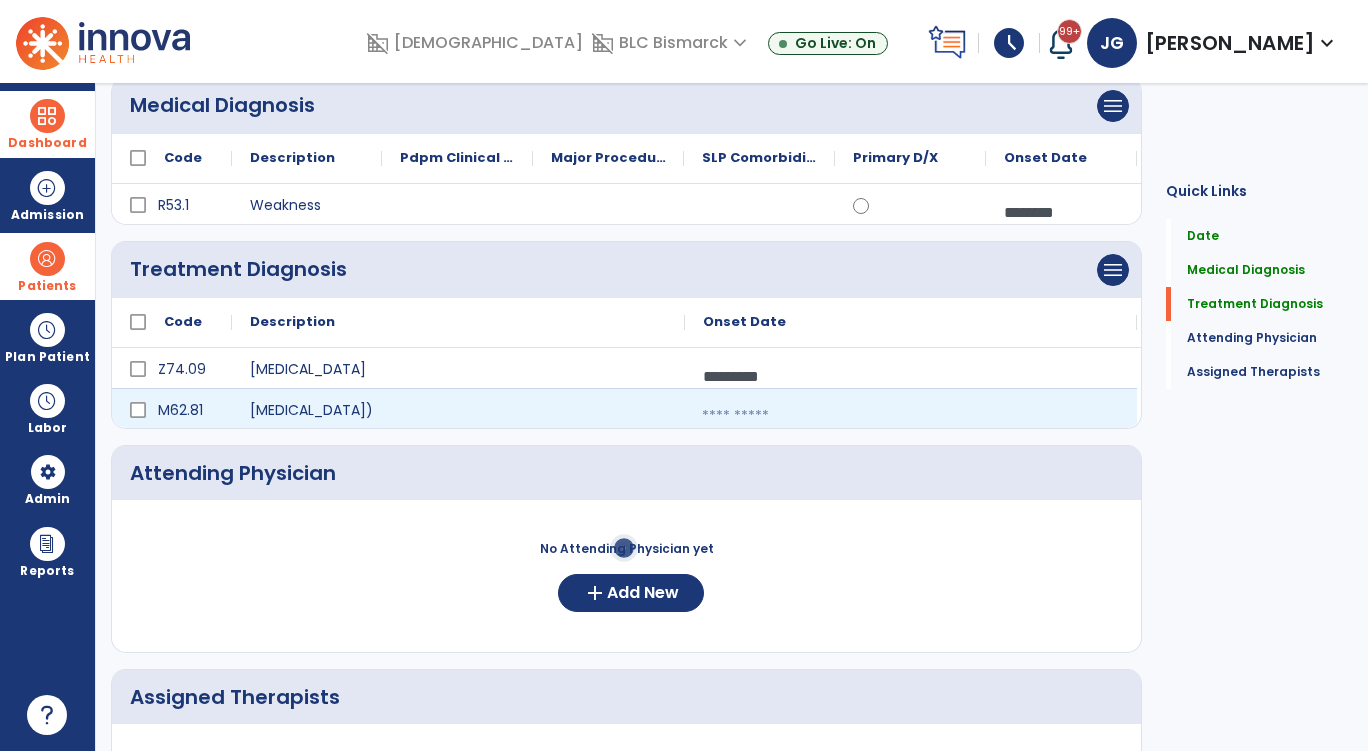 select on "****" 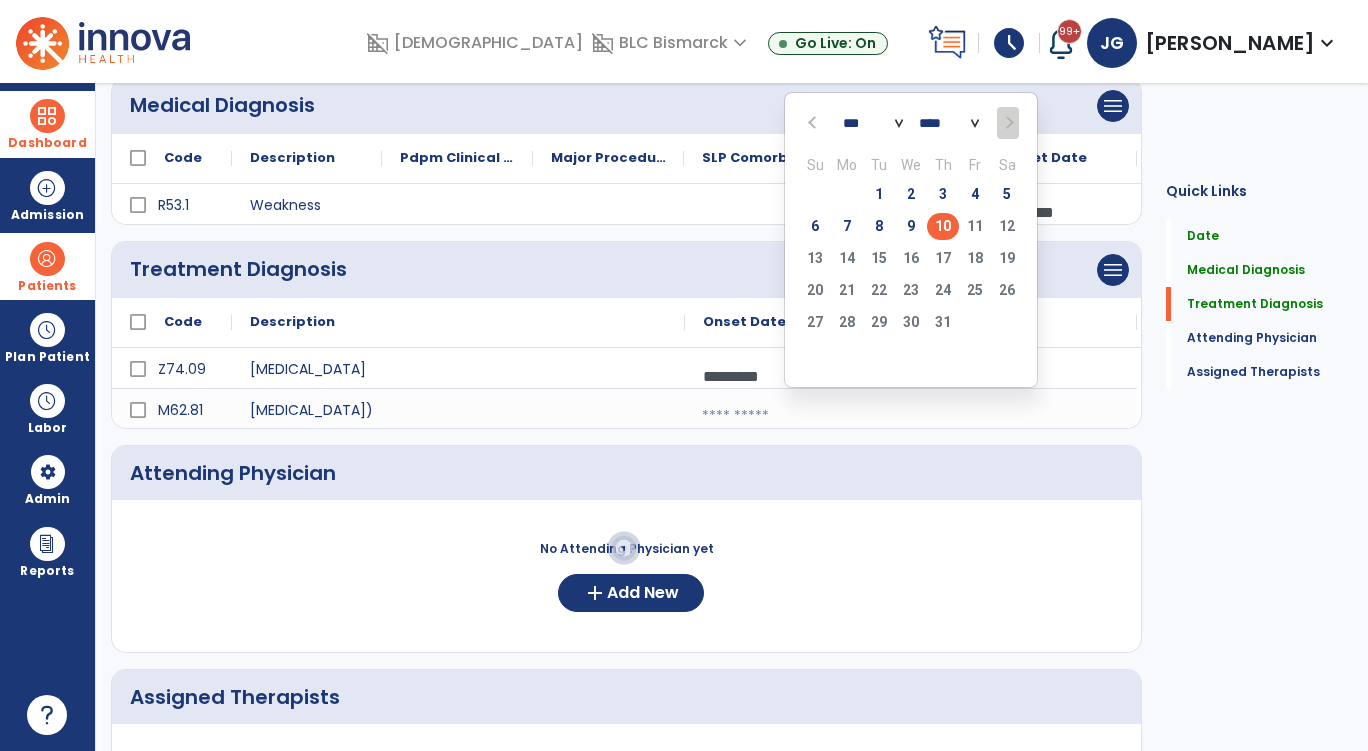 drag, startPoint x: 950, startPoint y: 224, endPoint x: 693, endPoint y: 284, distance: 263.91098 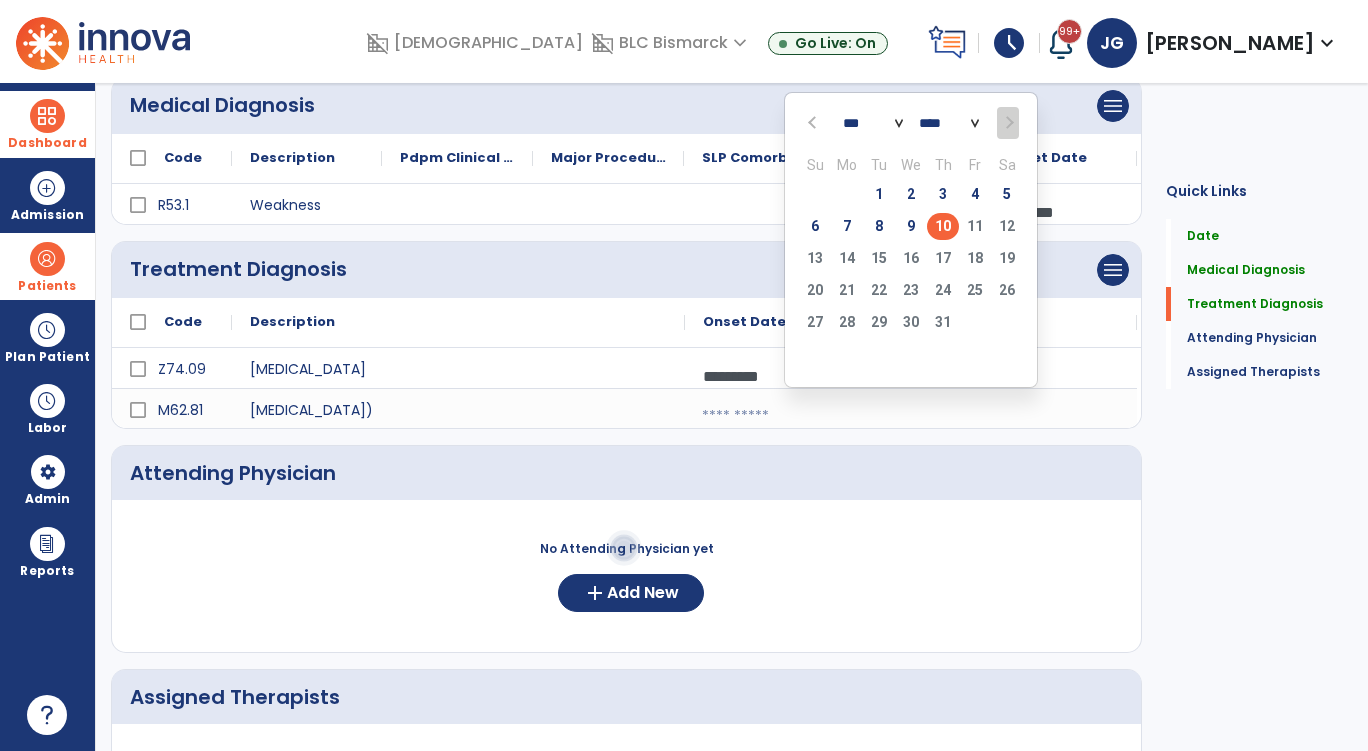 click on "10" 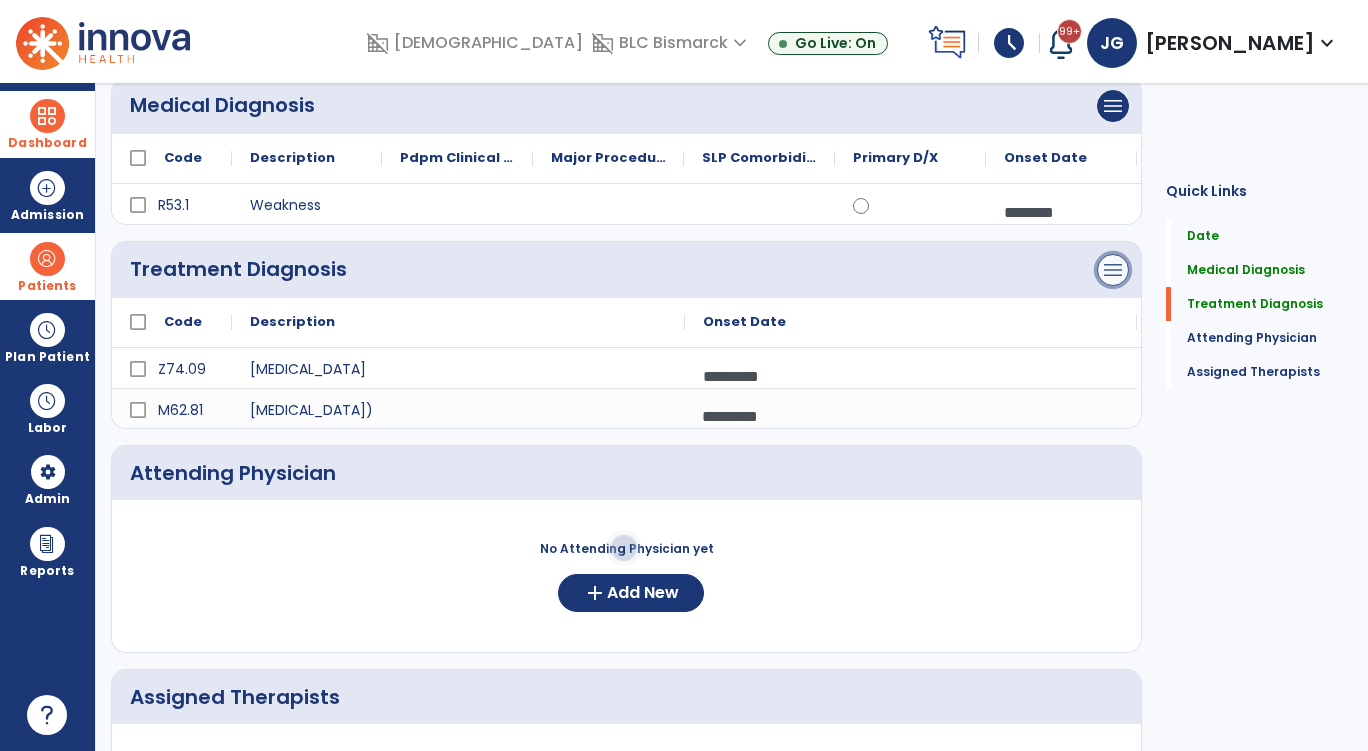 click on "menu" at bounding box center [1113, 106] 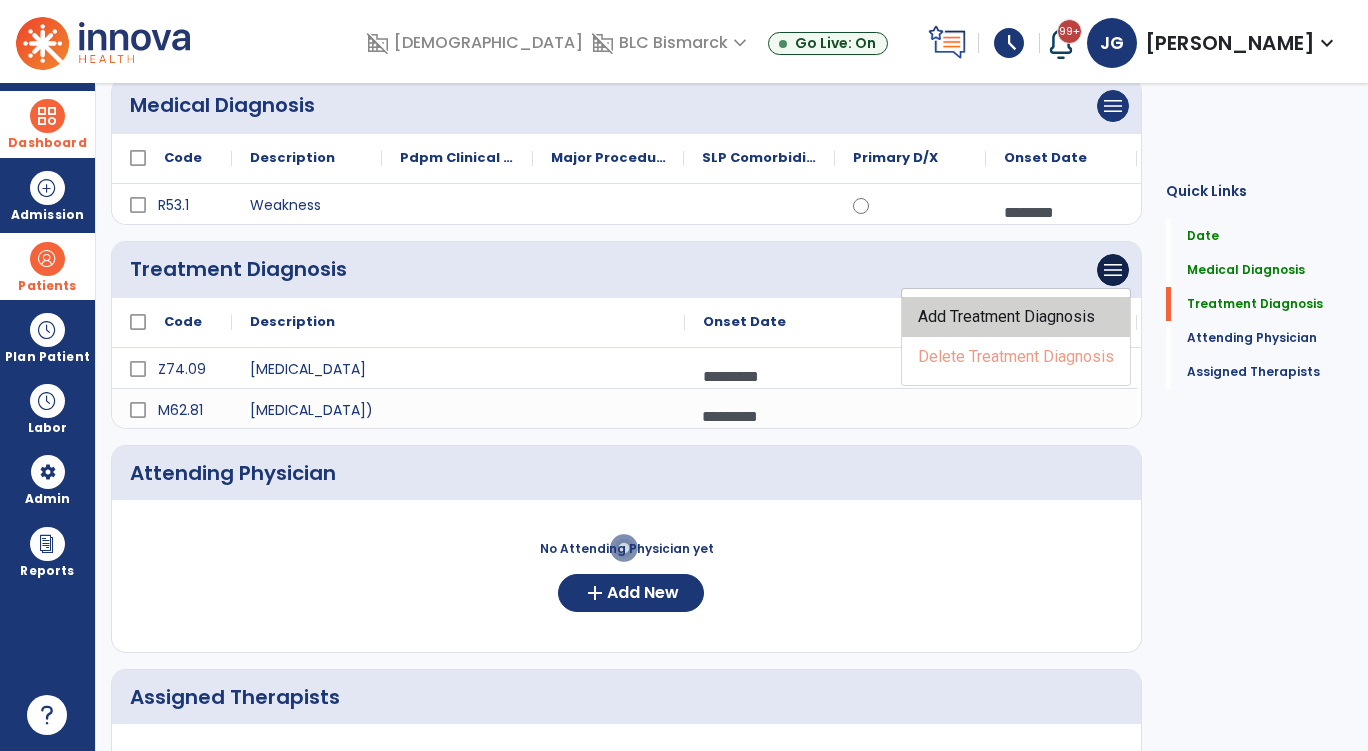 click on "Add Treatment Diagnosis" 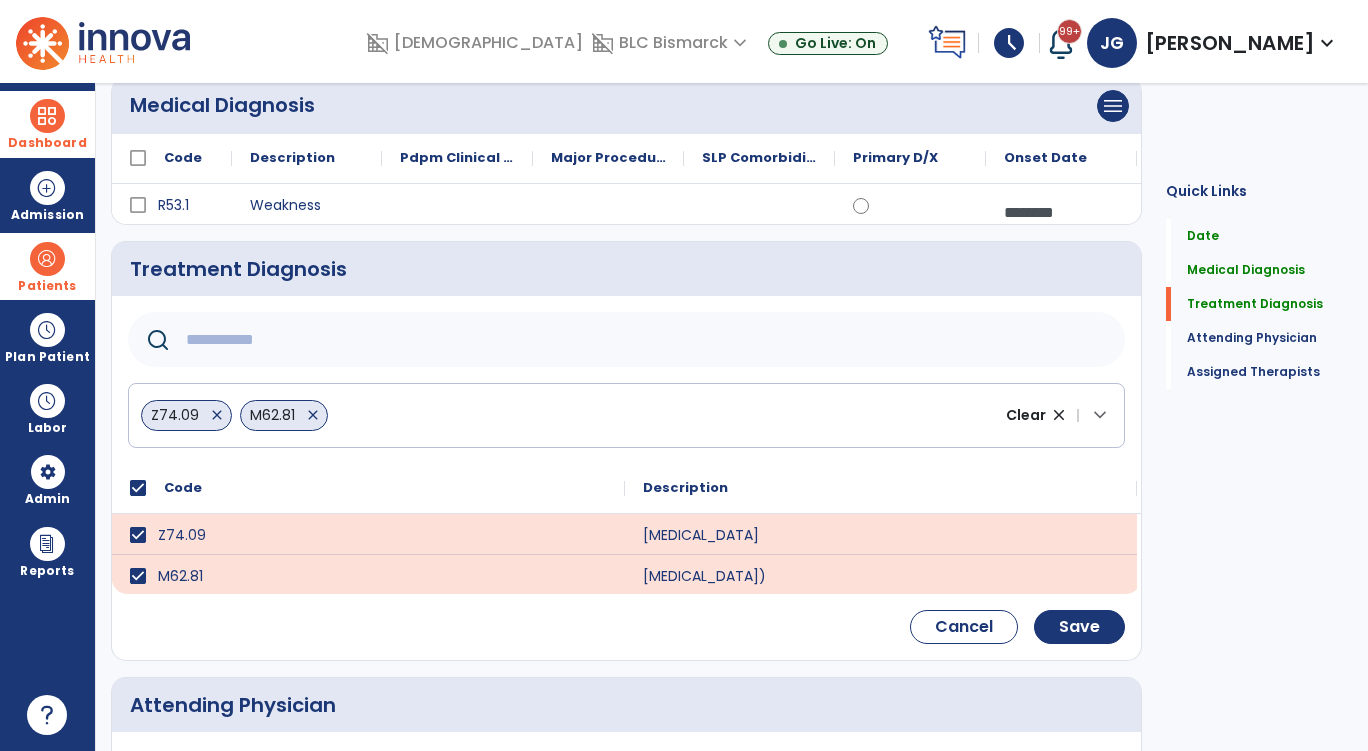 click 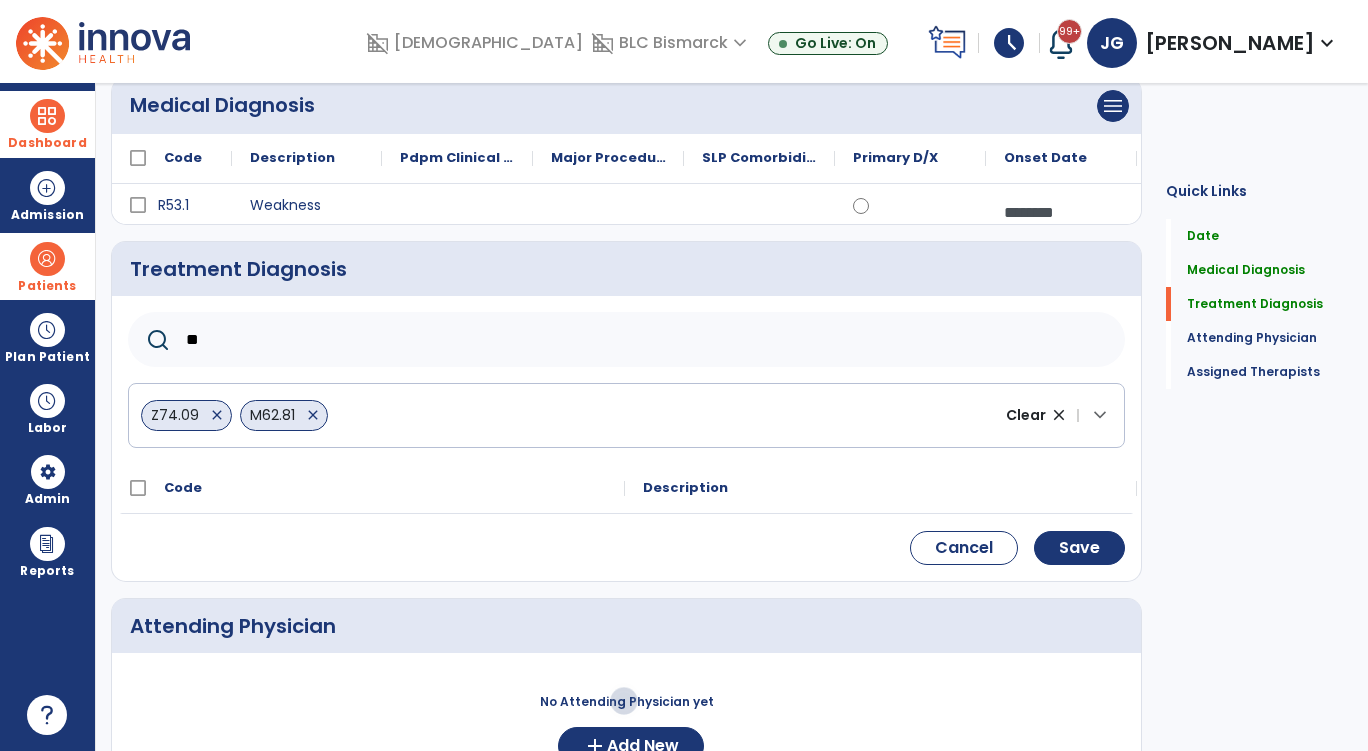 type on "*" 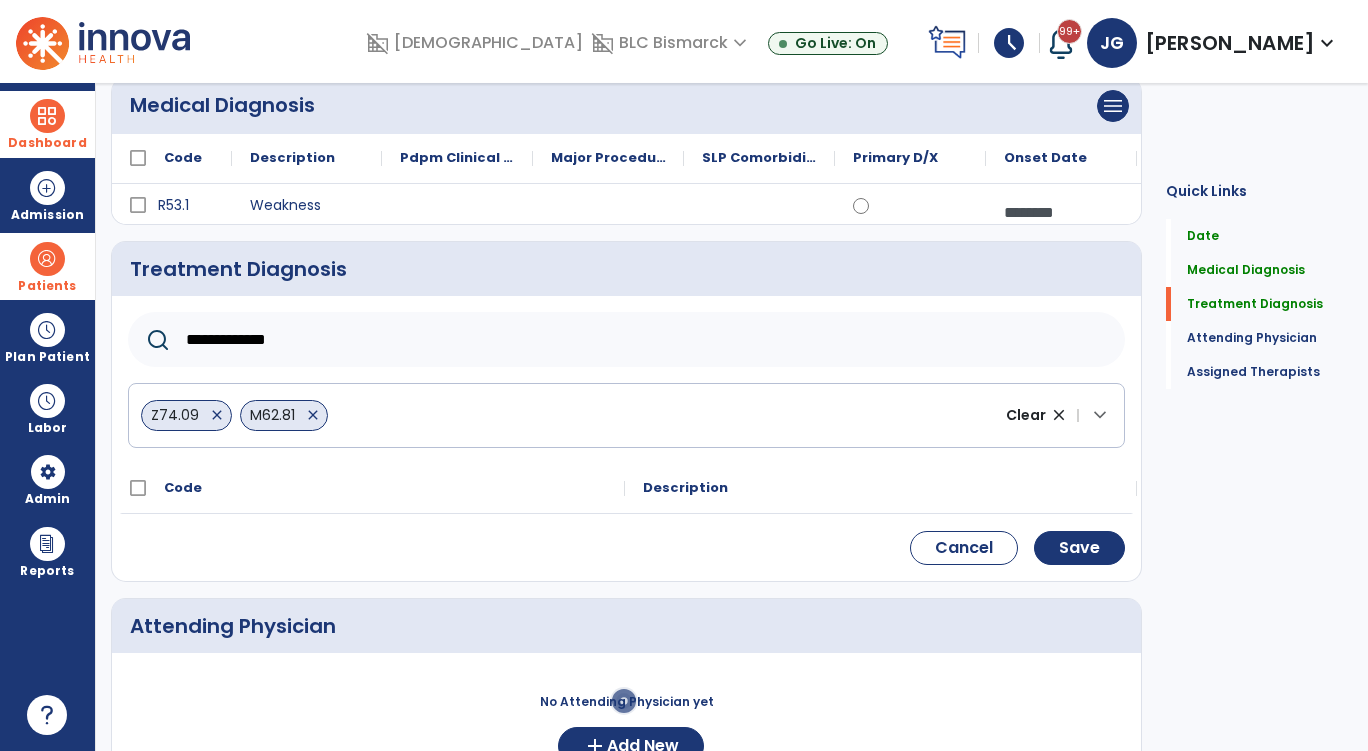 drag, startPoint x: 316, startPoint y: 347, endPoint x: 228, endPoint y: 358, distance: 88.68484 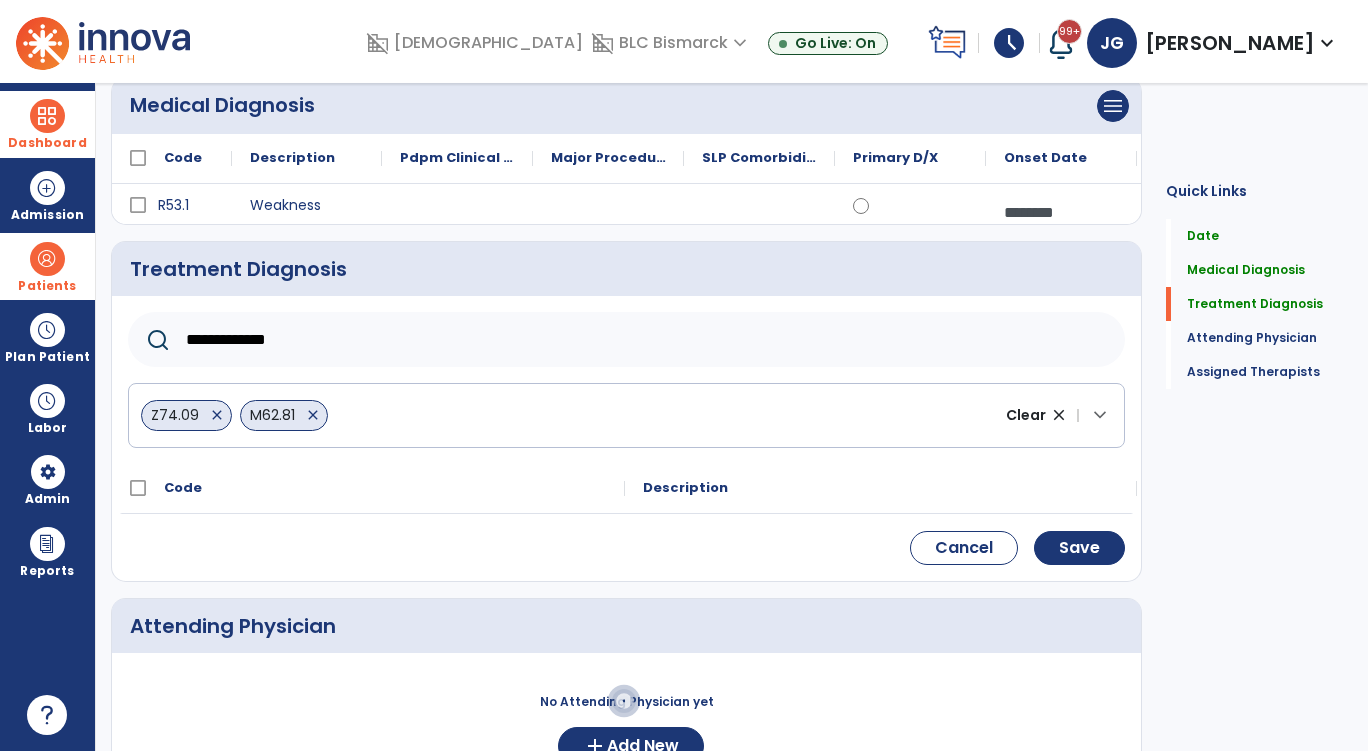 click on "**********" 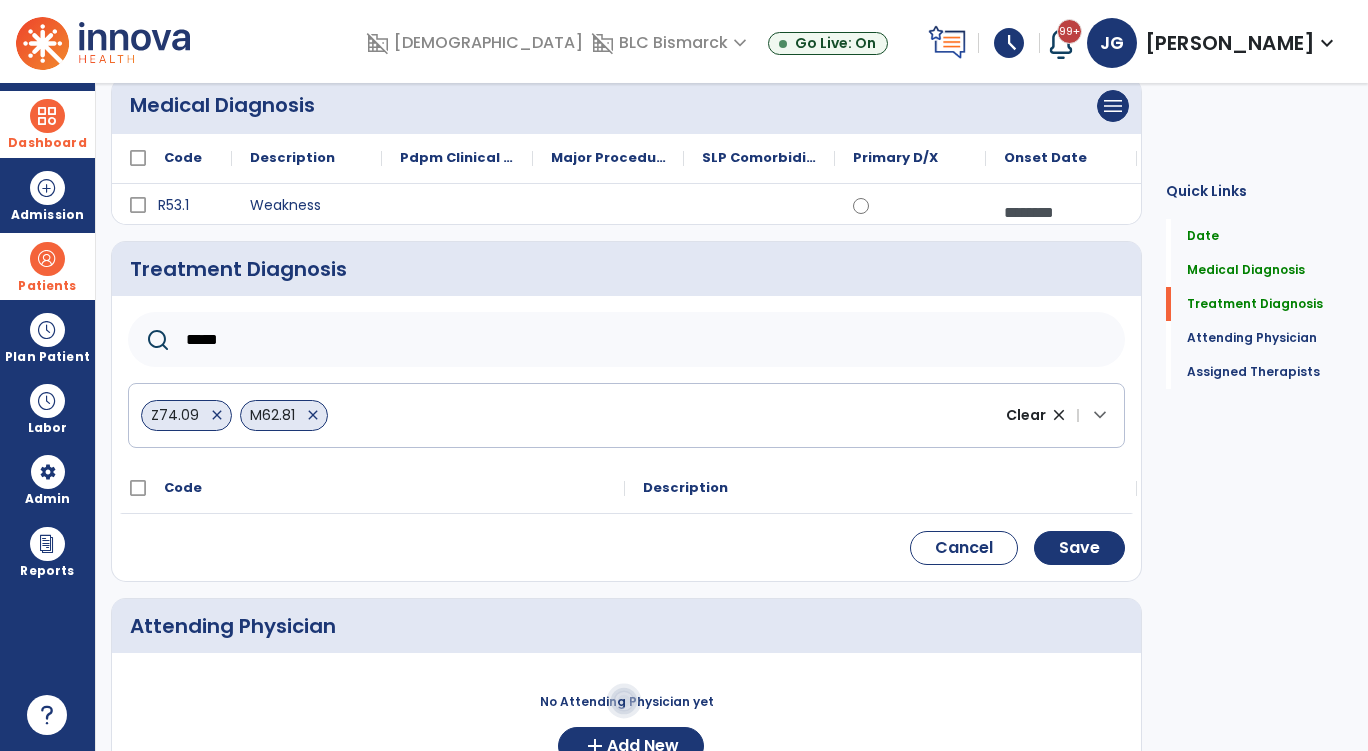 type on "****" 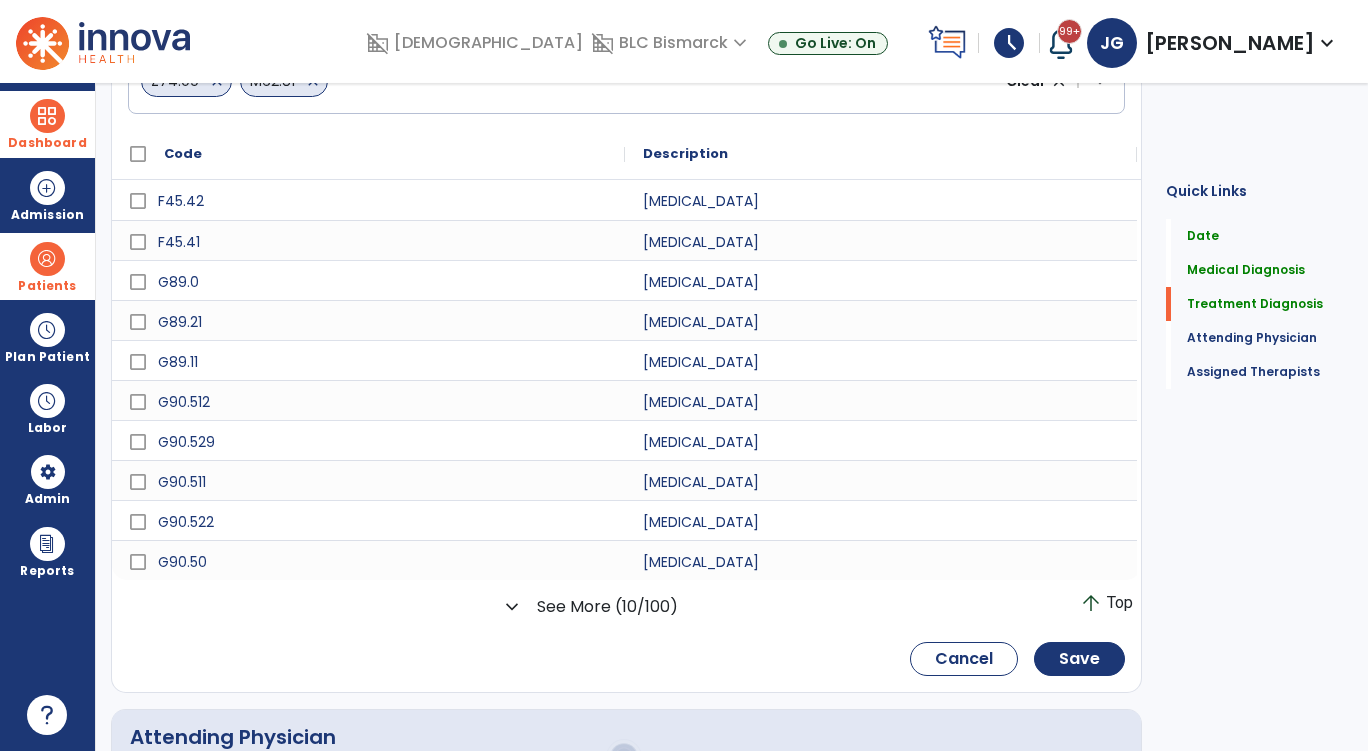 scroll, scrollTop: 607, scrollLeft: 0, axis: vertical 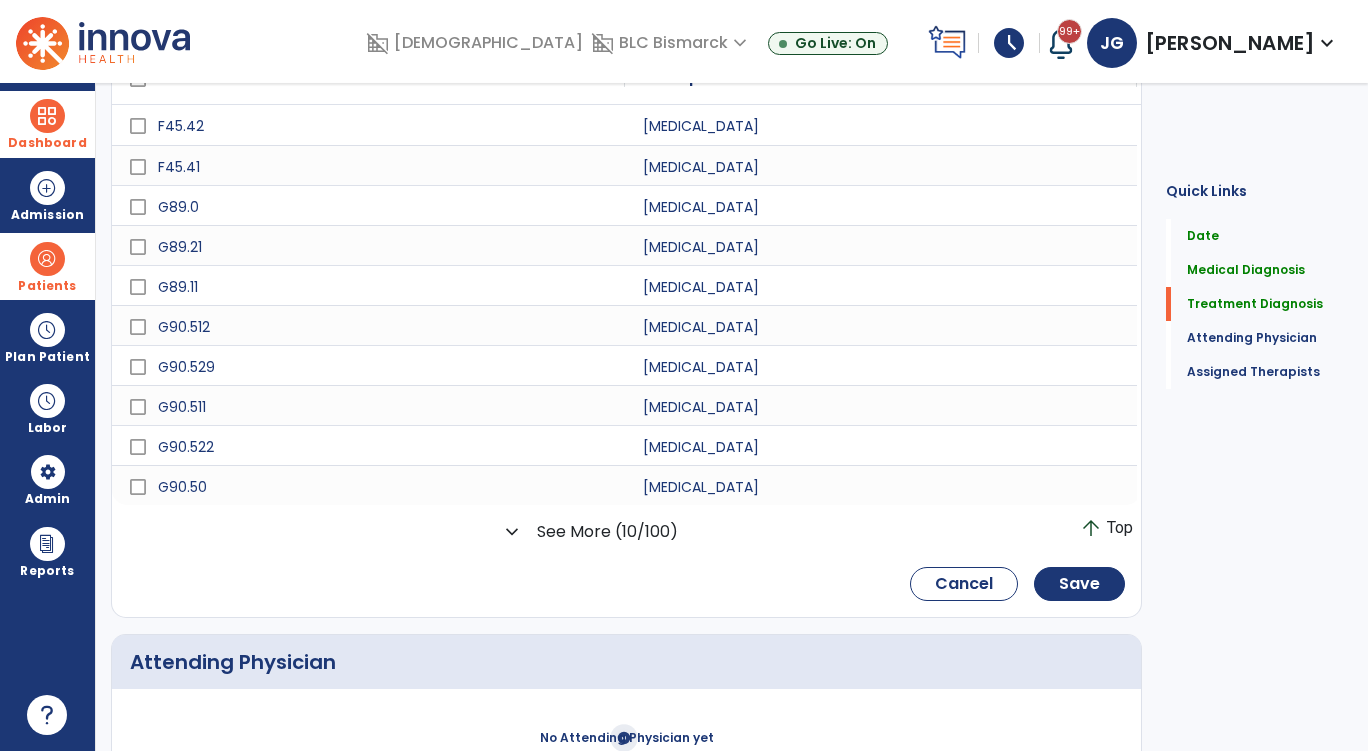 click on "expand_more" 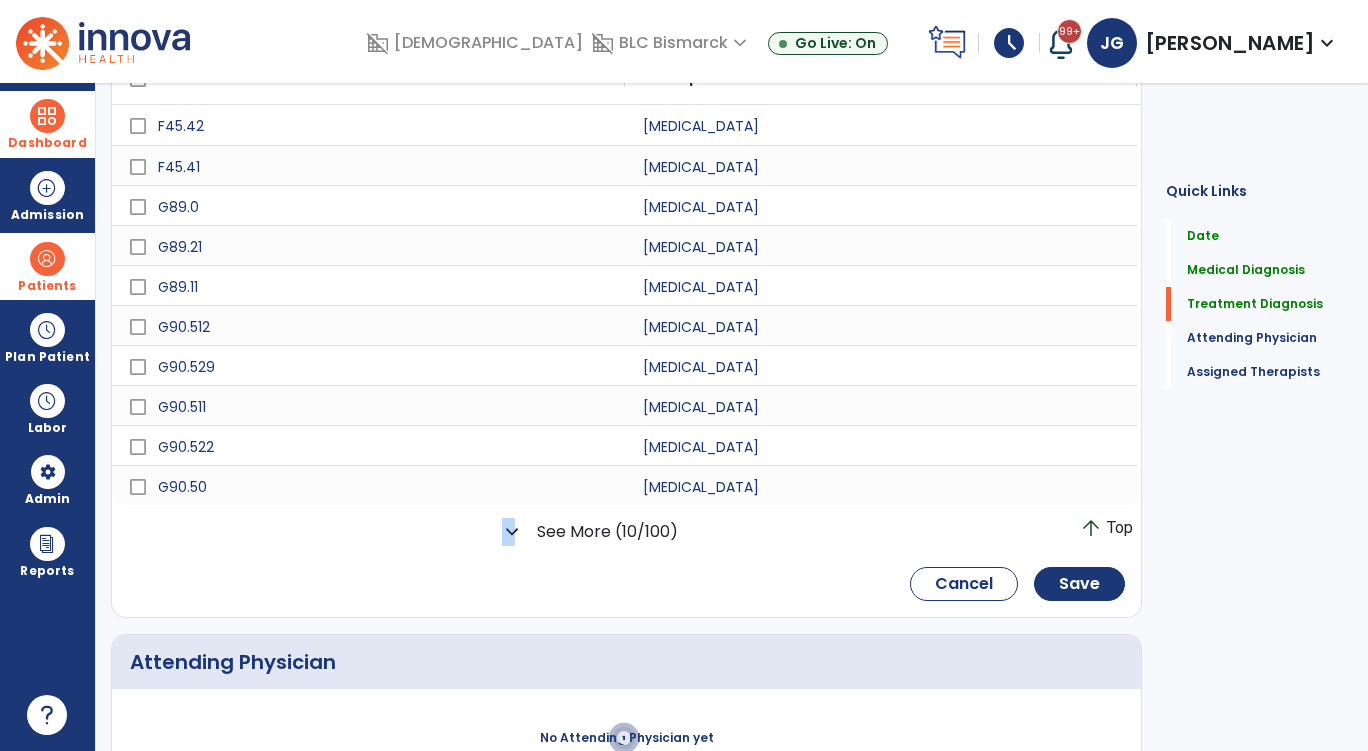 click on "Code
Description
F45.42 [MEDICAL_DATA] to" 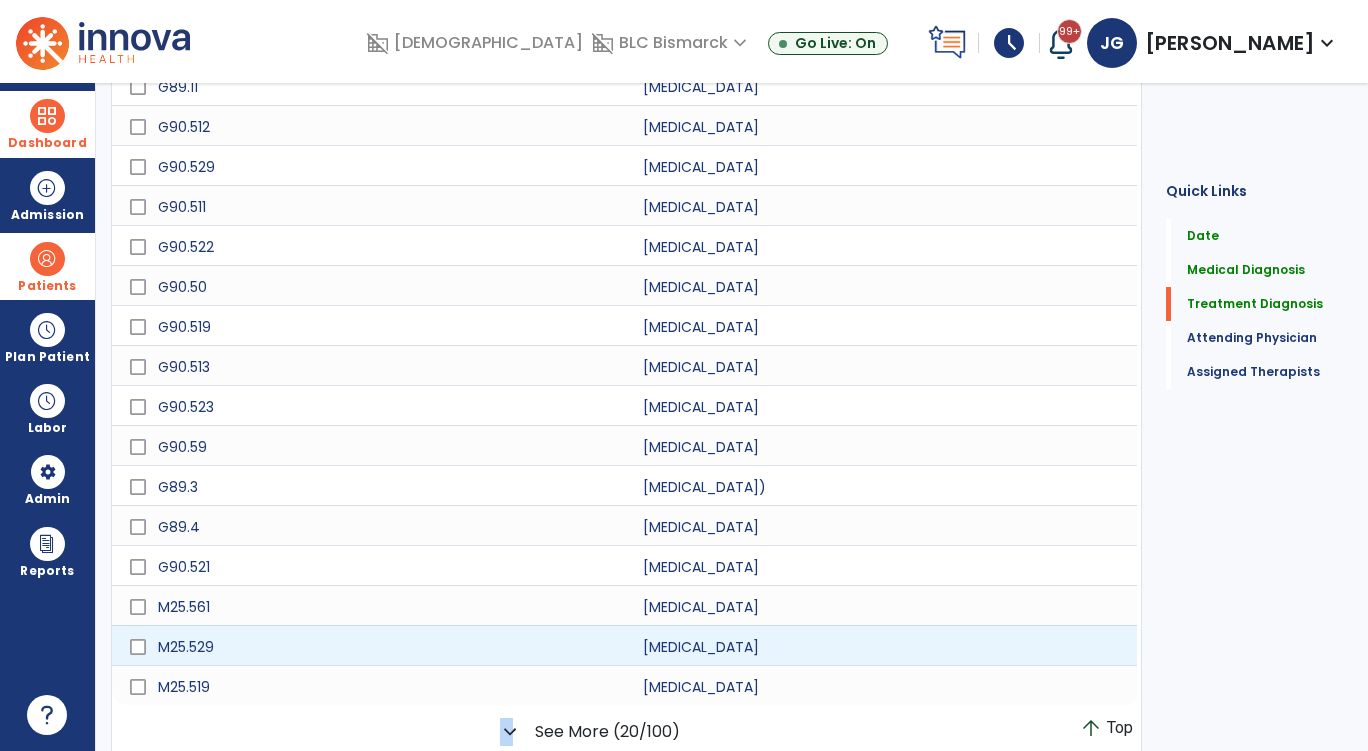 scroll, scrollTop: 1007, scrollLeft: 0, axis: vertical 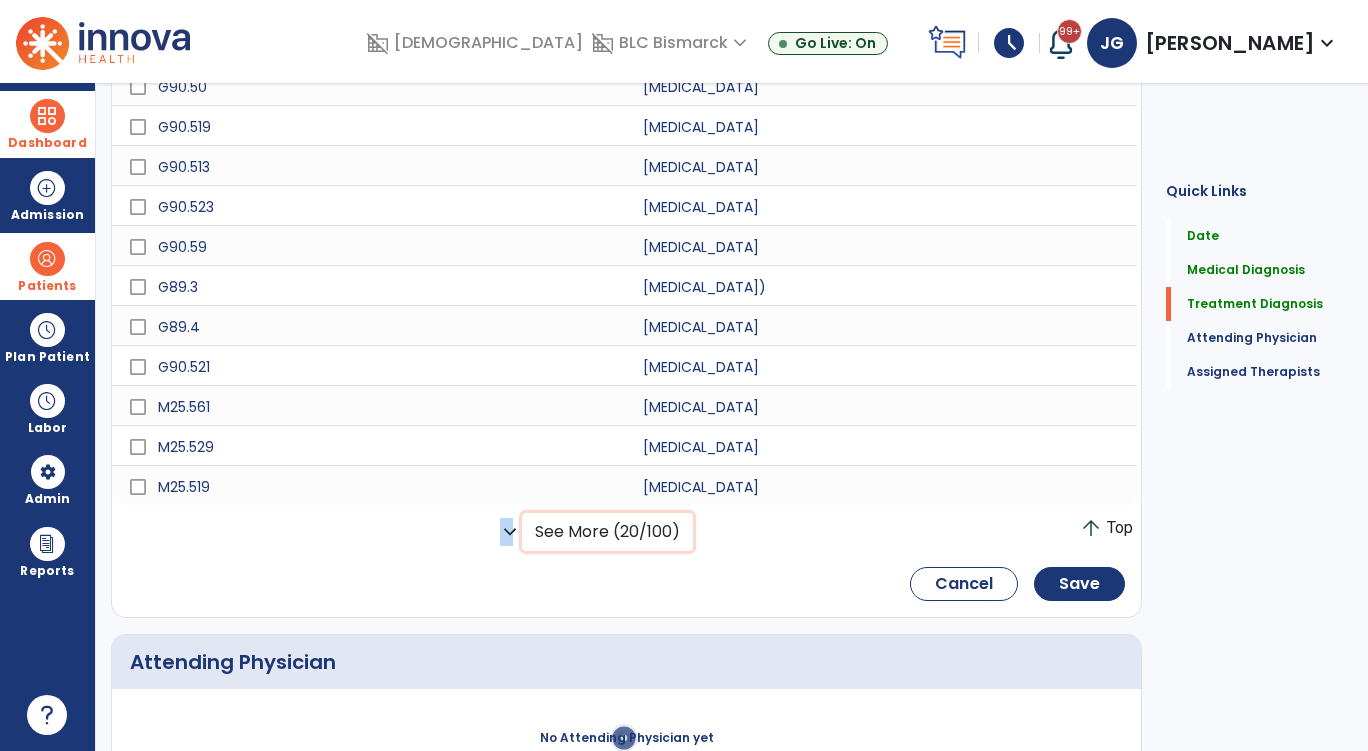 click on "See More (20/100)" 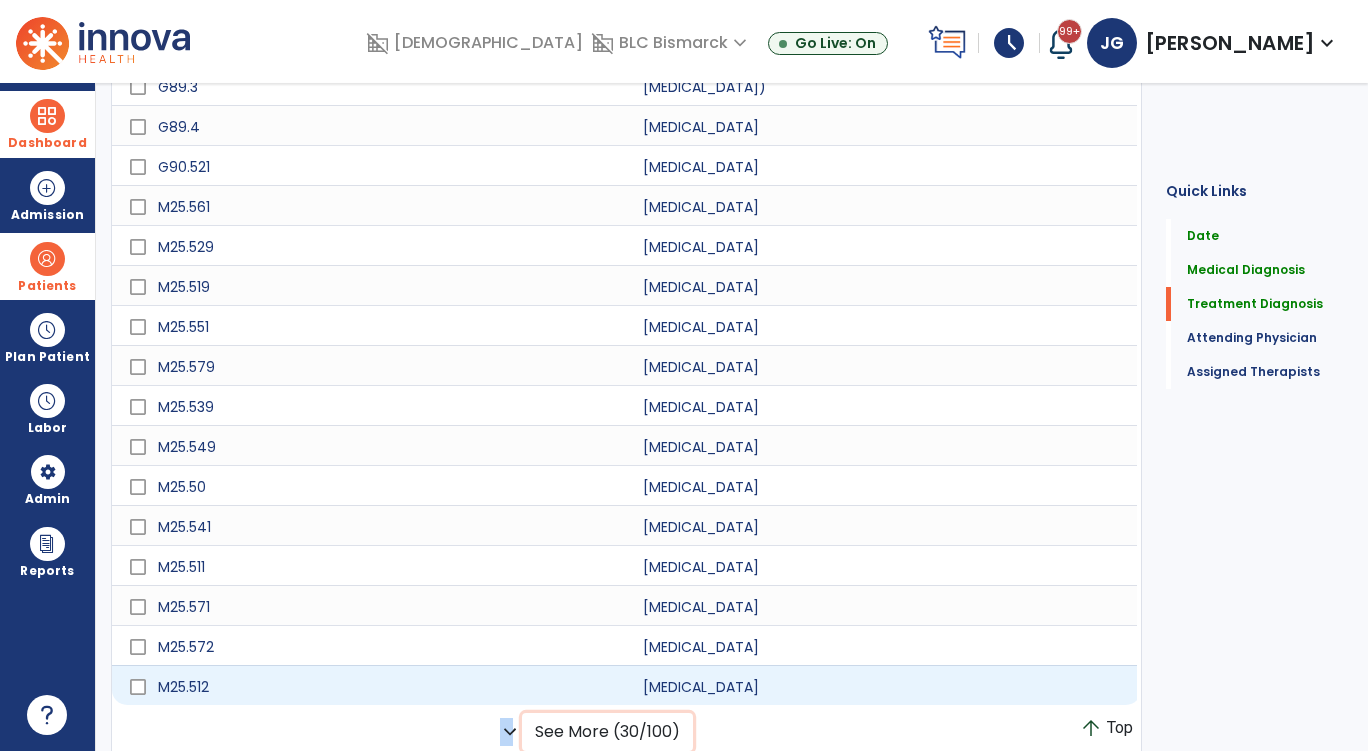 scroll, scrollTop: 1307, scrollLeft: 0, axis: vertical 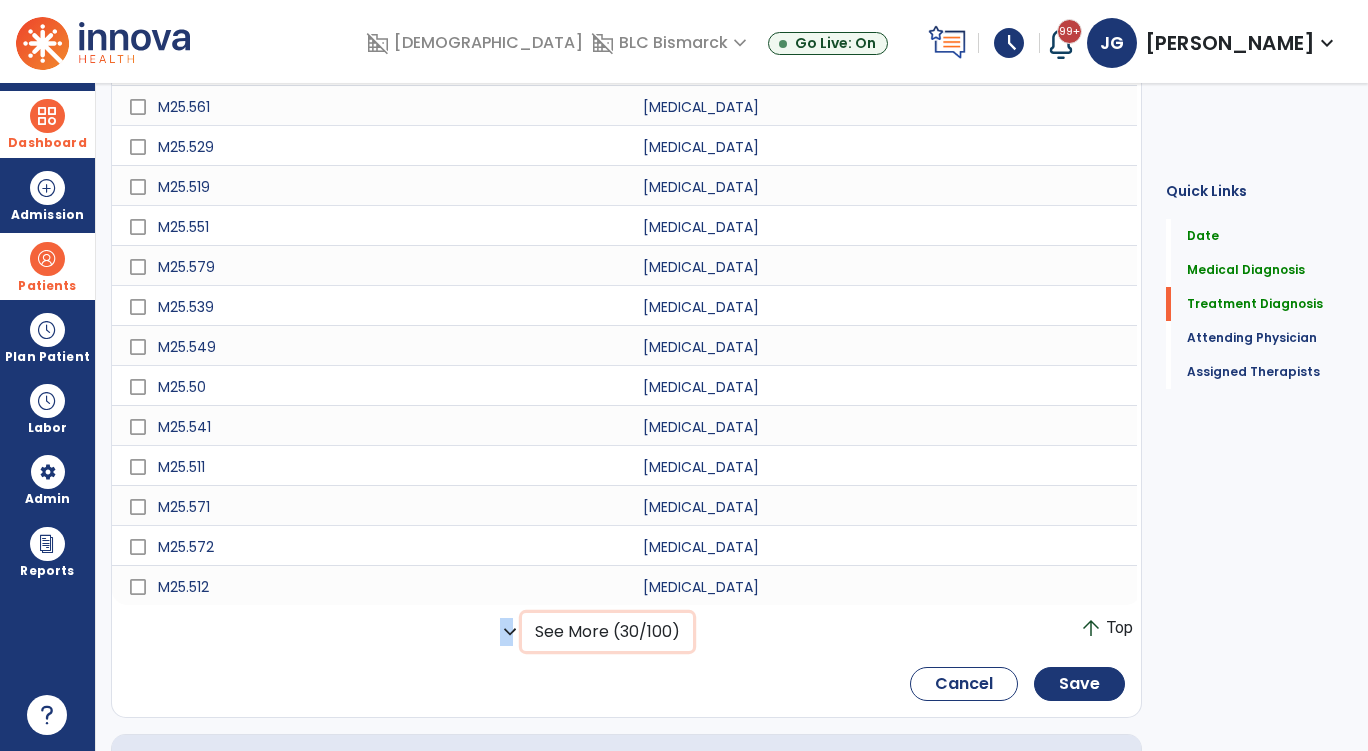 click on "See More (30/100)" 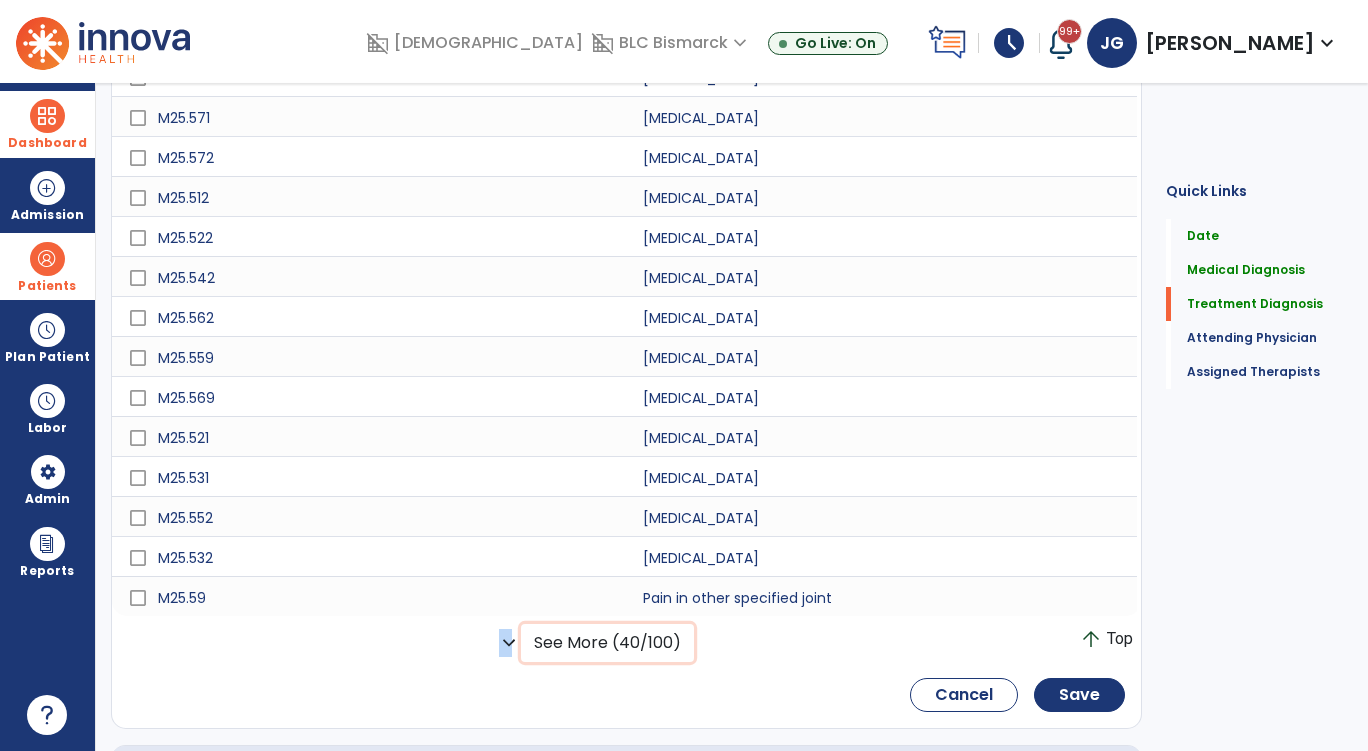 scroll, scrollTop: 1707, scrollLeft: 0, axis: vertical 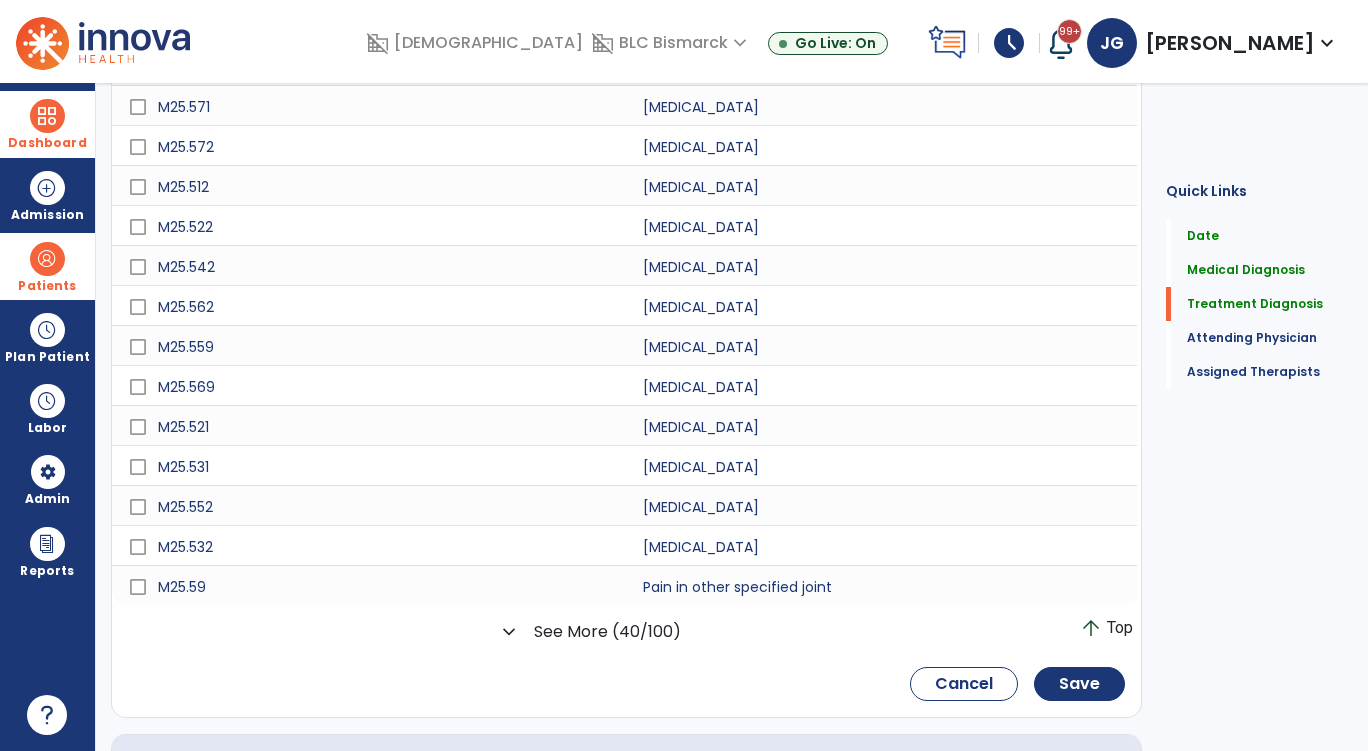 click on "Cancel    Save" 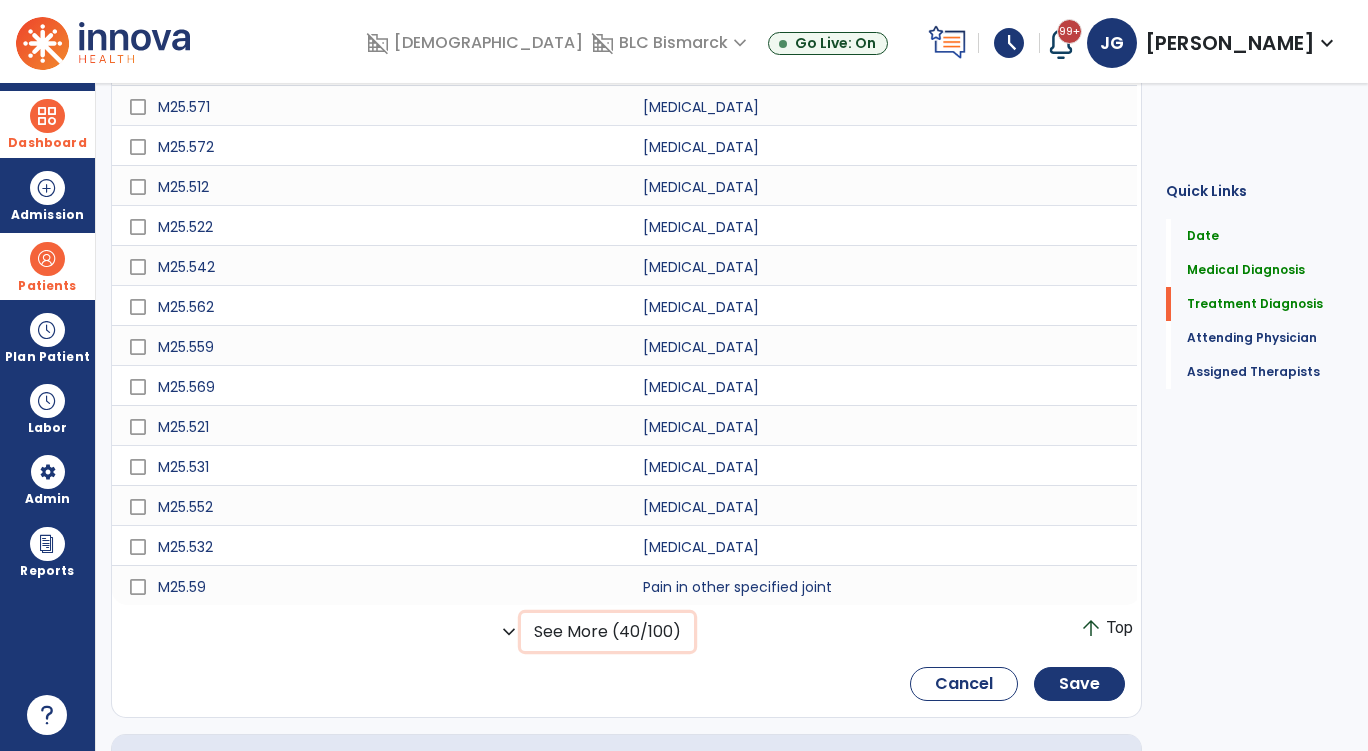 click on "See More (40/100)" 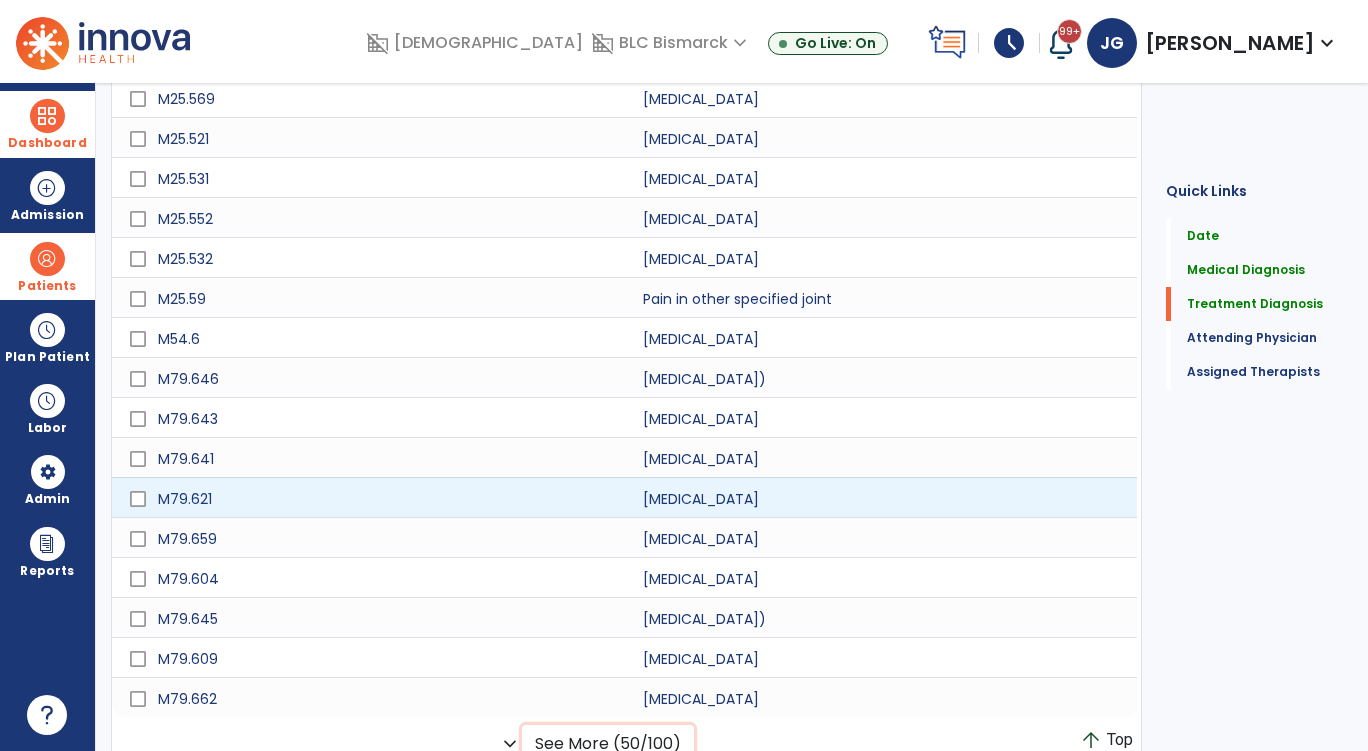 scroll, scrollTop: 2007, scrollLeft: 0, axis: vertical 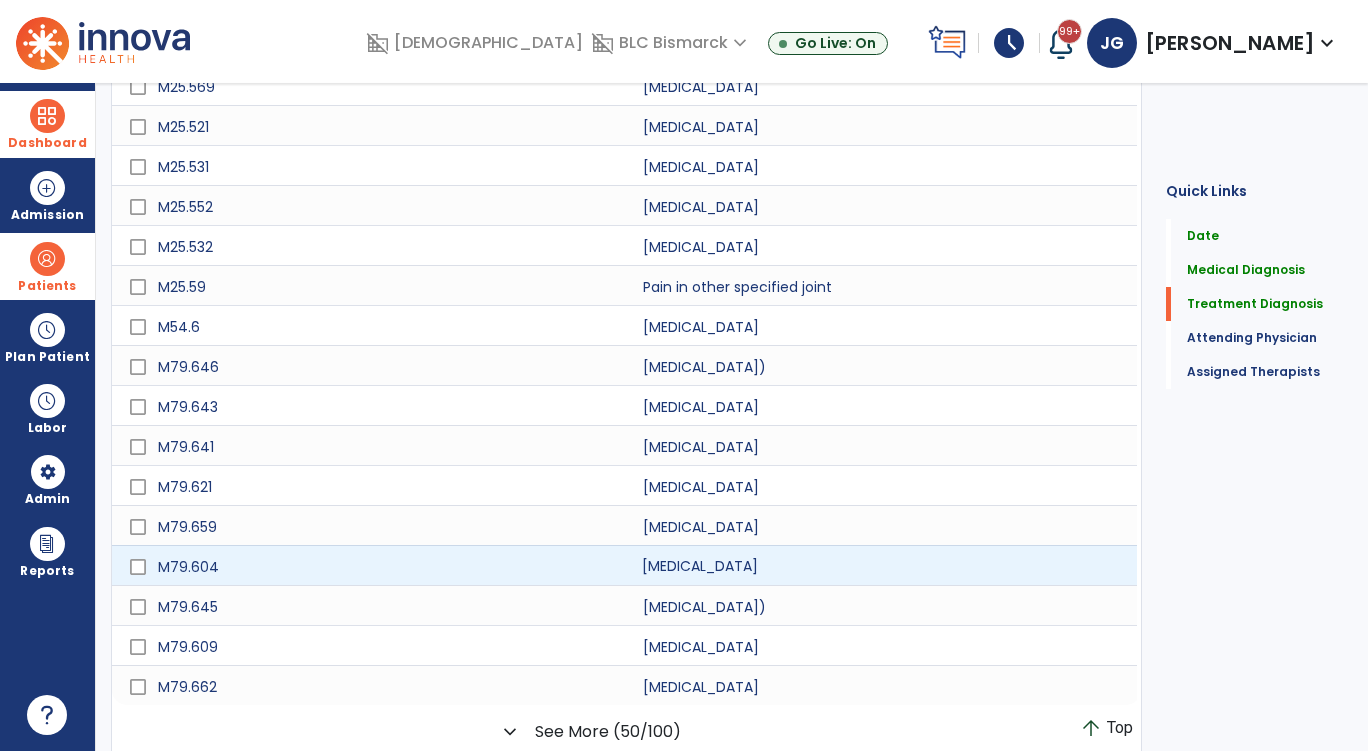 click on "[MEDICAL_DATA]" 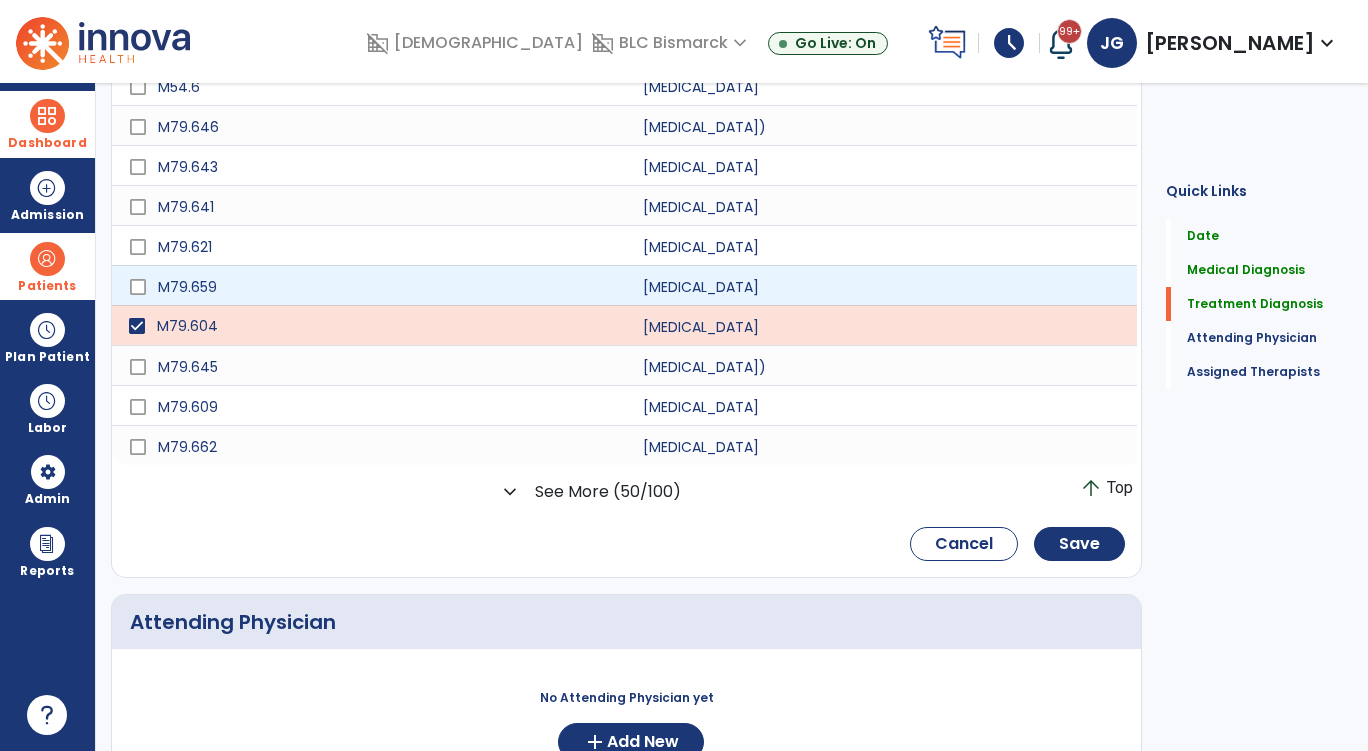 scroll, scrollTop: 2307, scrollLeft: 0, axis: vertical 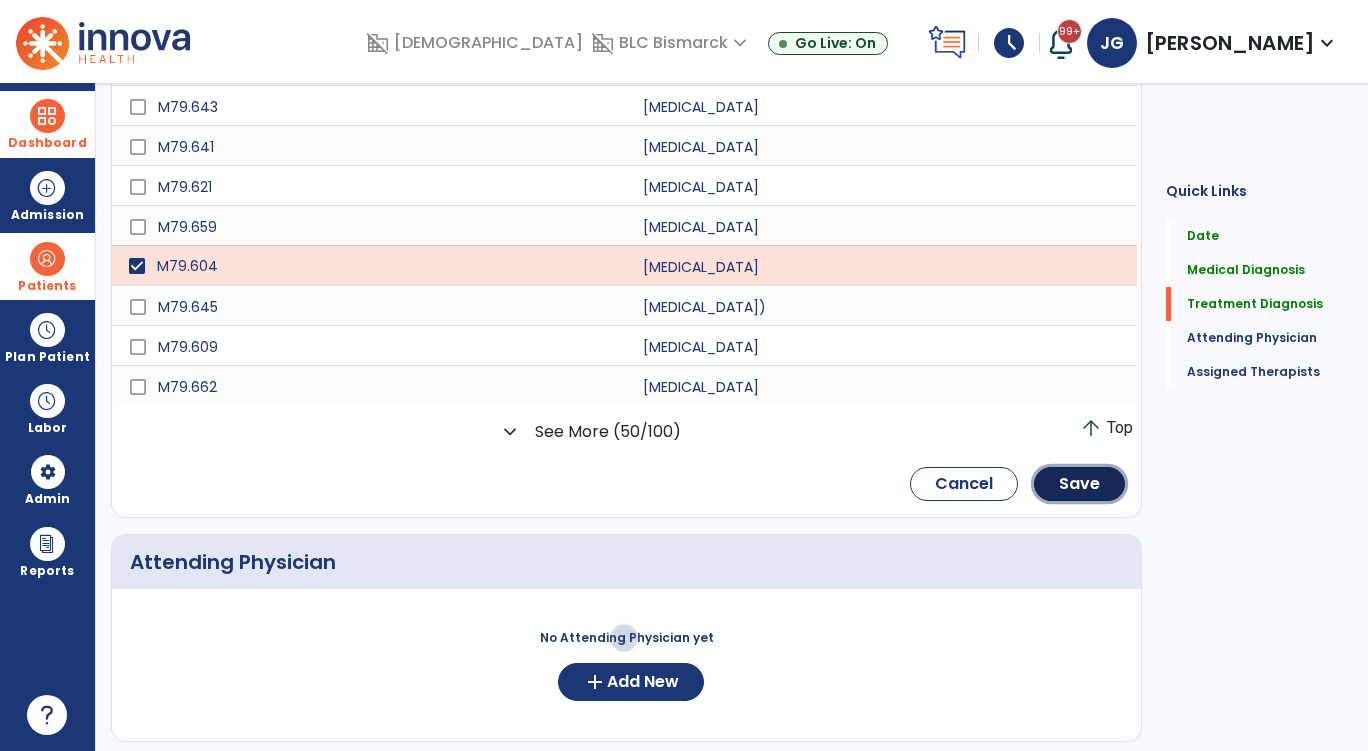 click on "Save" 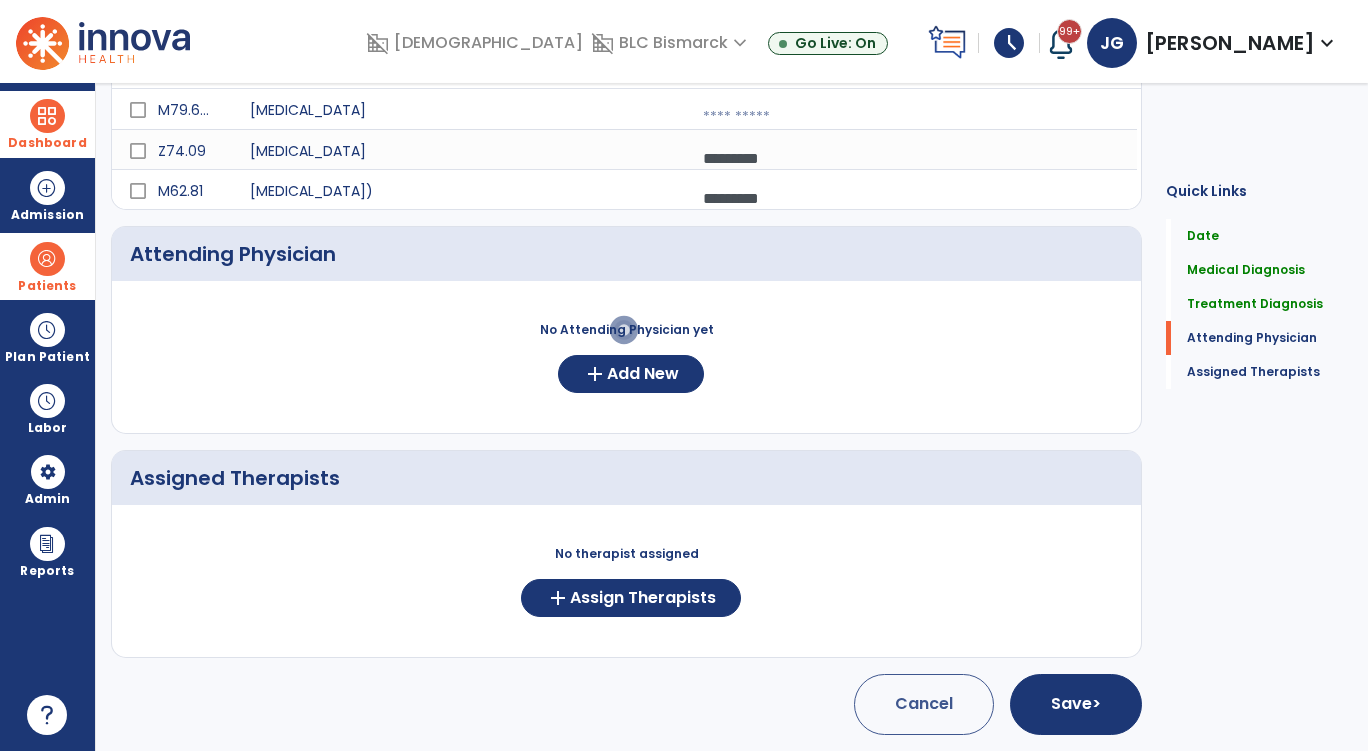 scroll, scrollTop: 457, scrollLeft: 0, axis: vertical 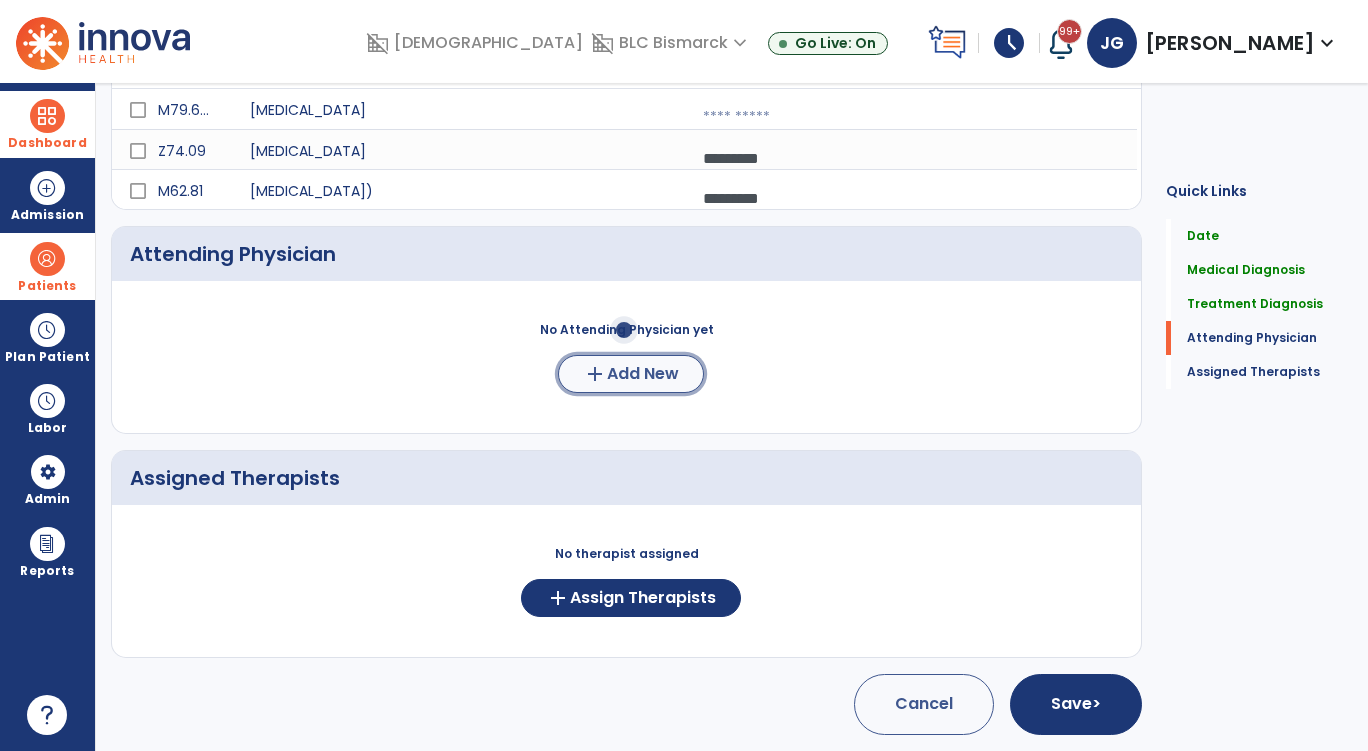 click on "add  Add New" 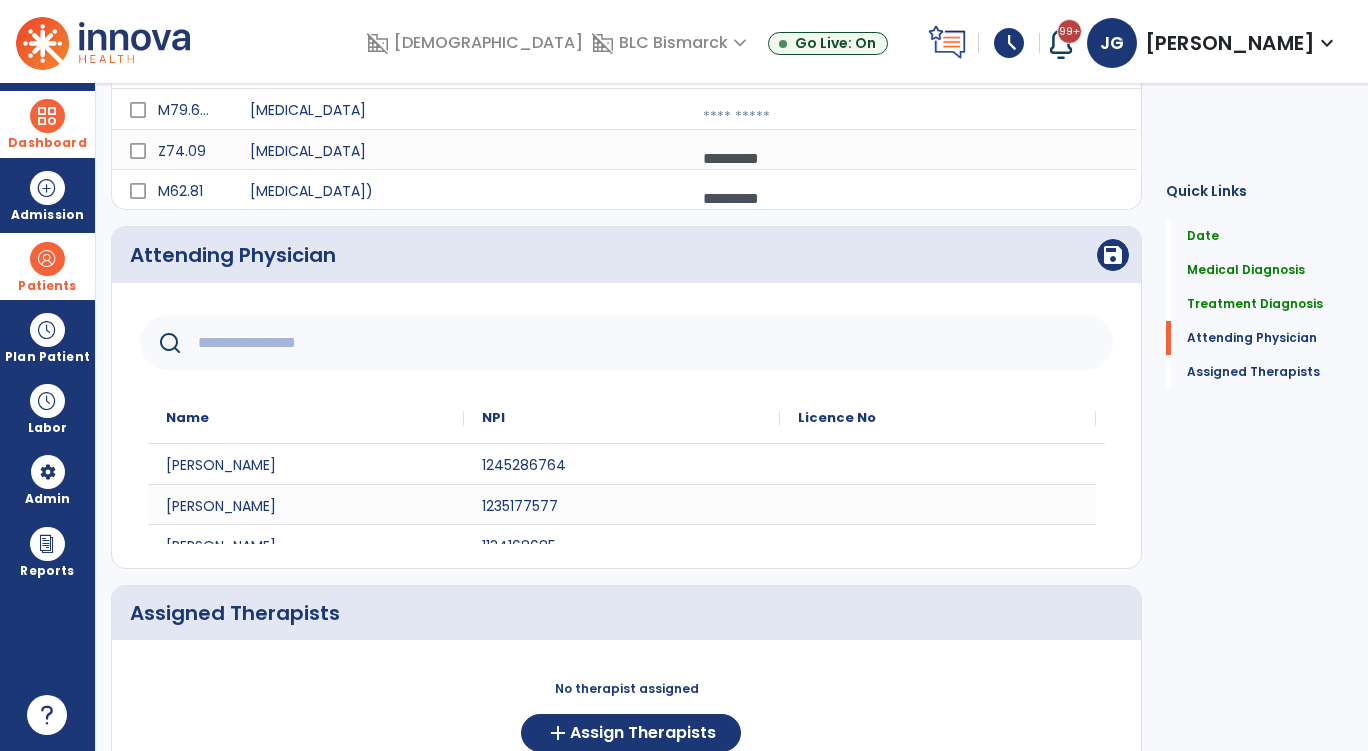 click 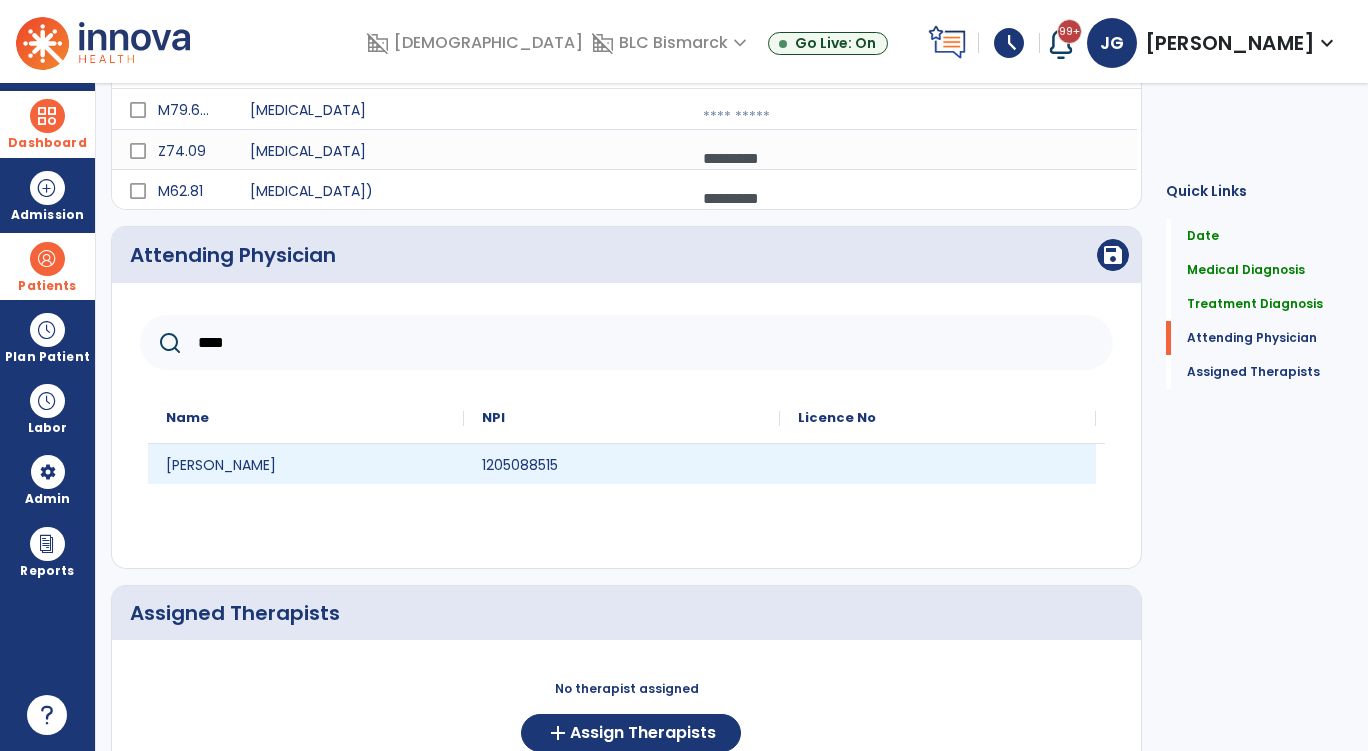 type on "****" 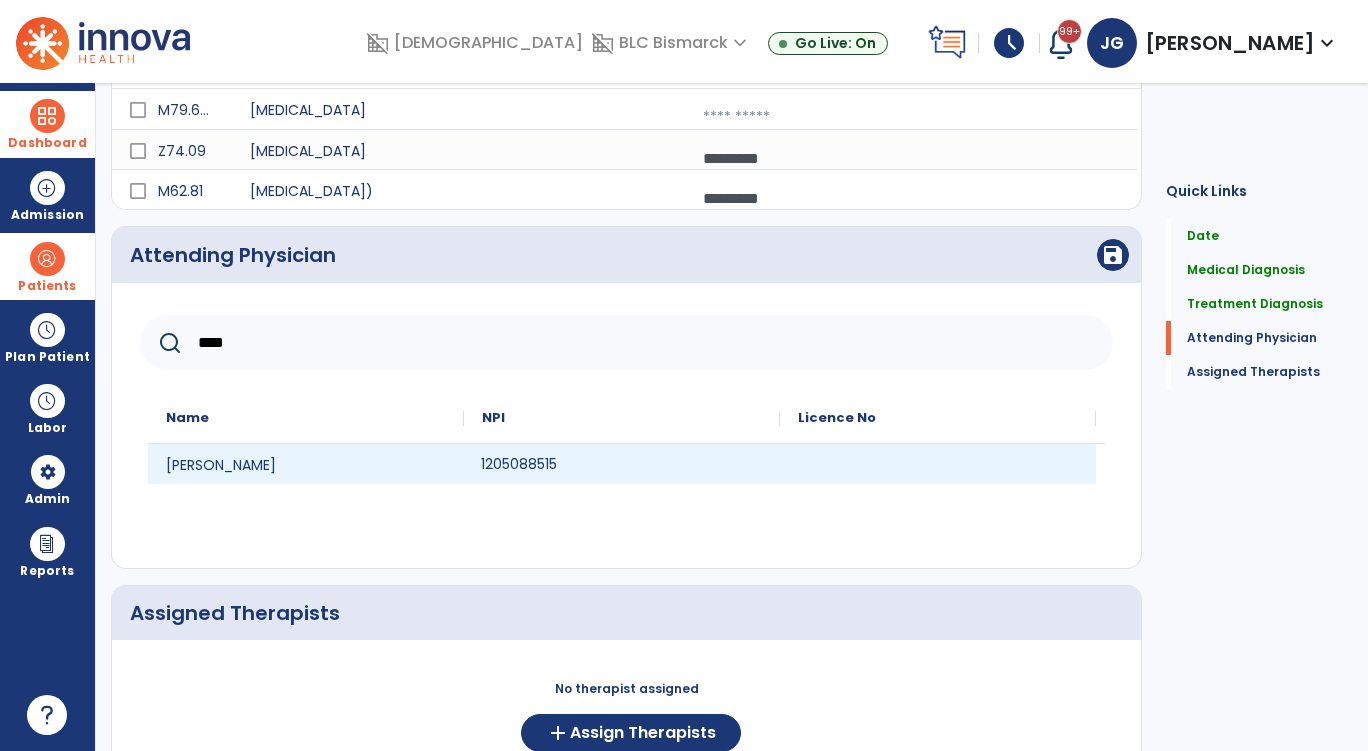 click on "1205088515" 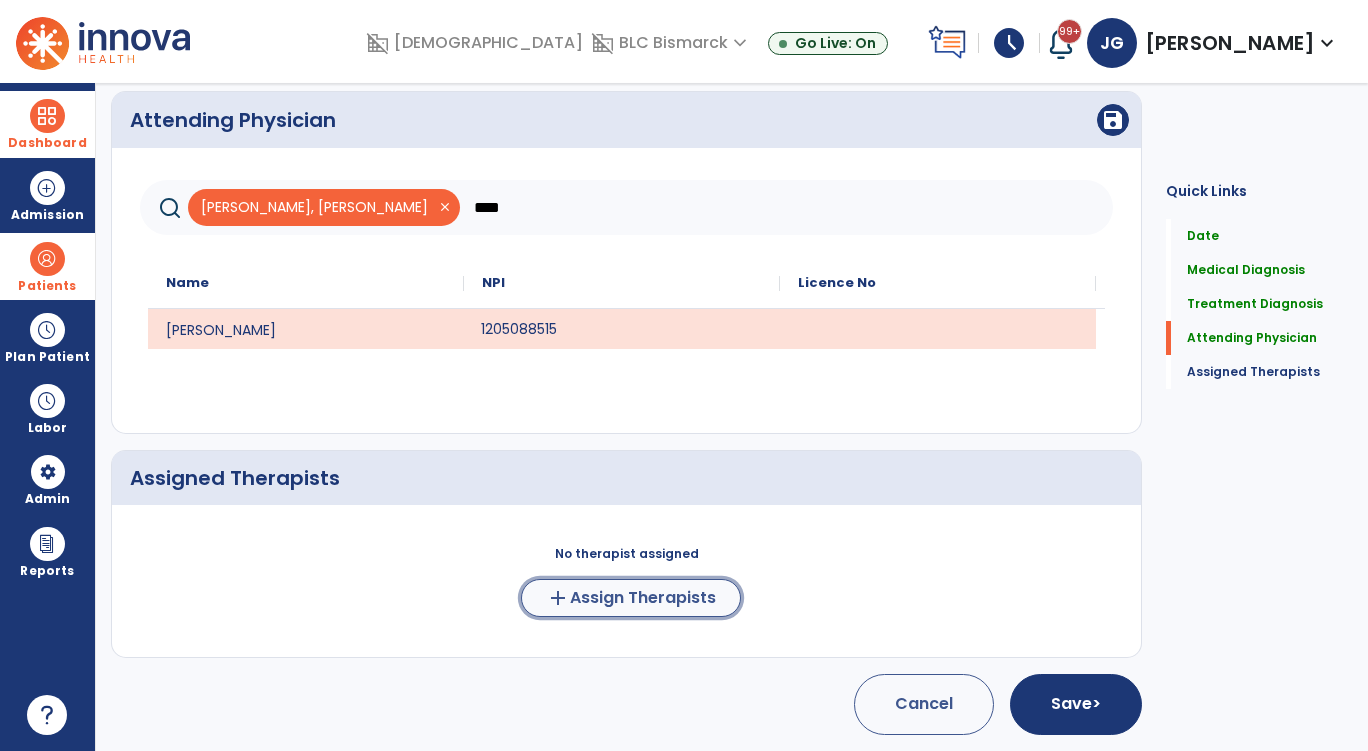 click on "Assign Therapists" 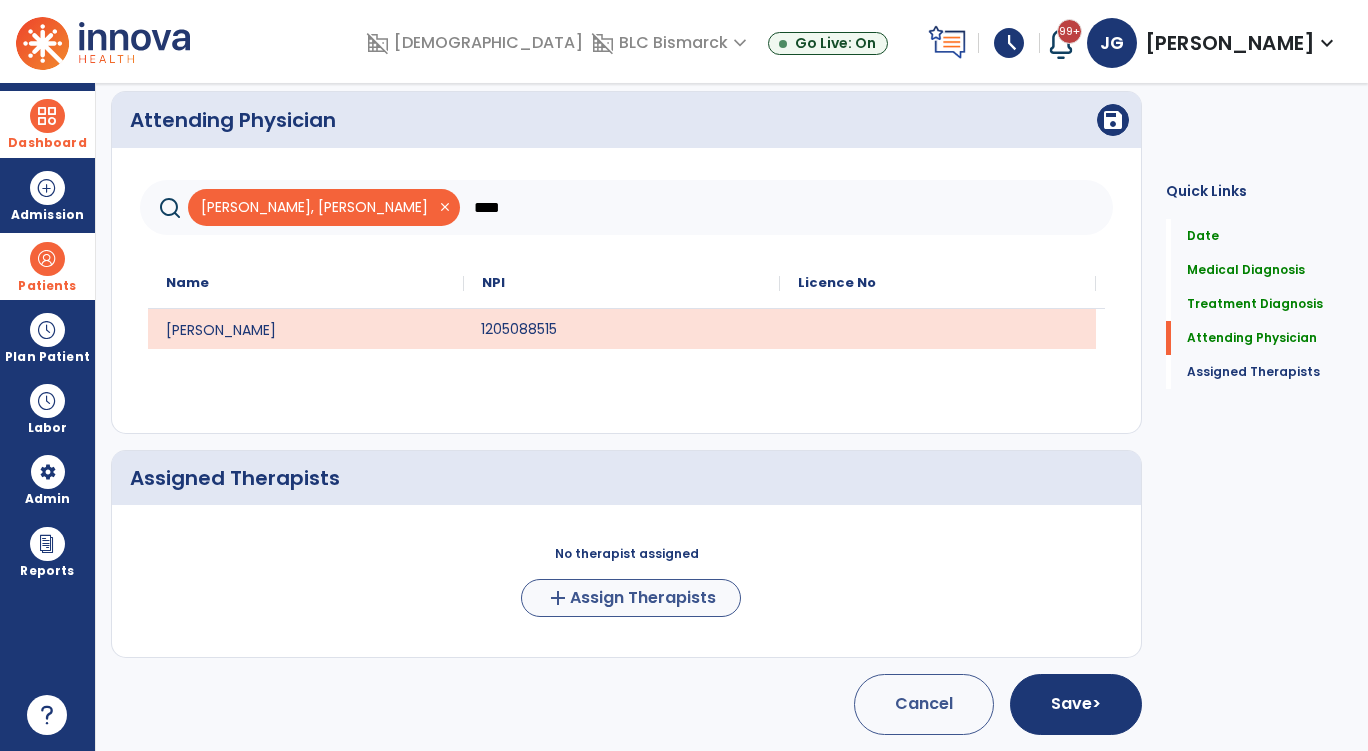 scroll, scrollTop: 588, scrollLeft: 0, axis: vertical 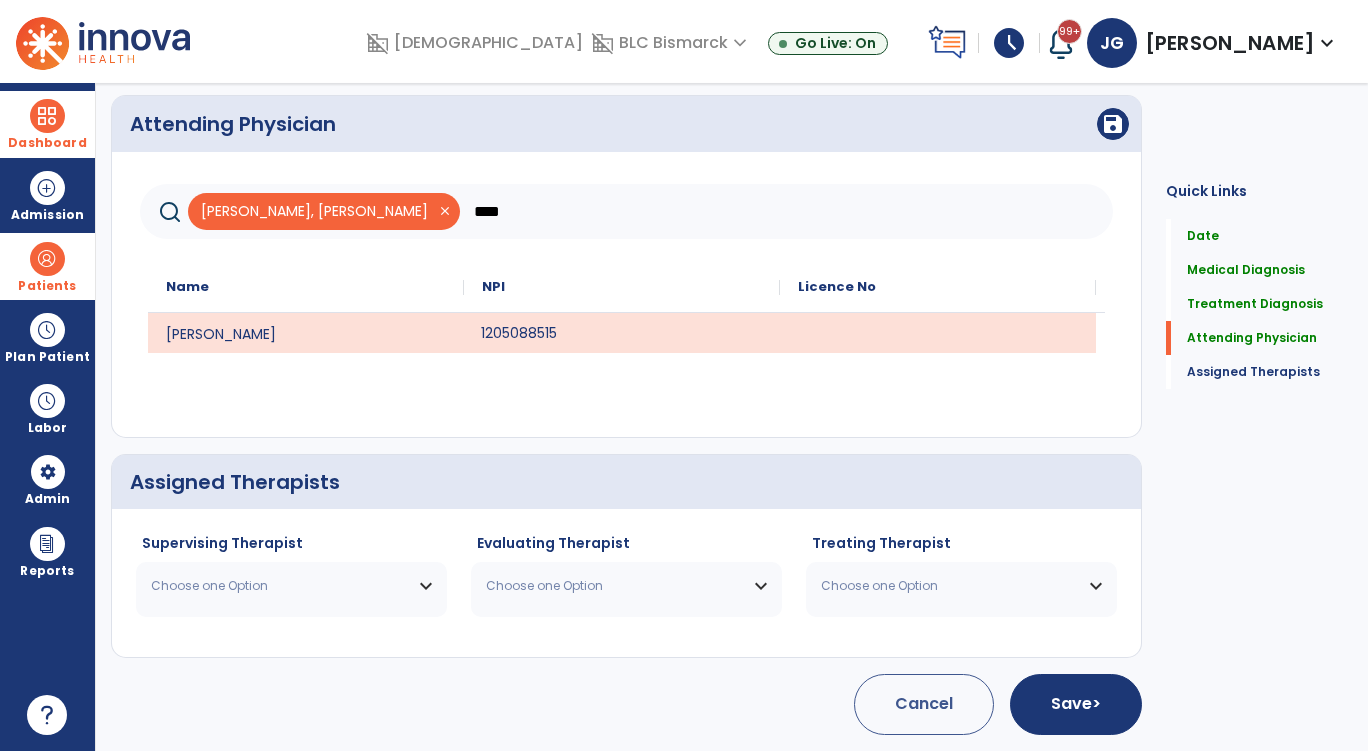 click on "Choose one Option" at bounding box center (279, 586) 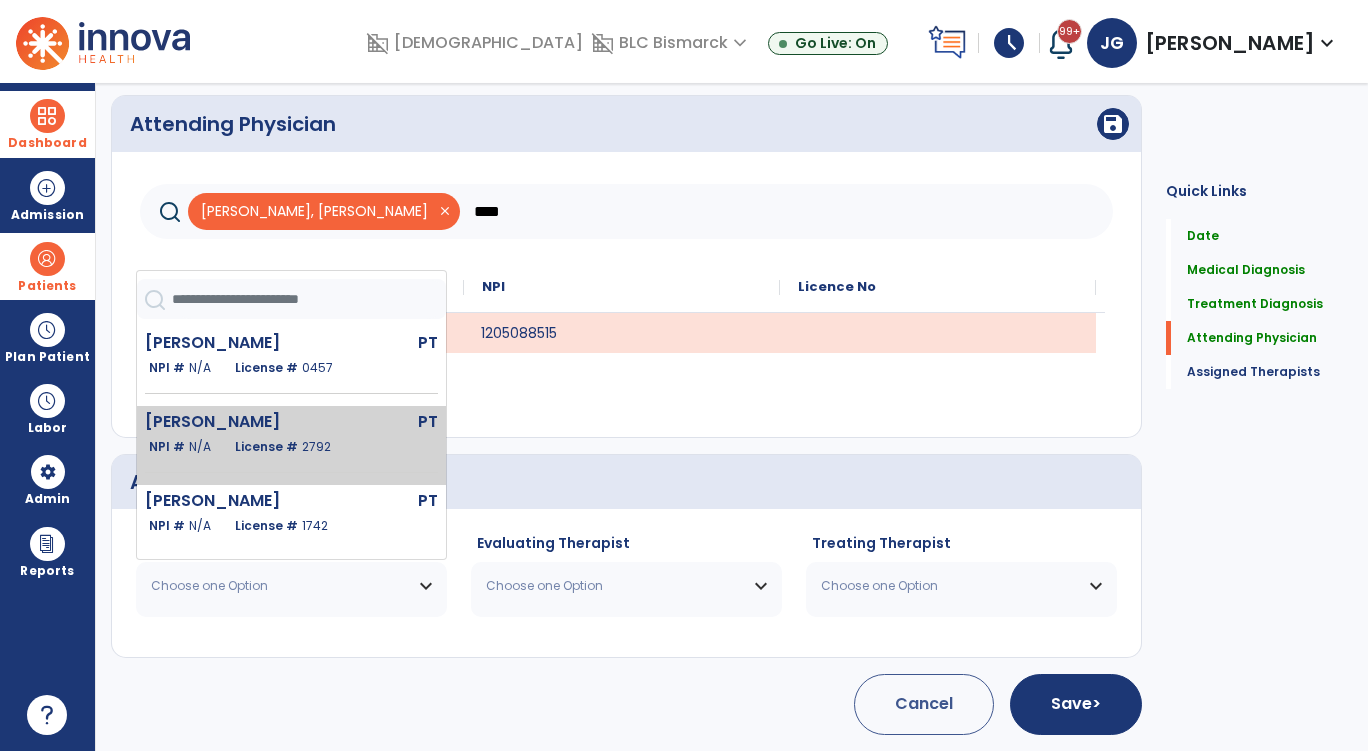 click on "2792" 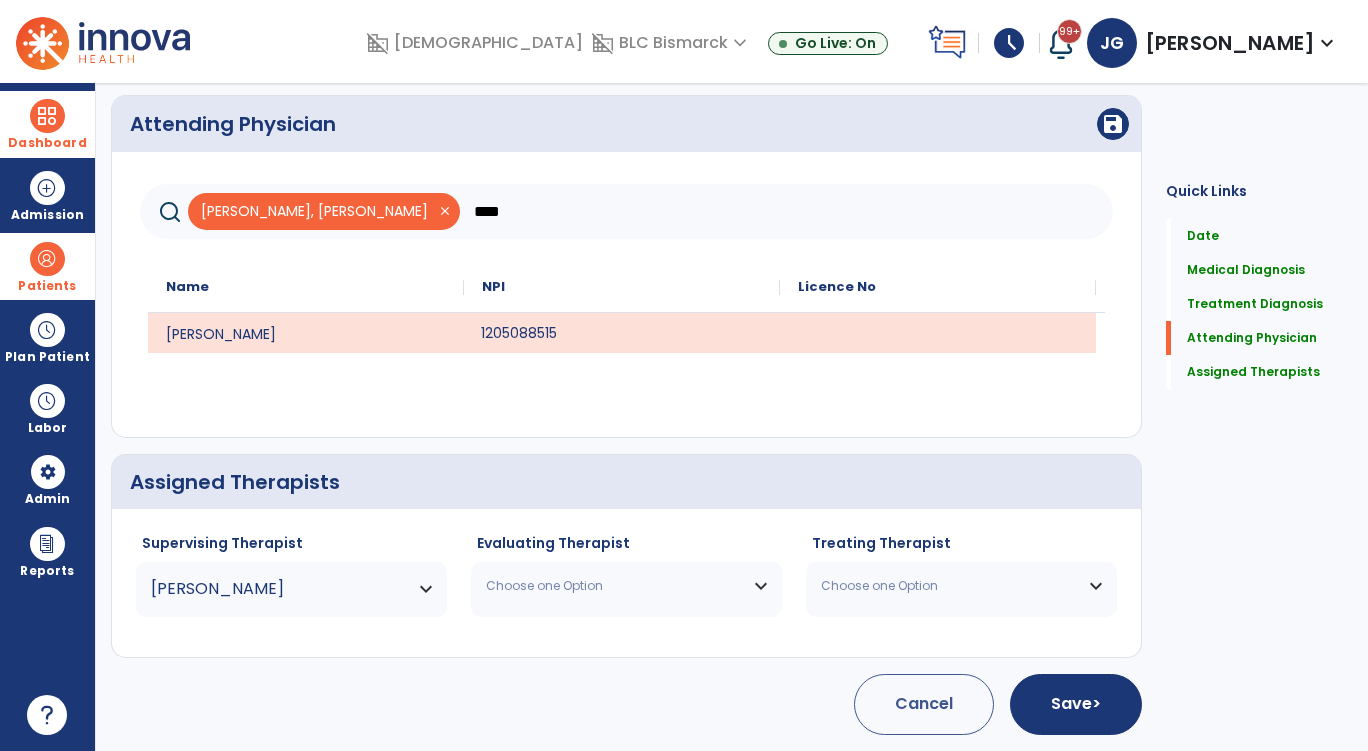click on "Choose one Option" at bounding box center (614, 586) 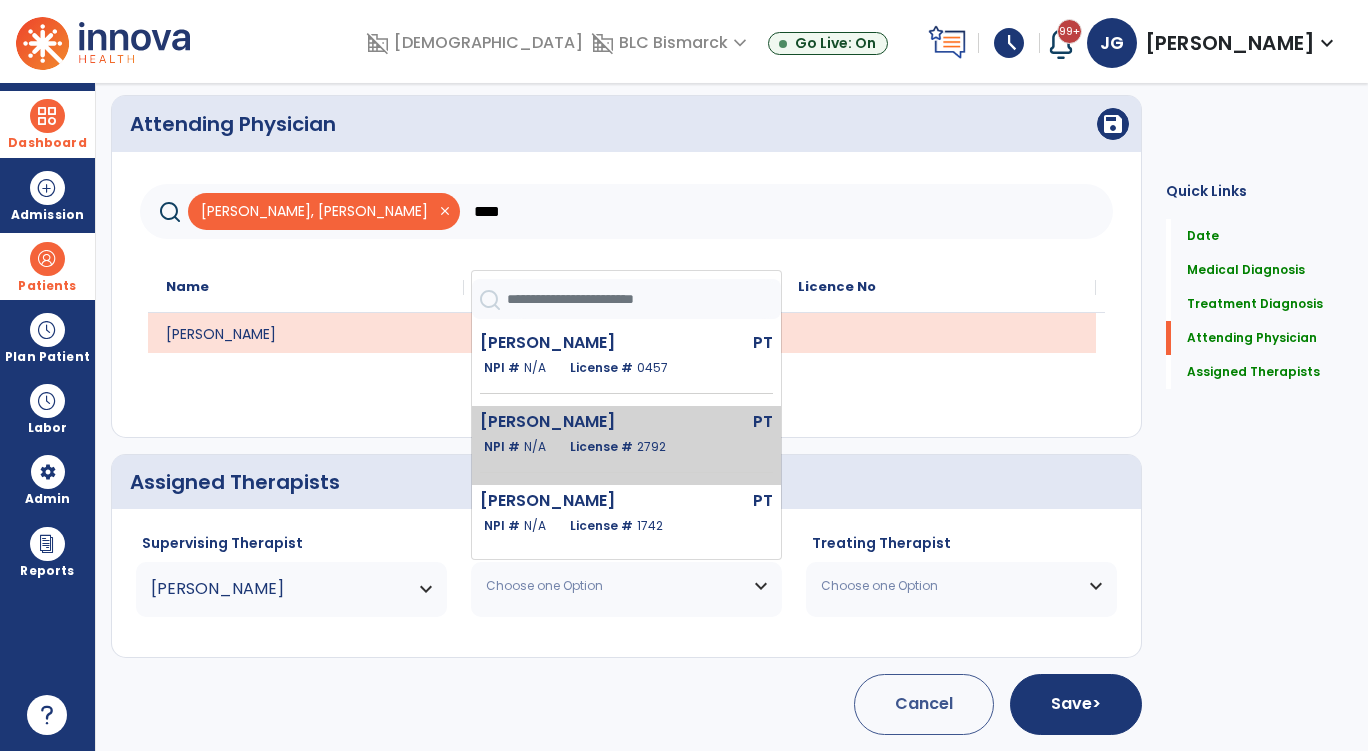 click on "[PERSON_NAME]" 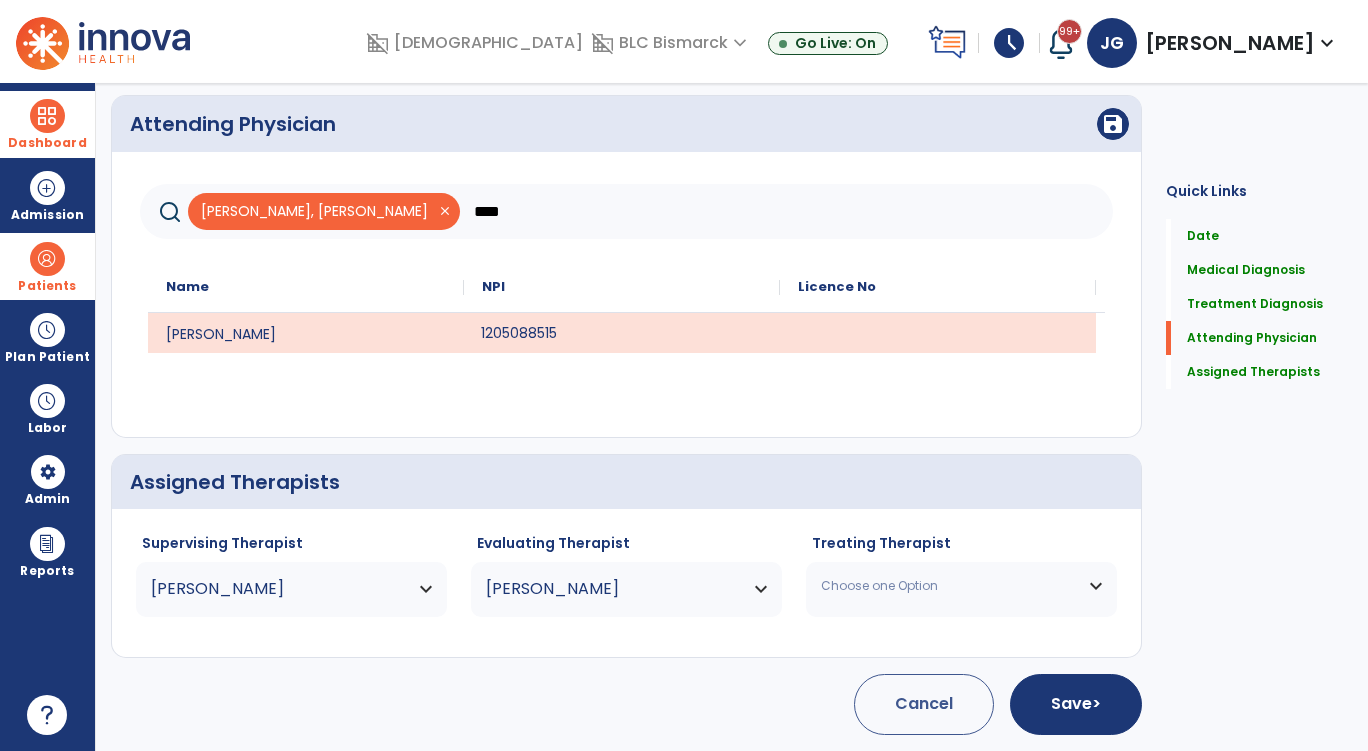 click on "Choose one Option" at bounding box center [949, 586] 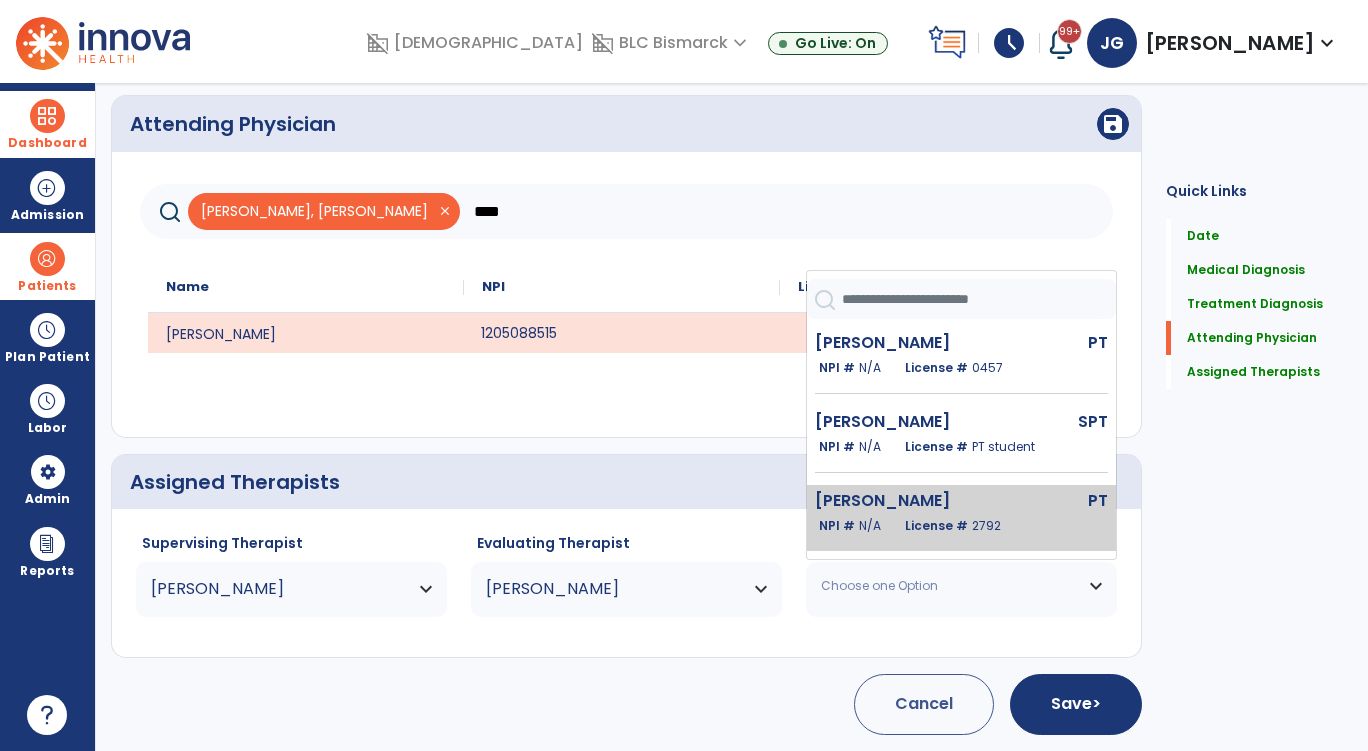 click on "License #  2792" 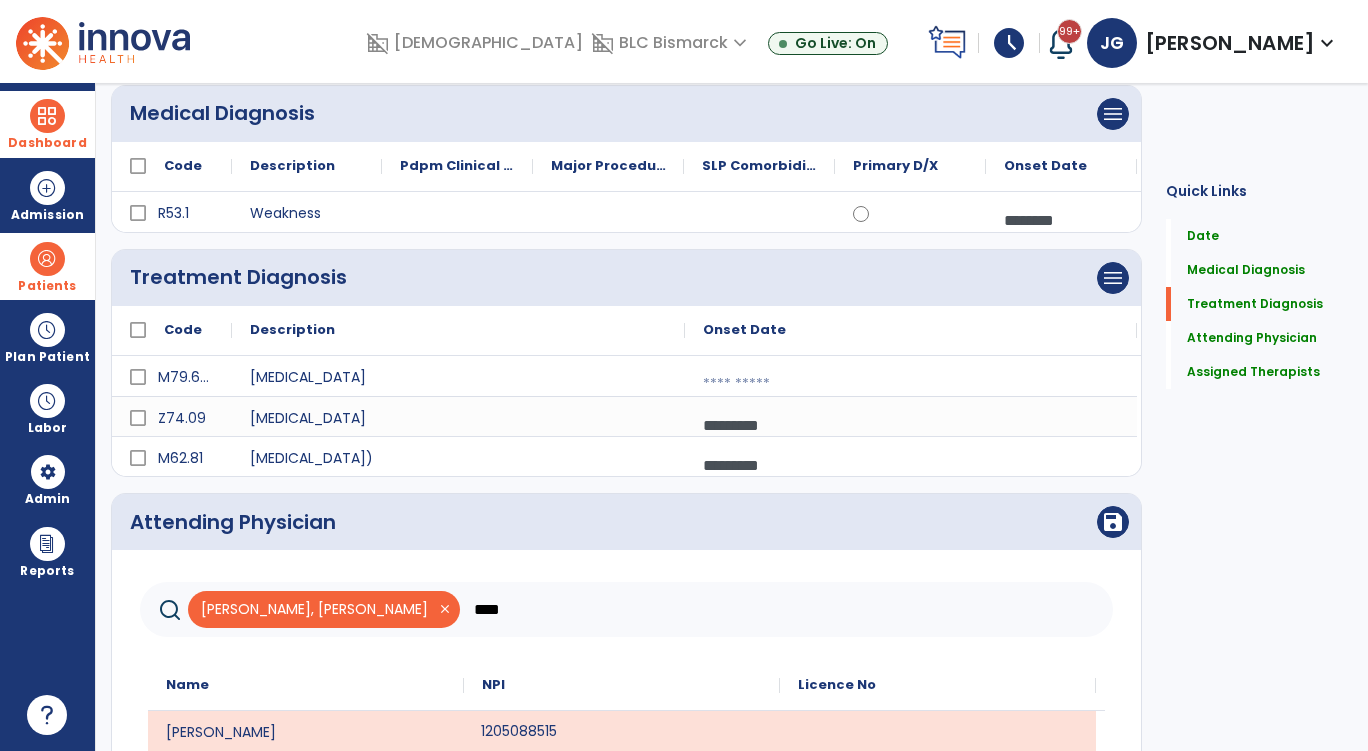 scroll, scrollTop: 188, scrollLeft: 0, axis: vertical 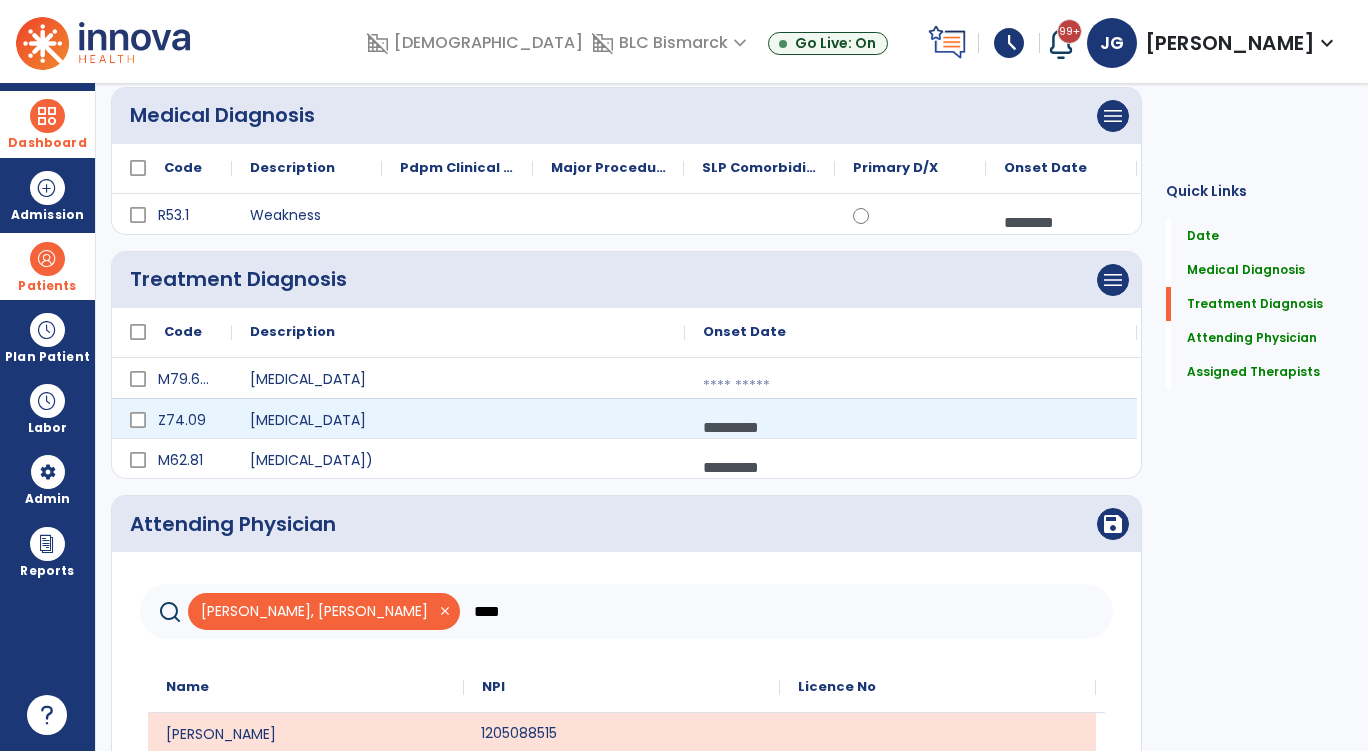 click on "Z74.09 [MEDICAL_DATA] *********  calendar_today" 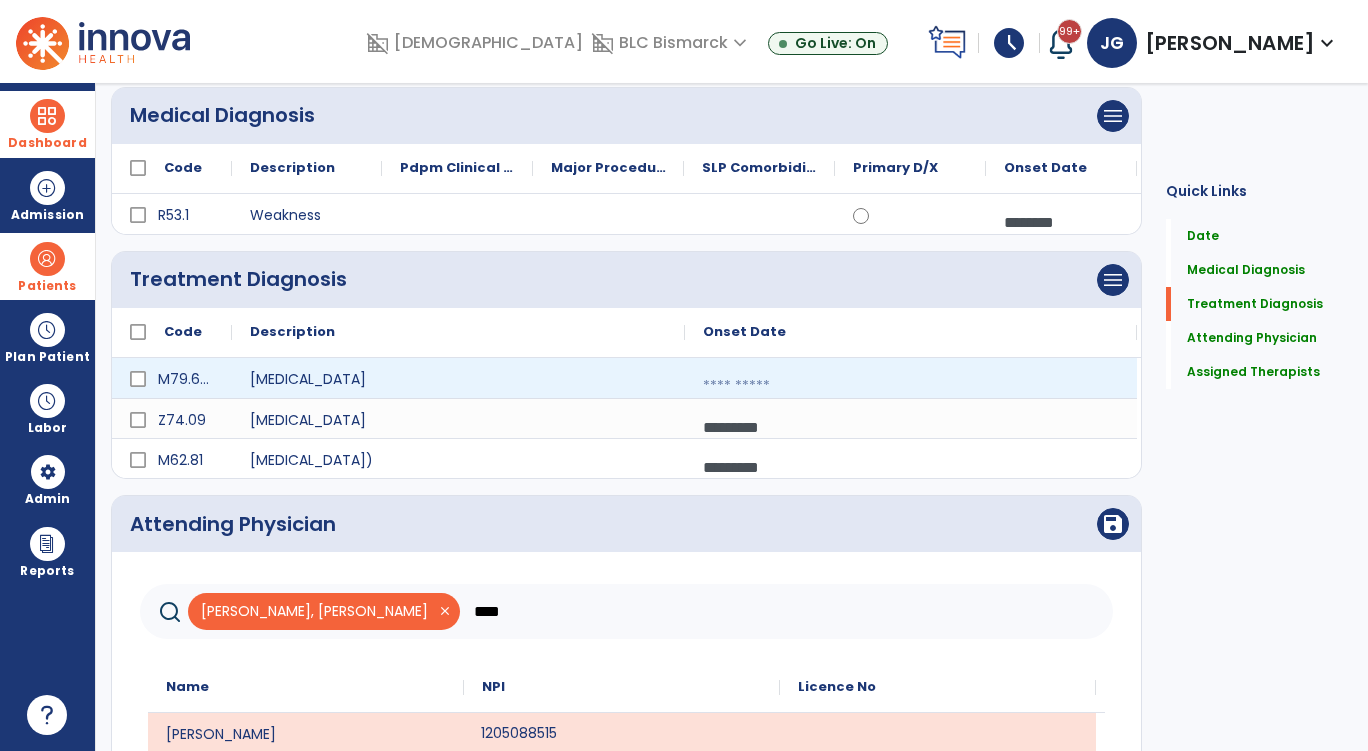 click at bounding box center [911, 386] 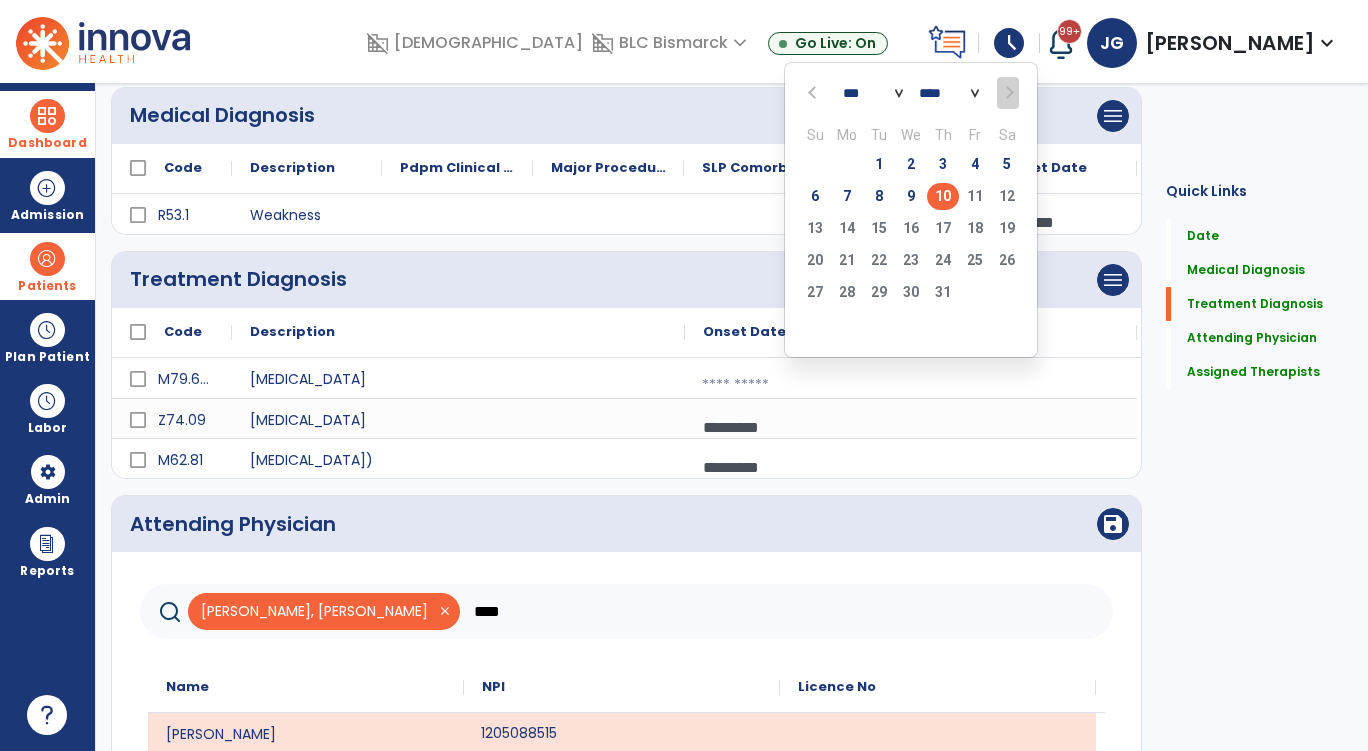 click on "10" 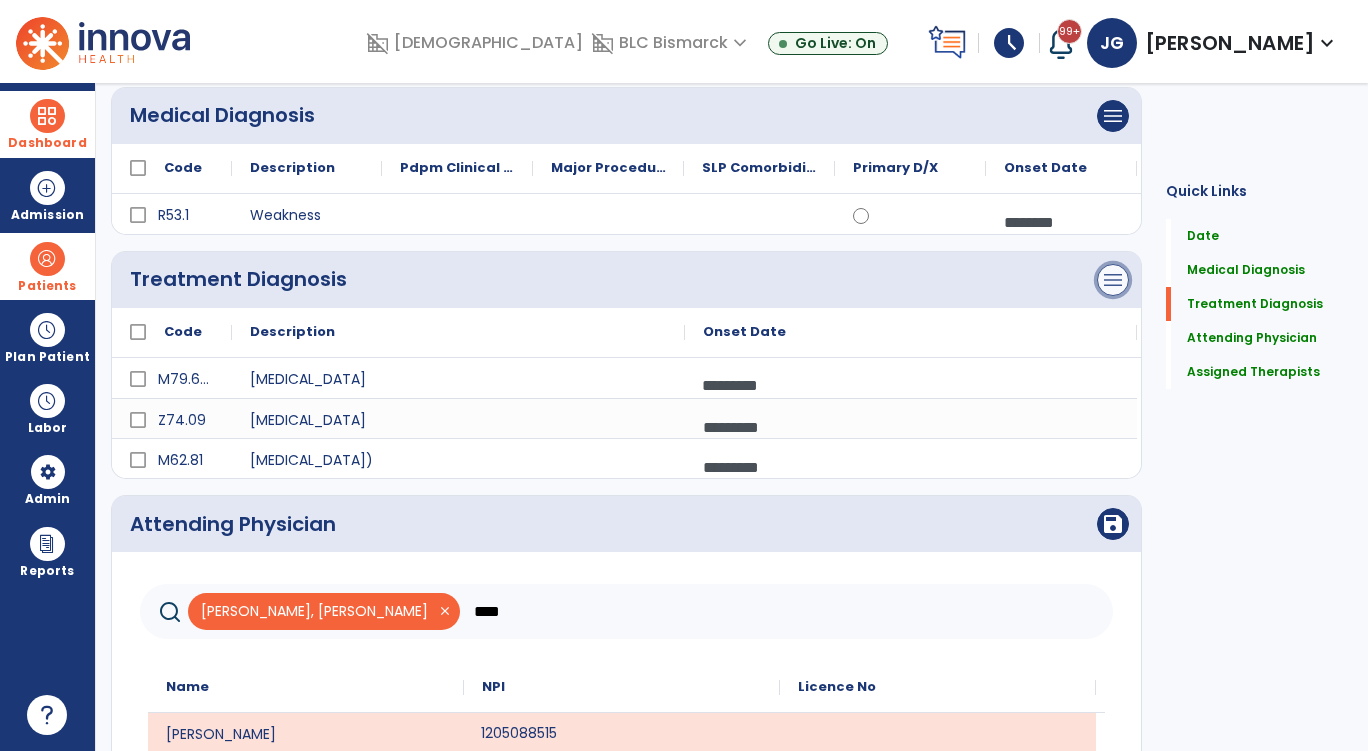 click on "menu" at bounding box center (1113, 116) 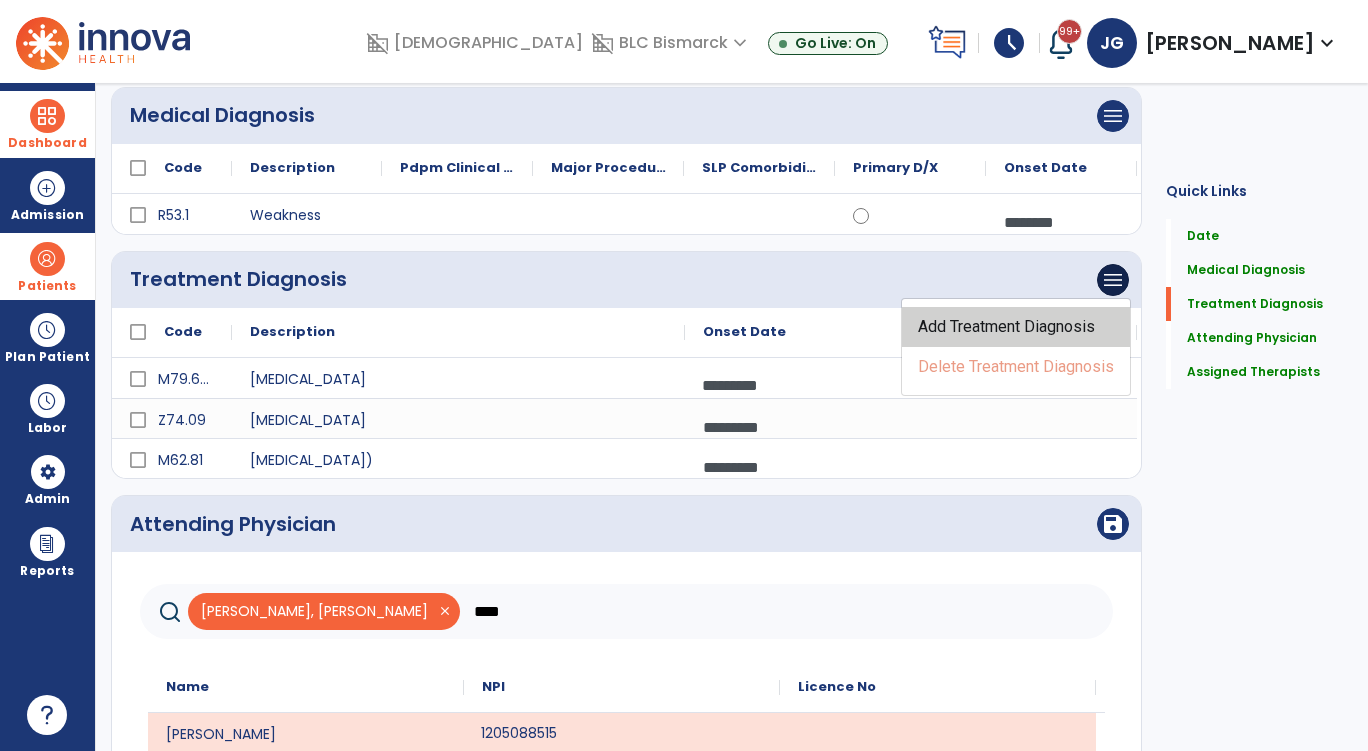 click on "Add Treatment Diagnosis" 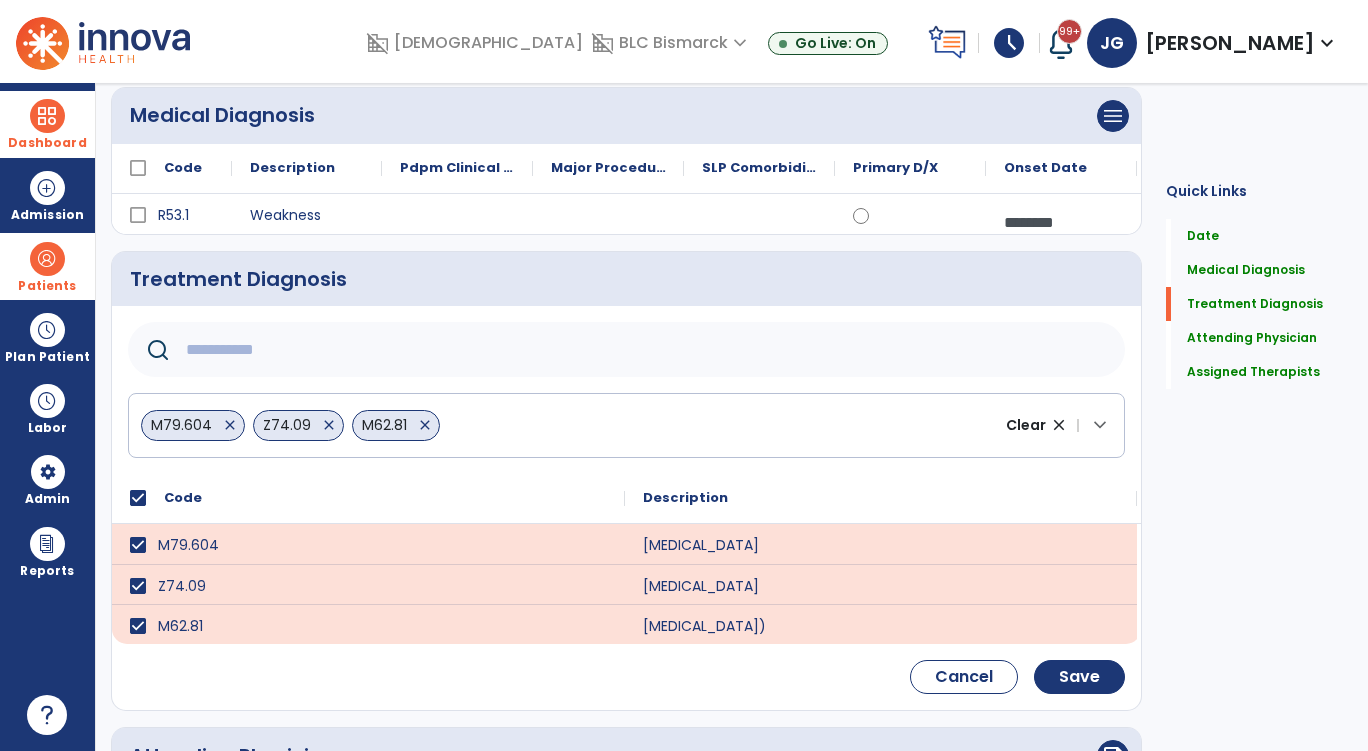 click 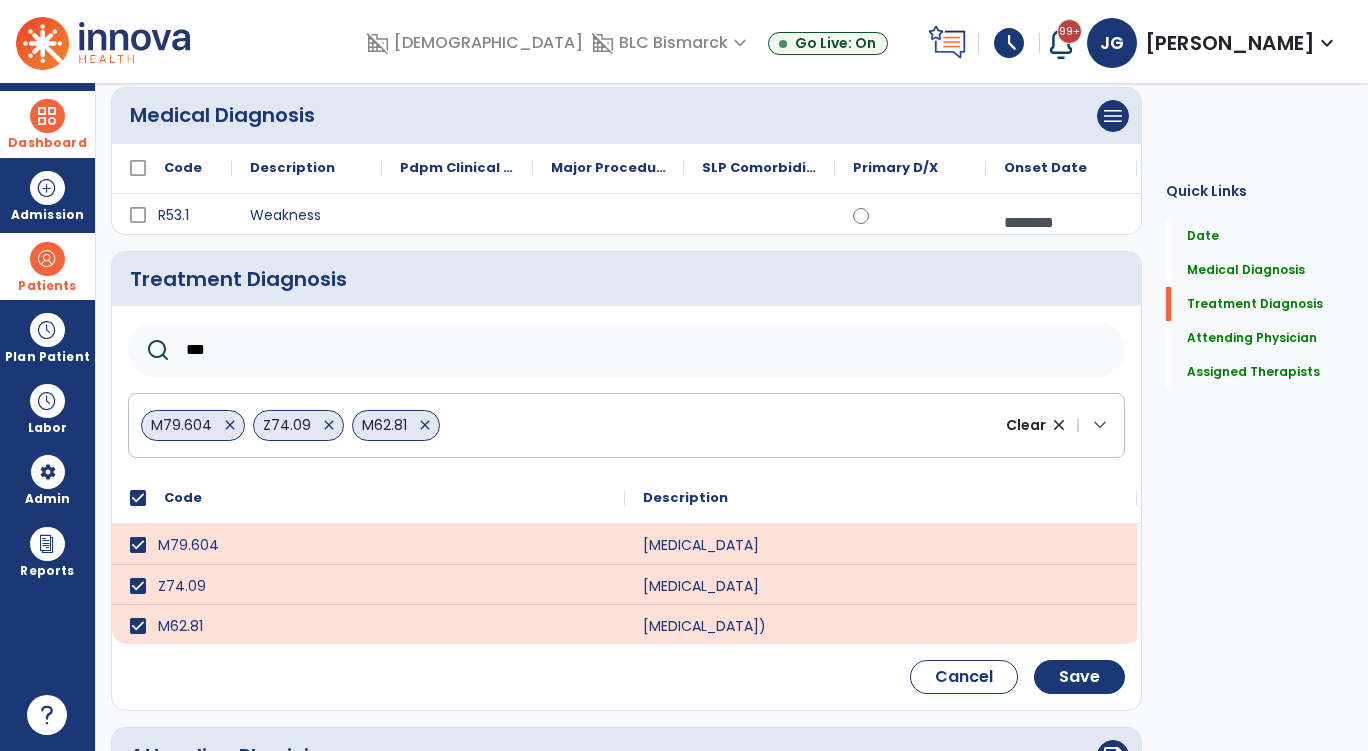 type on "****" 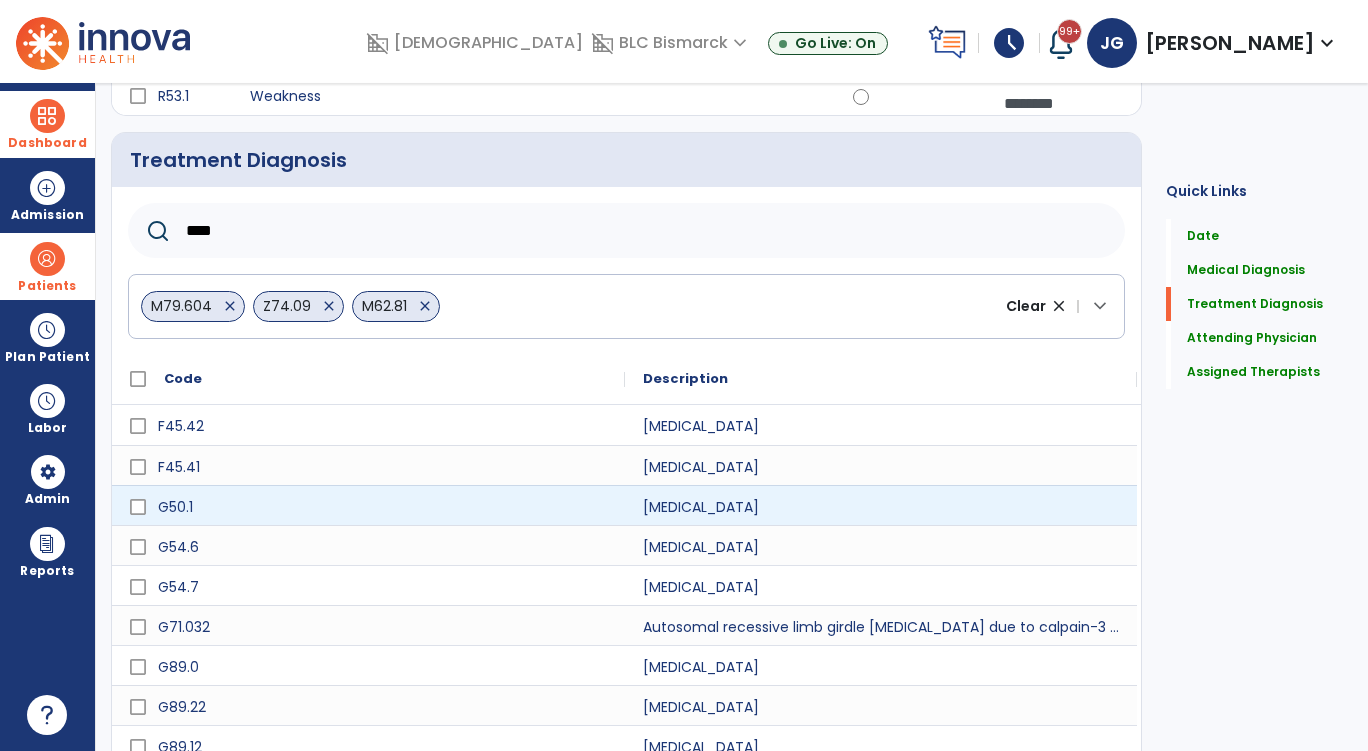 scroll, scrollTop: 407, scrollLeft: 0, axis: vertical 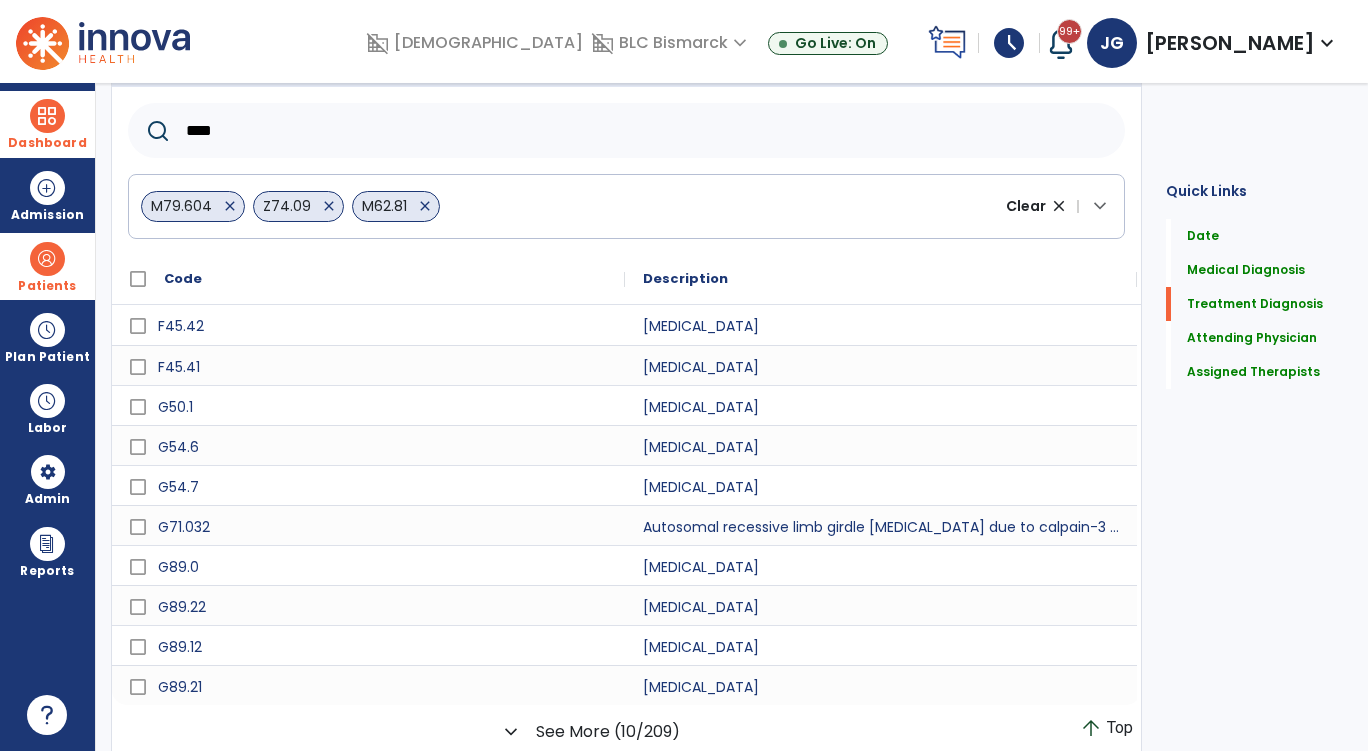 drag, startPoint x: 237, startPoint y: 126, endPoint x: 166, endPoint y: 126, distance: 71 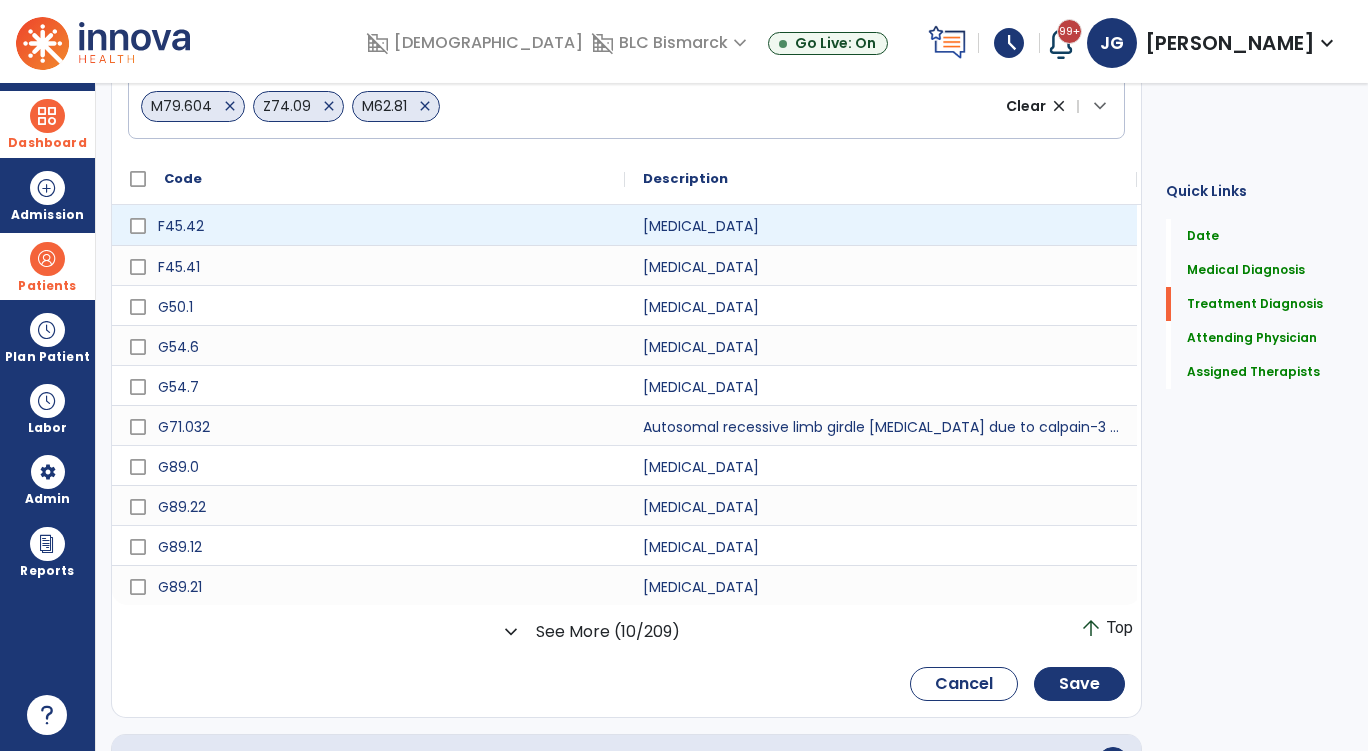scroll, scrollTop: 307, scrollLeft: 0, axis: vertical 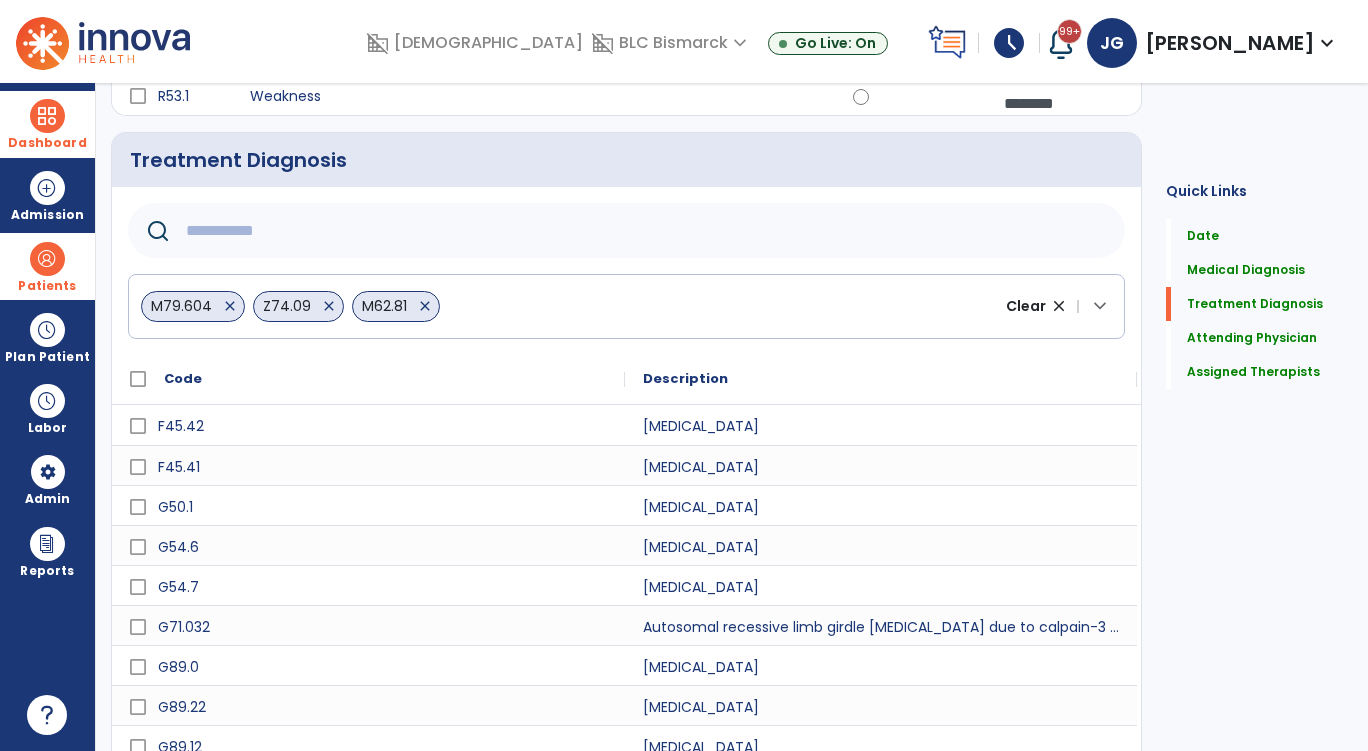 click 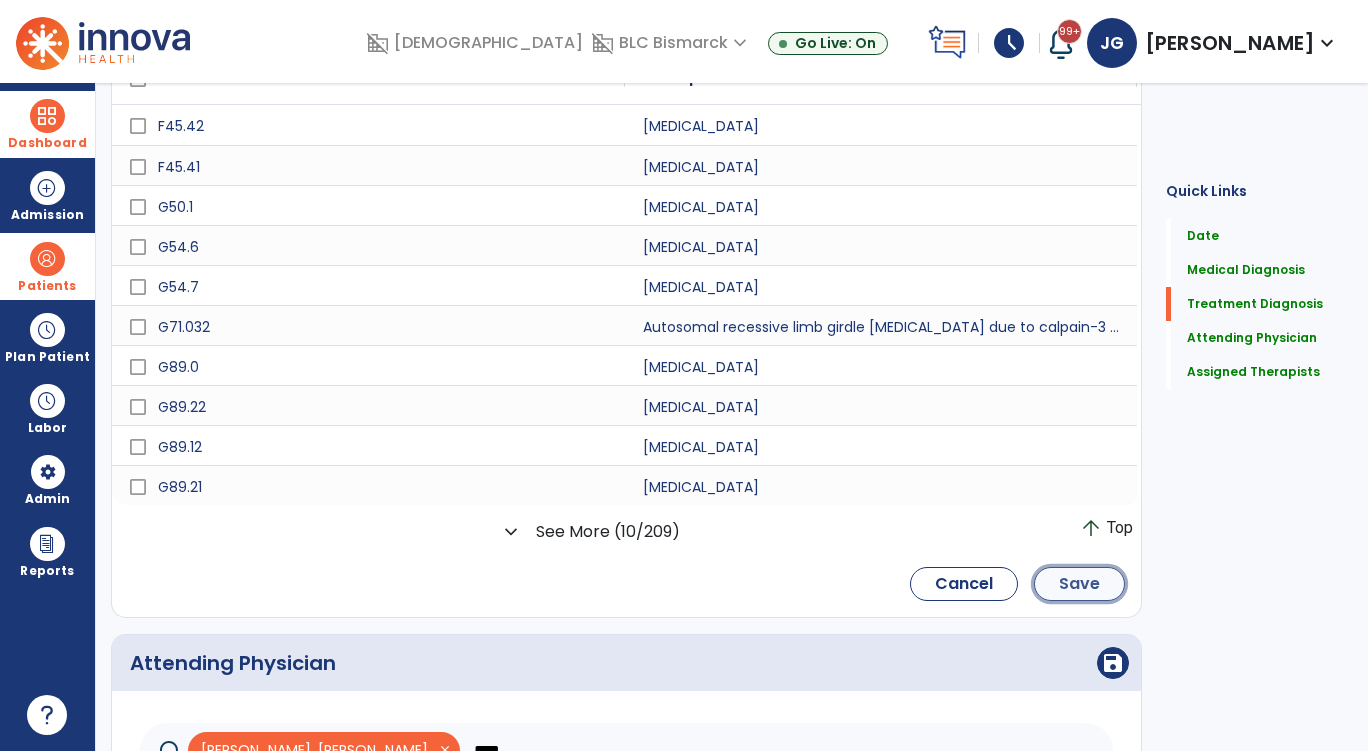click on "Save" 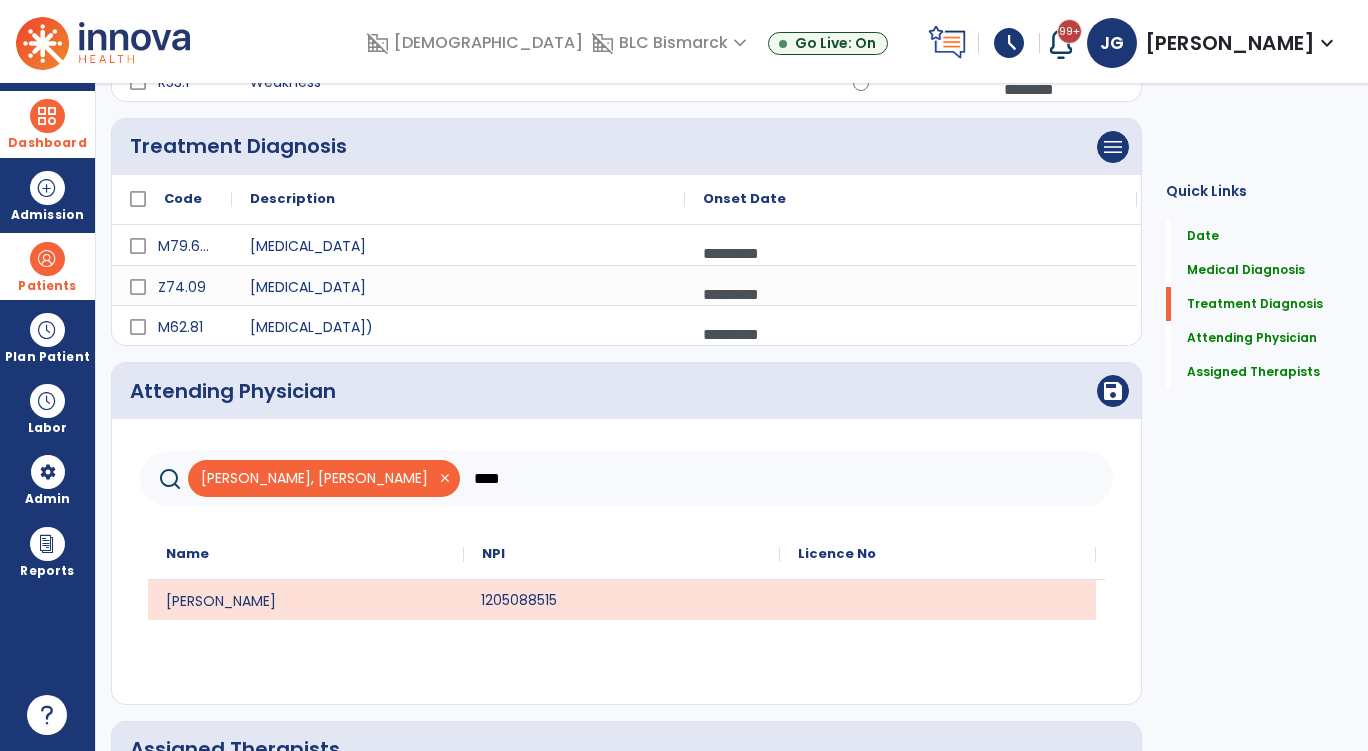 scroll, scrollTop: 541, scrollLeft: 0, axis: vertical 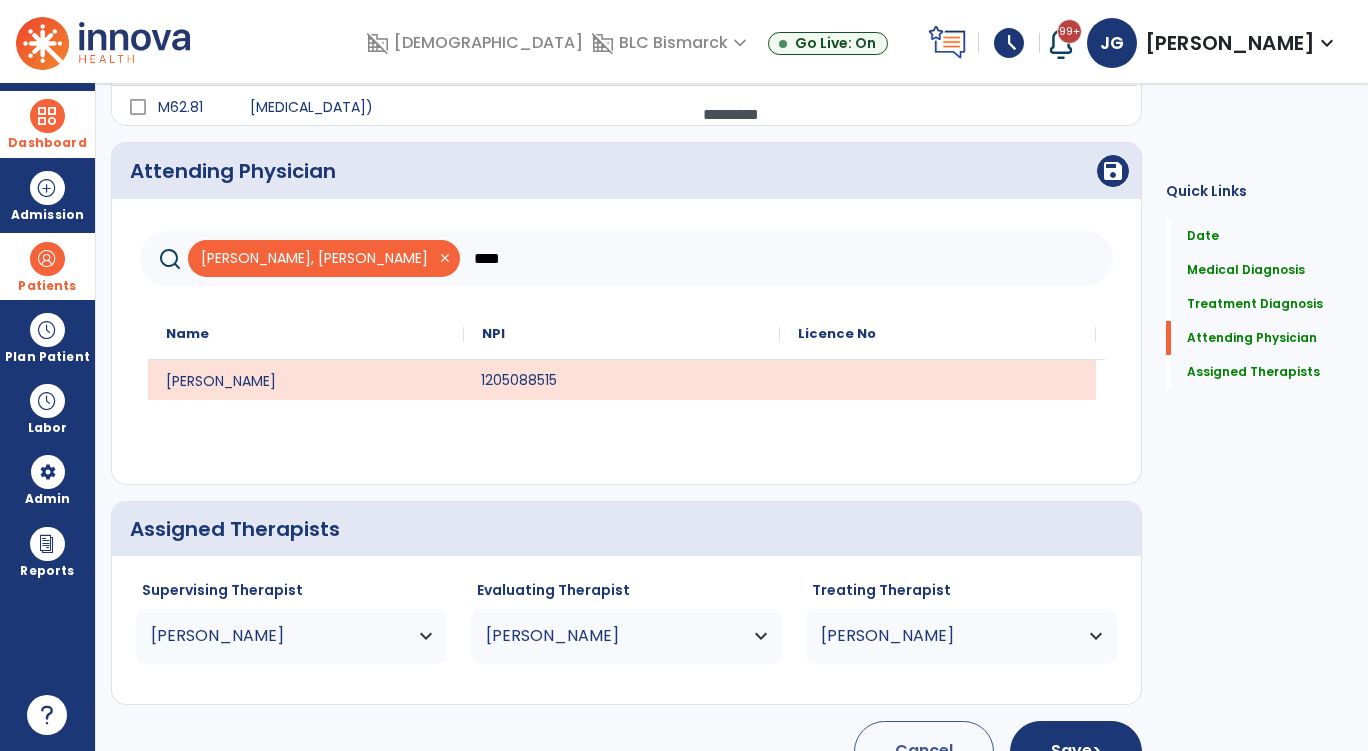 click on "****" 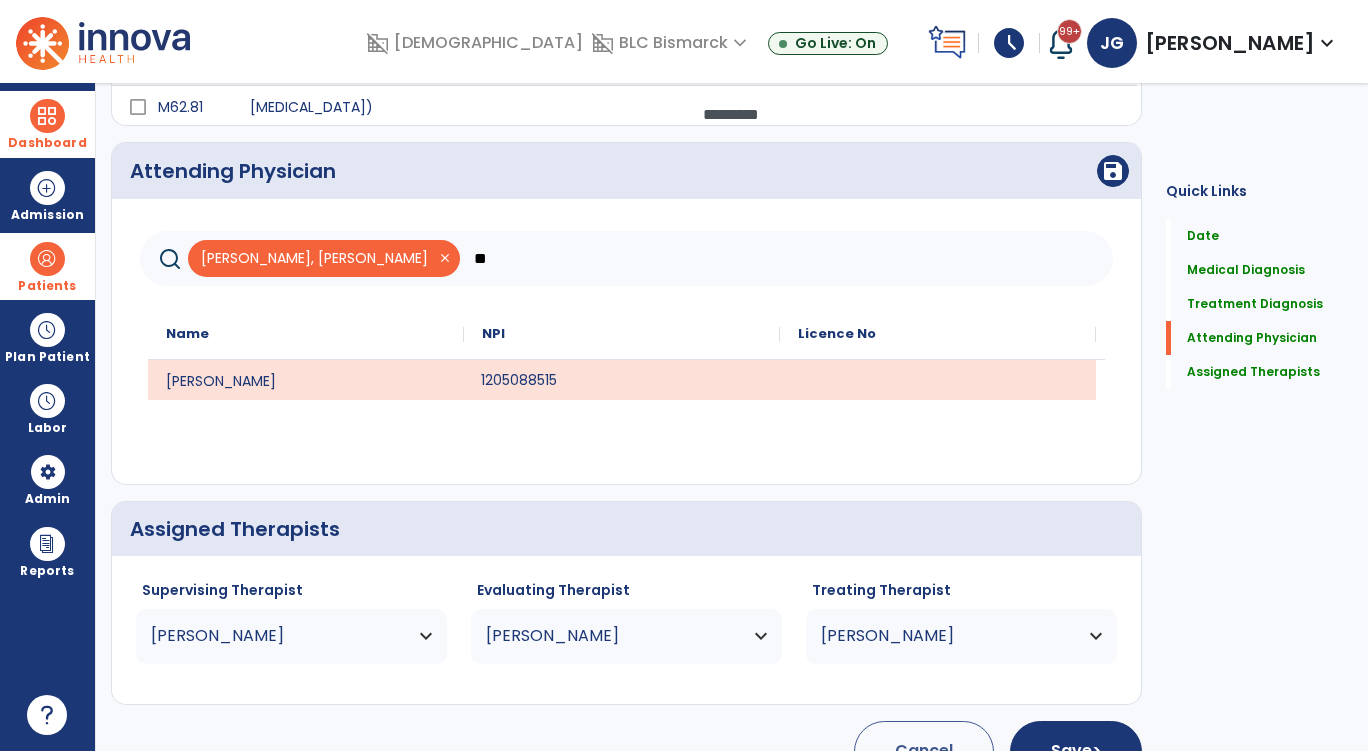 type on "*" 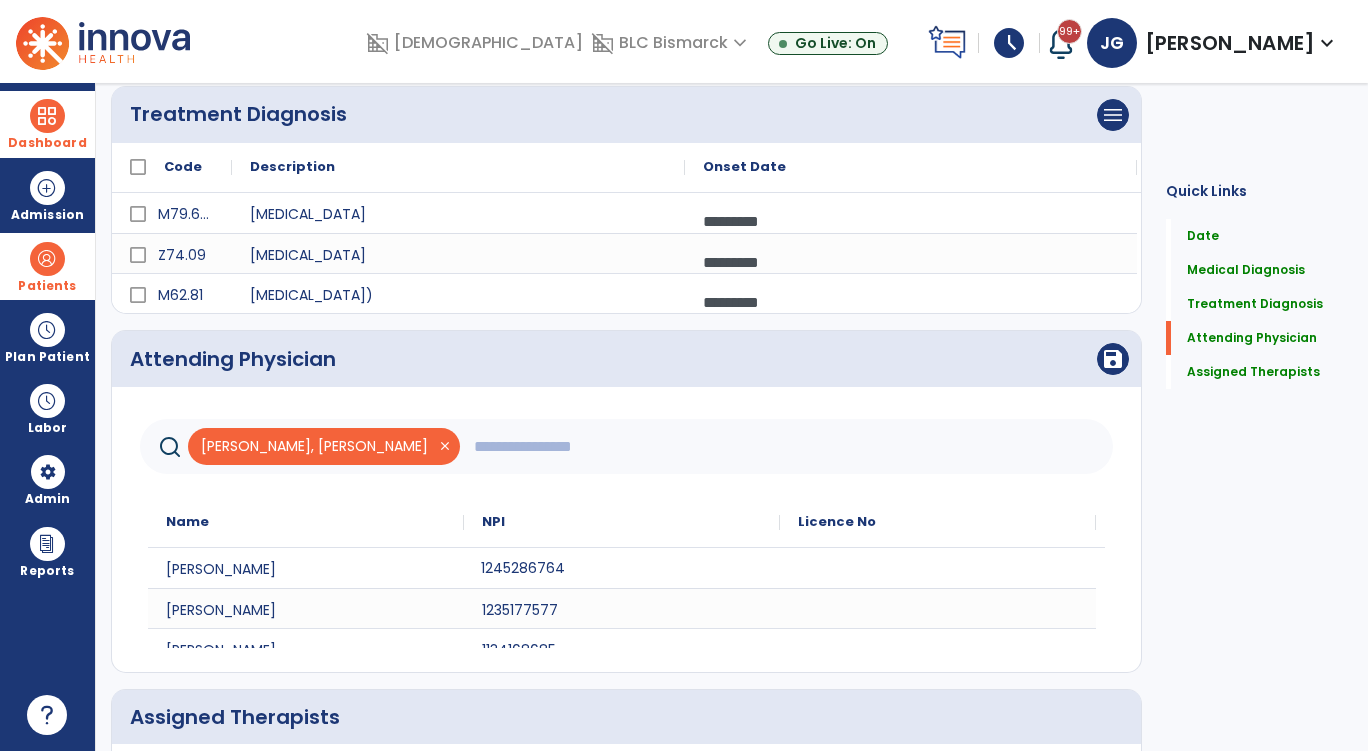 scroll, scrollTop: 441, scrollLeft: 0, axis: vertical 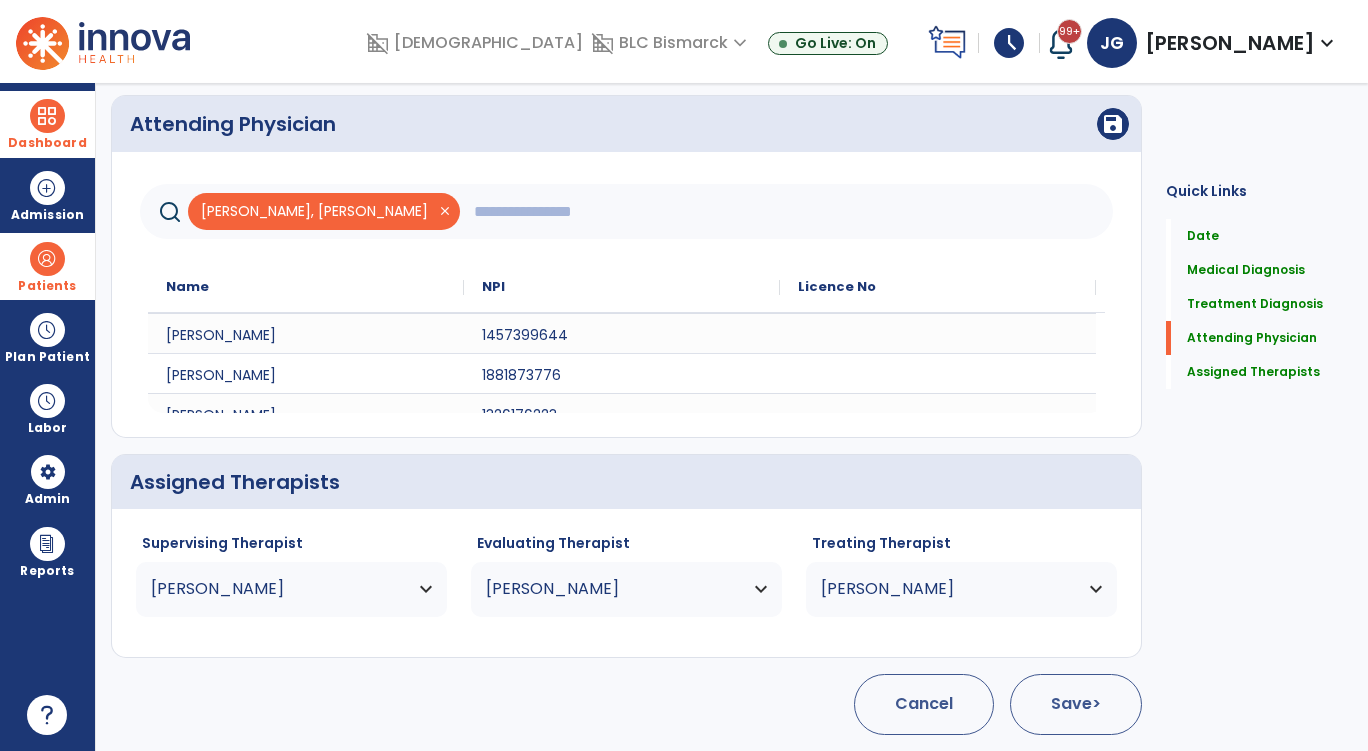 type 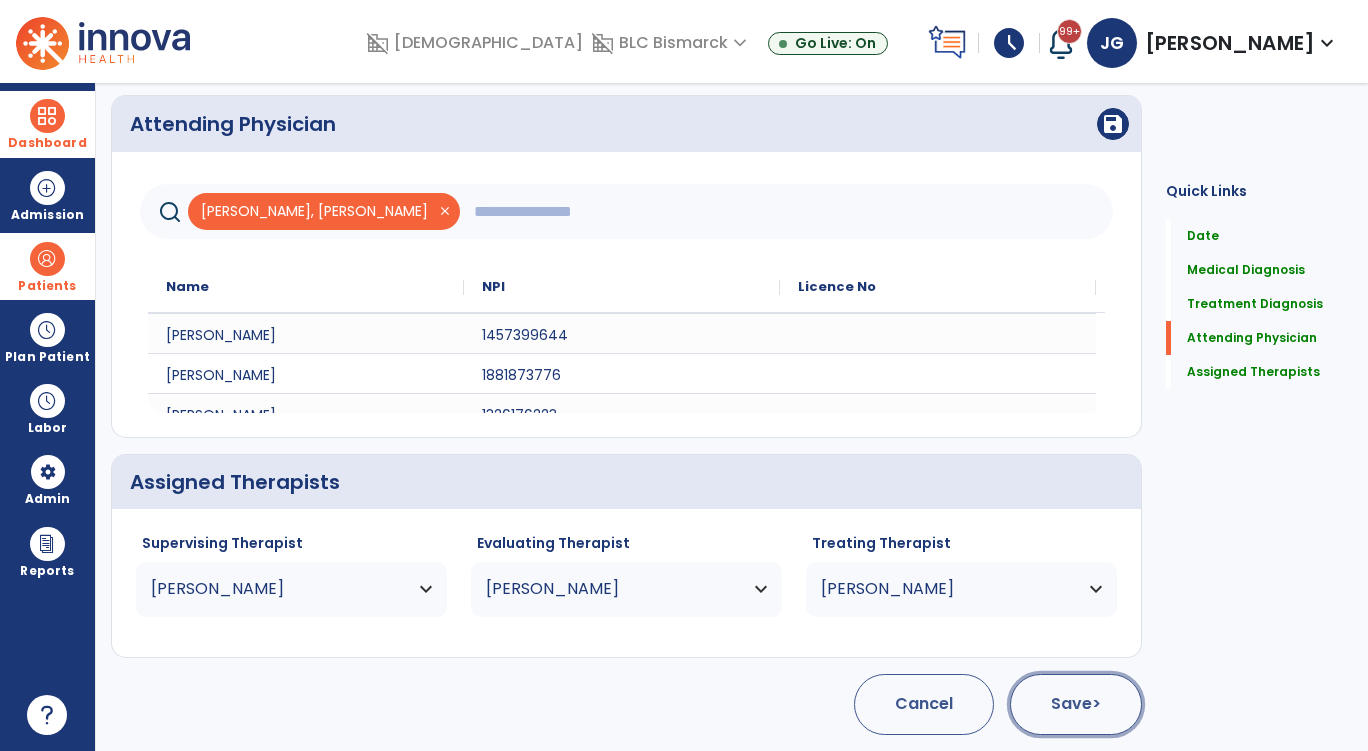 click on "Save  >" 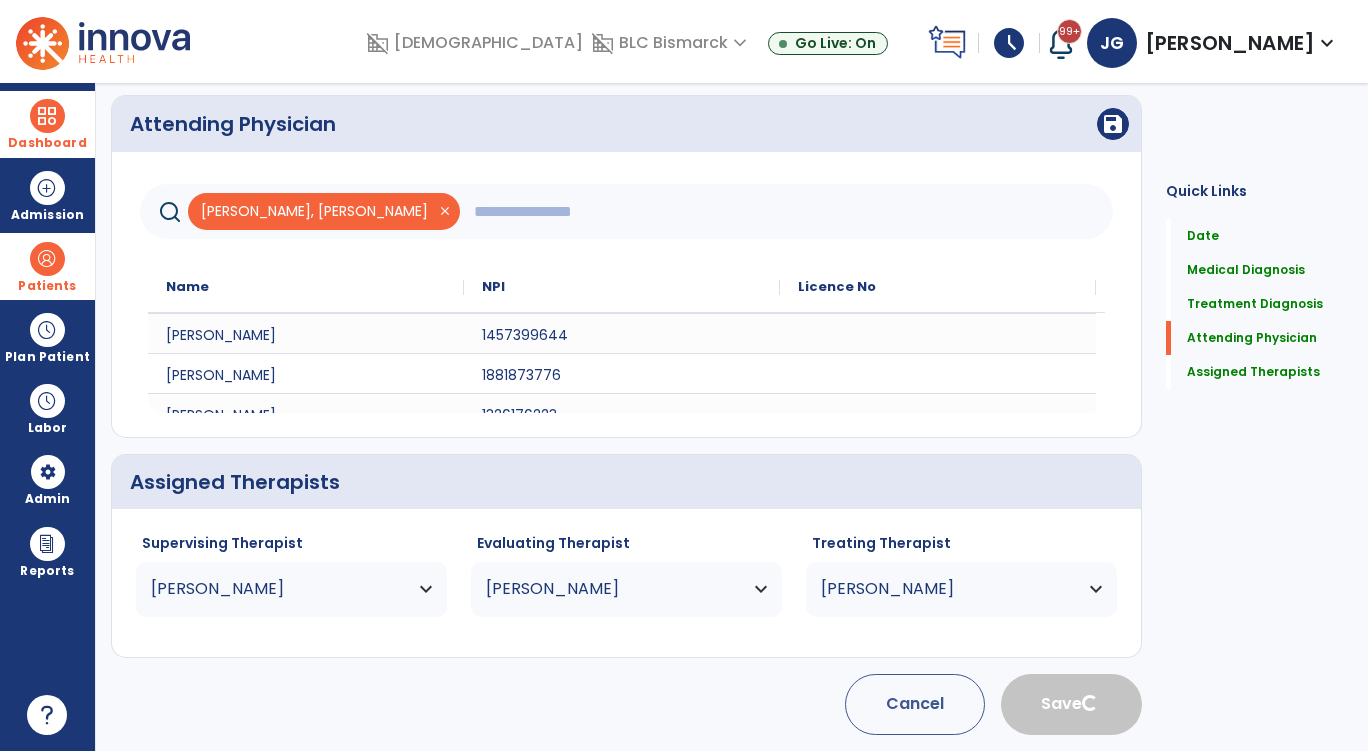 type 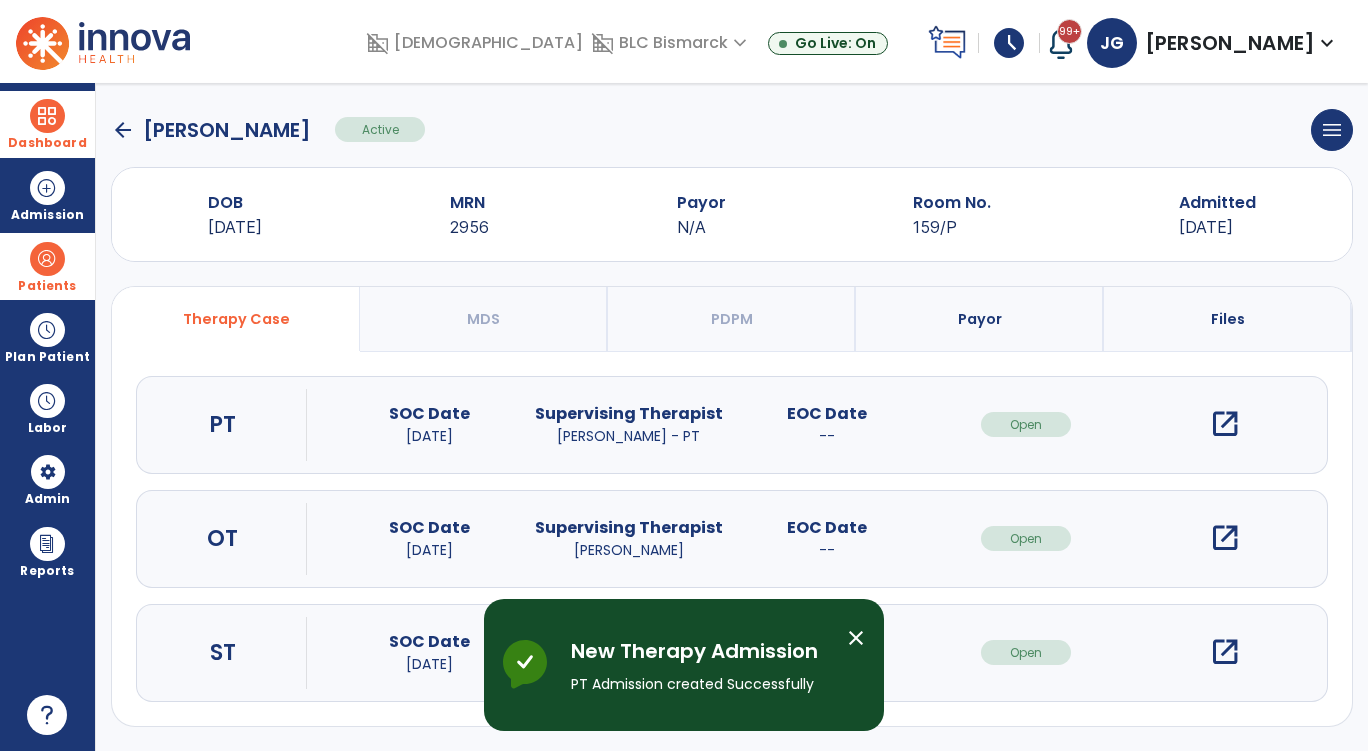 scroll, scrollTop: 10, scrollLeft: 0, axis: vertical 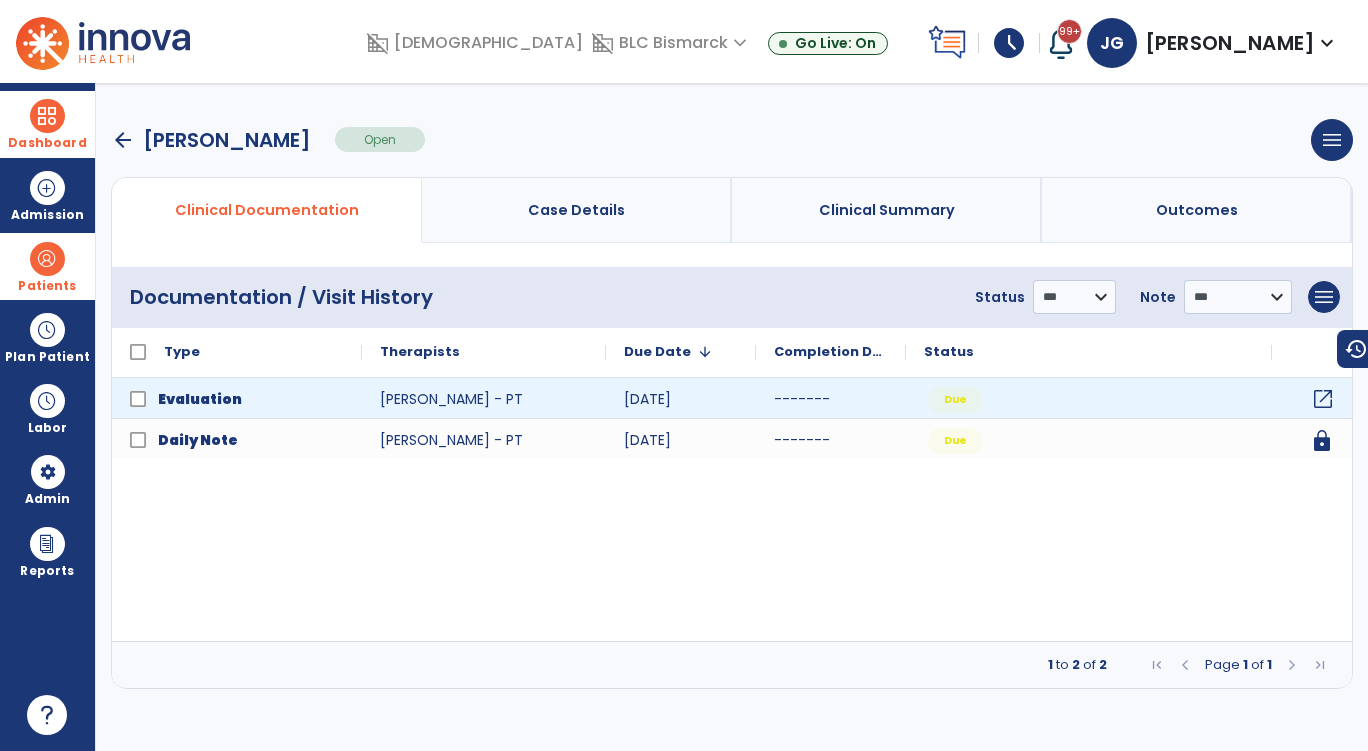 click on "open_in_new" 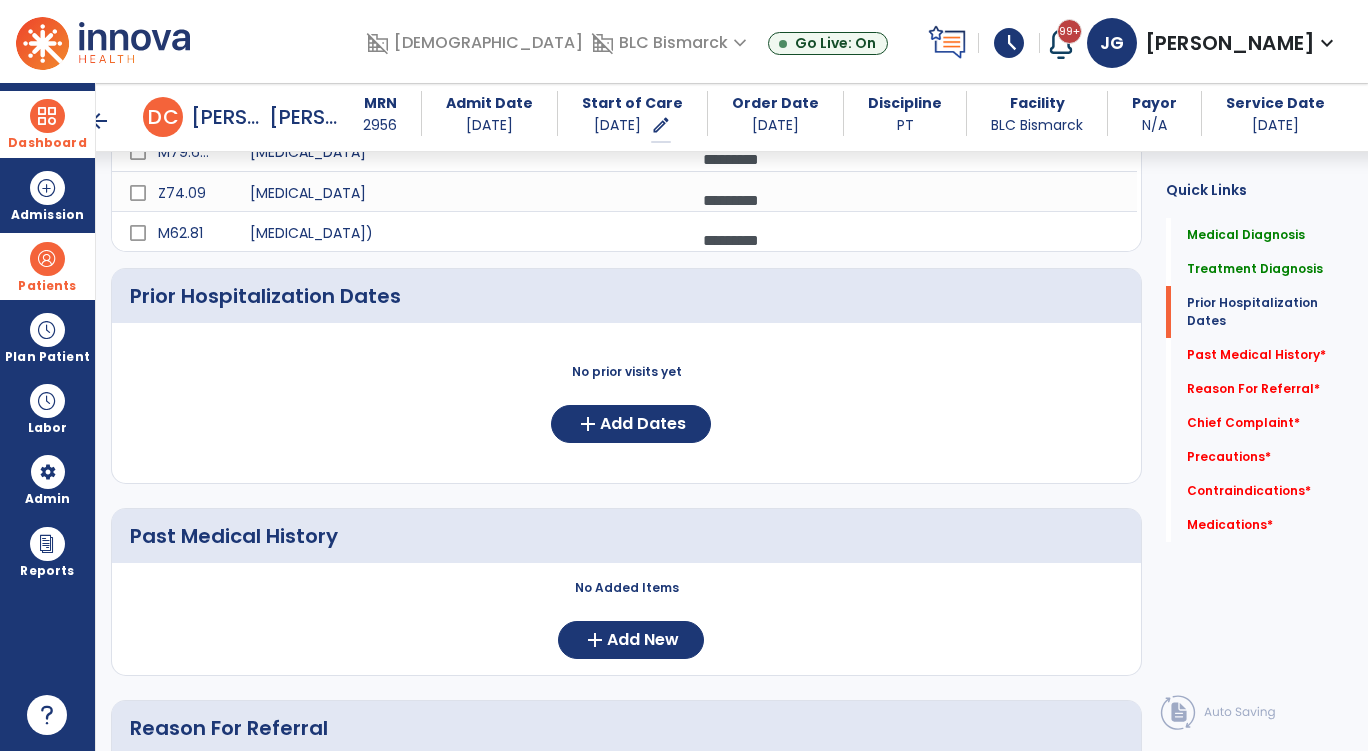 scroll, scrollTop: 500, scrollLeft: 0, axis: vertical 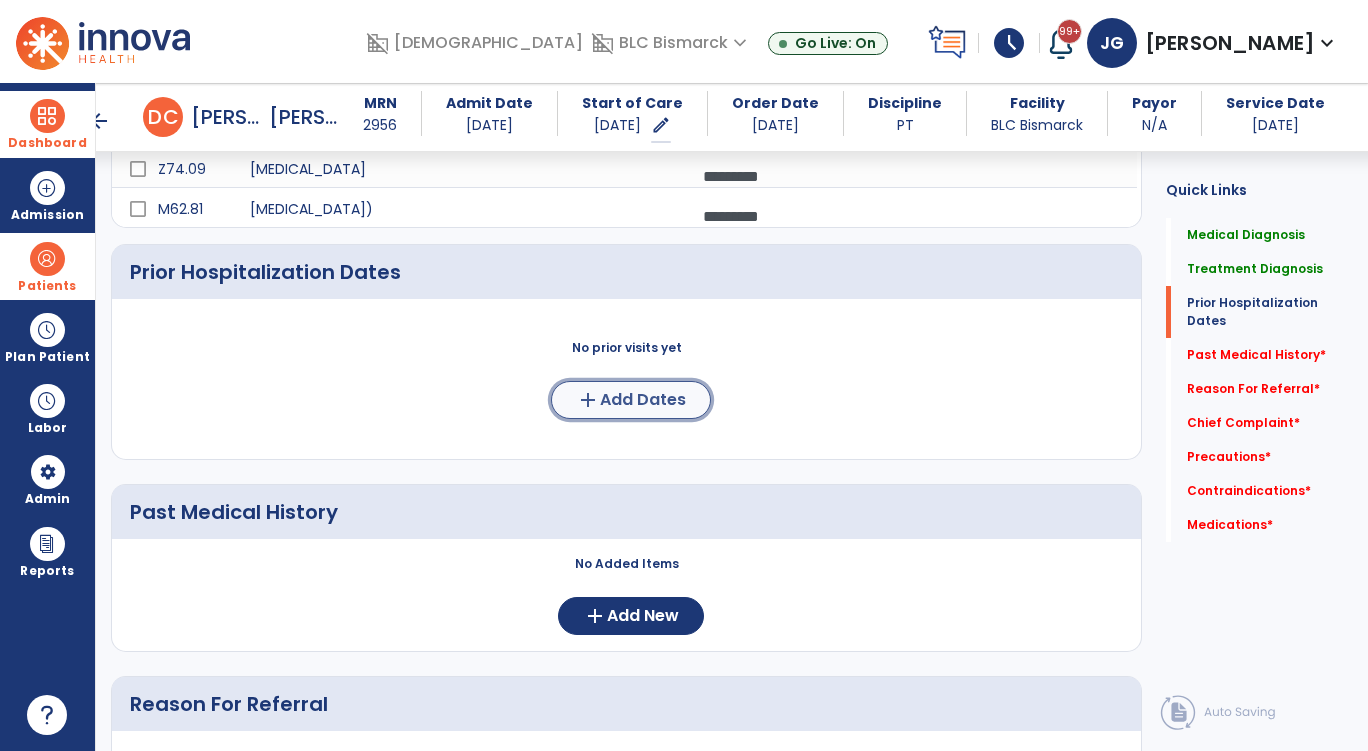 click on "add  Add Dates" 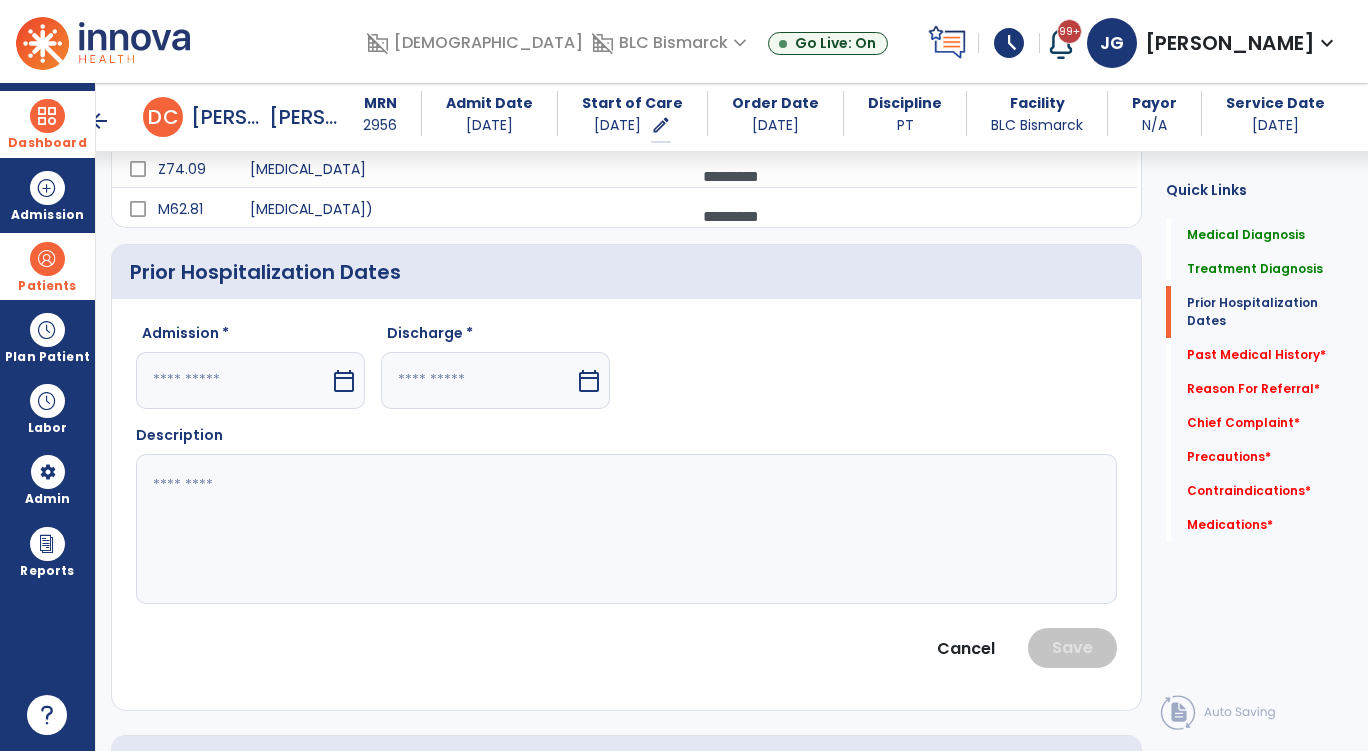 click at bounding box center (233, 380) 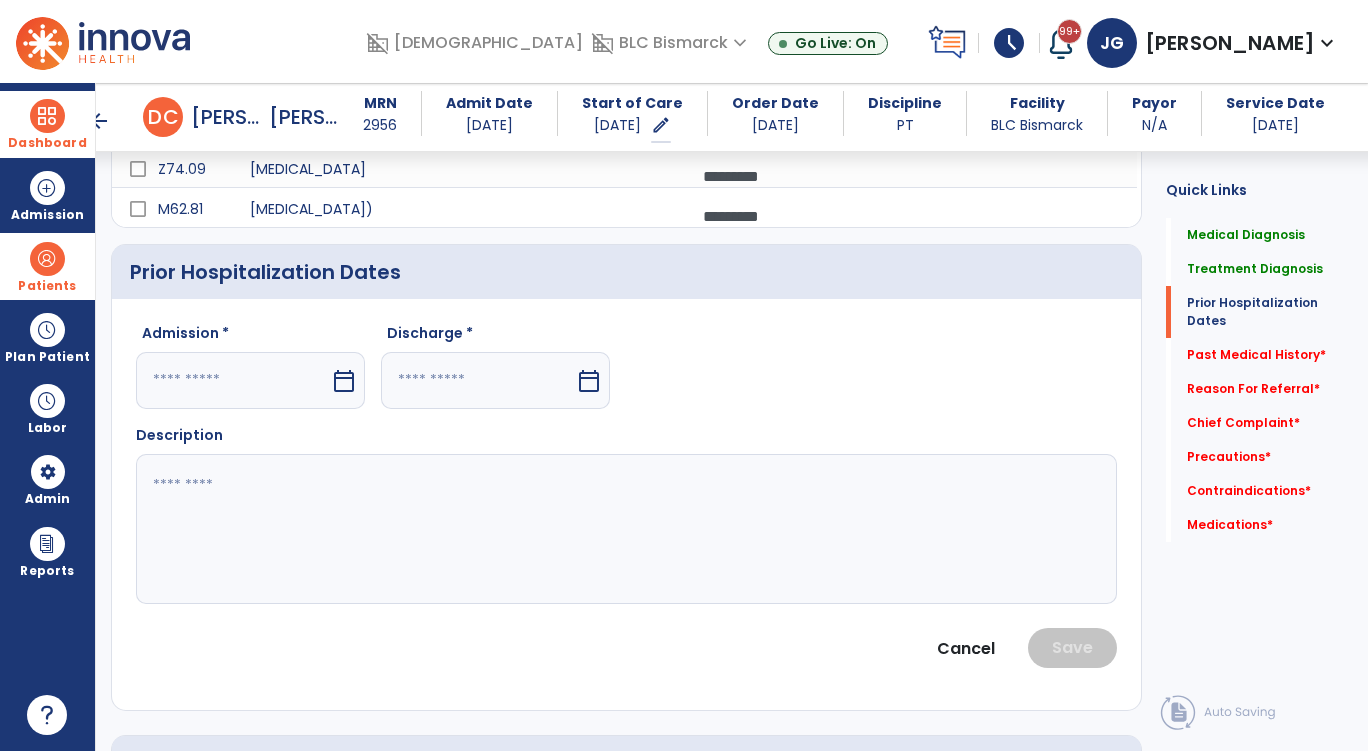select on "*" 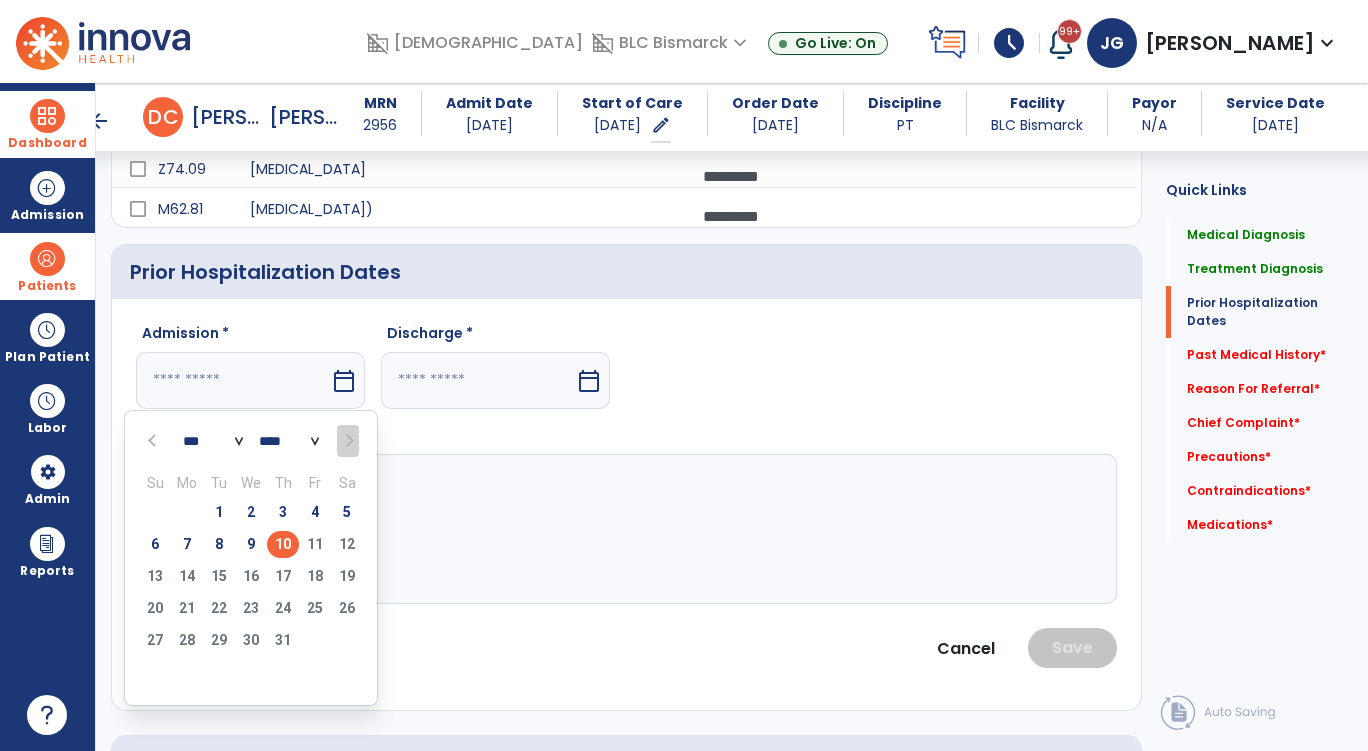 click on "10" at bounding box center [283, 544] 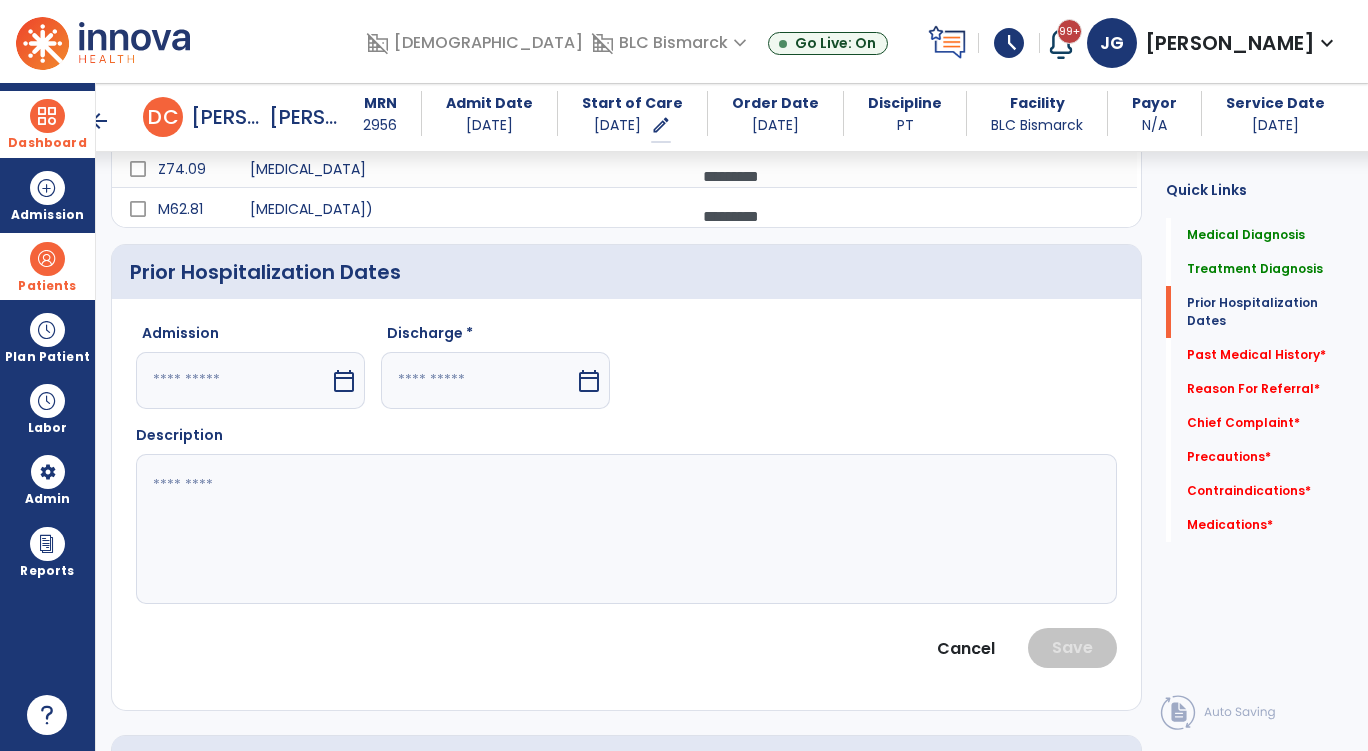 type on "*********" 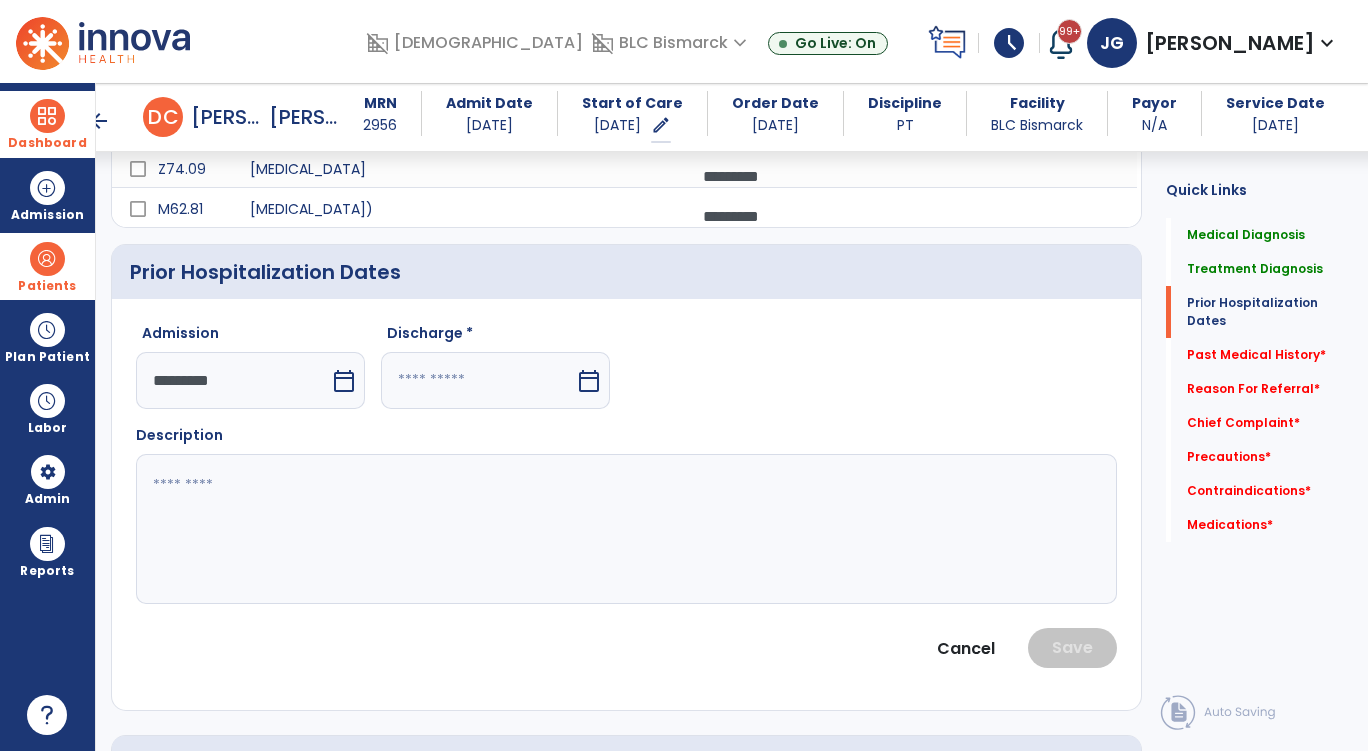 click on "*********" at bounding box center [233, 380] 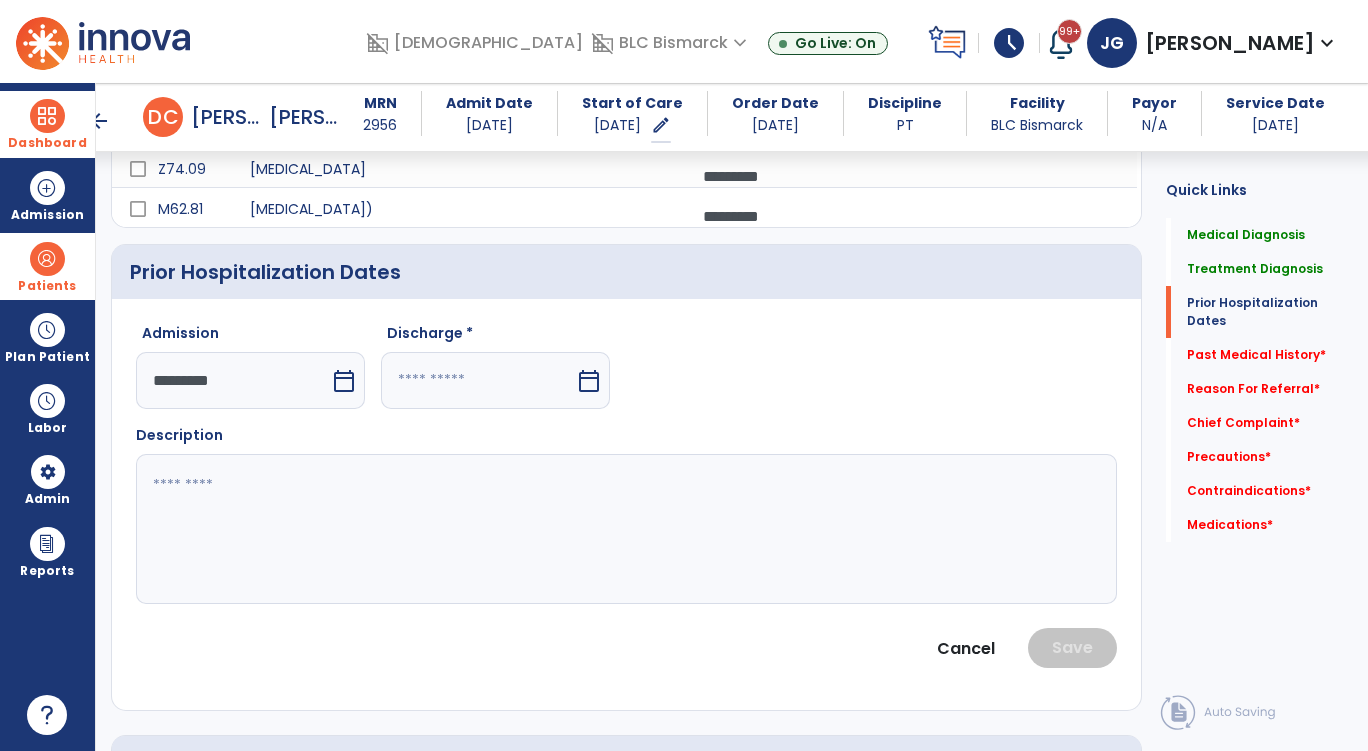 select on "*" 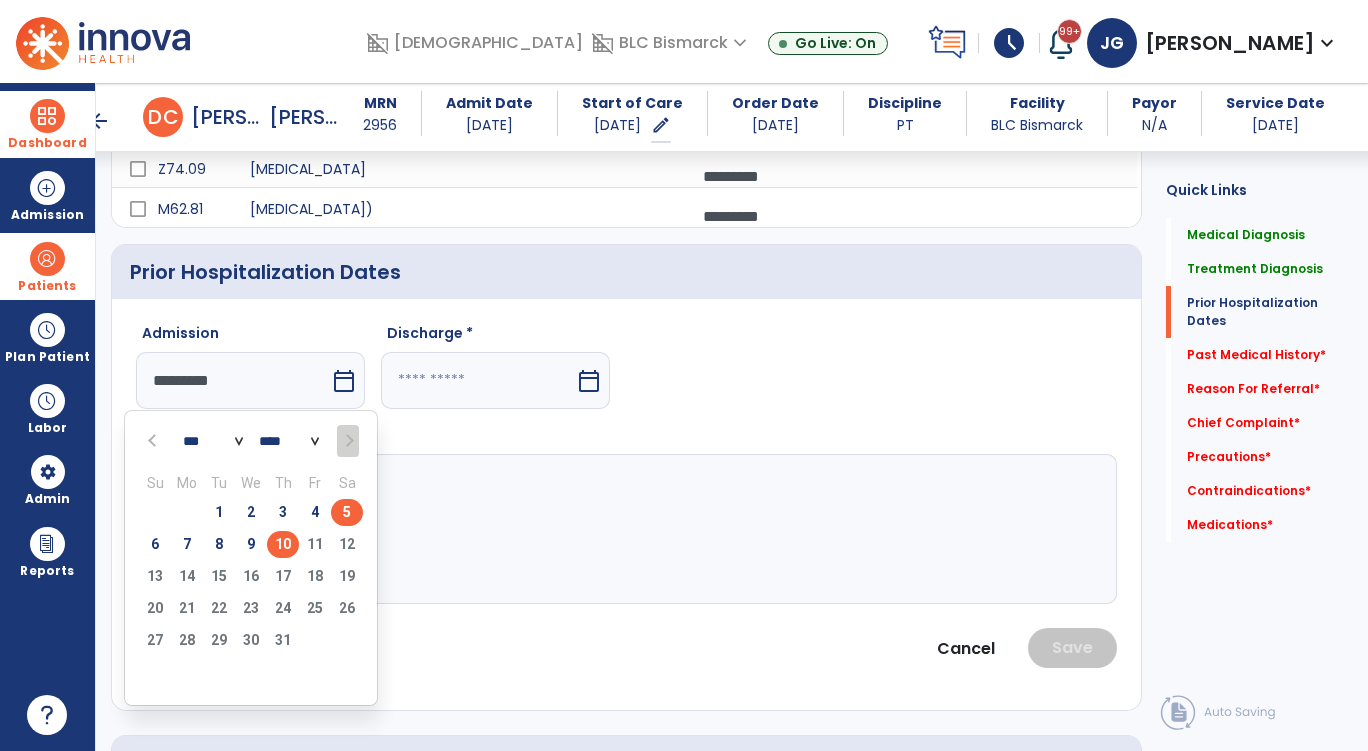 click on "5" at bounding box center [347, 512] 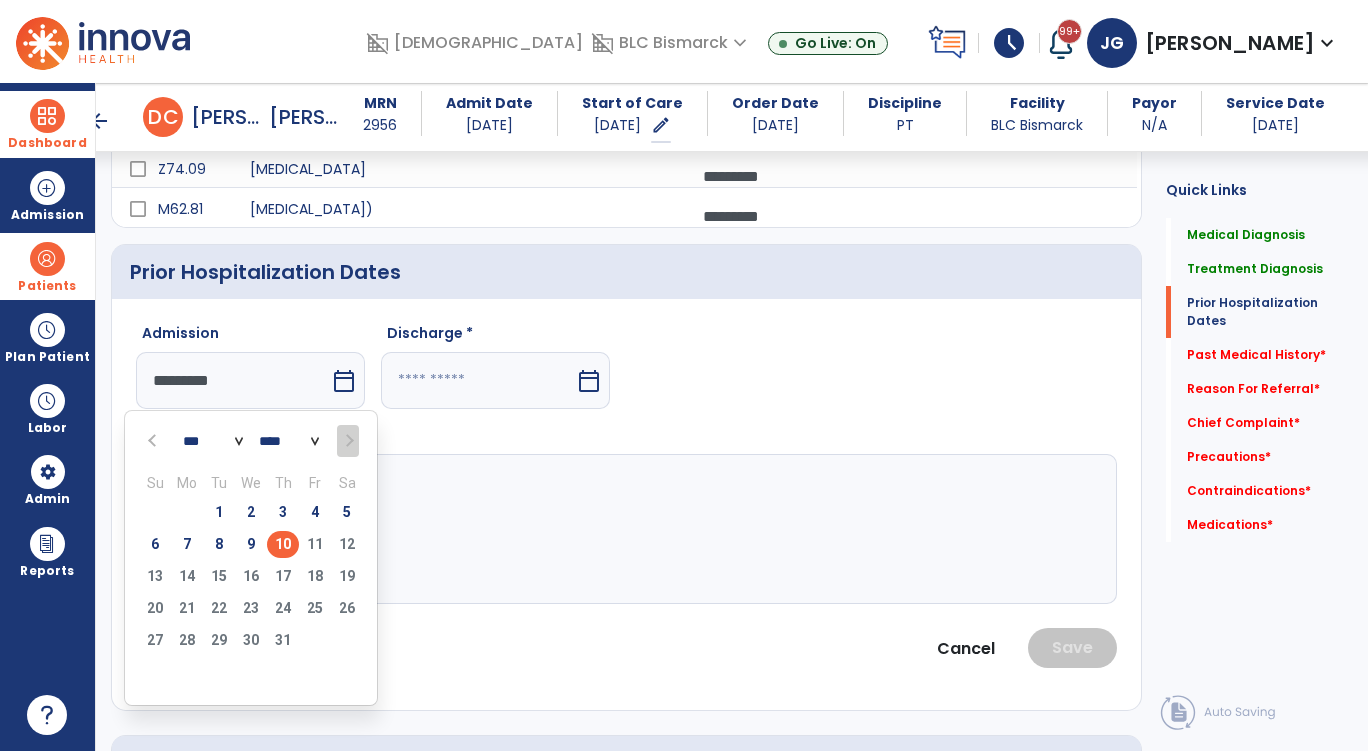 type on "********" 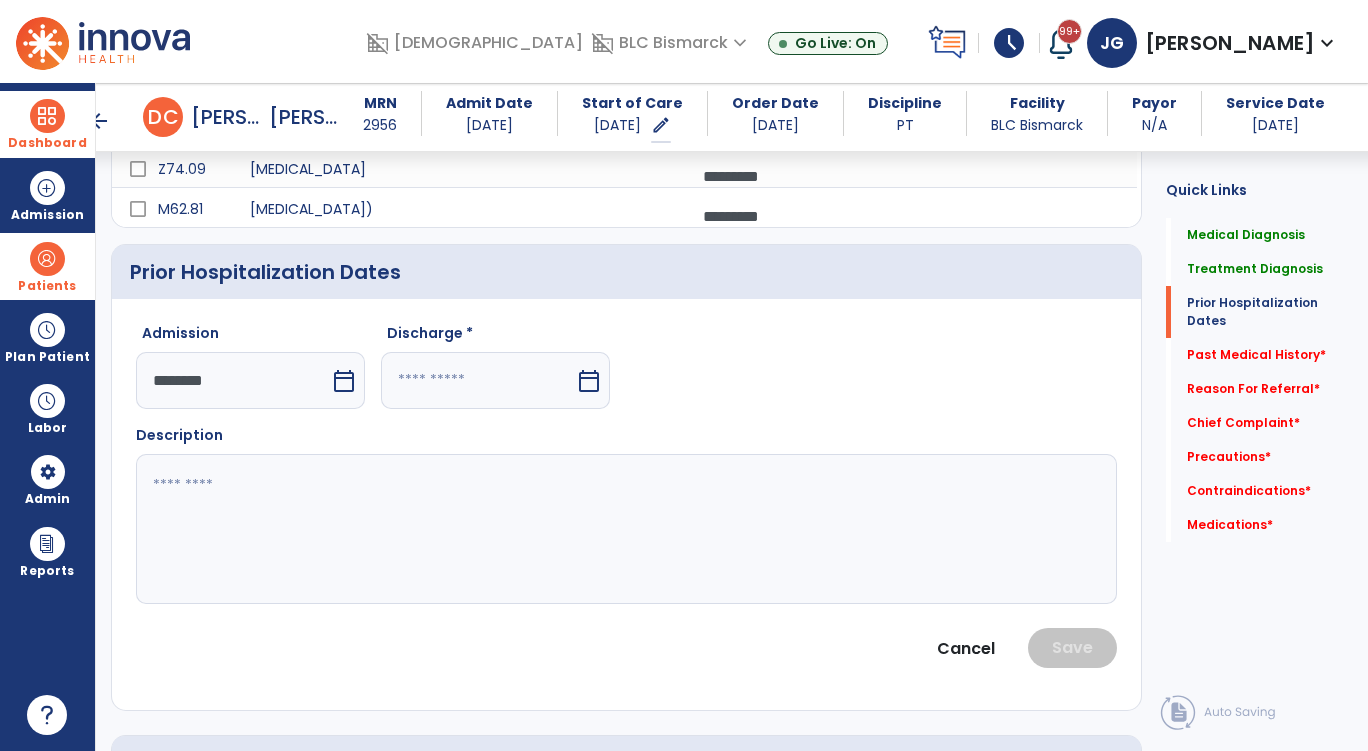 click at bounding box center [478, 380] 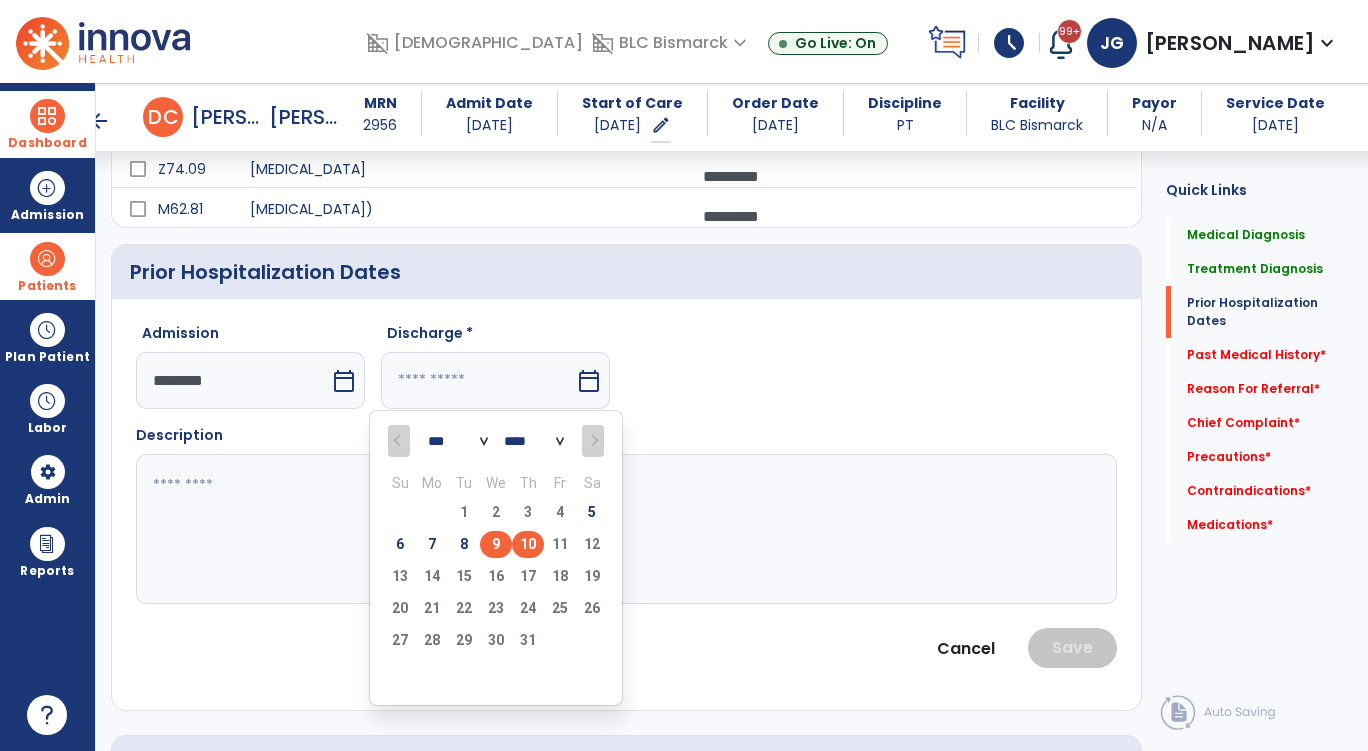 click on "9" at bounding box center [496, 544] 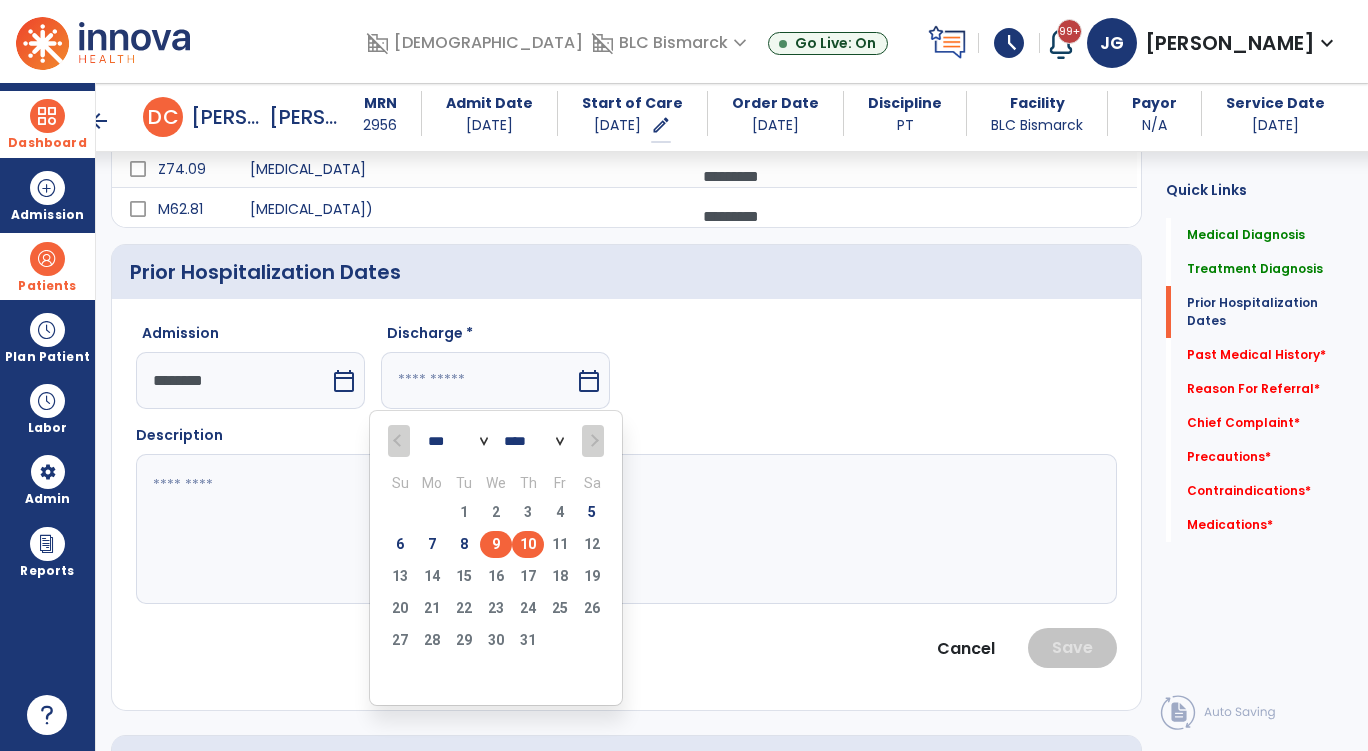 type on "********" 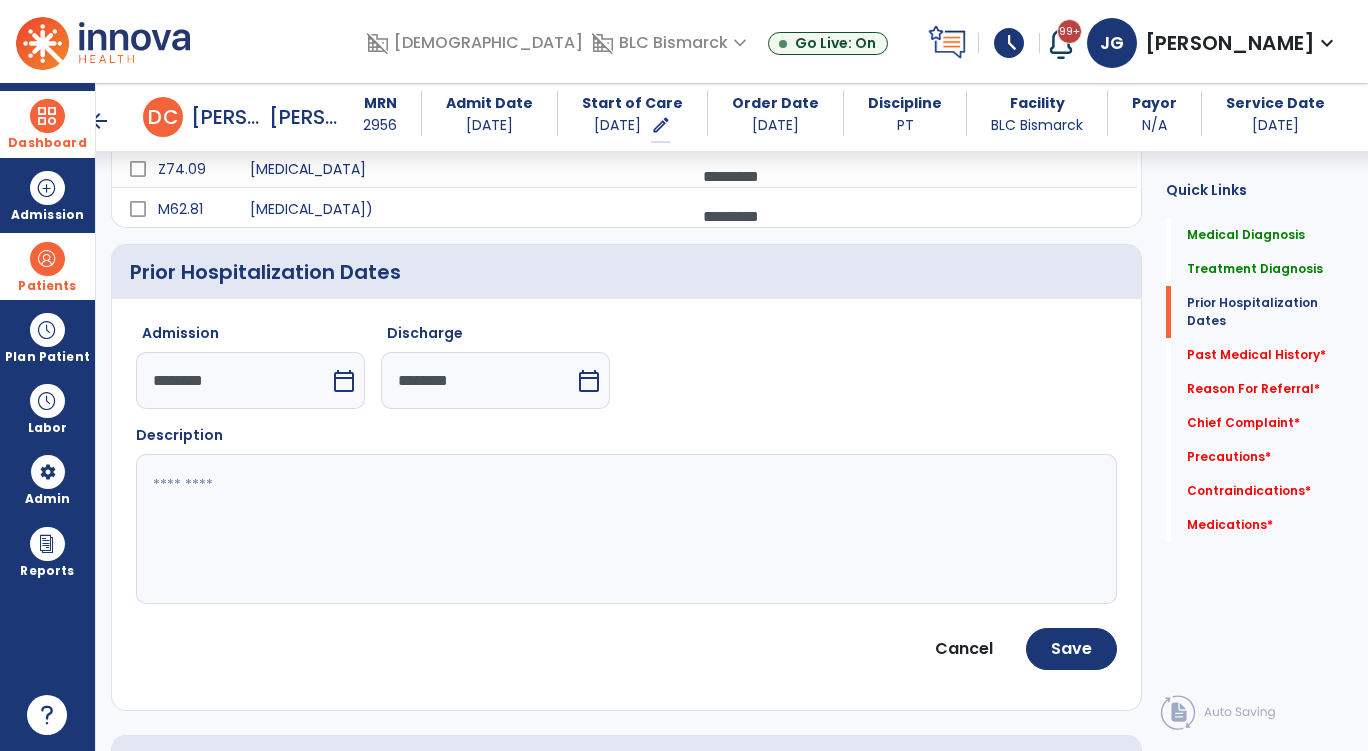 click 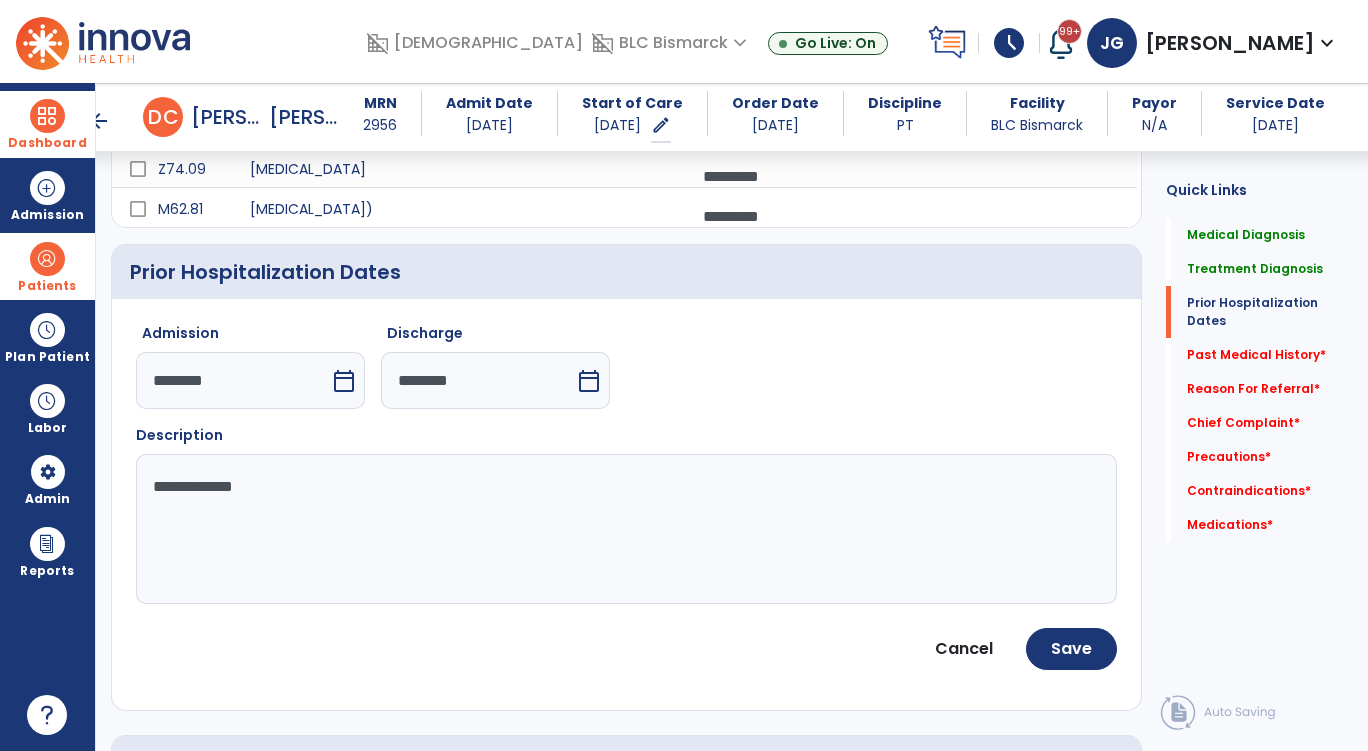 drag, startPoint x: 273, startPoint y: 488, endPoint x: 107, endPoint y: 487, distance: 166.003 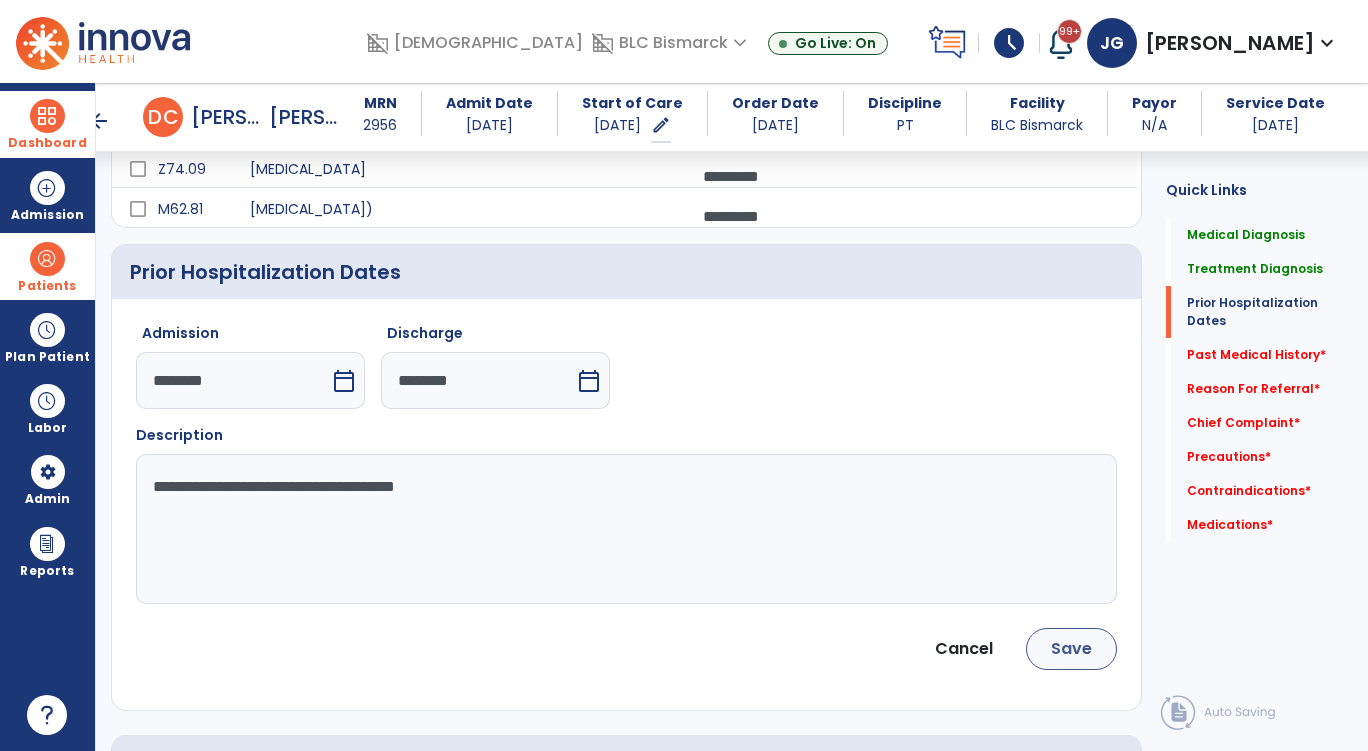 type on "**********" 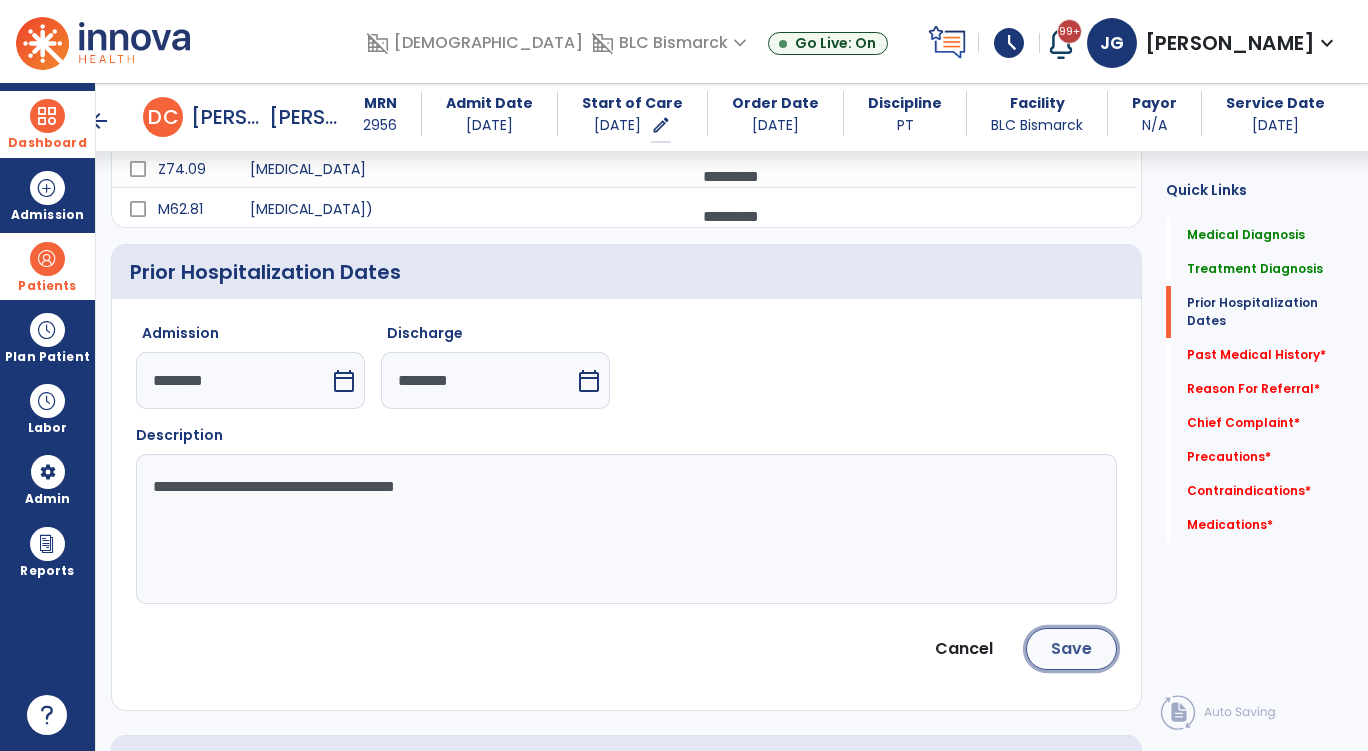 click on "Save" 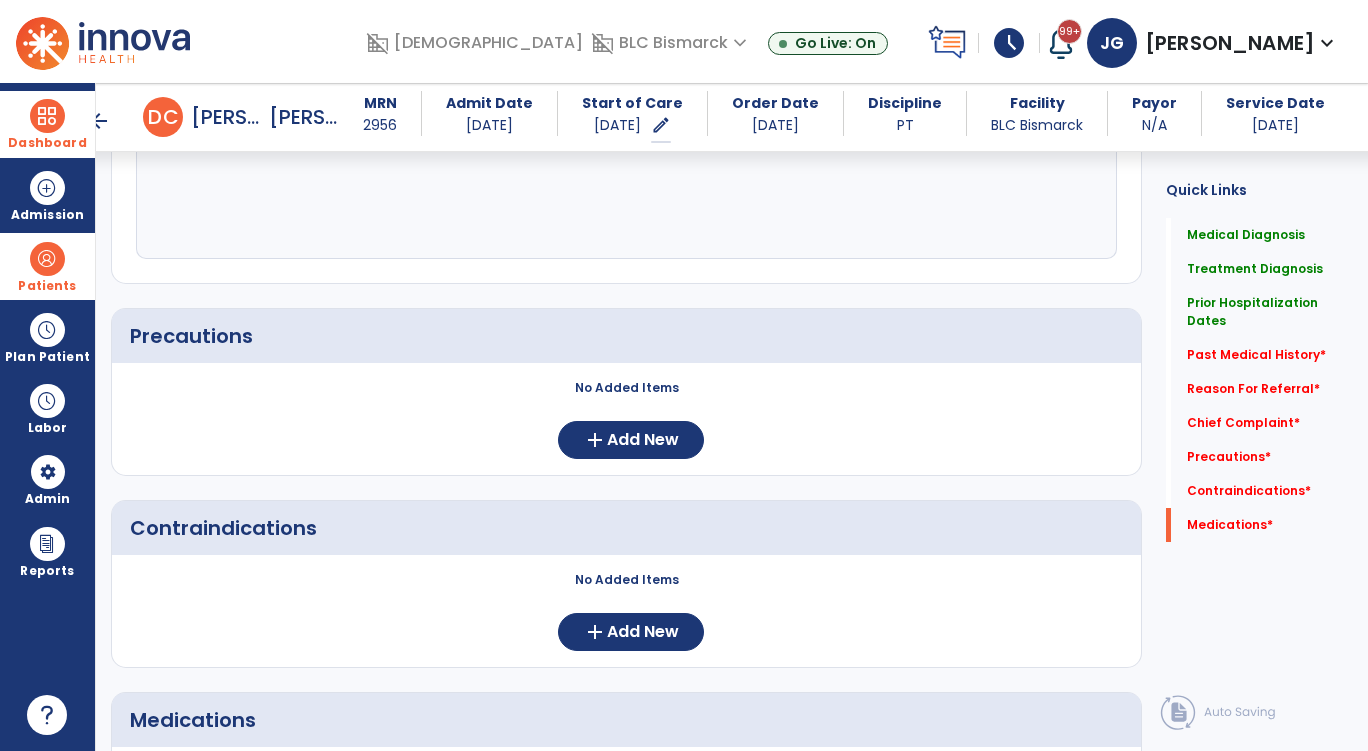 scroll, scrollTop: 1500, scrollLeft: 0, axis: vertical 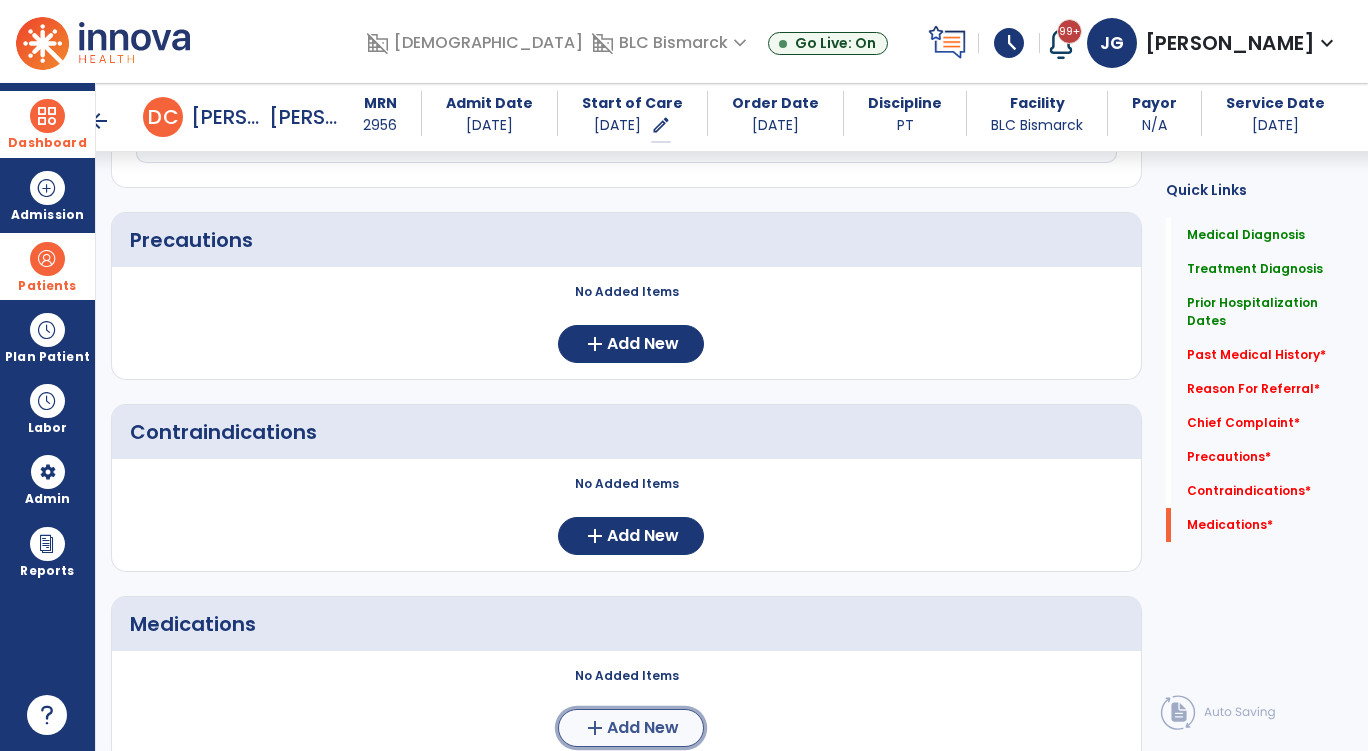 click on "Add New" 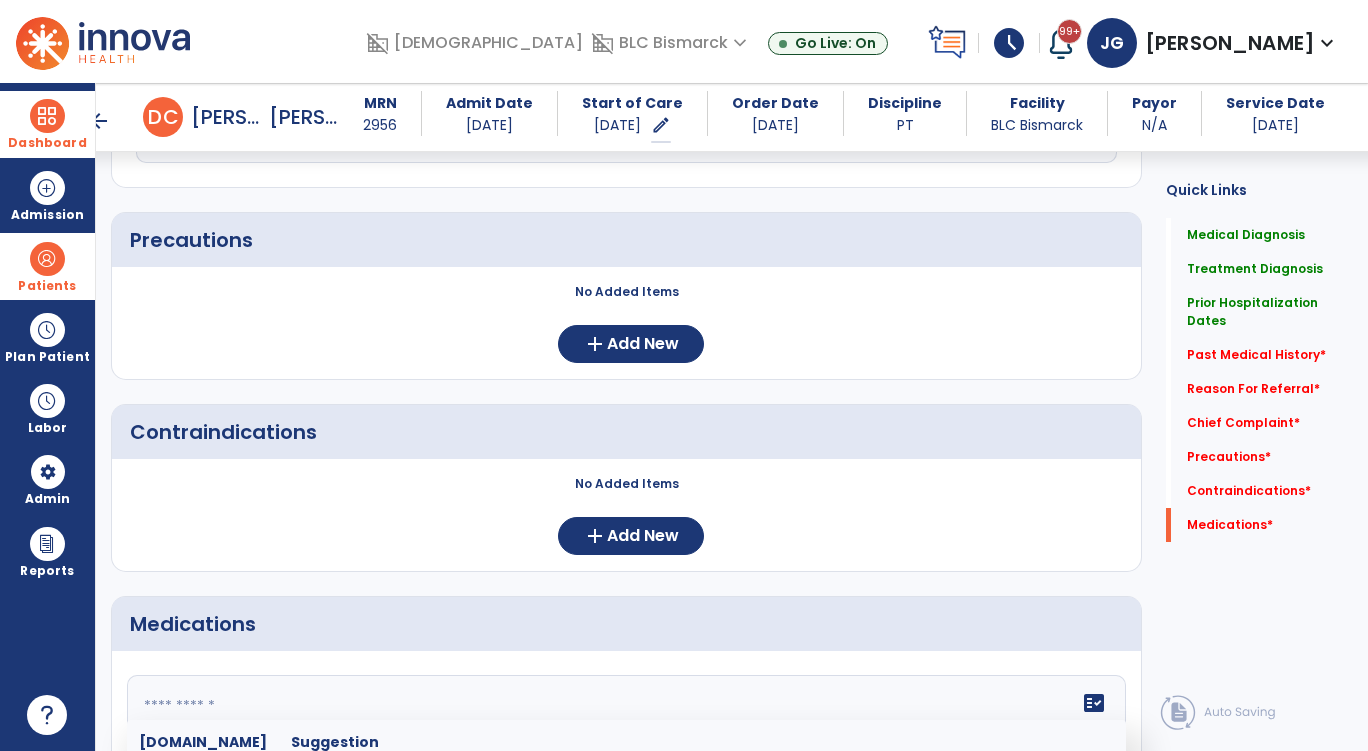 click 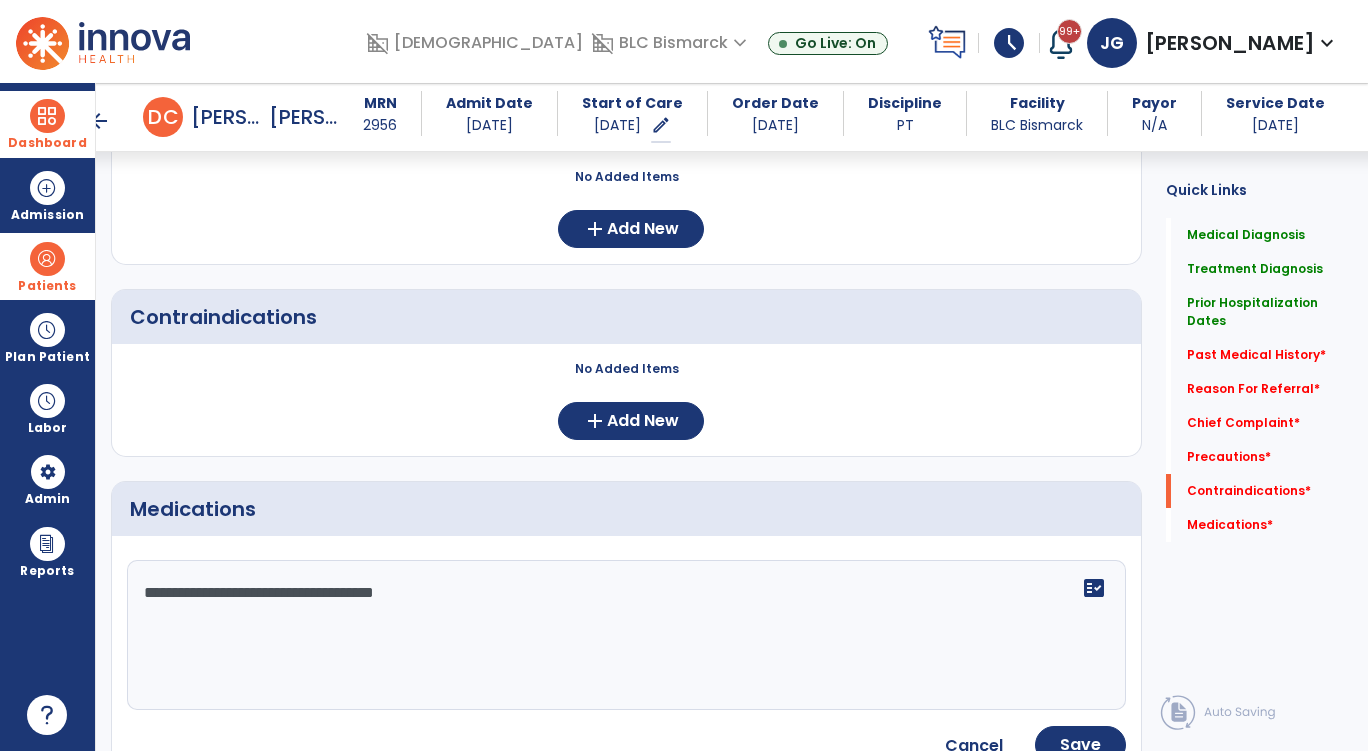 scroll, scrollTop: 1700, scrollLeft: 0, axis: vertical 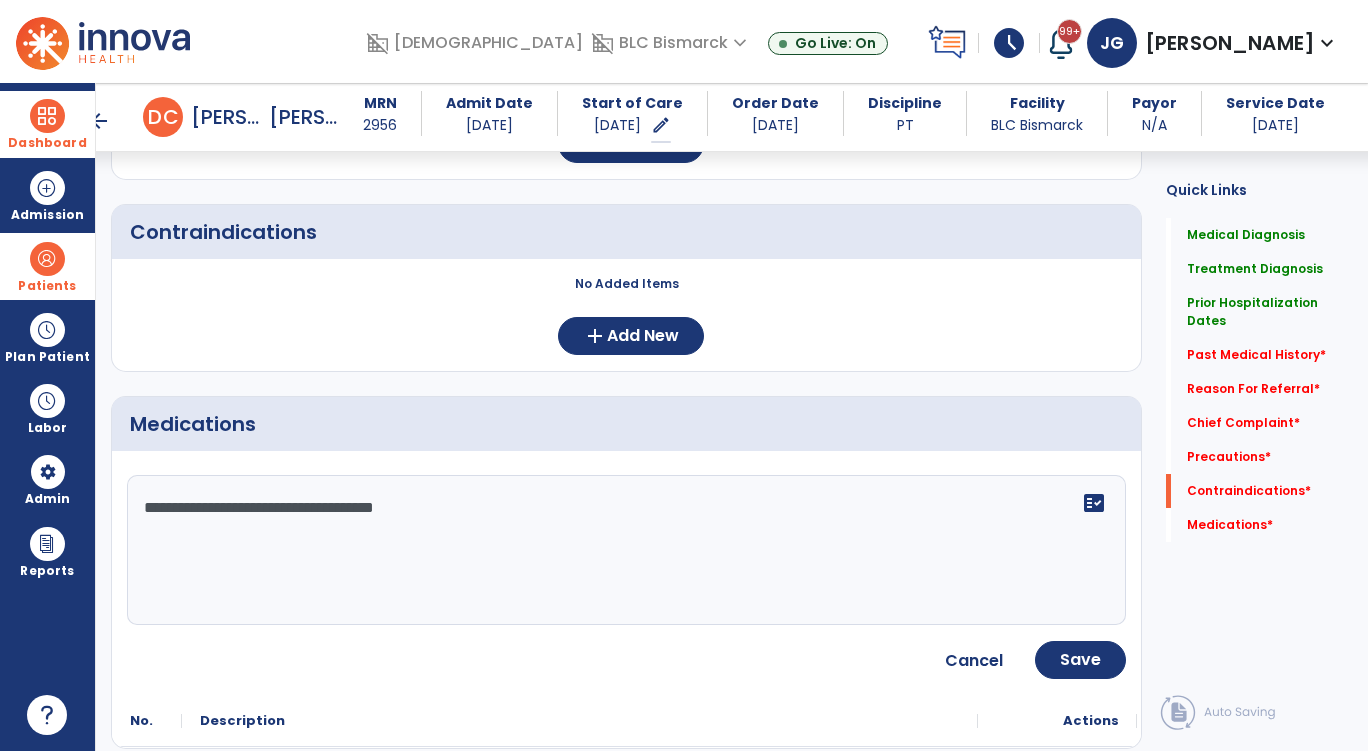 click on "**********" 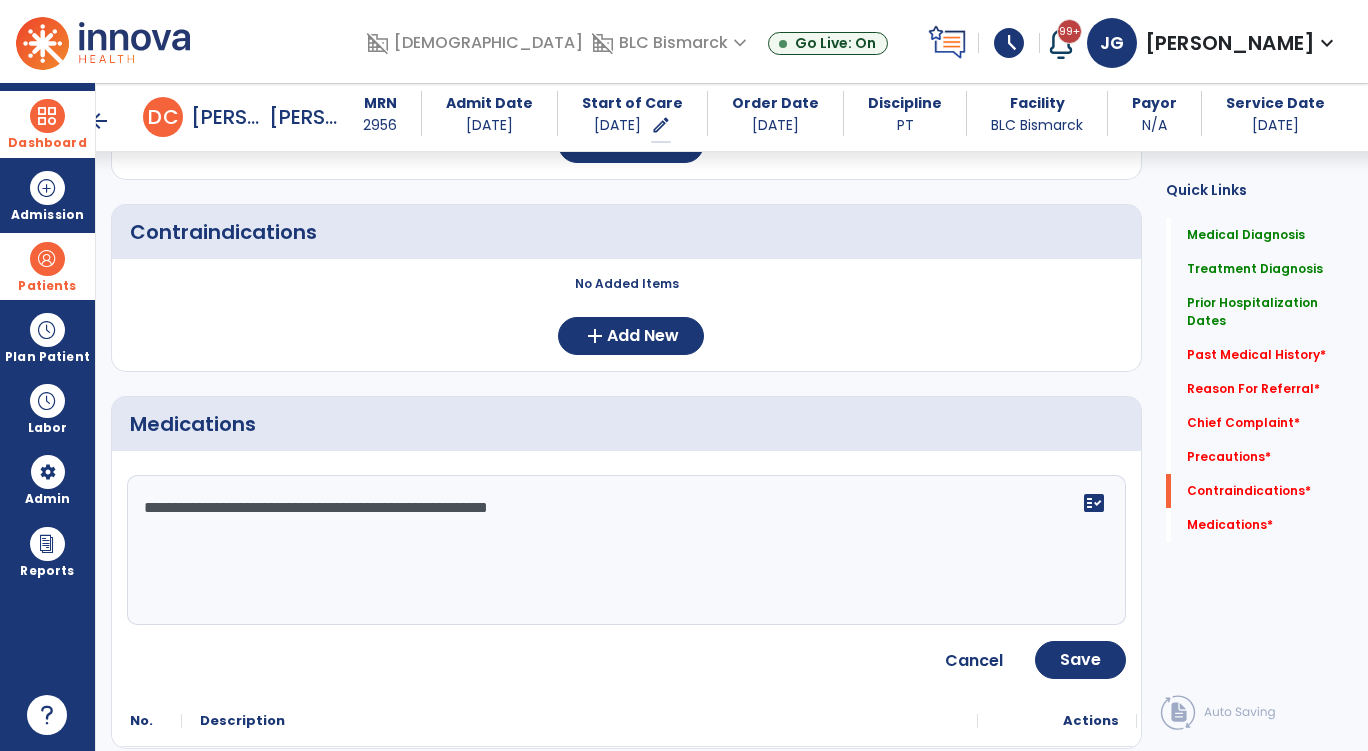 click on "**********" 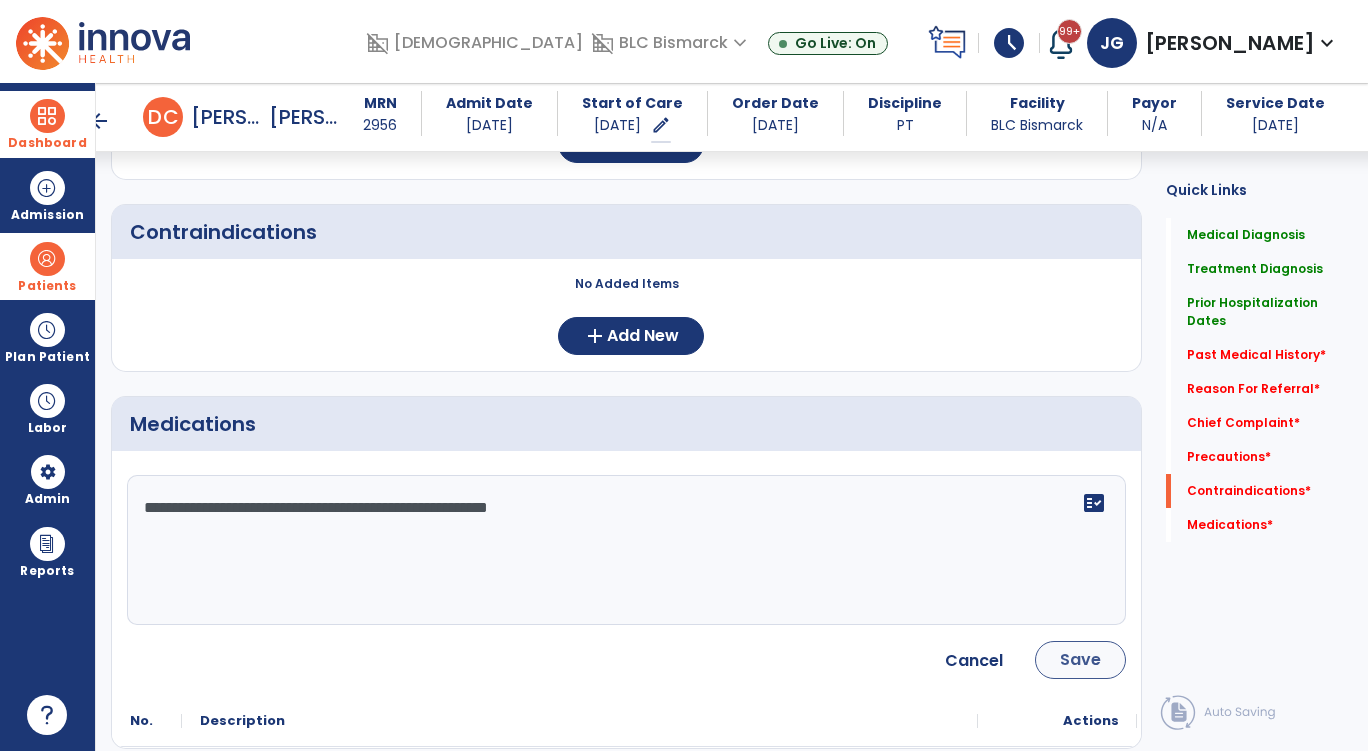 type on "**********" 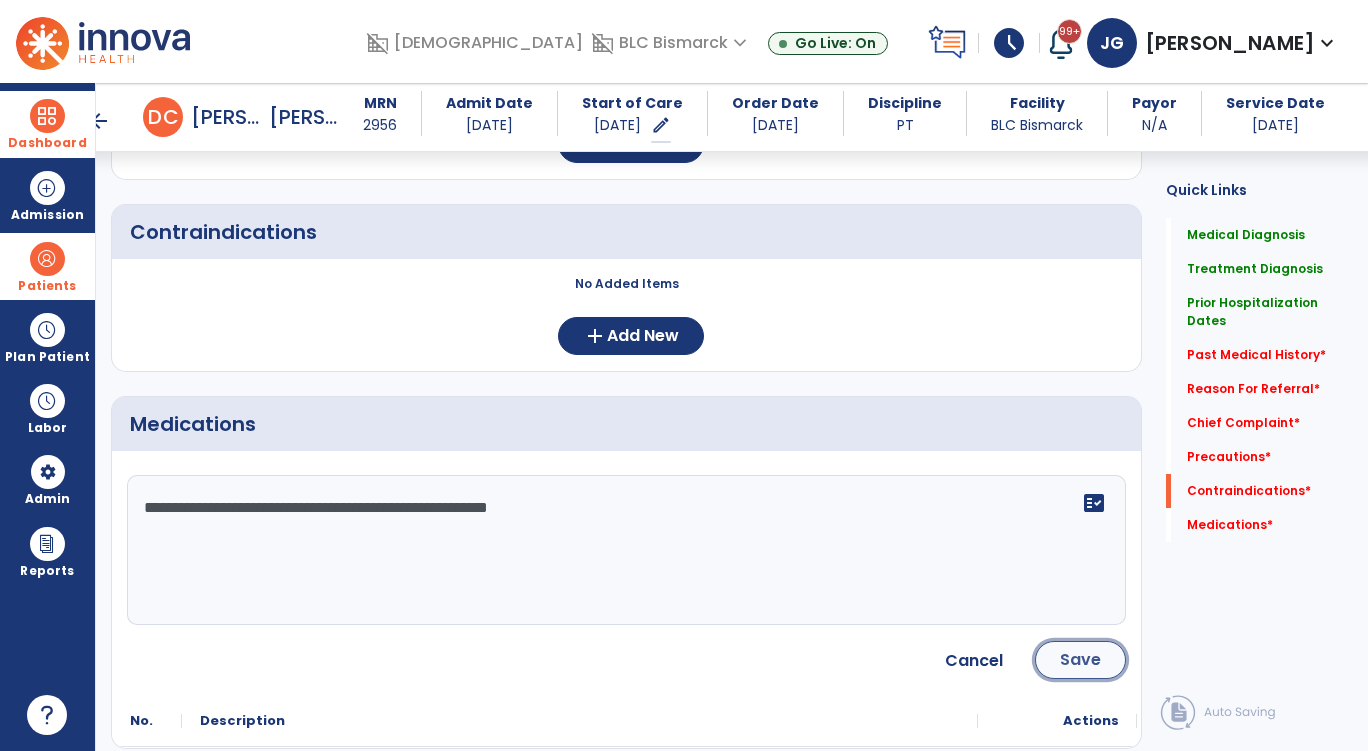 click on "Save" 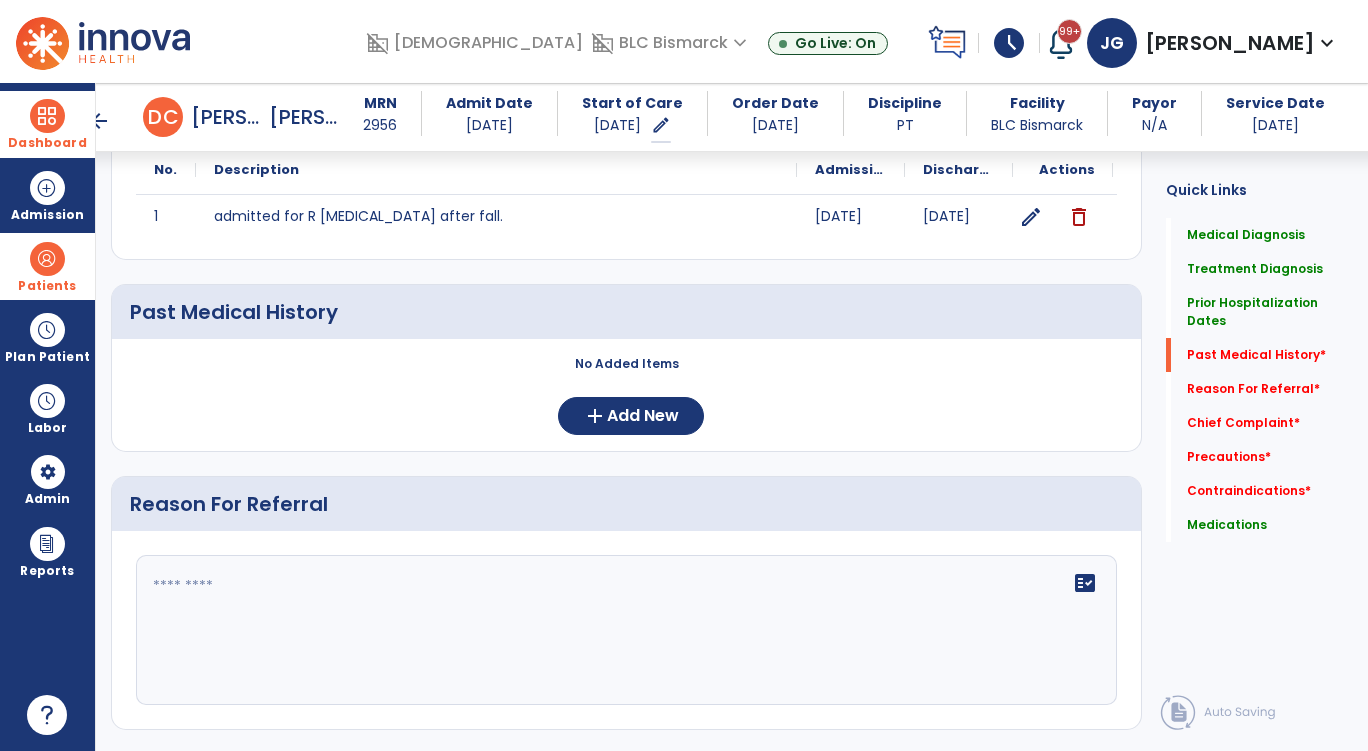 scroll, scrollTop: 679, scrollLeft: 0, axis: vertical 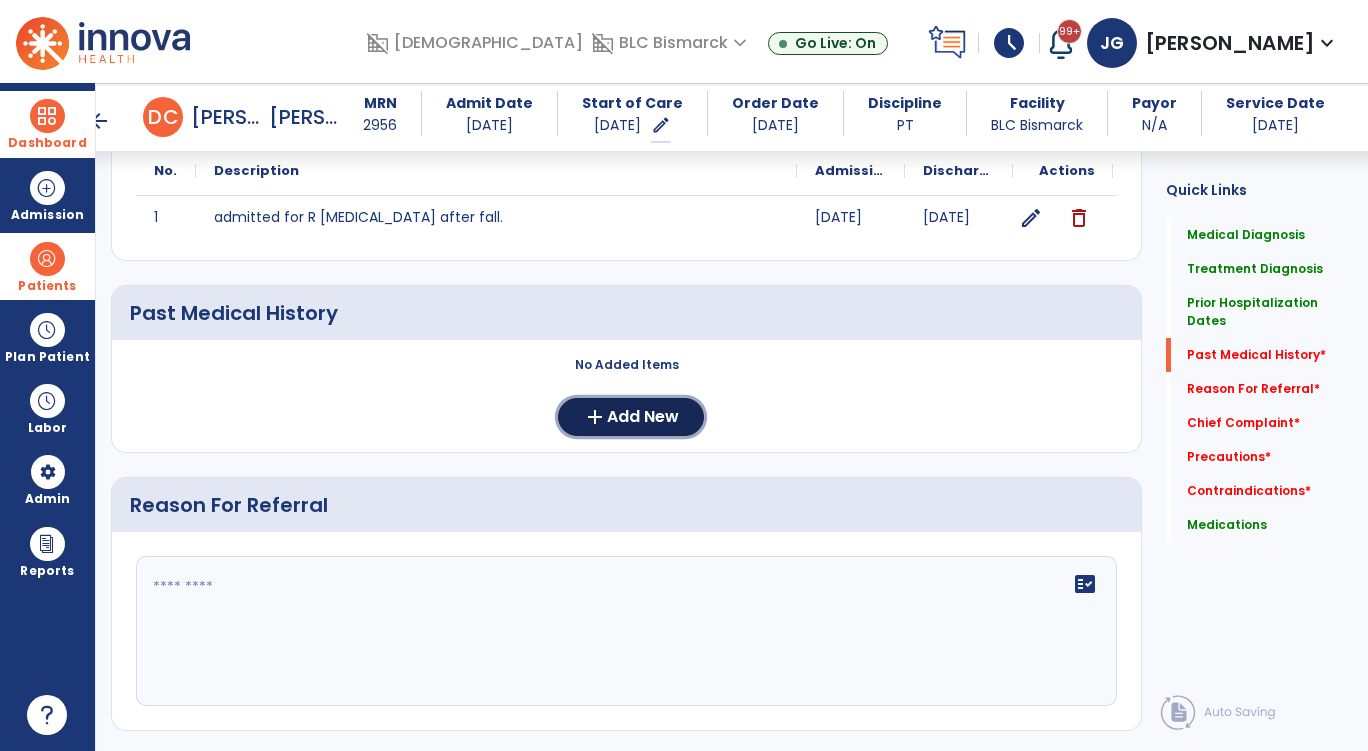 click on "add" 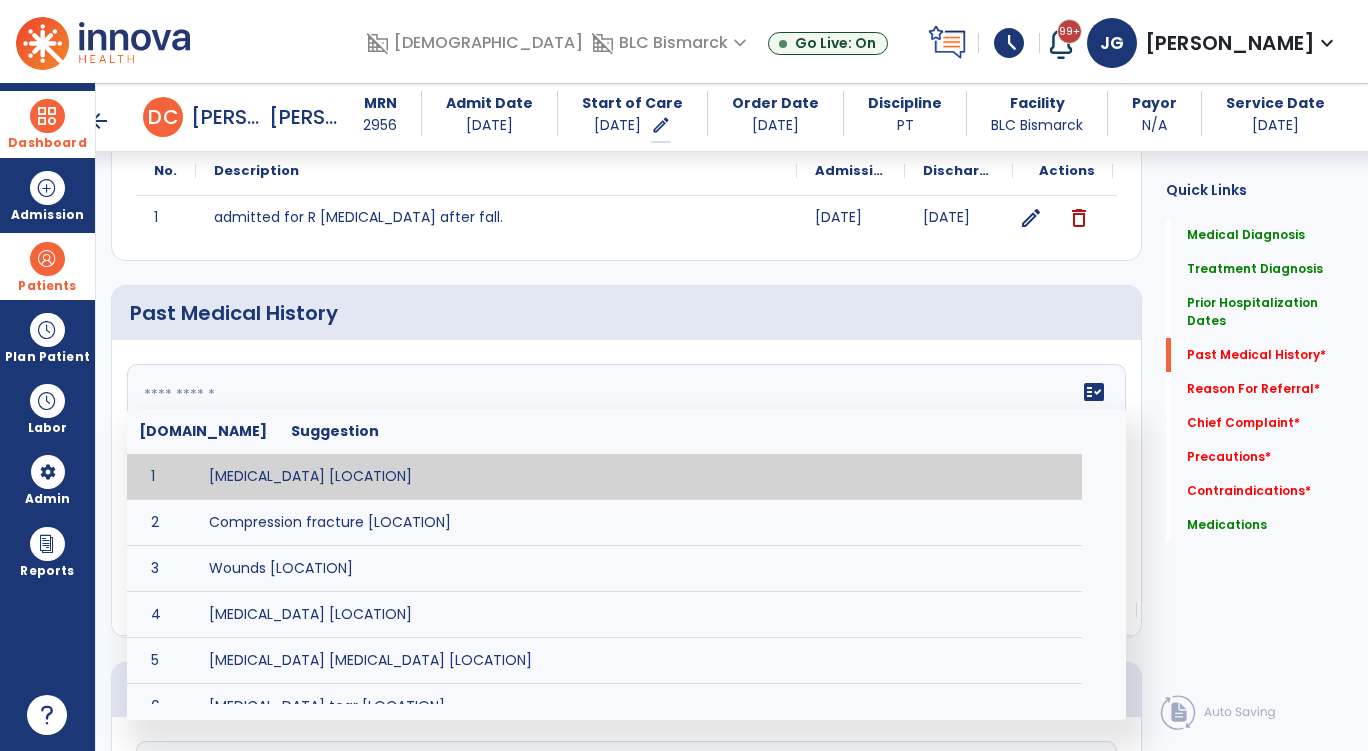 drag, startPoint x: 765, startPoint y: 440, endPoint x: 689, endPoint y: 452, distance: 76.941536 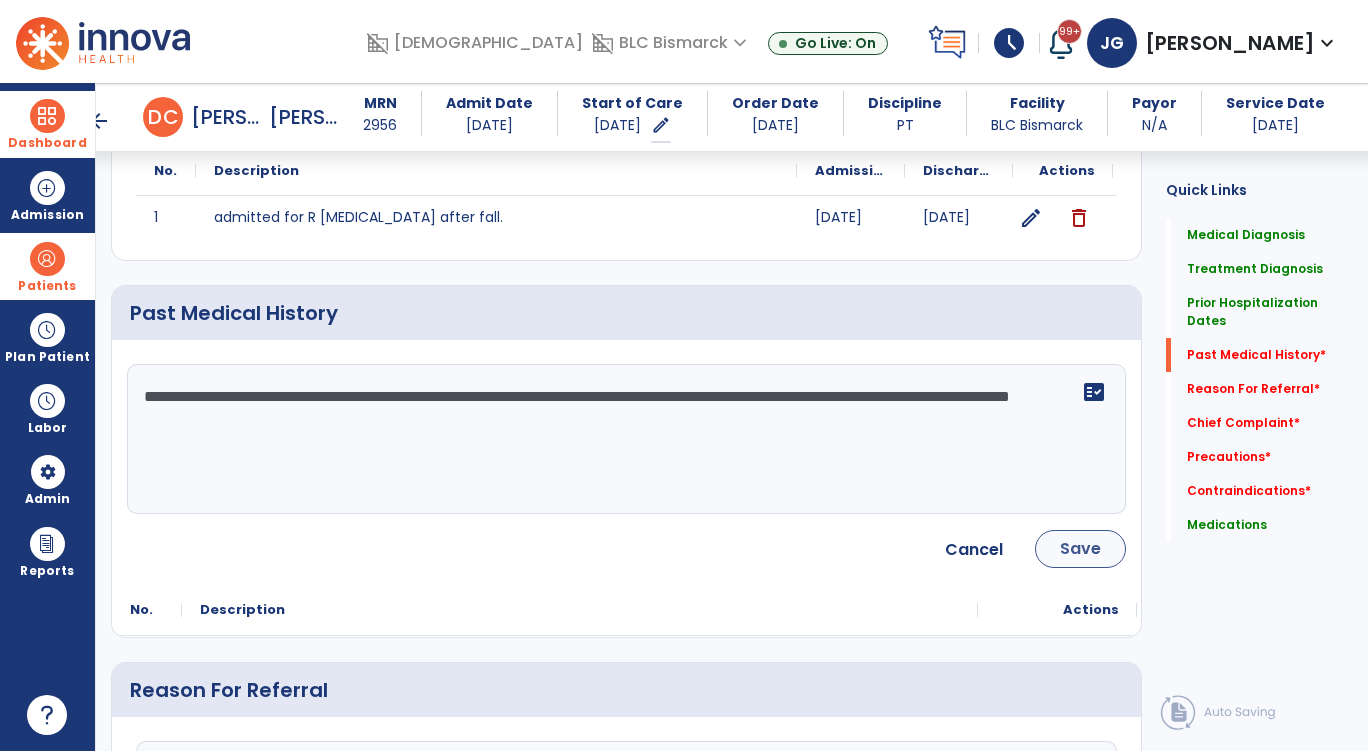 type on "**********" 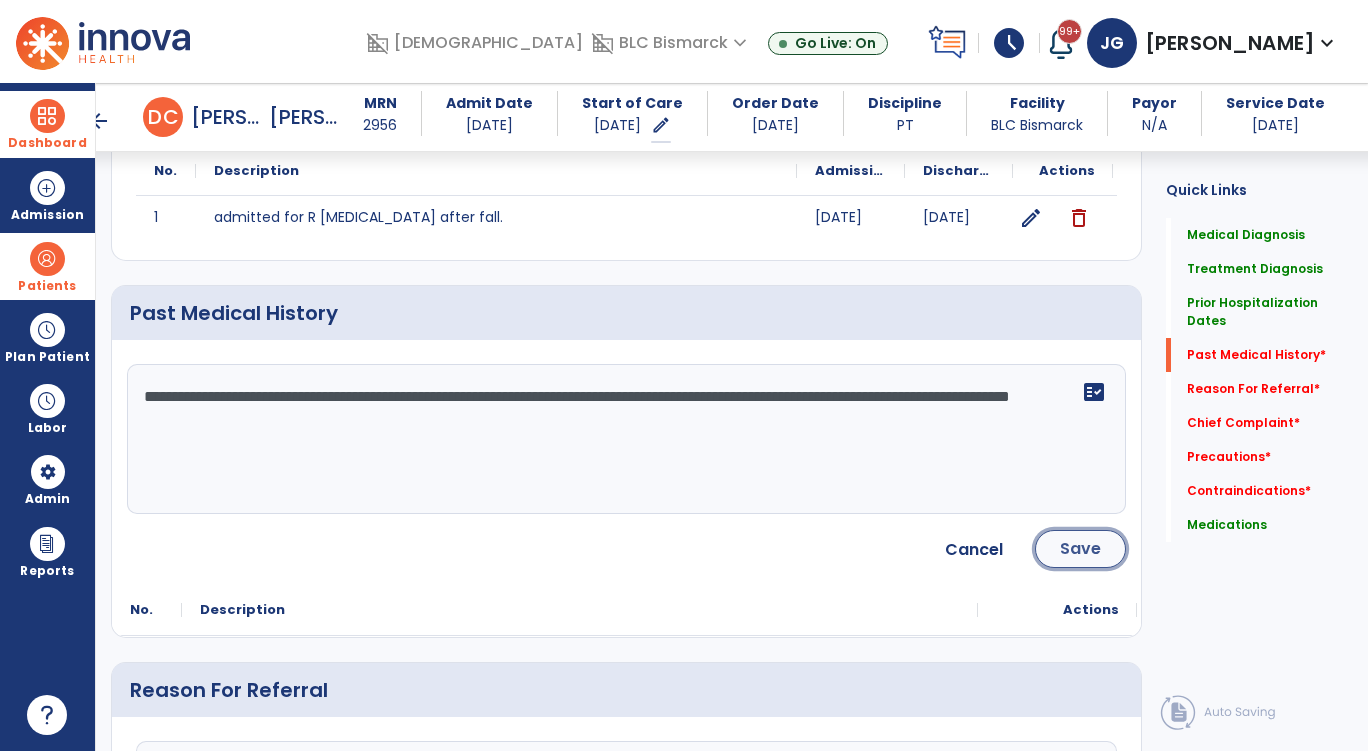click on "Save" 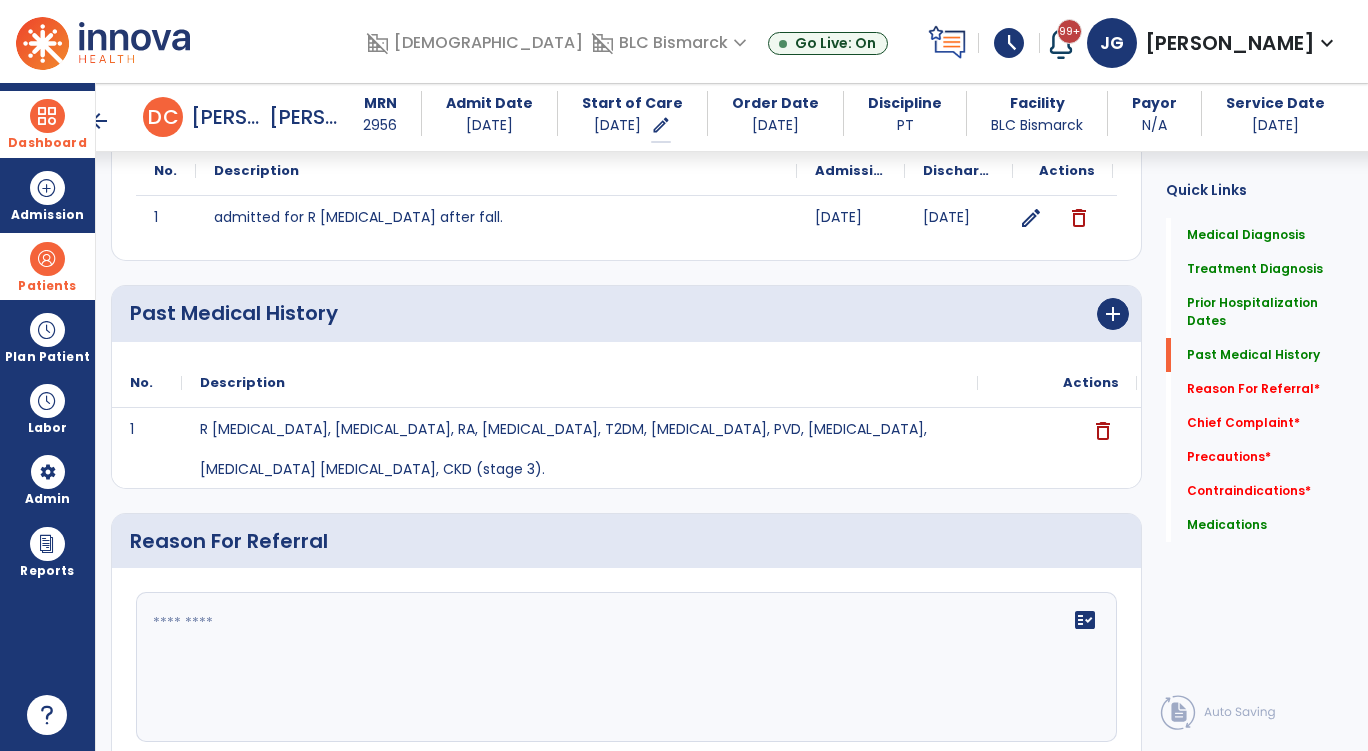 click 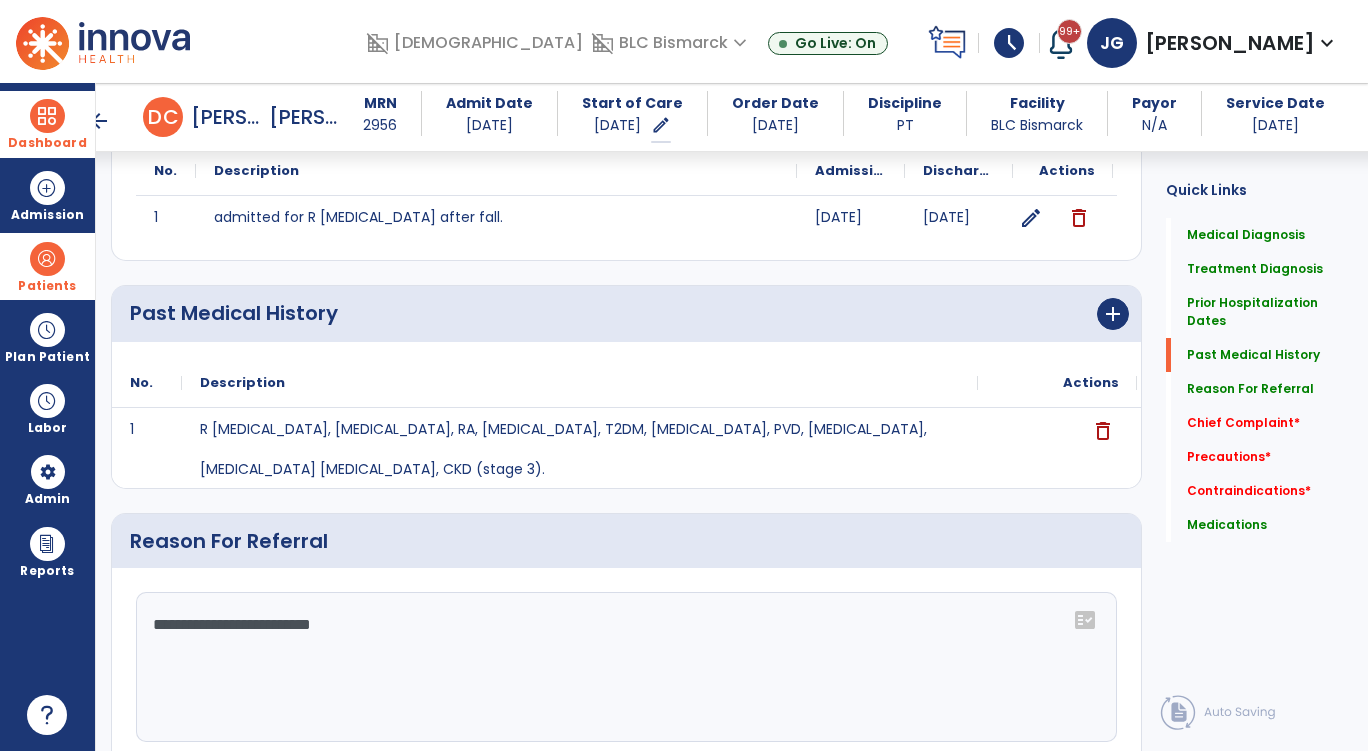 click on "**********" 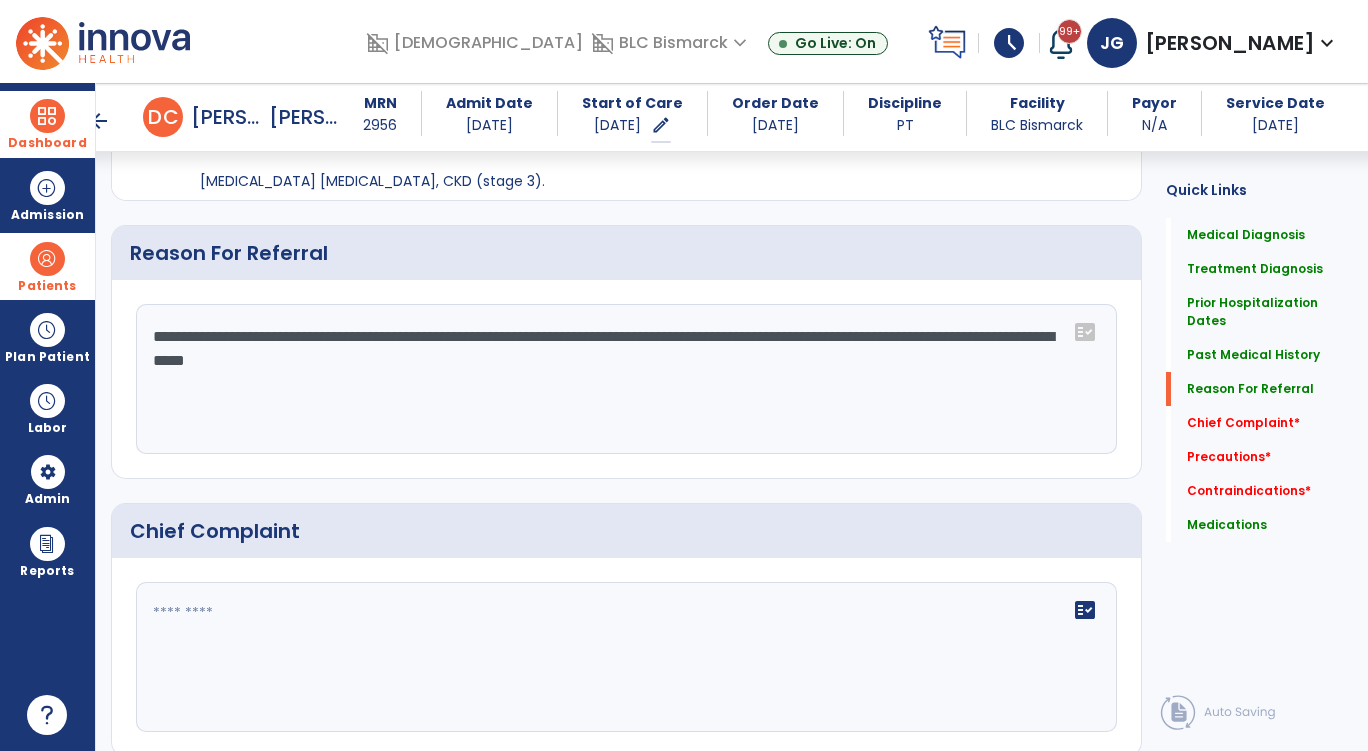 scroll, scrollTop: 979, scrollLeft: 0, axis: vertical 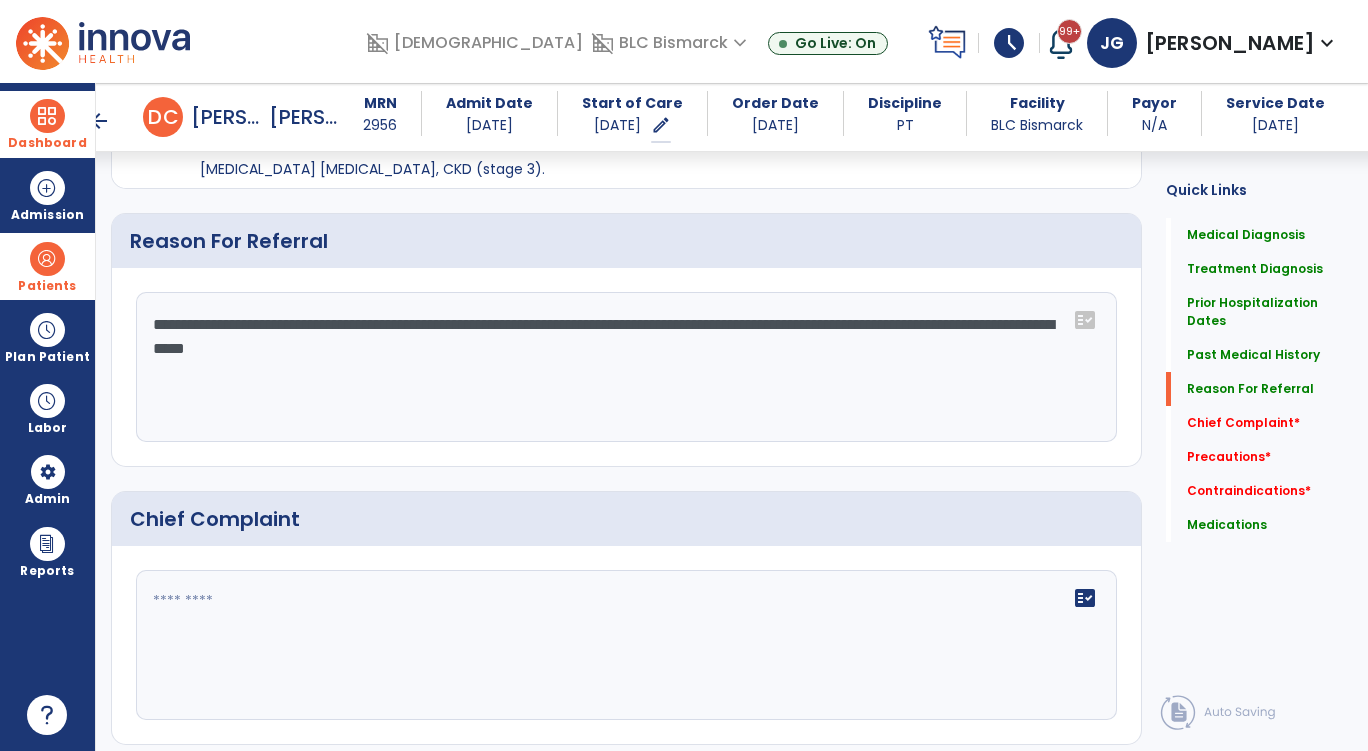 type on "**********" 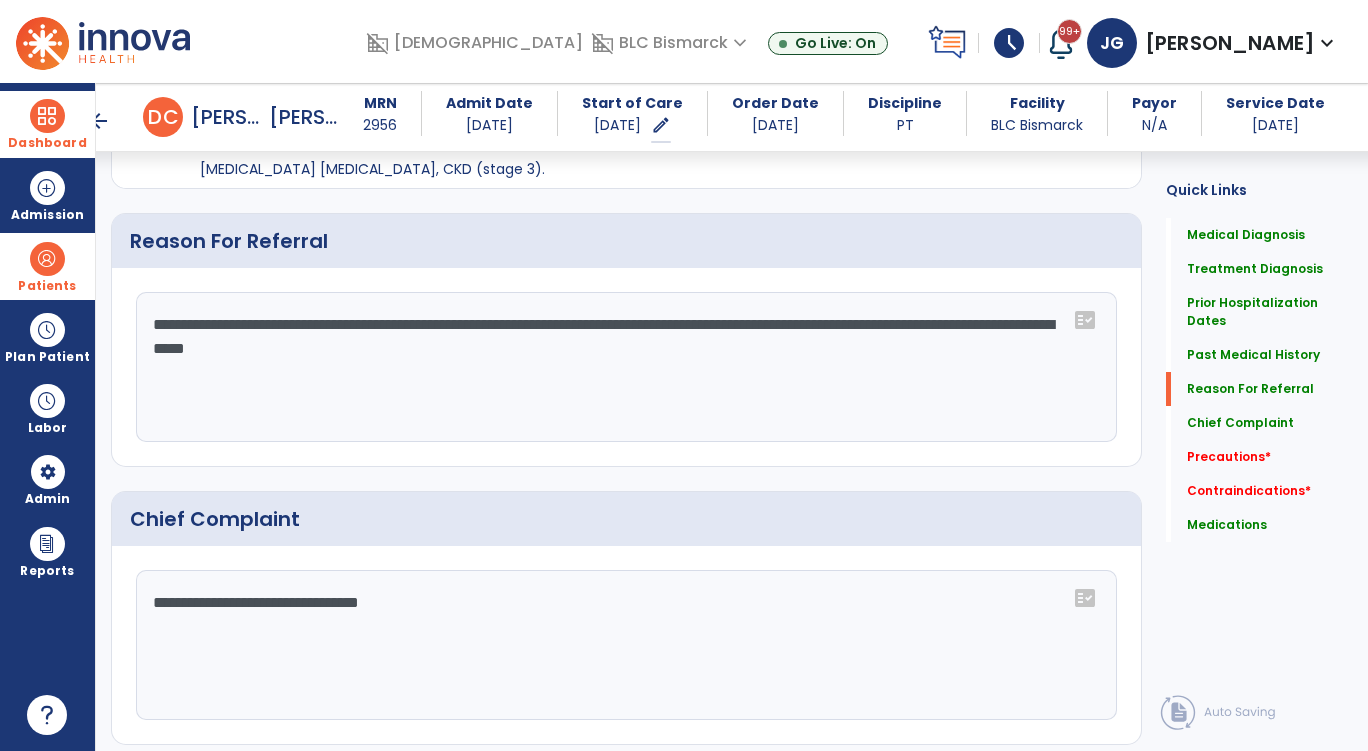 scroll, scrollTop: 479, scrollLeft: 0, axis: vertical 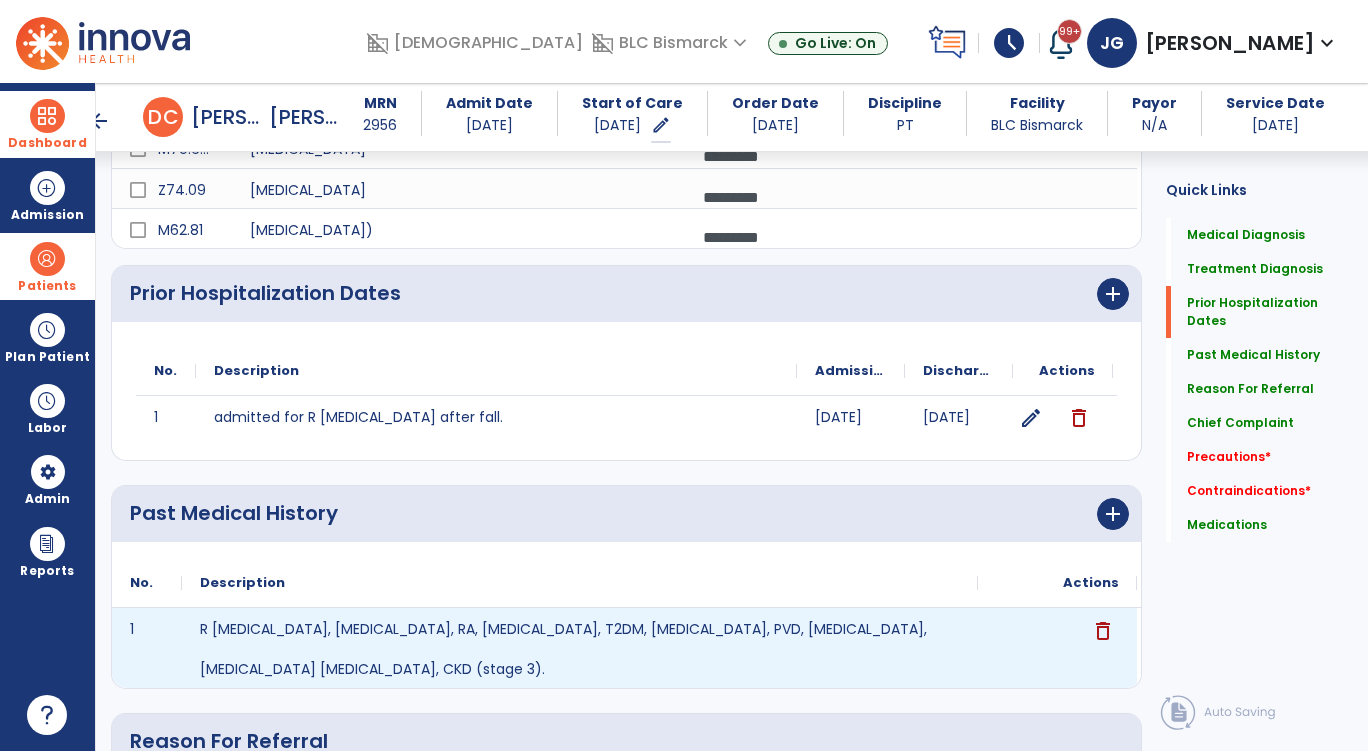 type on "**********" 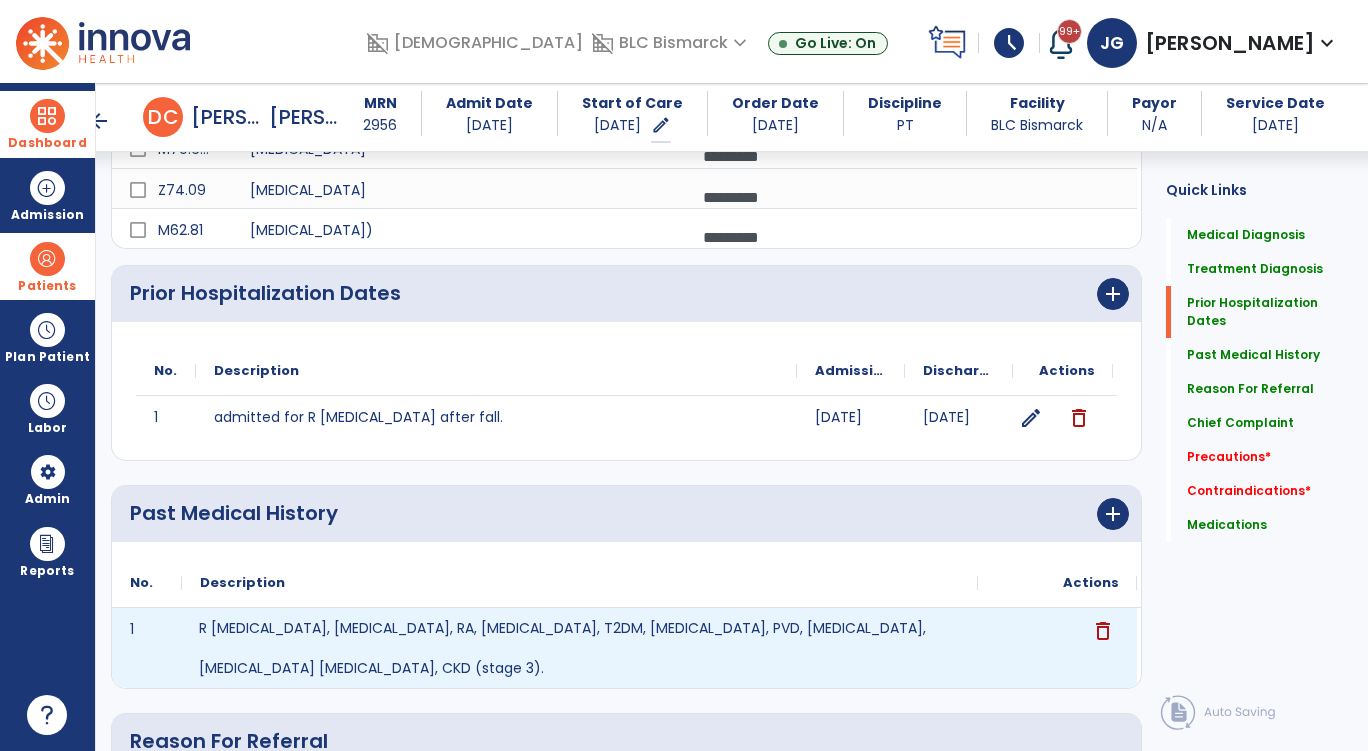 drag, startPoint x: 506, startPoint y: 626, endPoint x: 496, endPoint y: 633, distance: 12.206555 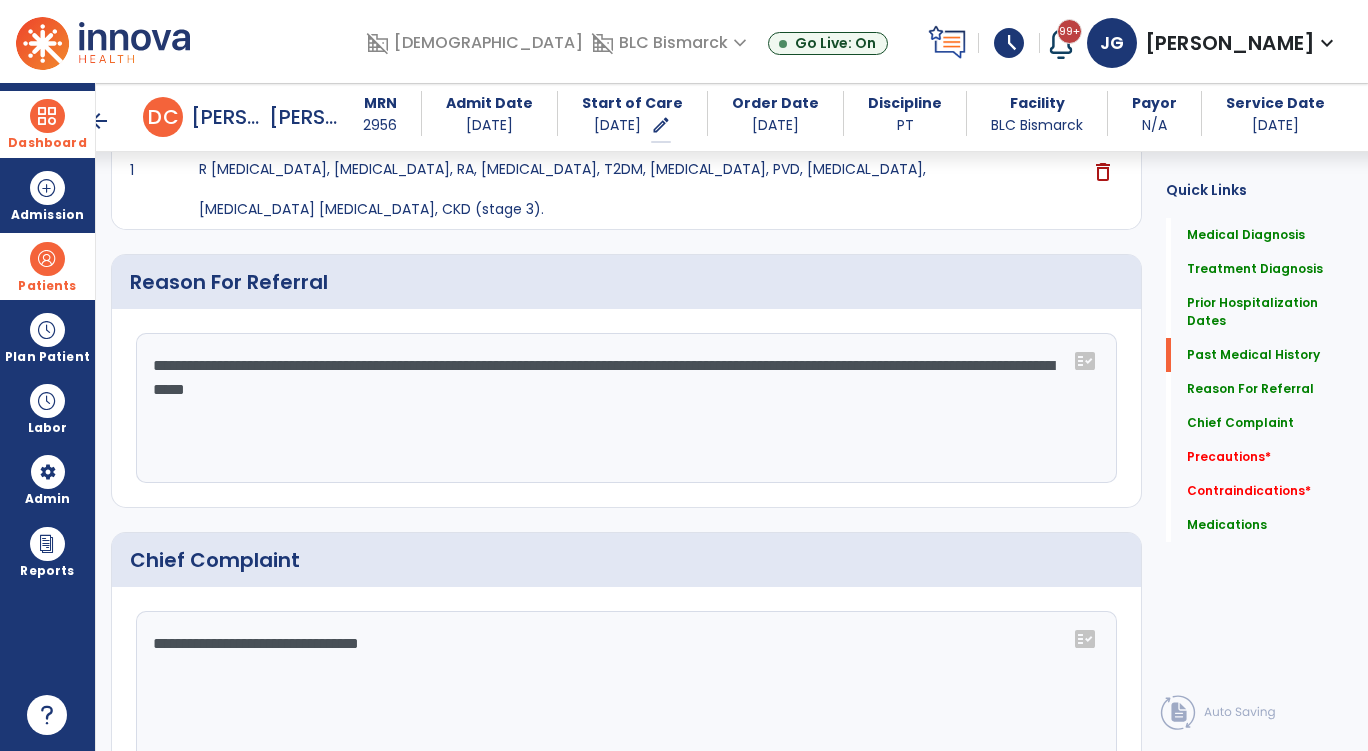 scroll, scrollTop: 1179, scrollLeft: 0, axis: vertical 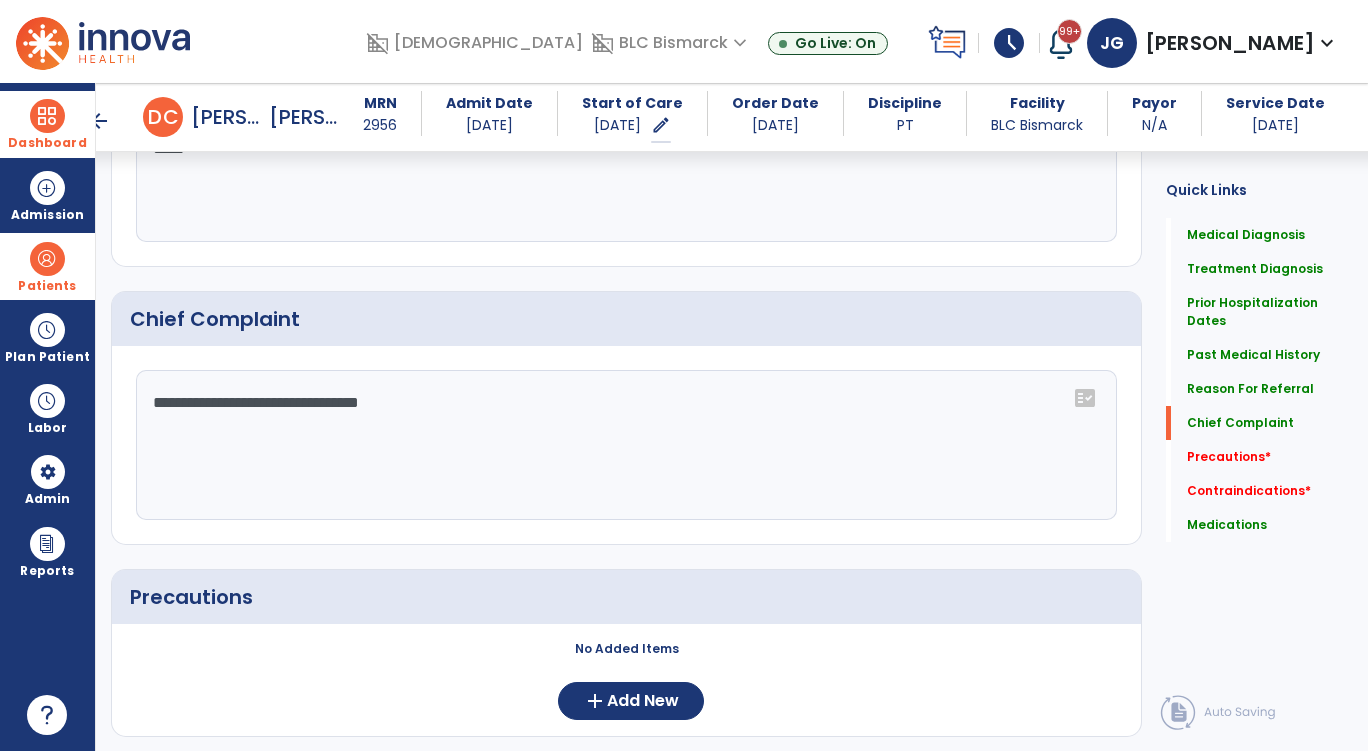 click on "**********" 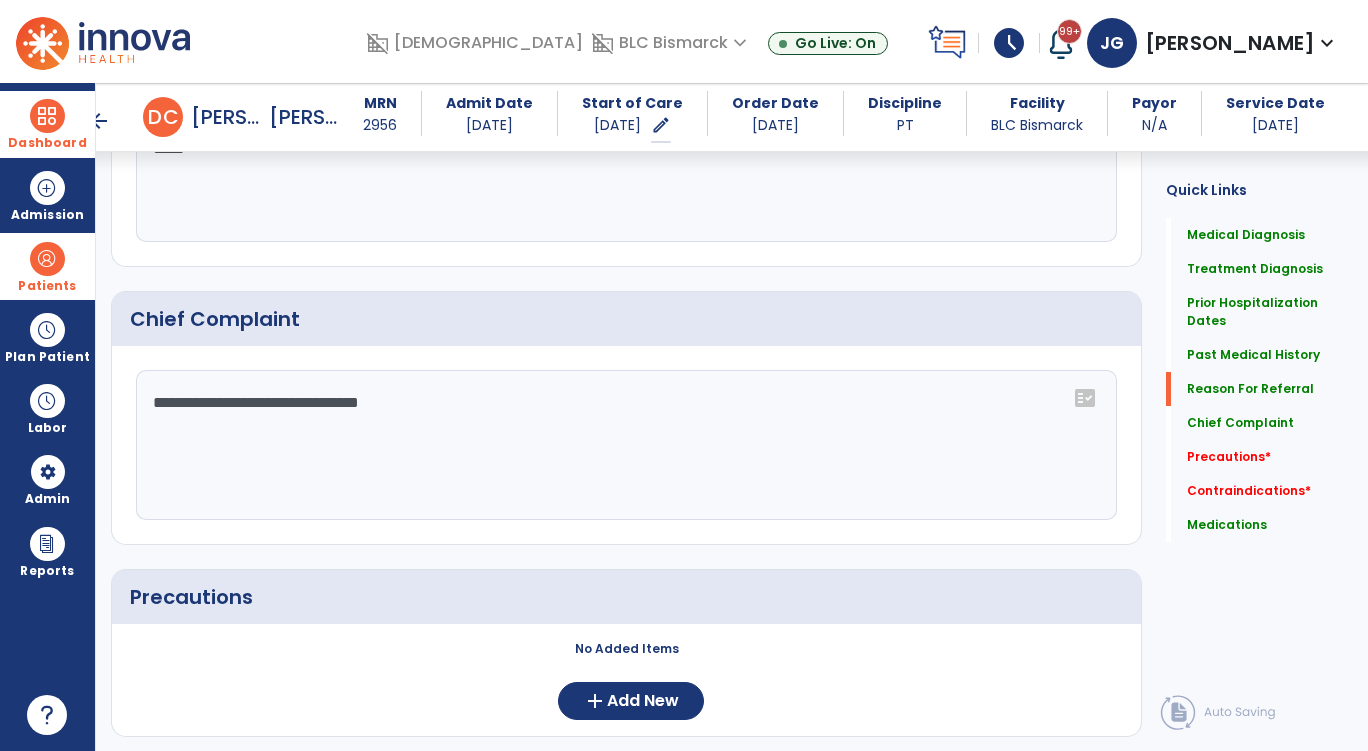 scroll, scrollTop: 979, scrollLeft: 0, axis: vertical 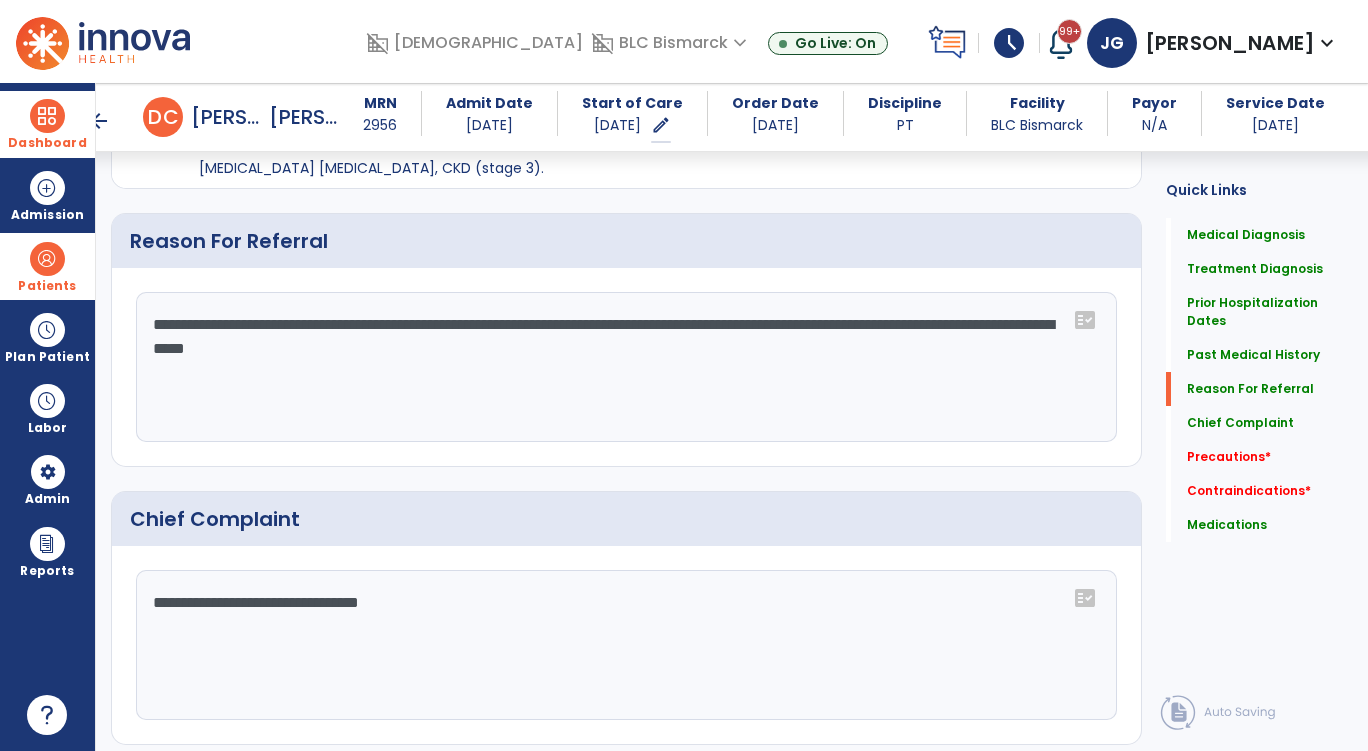 click on "**********" 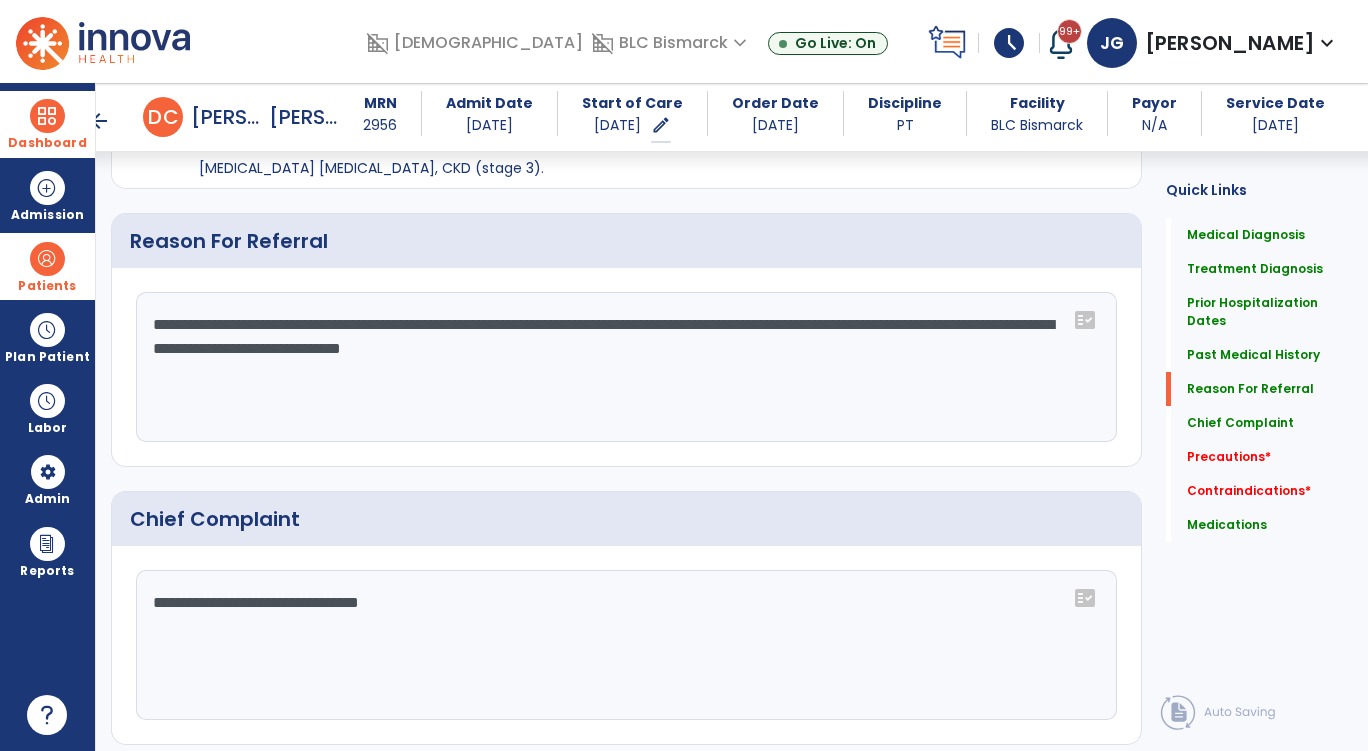 click on "**********" 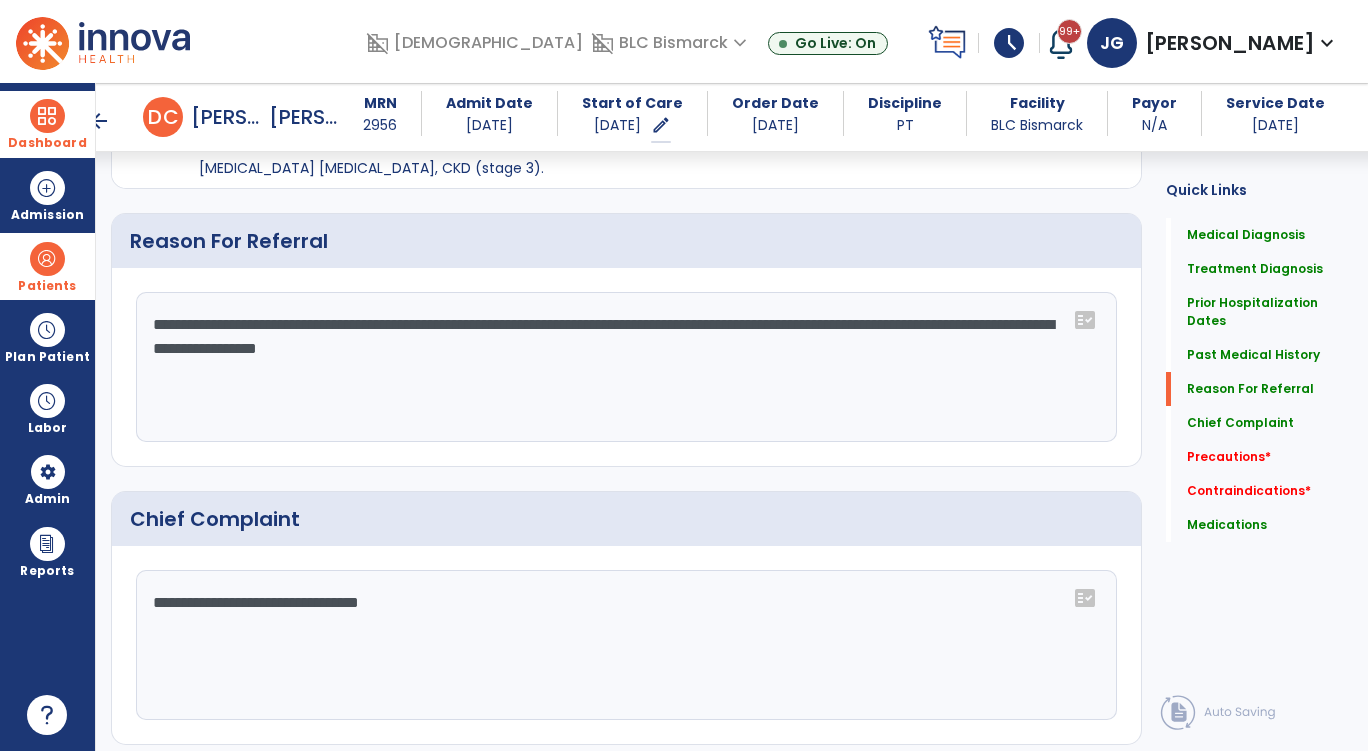 type on "**********" 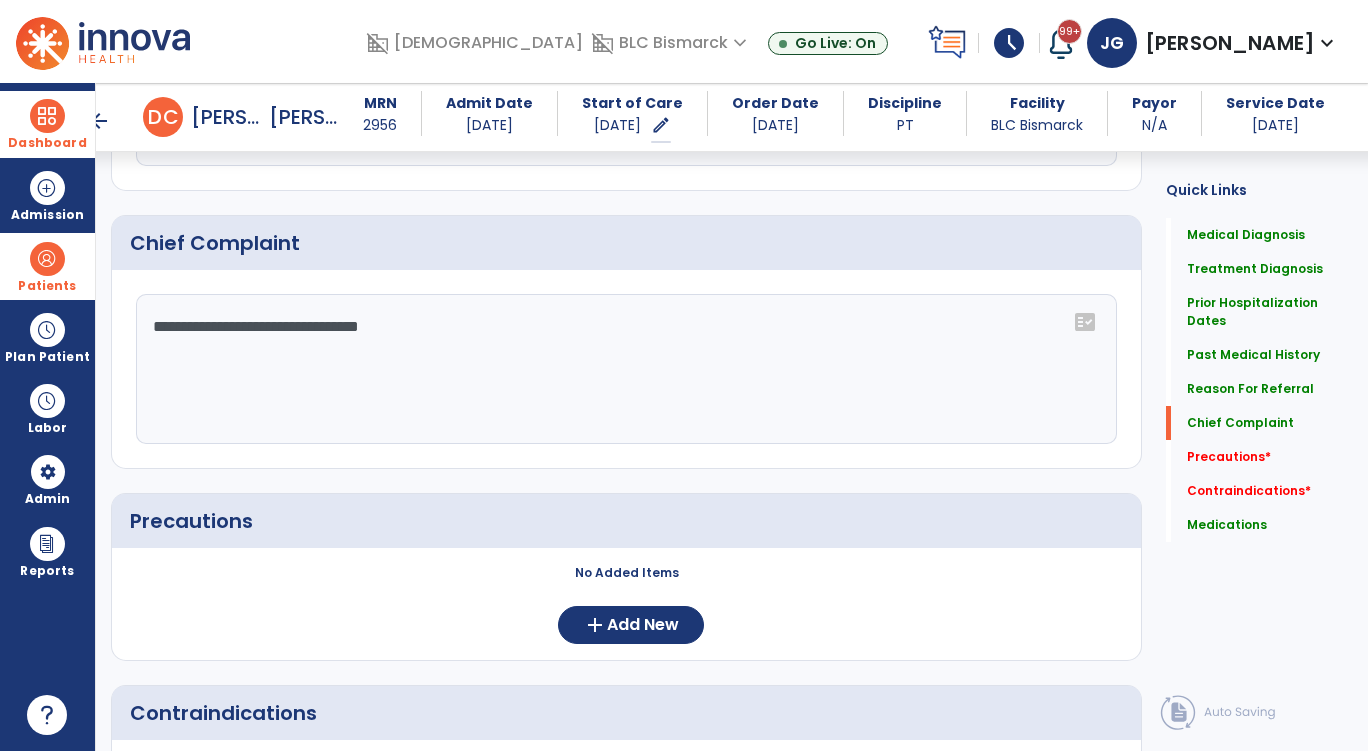 scroll, scrollTop: 1279, scrollLeft: 0, axis: vertical 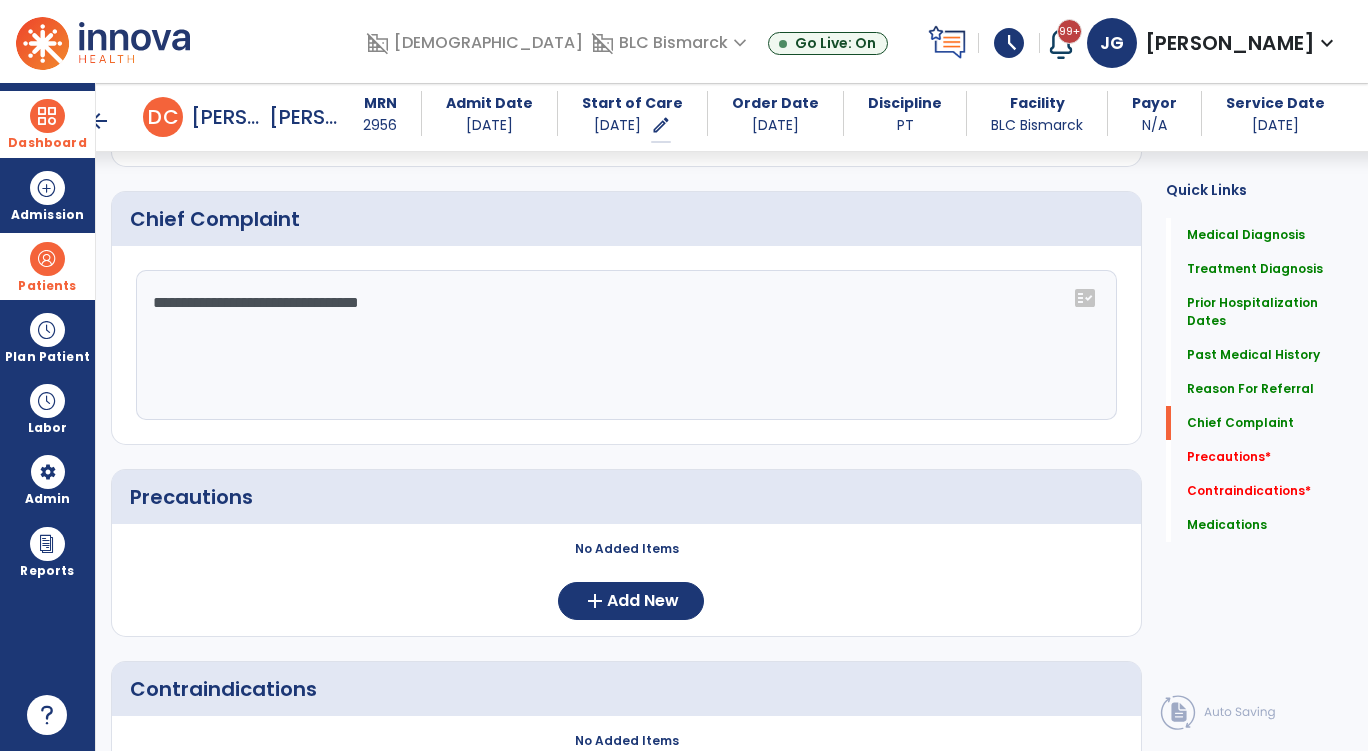 click on "**********" 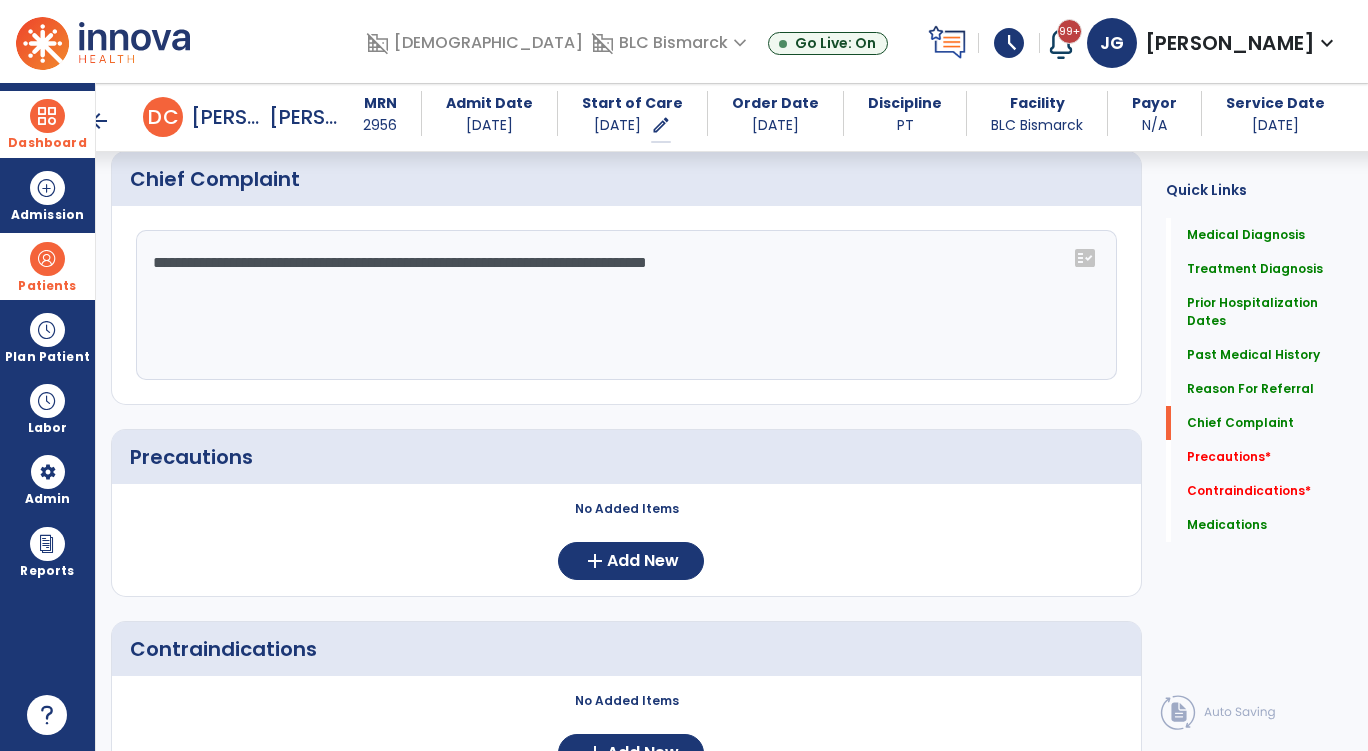 scroll, scrollTop: 1279, scrollLeft: 0, axis: vertical 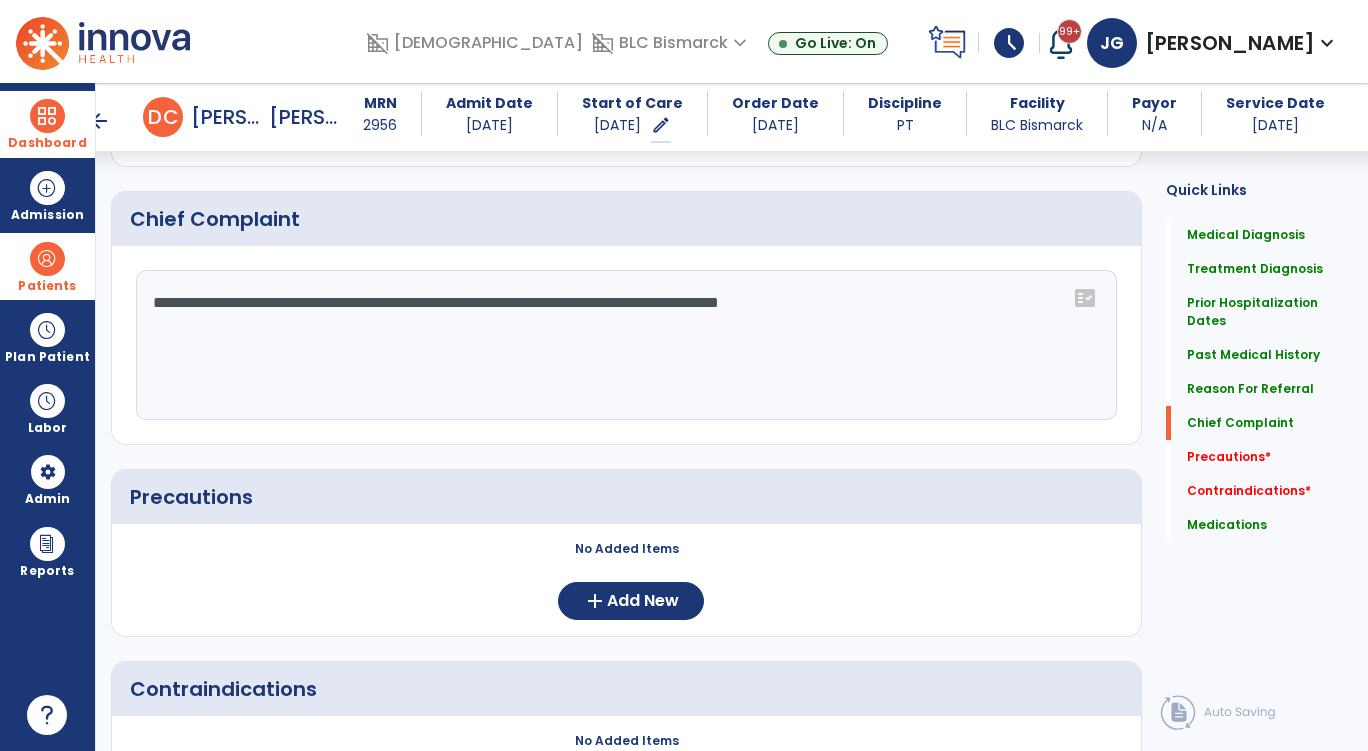 click on "Medical Diagnosis      menu   Add Medical Diagnosis   Delete Medical Diagnosis
Code
Description
Pdpm Clinical Category" 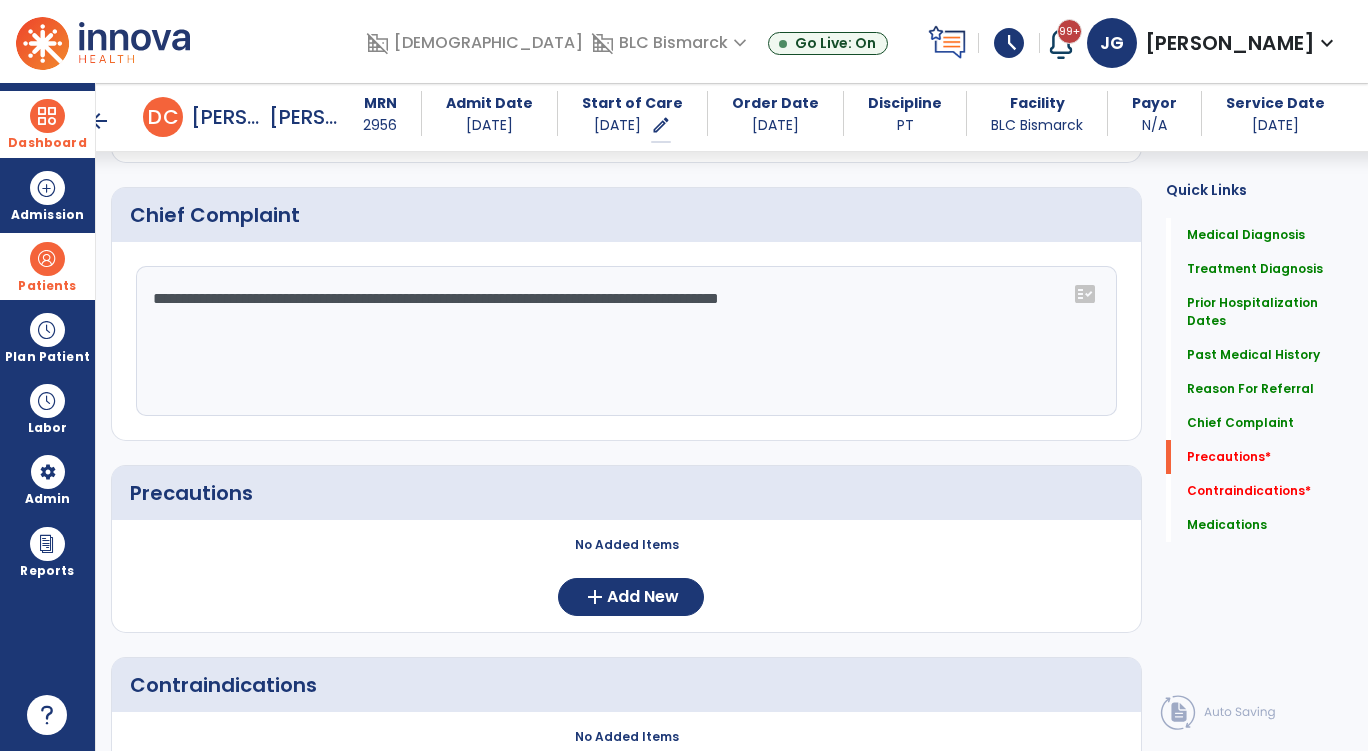 scroll, scrollTop: 1279, scrollLeft: 0, axis: vertical 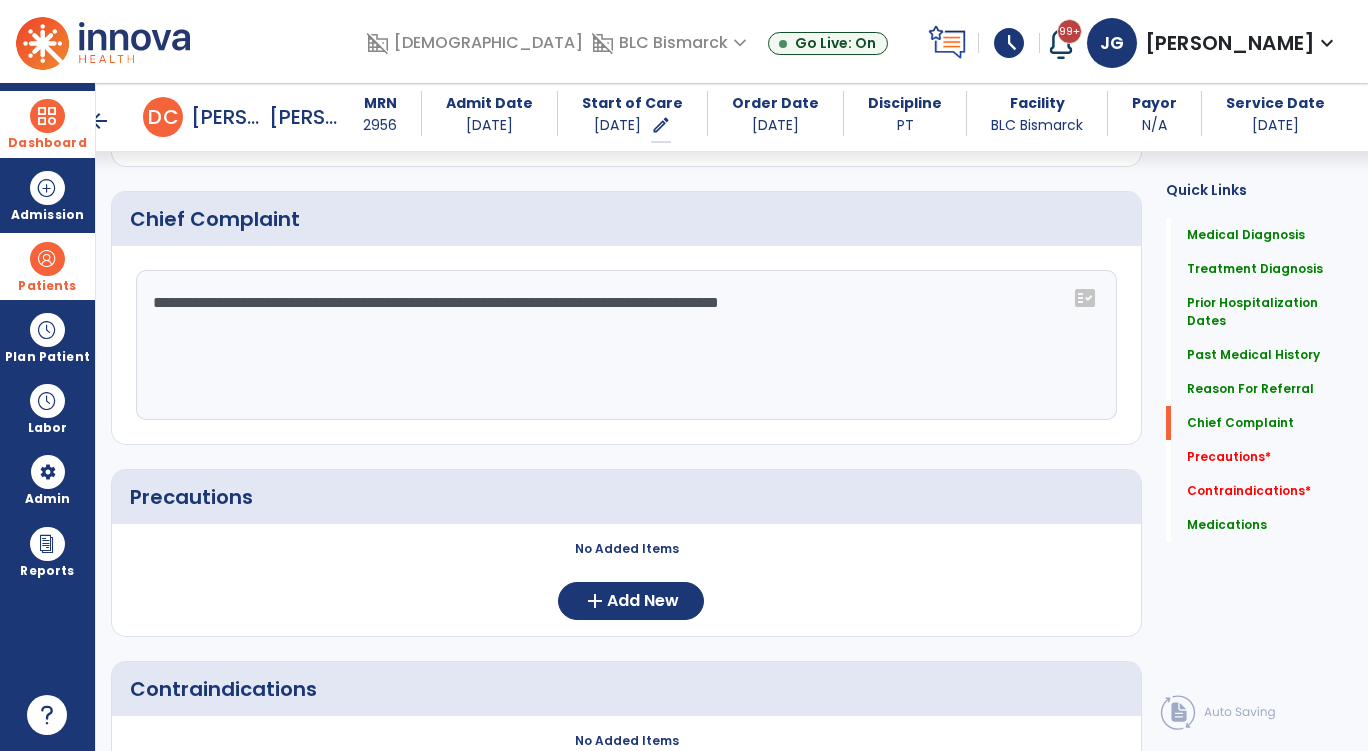 click on "**********" 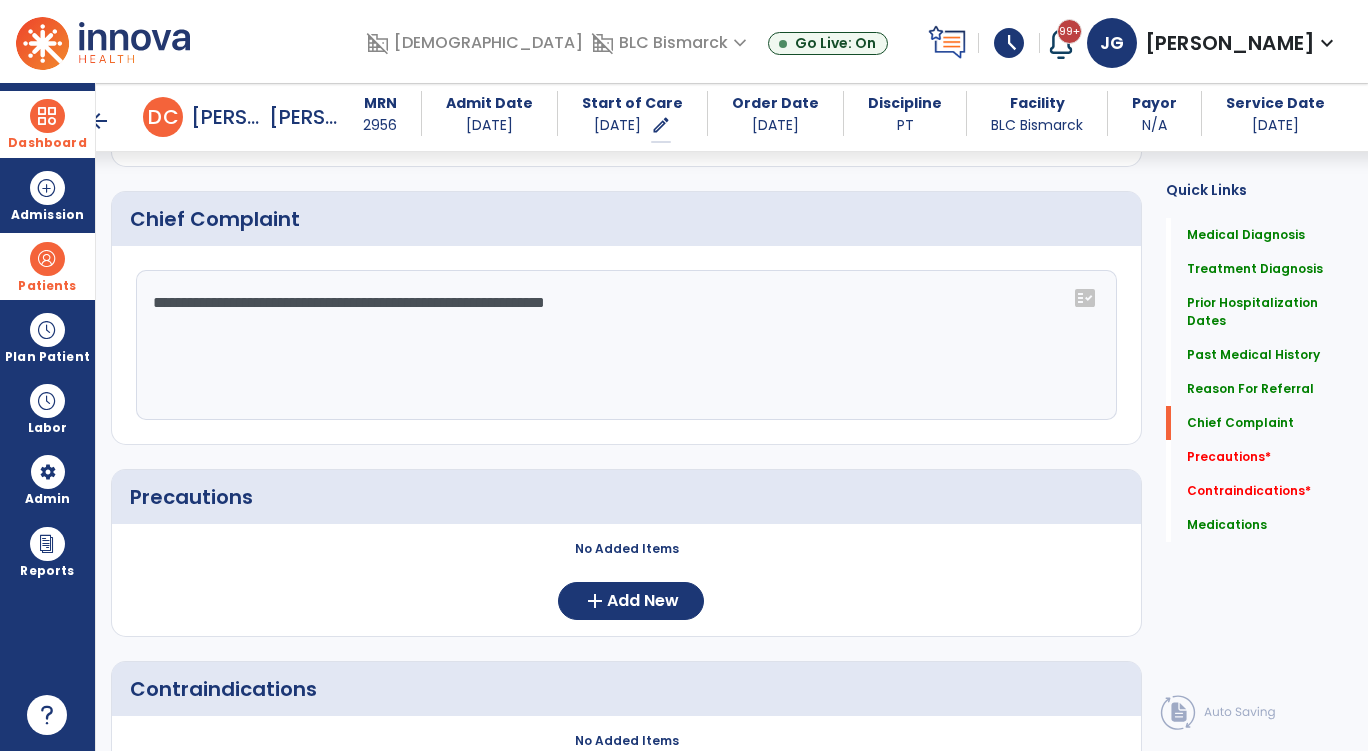 scroll, scrollTop: 1279, scrollLeft: 0, axis: vertical 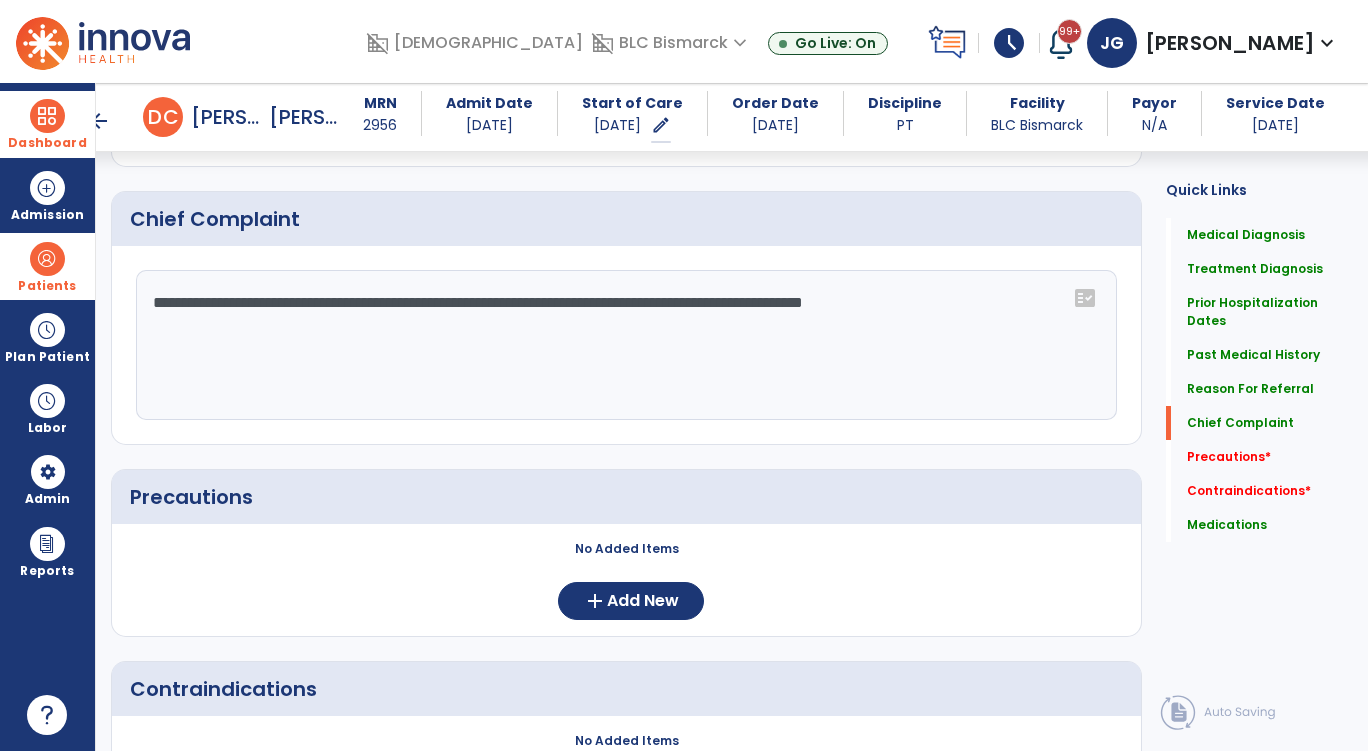 drag, startPoint x: 623, startPoint y: 304, endPoint x: 535, endPoint y: 304, distance: 88 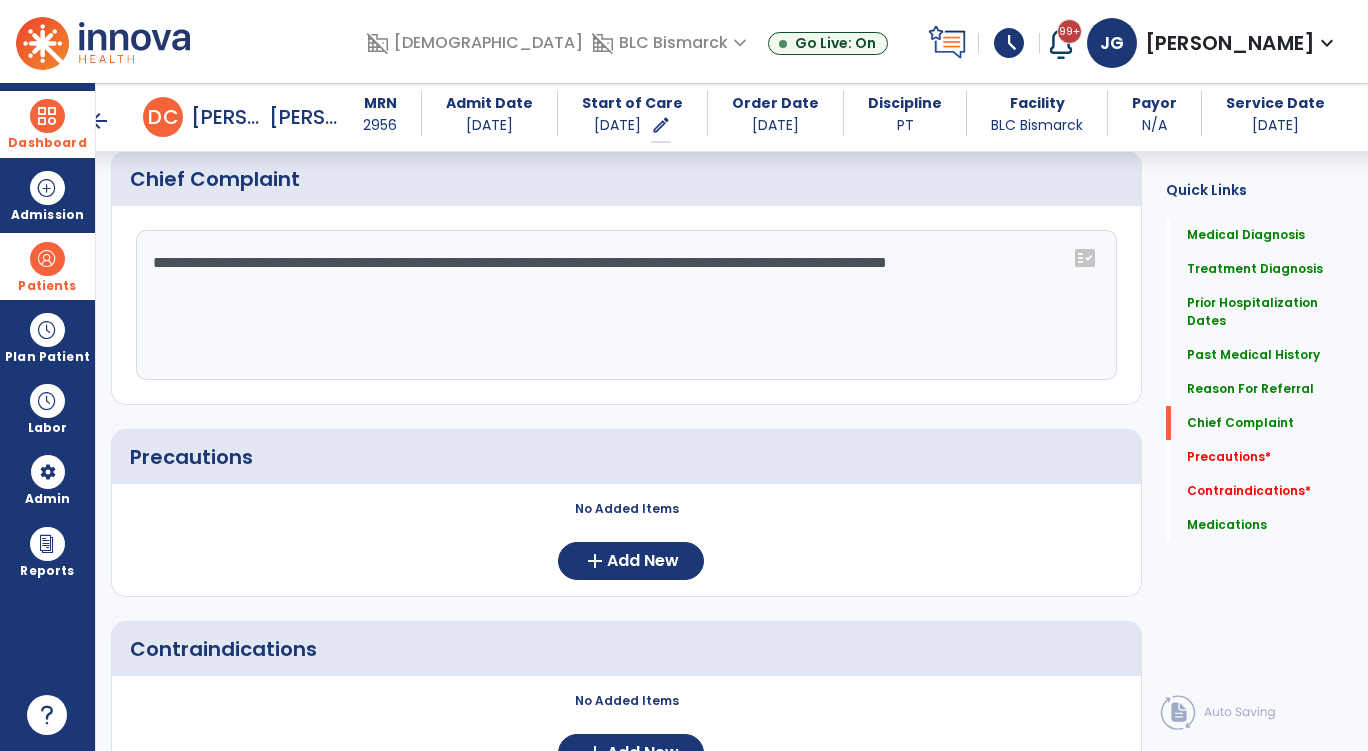 scroll, scrollTop: 1279, scrollLeft: 0, axis: vertical 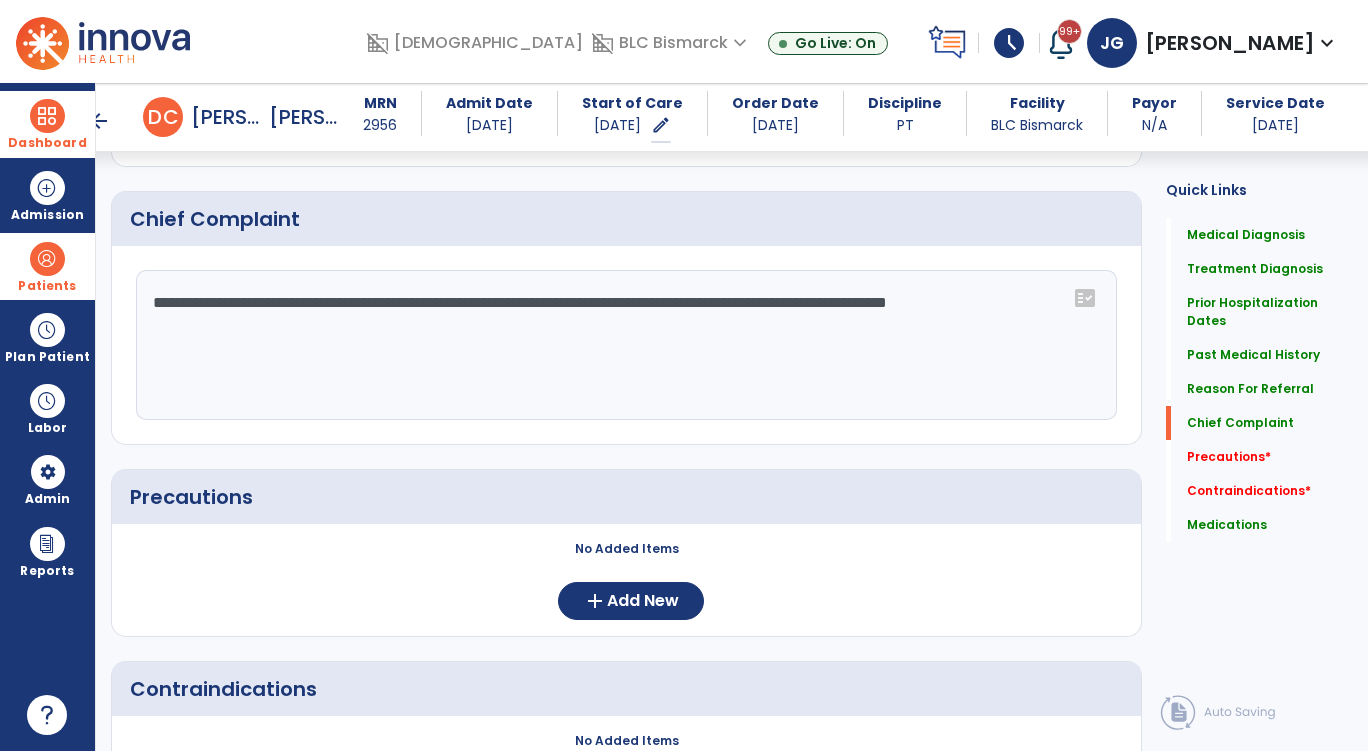 click on "**********" 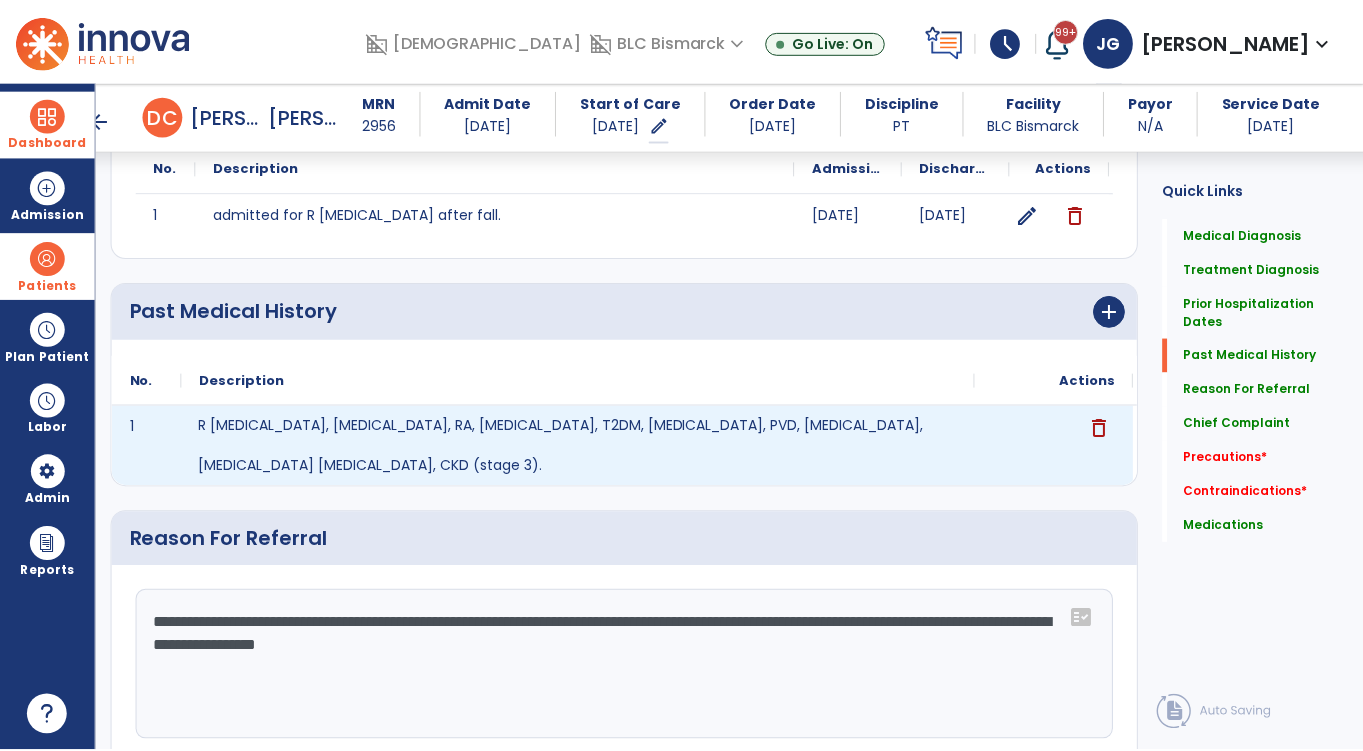 scroll, scrollTop: 679, scrollLeft: 0, axis: vertical 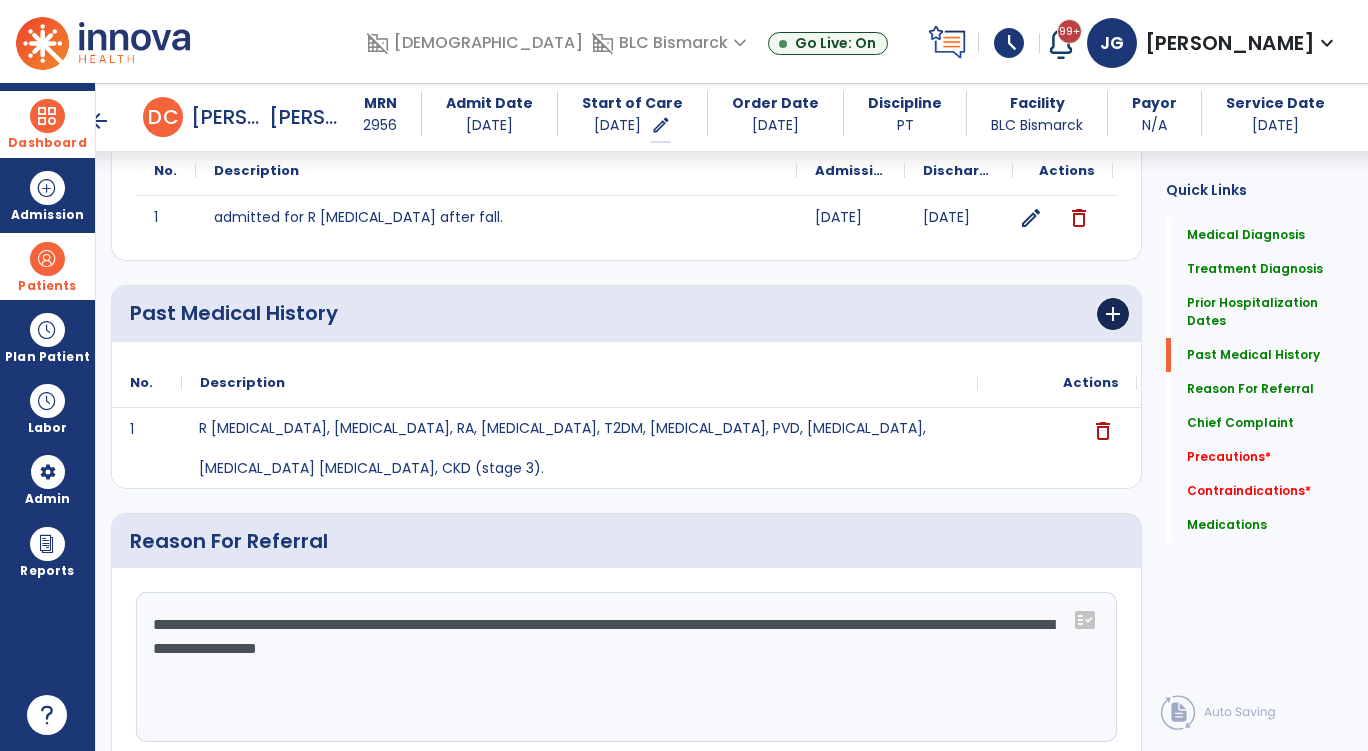 type on "**********" 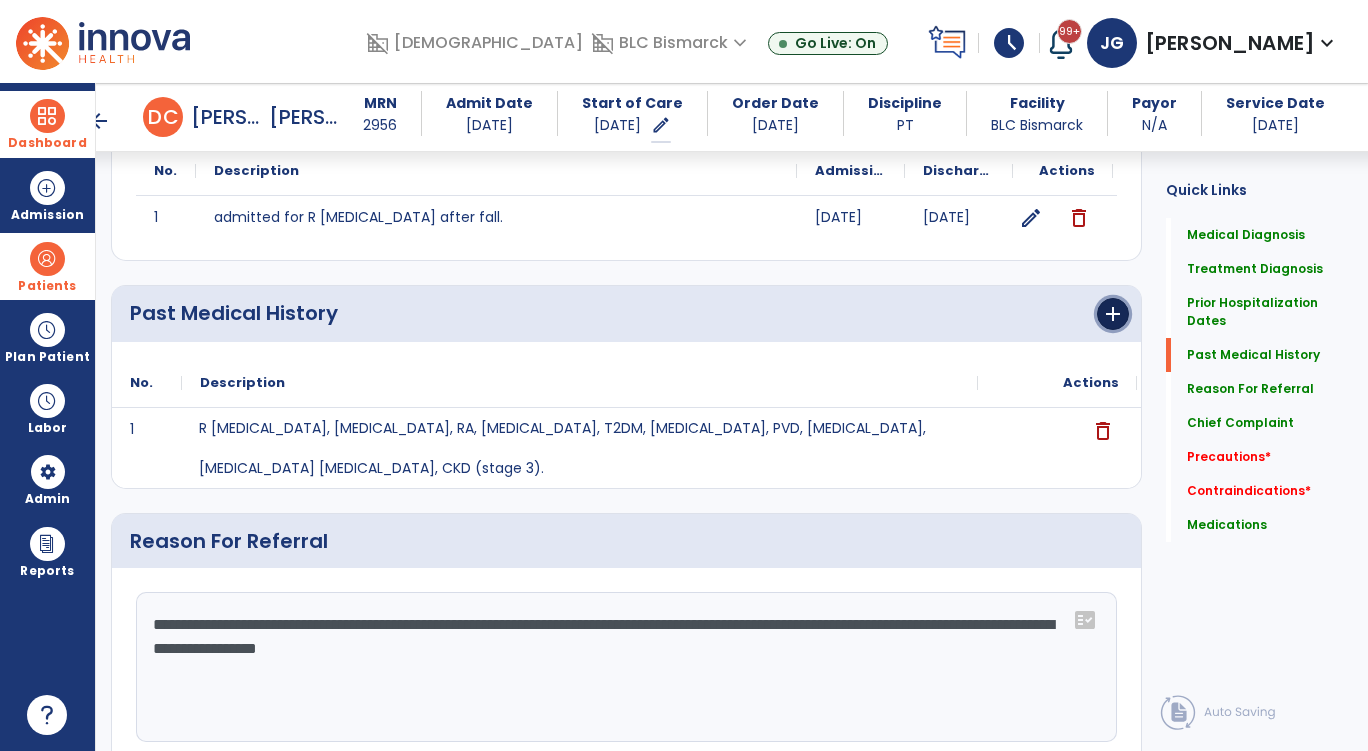 click on "add" 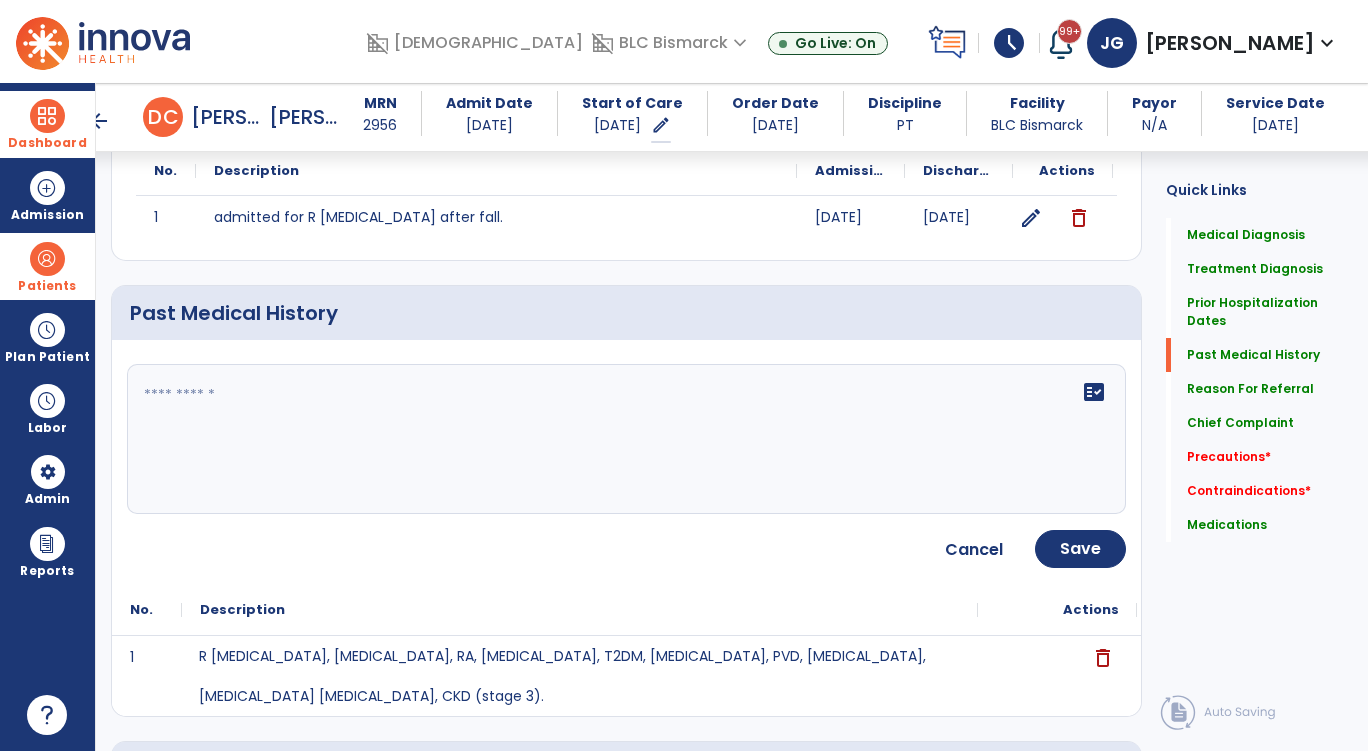 click on "fact_check" 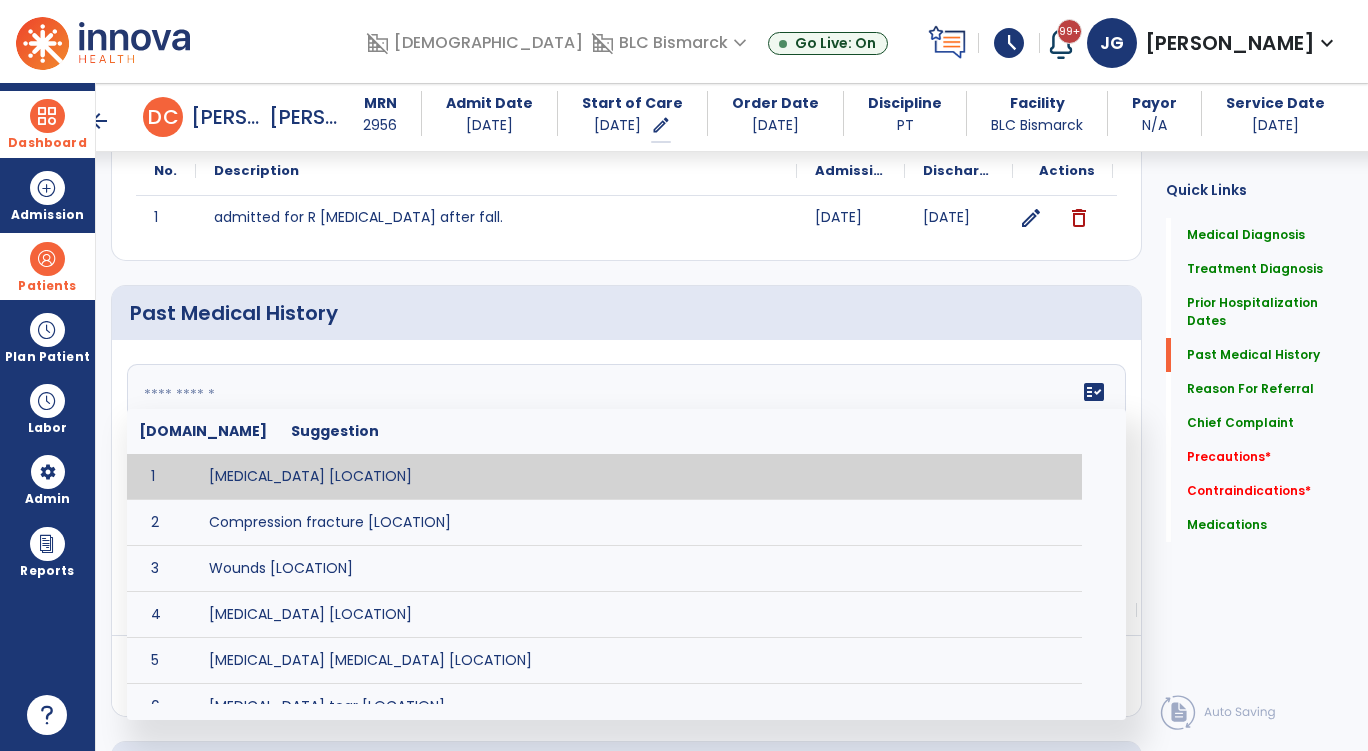 type on "*" 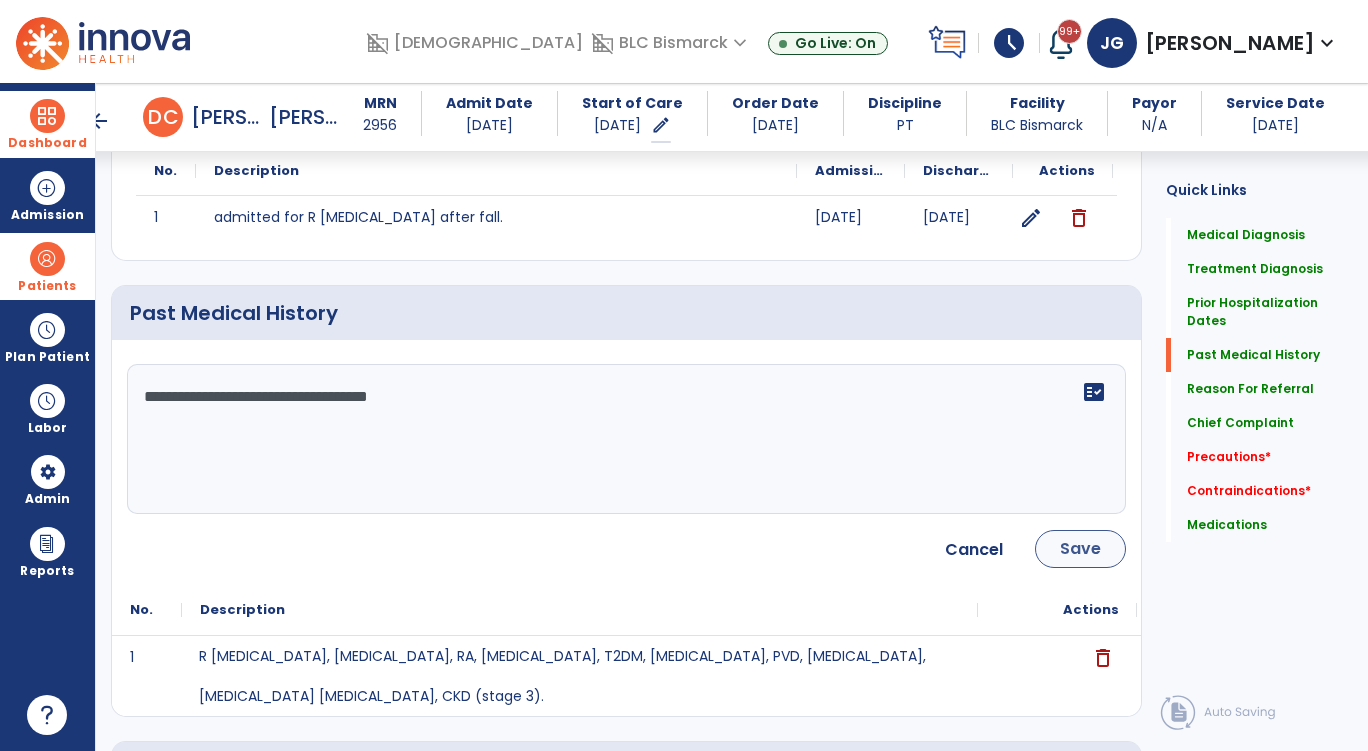 type on "**********" 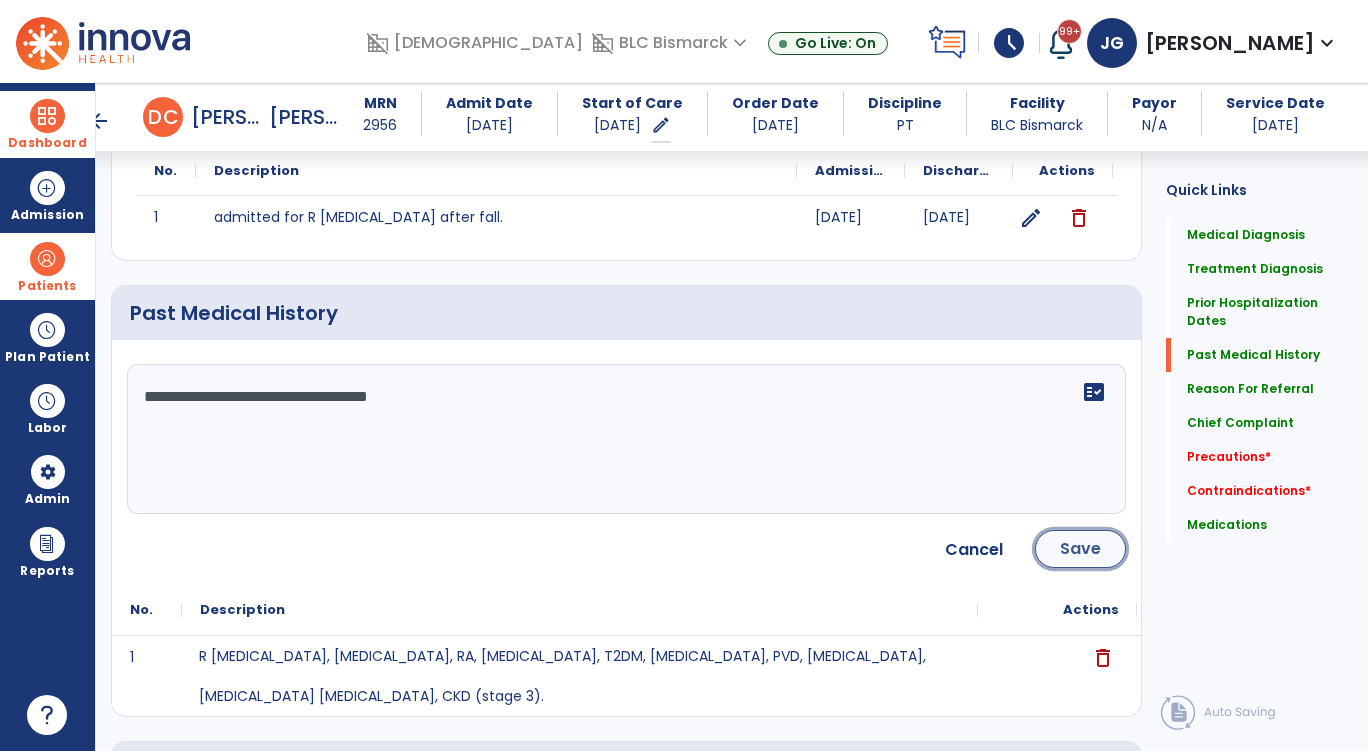 click on "Save" 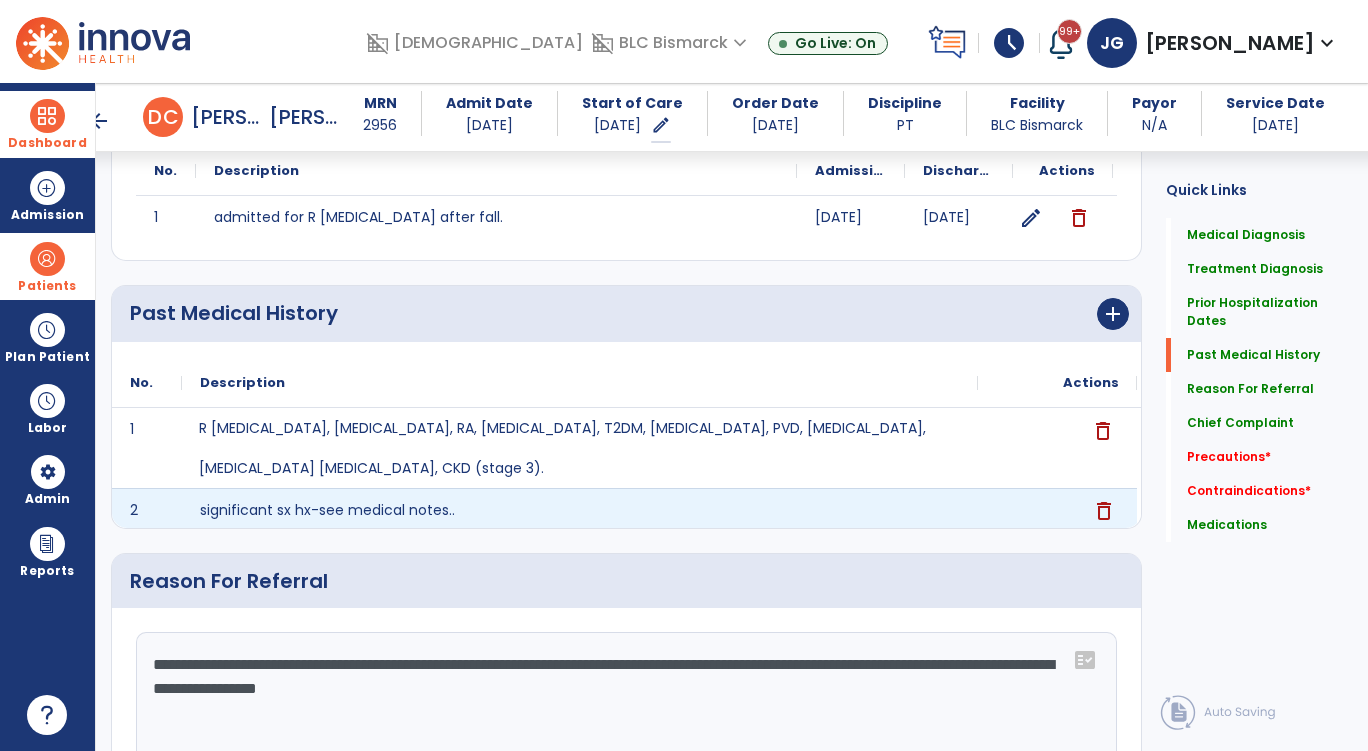 click on "delete" 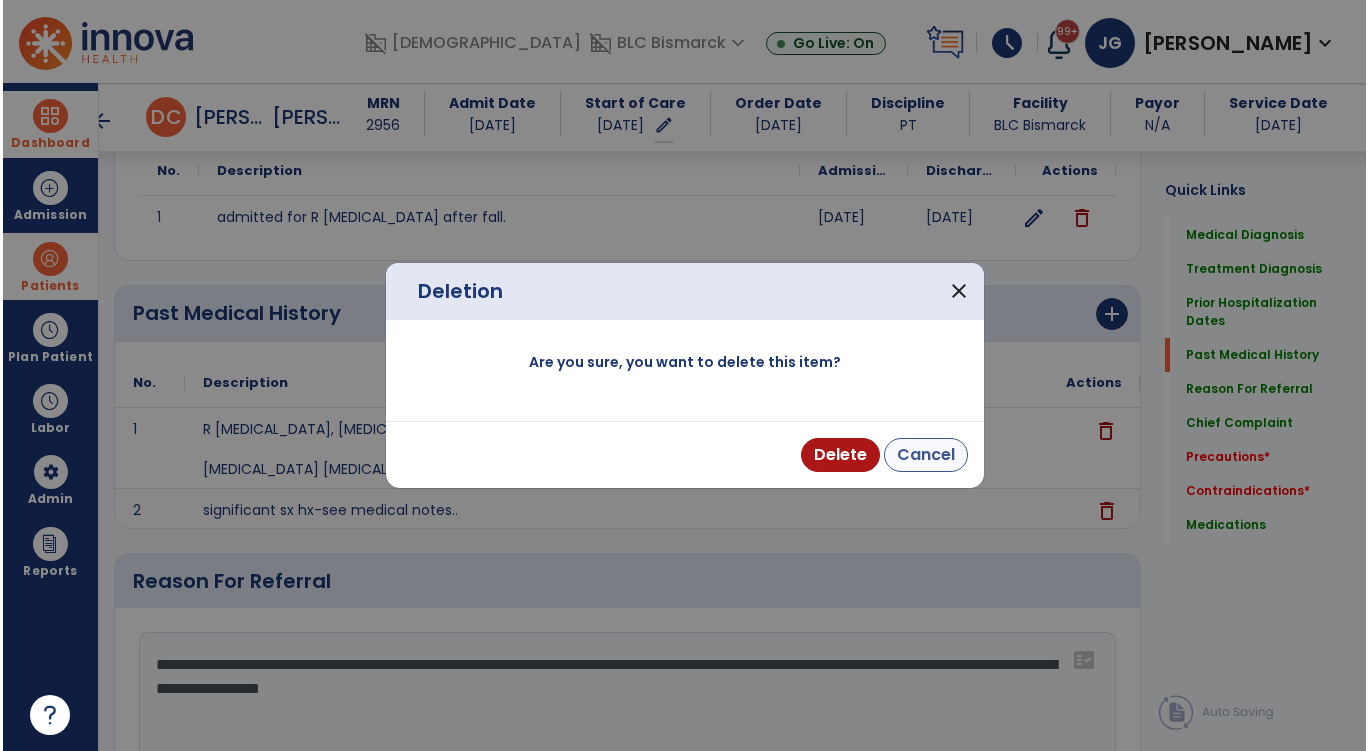 scroll, scrollTop: 679, scrollLeft: 0, axis: vertical 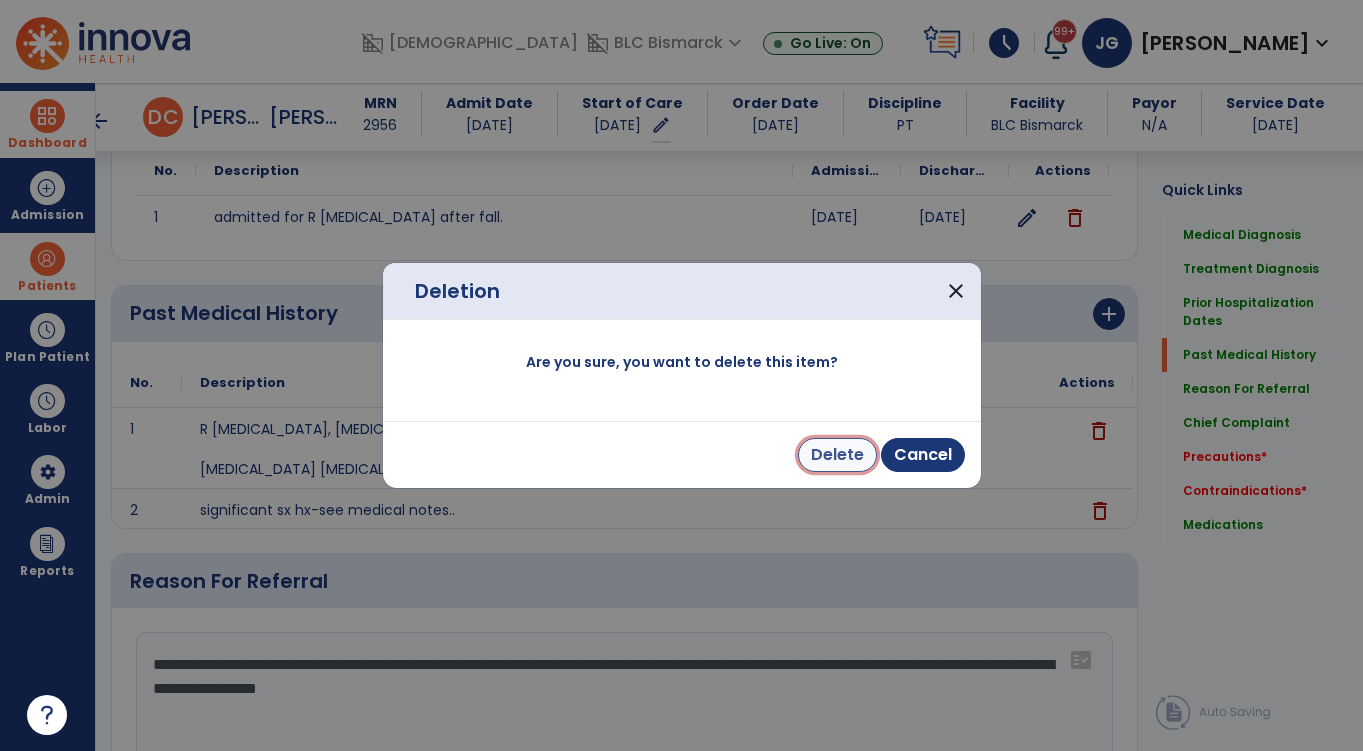 click on "Delete" at bounding box center (837, 455) 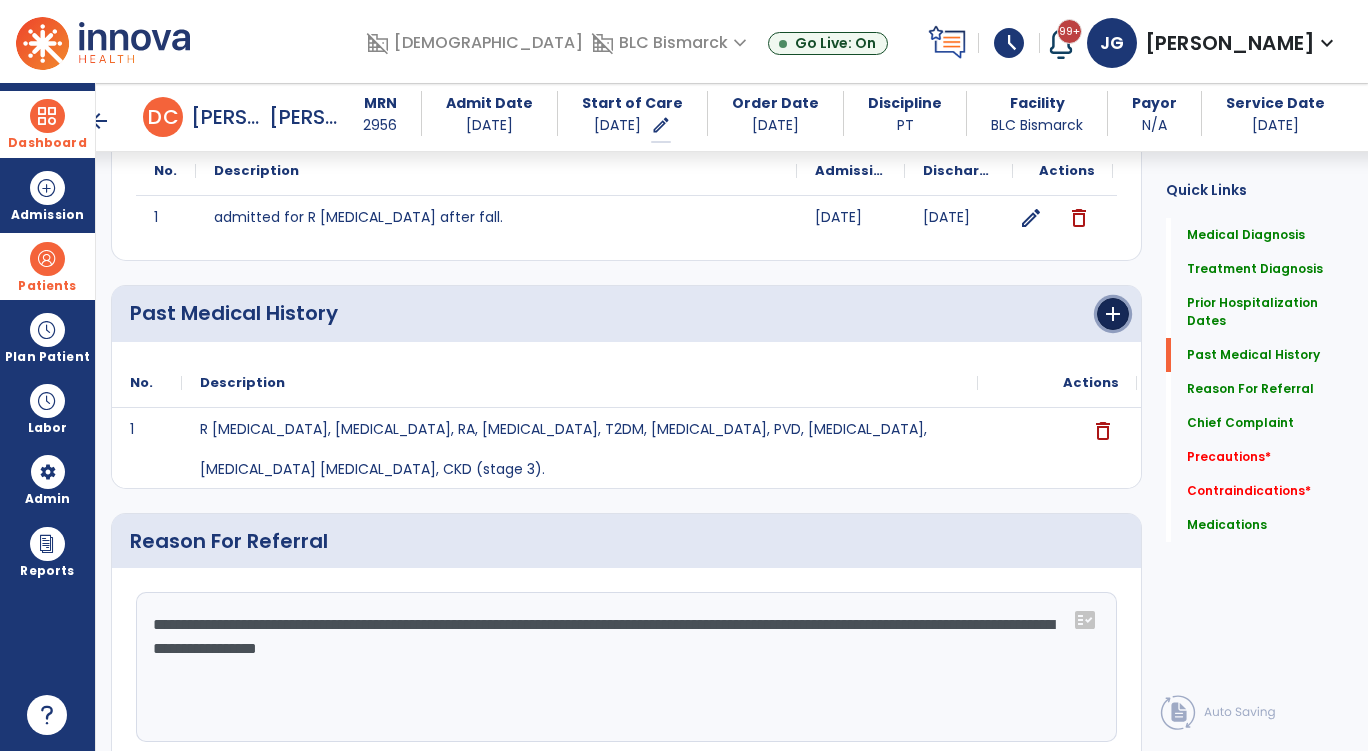 click on "add" 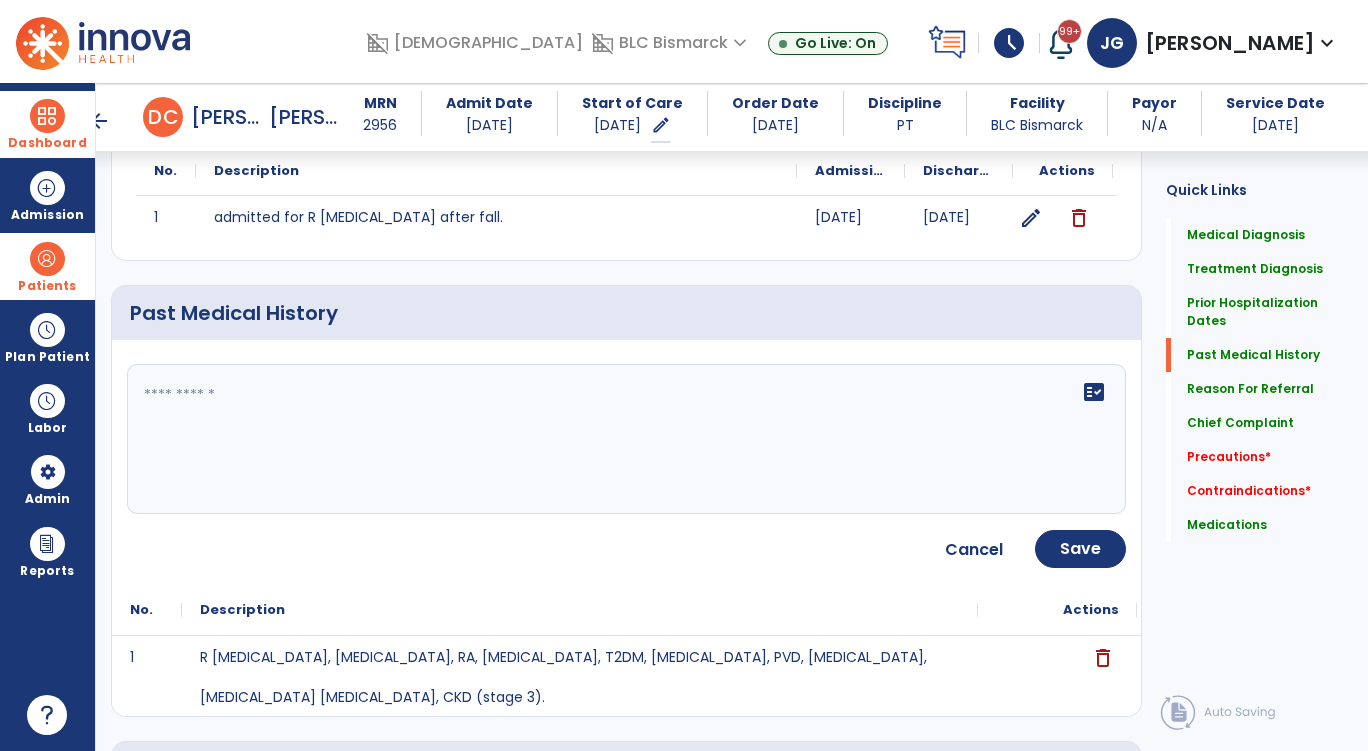 click on "fact_check" 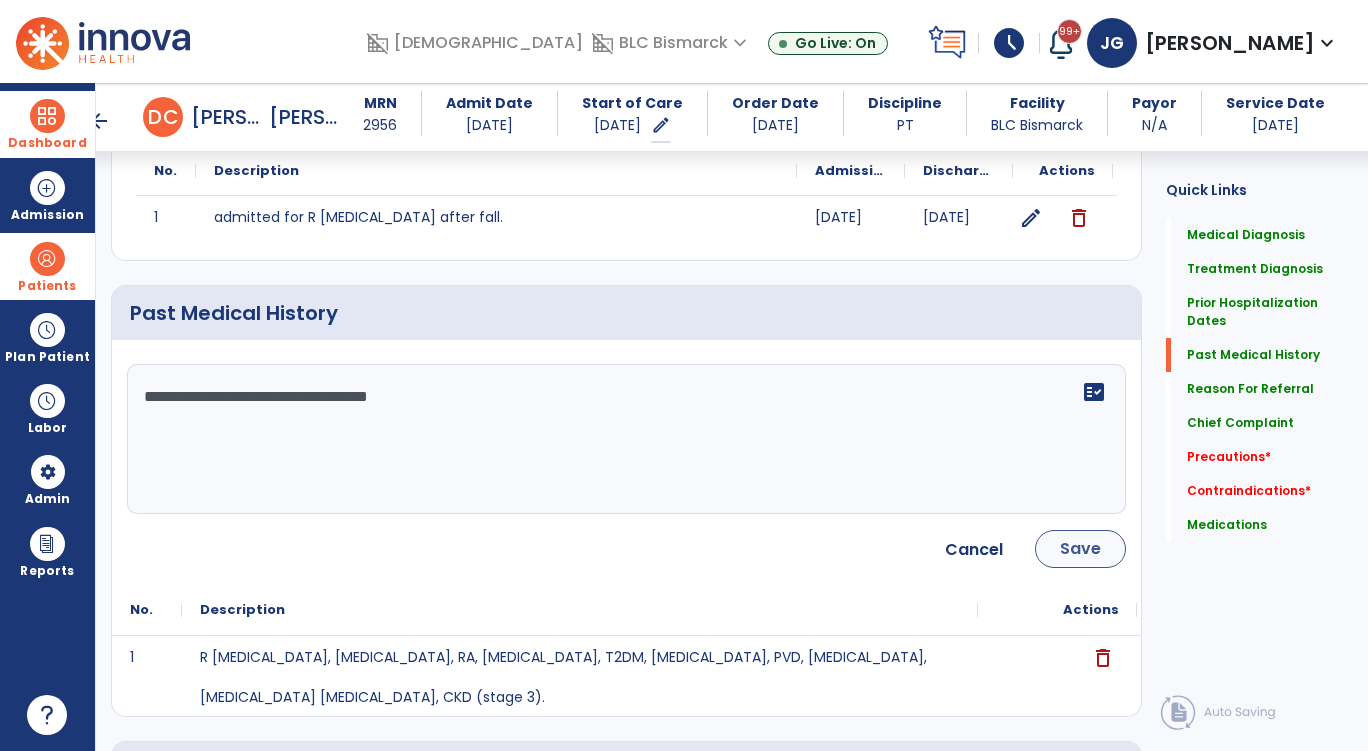 type on "**********" 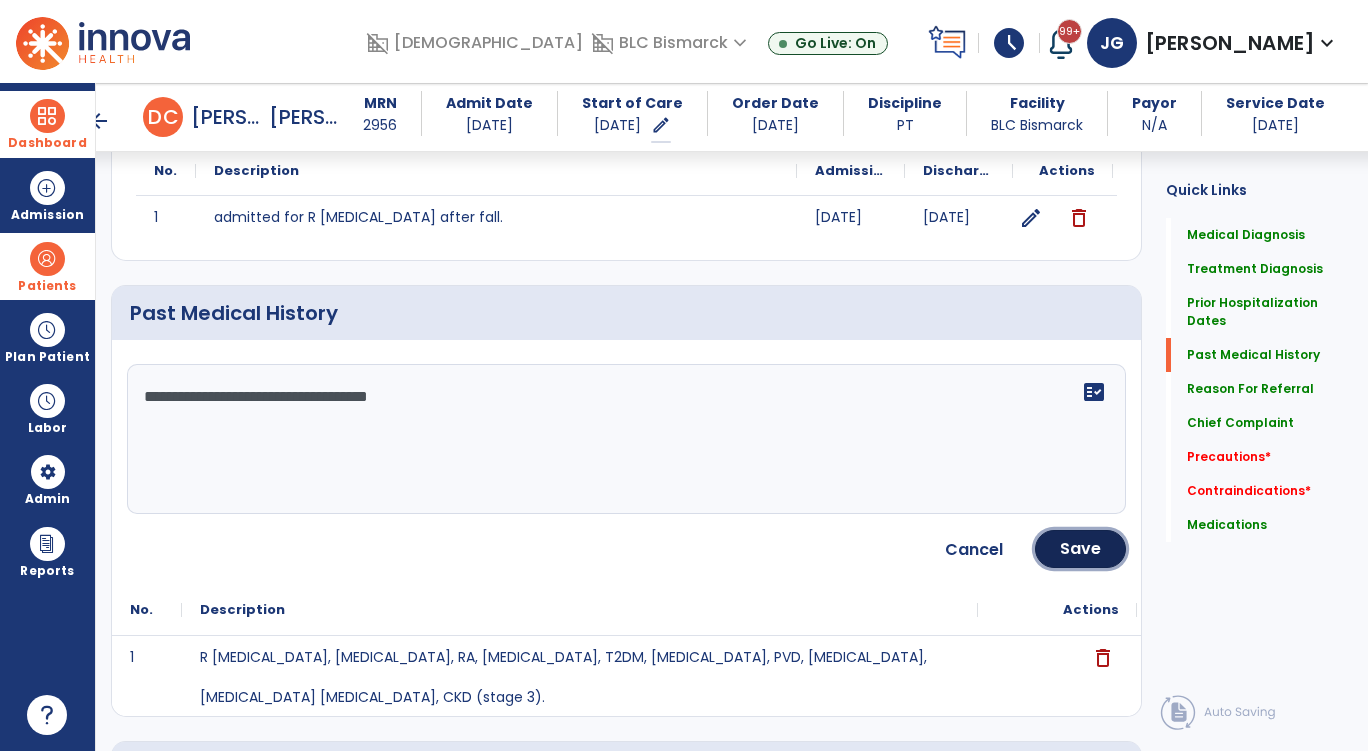 click on "Save" 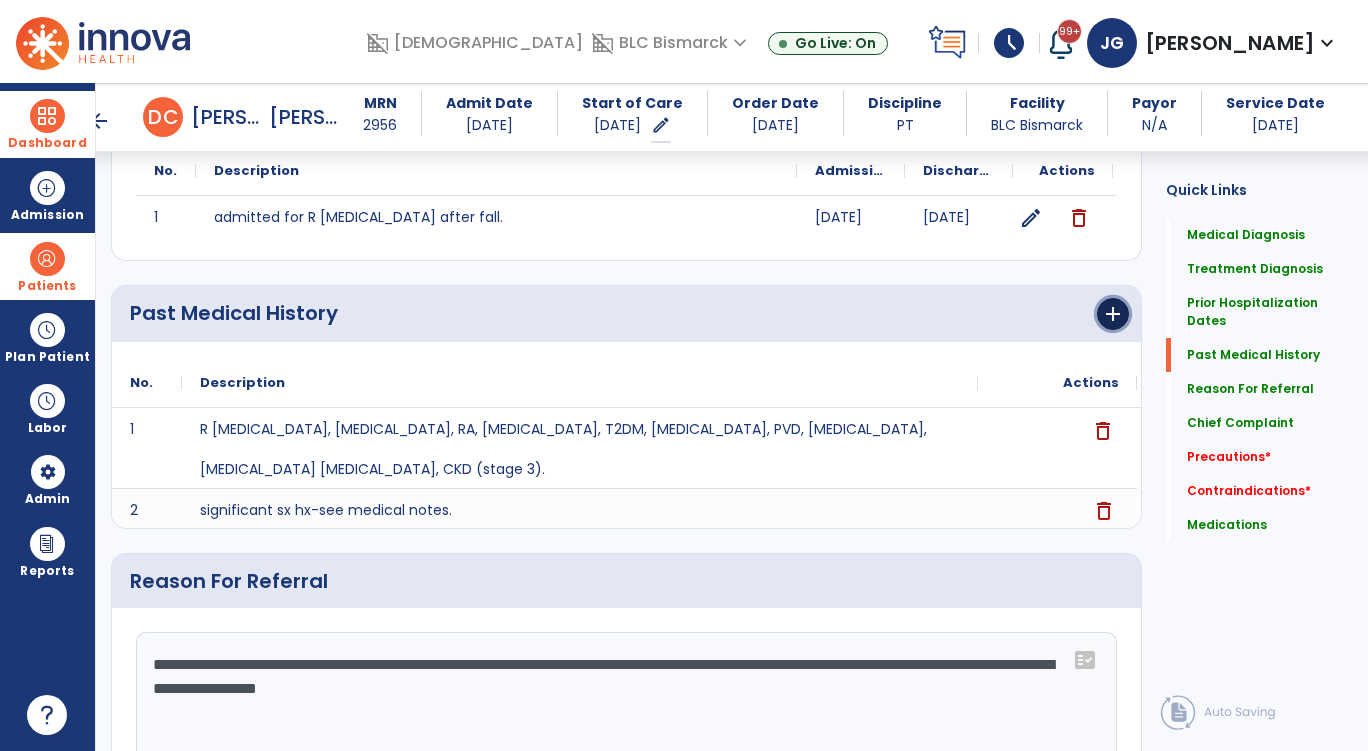 click on "add" 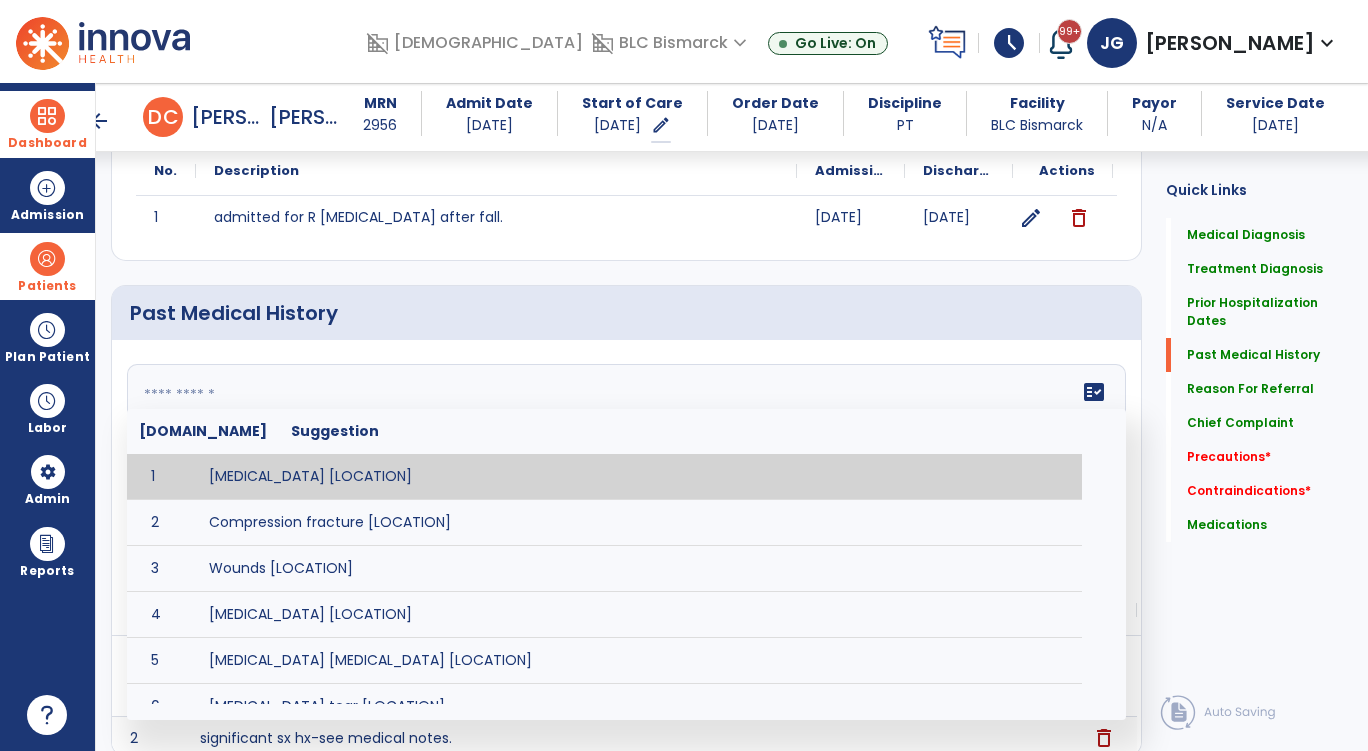 click 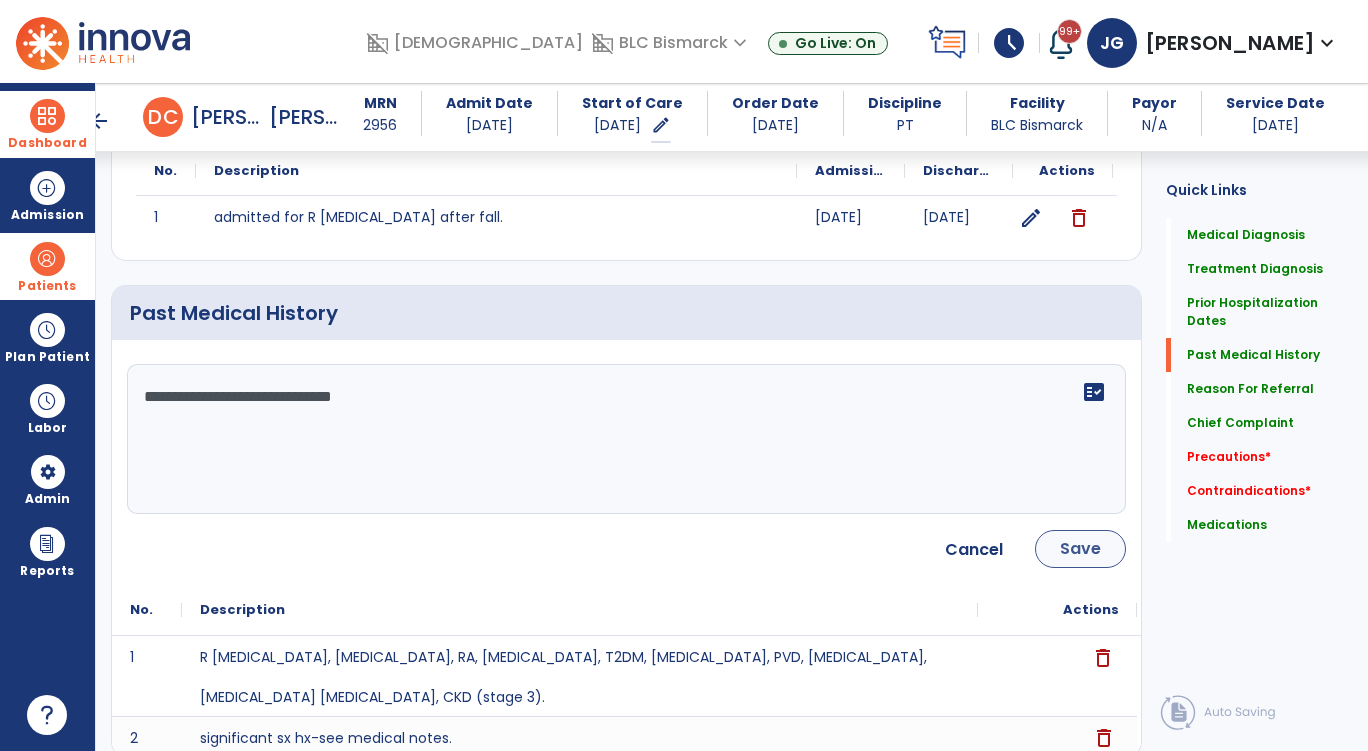 type on "**********" 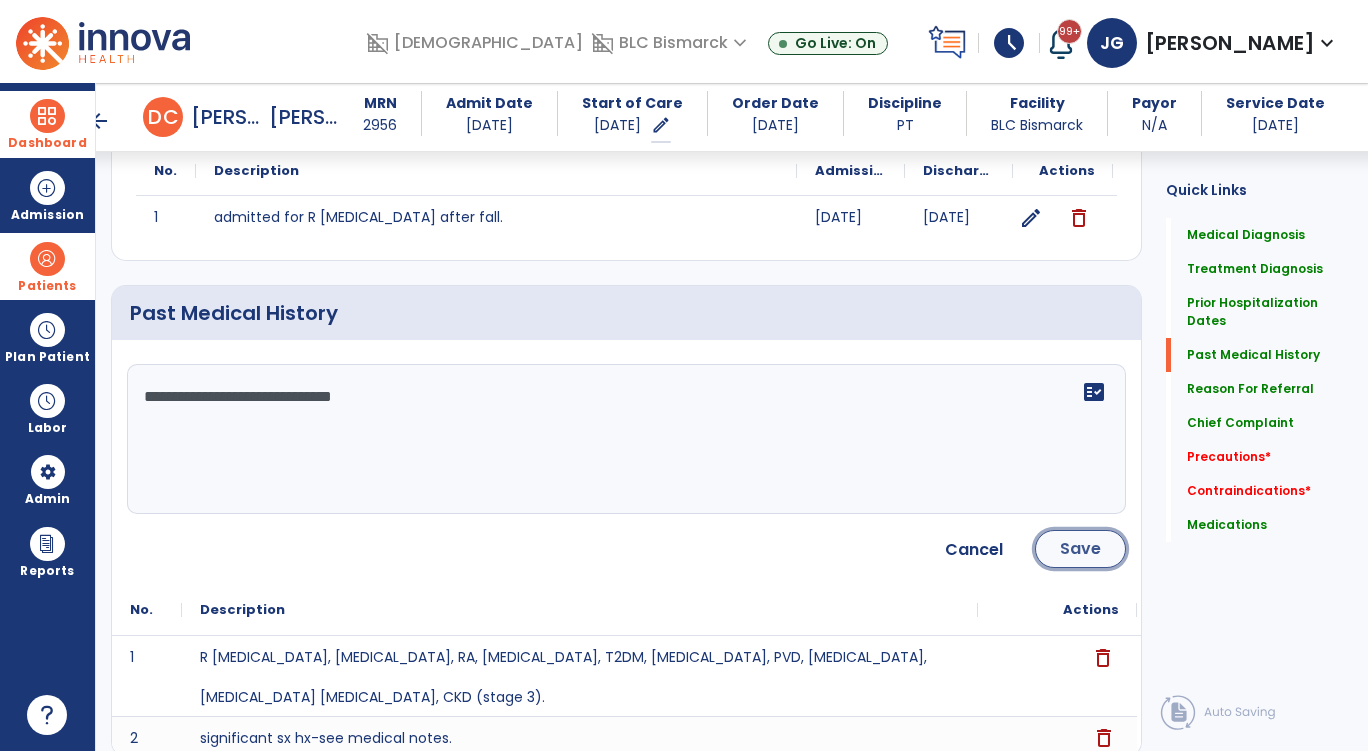 click on "Save" 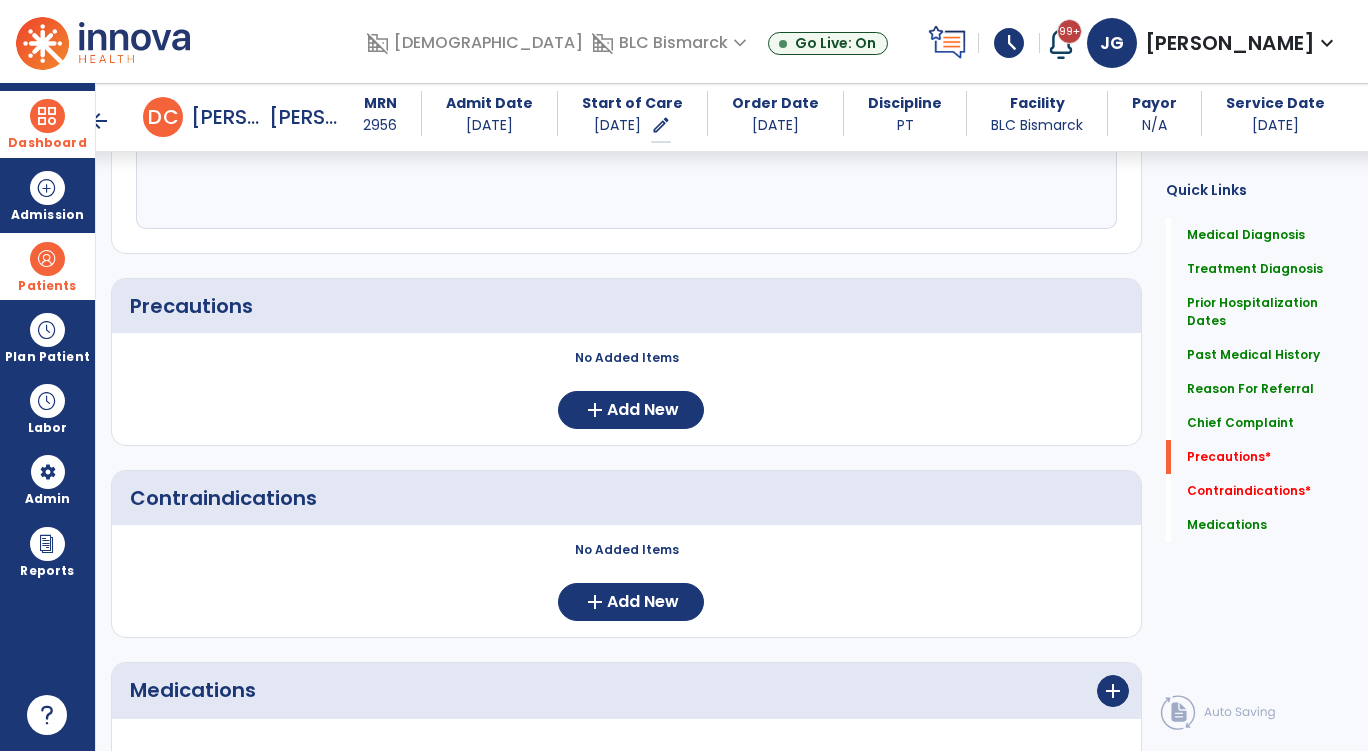 scroll, scrollTop: 1579, scrollLeft: 0, axis: vertical 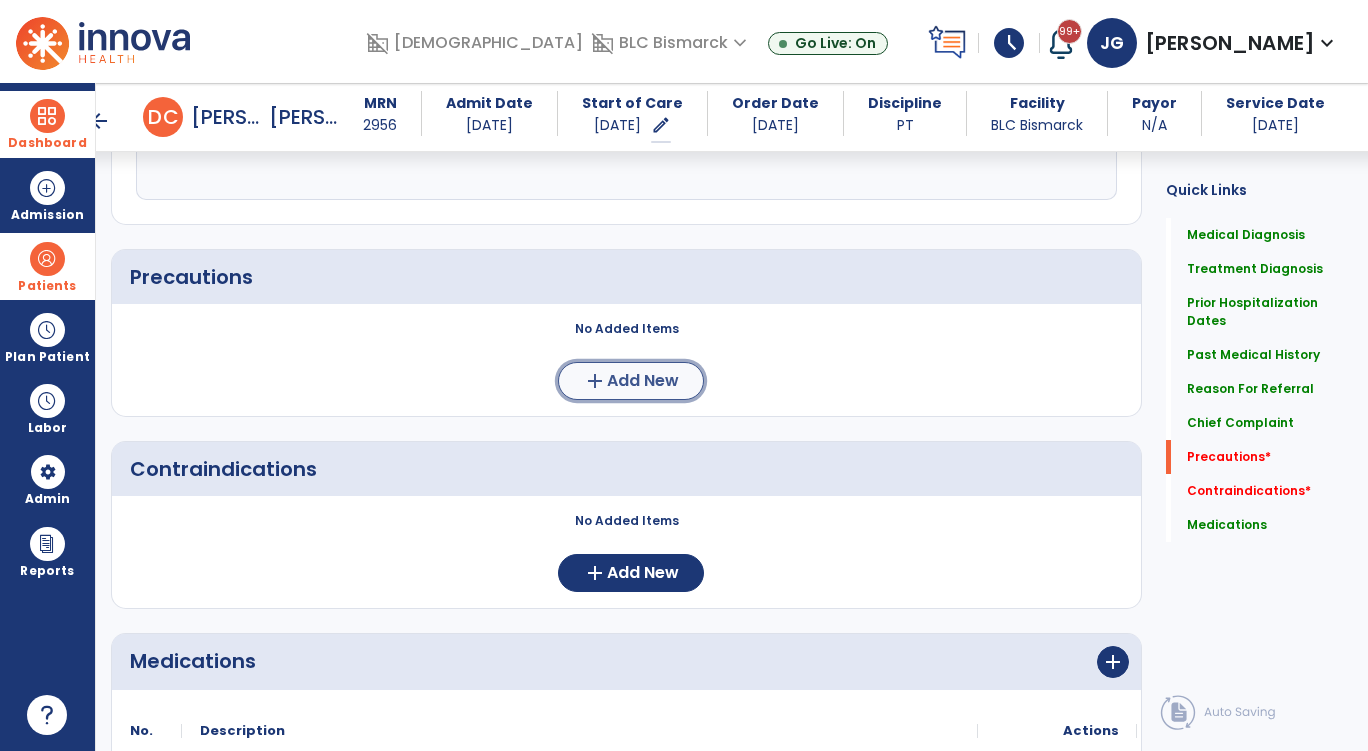 click on "add  Add New" 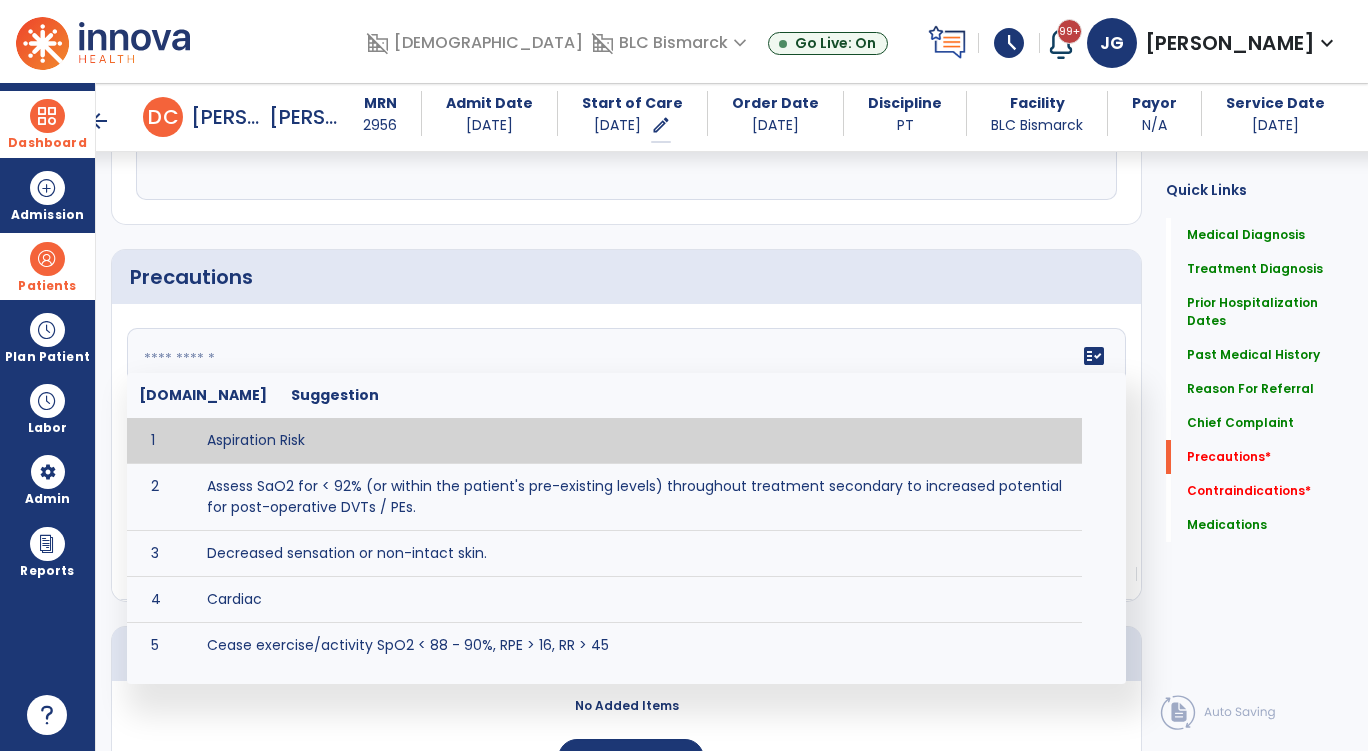 click on "fact_check  [DOMAIN_NAME] Suggestion 1 Aspiration Risk 2 Assess SaO2 for < 92% (or within the patient's pre-existing levels) throughout treatment secondary to increased potential for post-operative DVTs / PEs. 3 Decreased sensation or non-intact skin. 4 Cardiac 5 Cease exercise/activity SpO2 < 88 - 90%, RPE > 16, RR > 45 6 Check for modified diet / oral intake restrictions related to swallowing impairments. Consult ST as appropriate. 7 Check INR lab results prior to activity if patient on [MEDICAL_DATA]. 8 Closely monitor anxiety or stress due to increased SOB/dyspnea and cease activity/exercise until patient is able to control this response 9 Code Status:  10 Confirm surgical approach and discoloration or other precautions. 11 Confirm surgical procedure and specific precautions based on procedure (e.g., no twisting/bending/lifting, need for post-op brace, limiting time in sitting, etc.). 12 Confirm [MEDICAL_DATA] status as defined by the surgeon. 13 14 Precautions for exercise include:  15 [MEDICAL_DATA] 16 17 18 19 20" 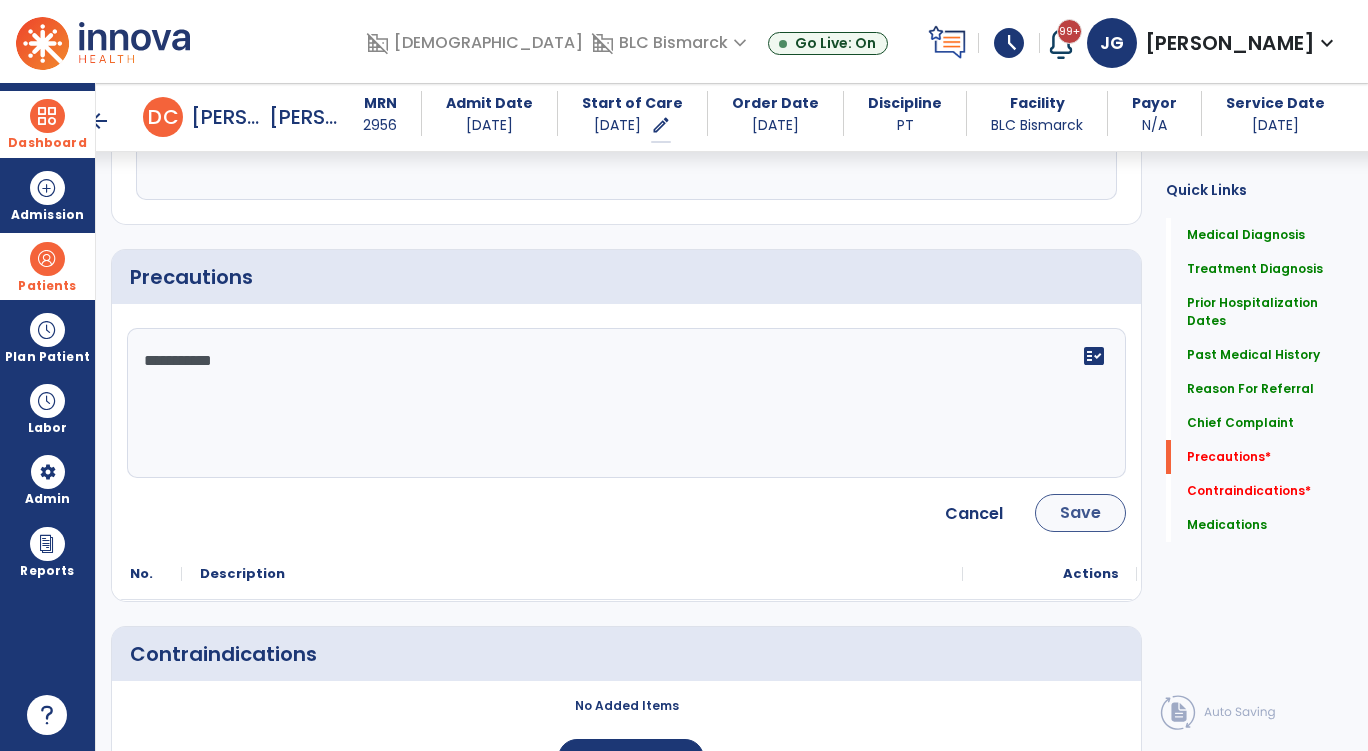 type on "**********" 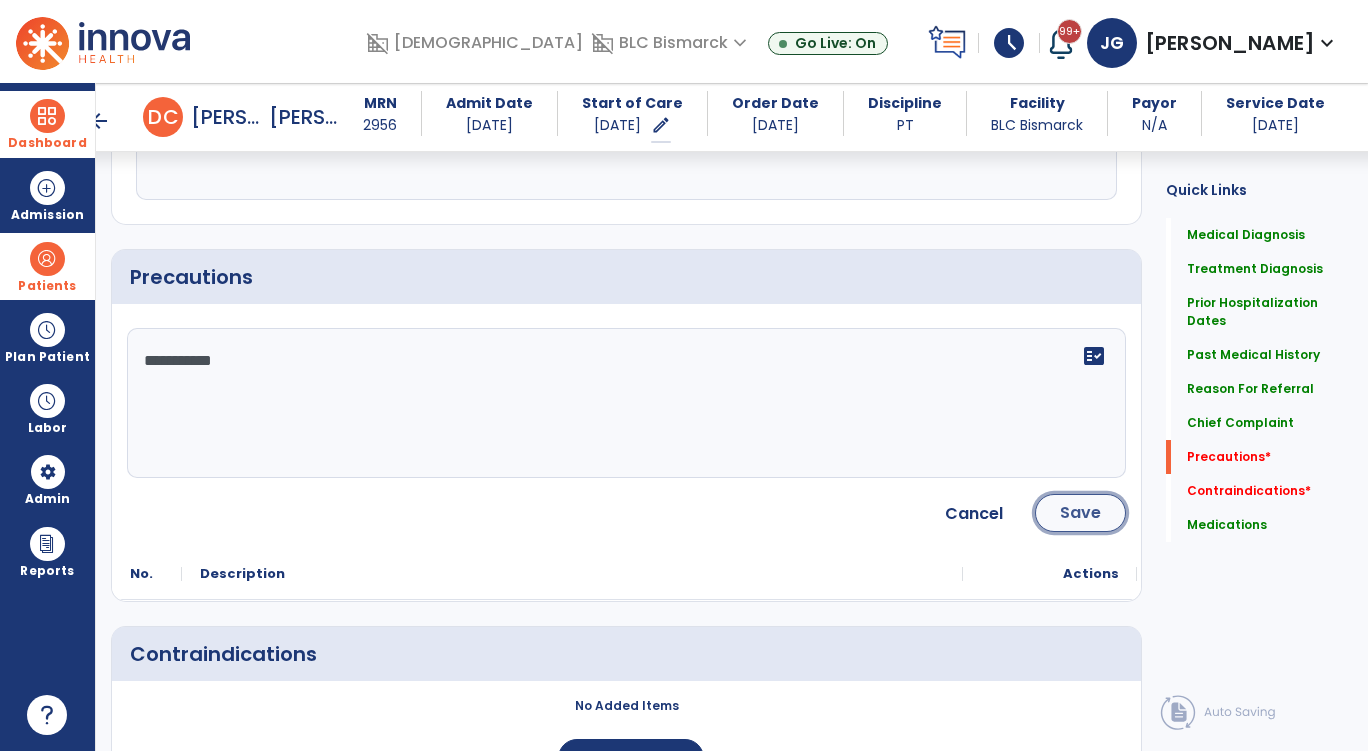 click on "Save" 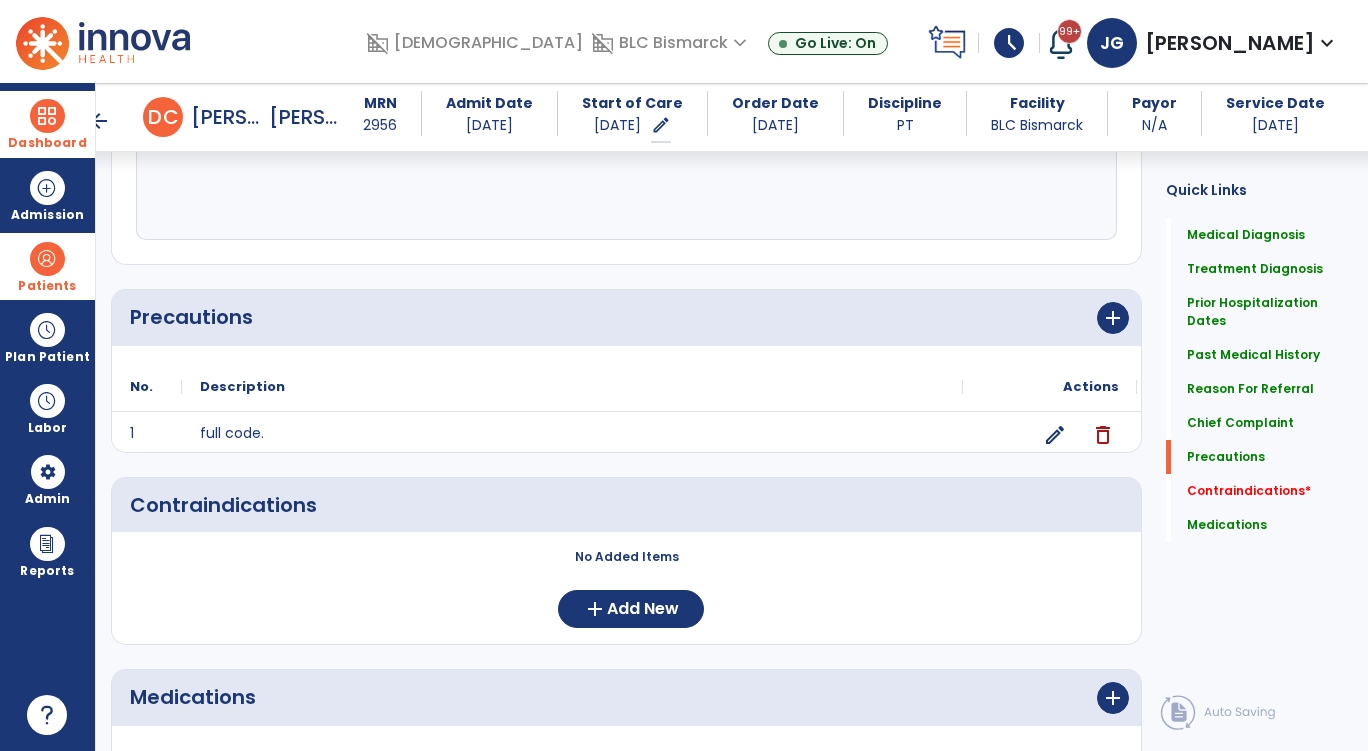 scroll, scrollTop: 1579, scrollLeft: 0, axis: vertical 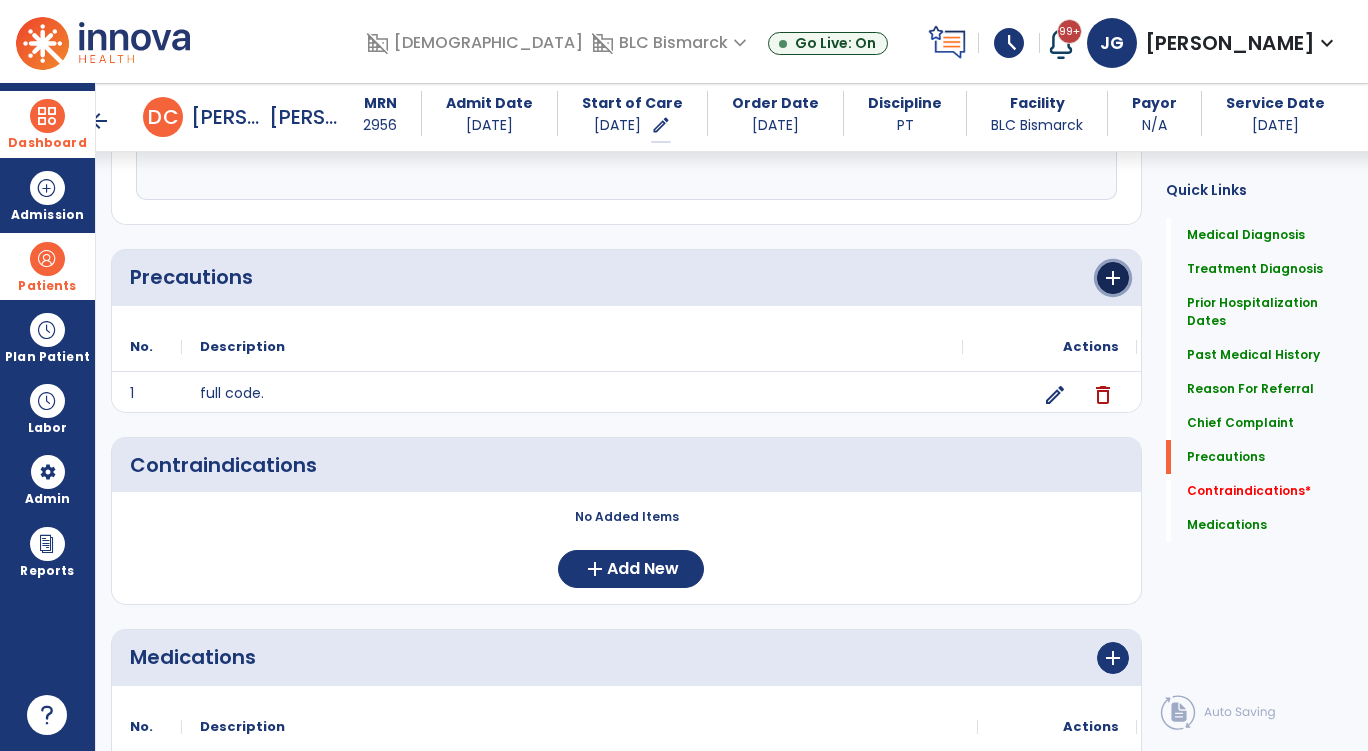 click on "add" 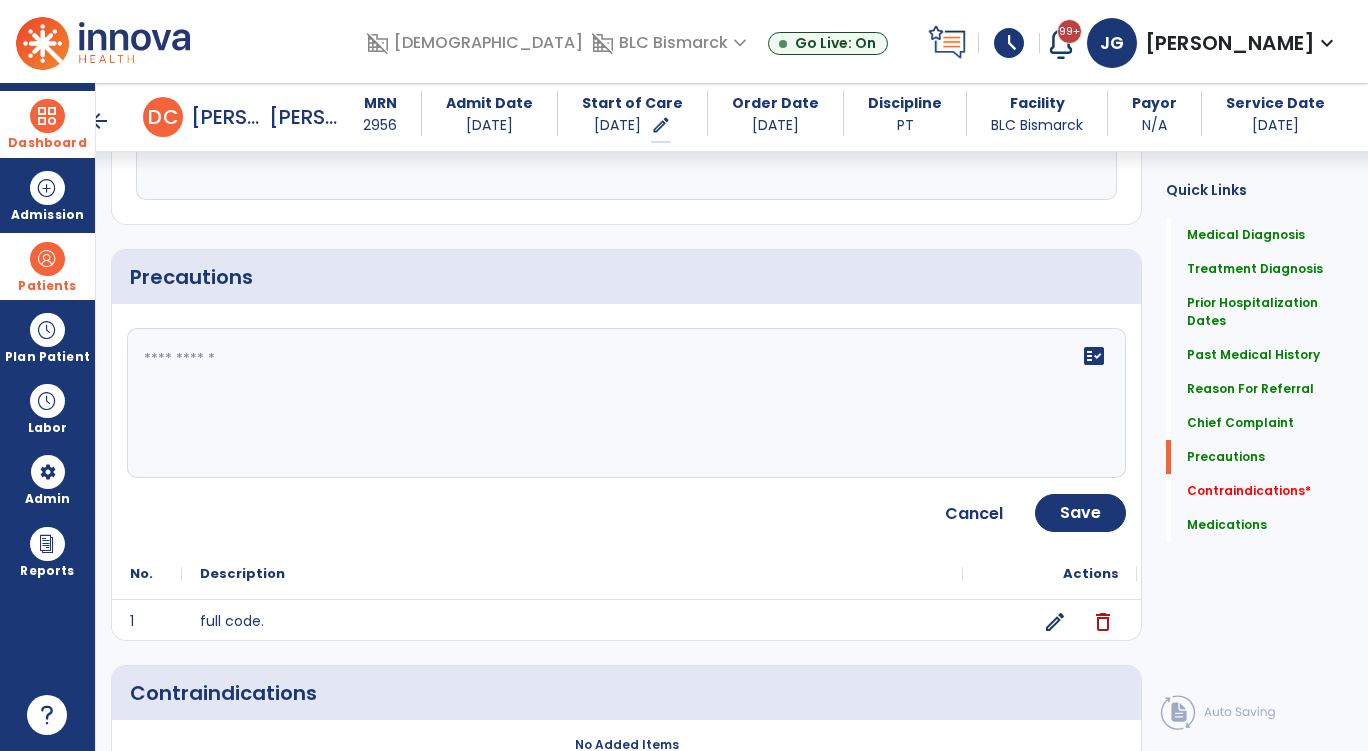 click on "fact_check" 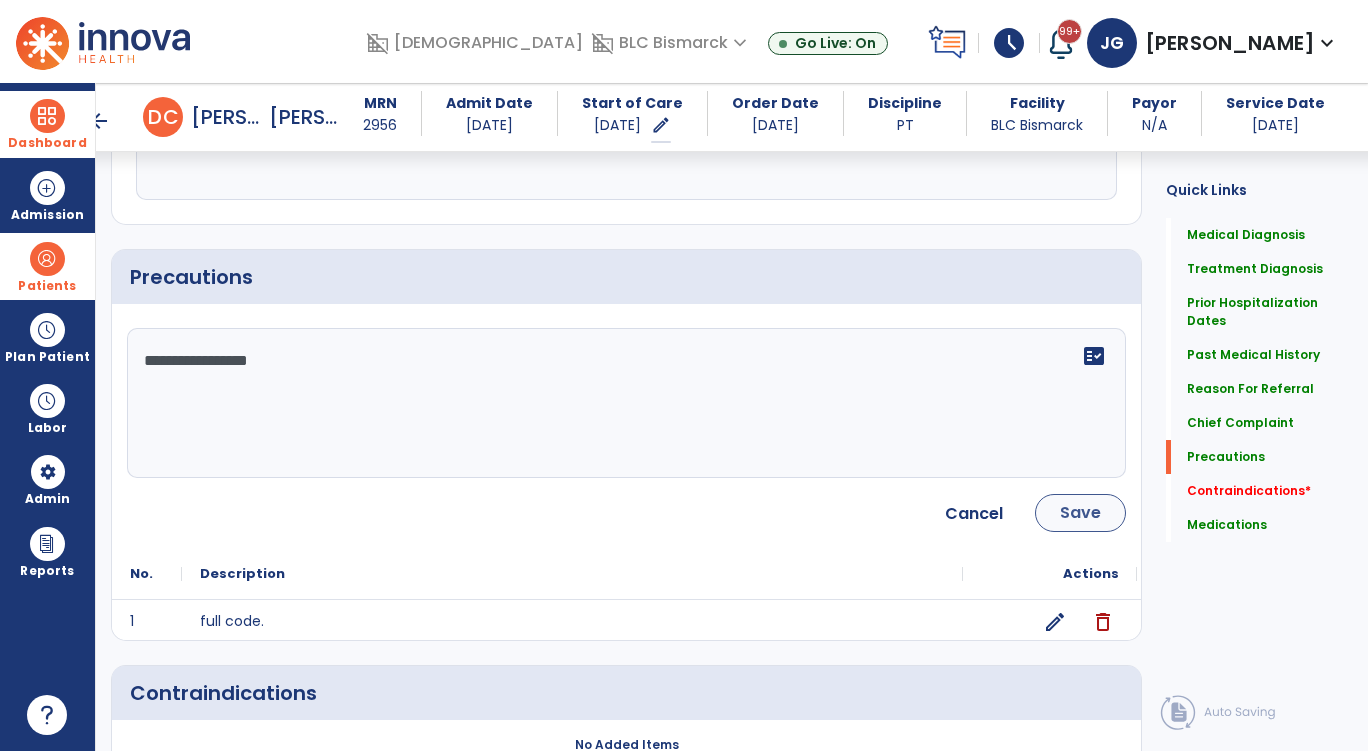 type on "**********" 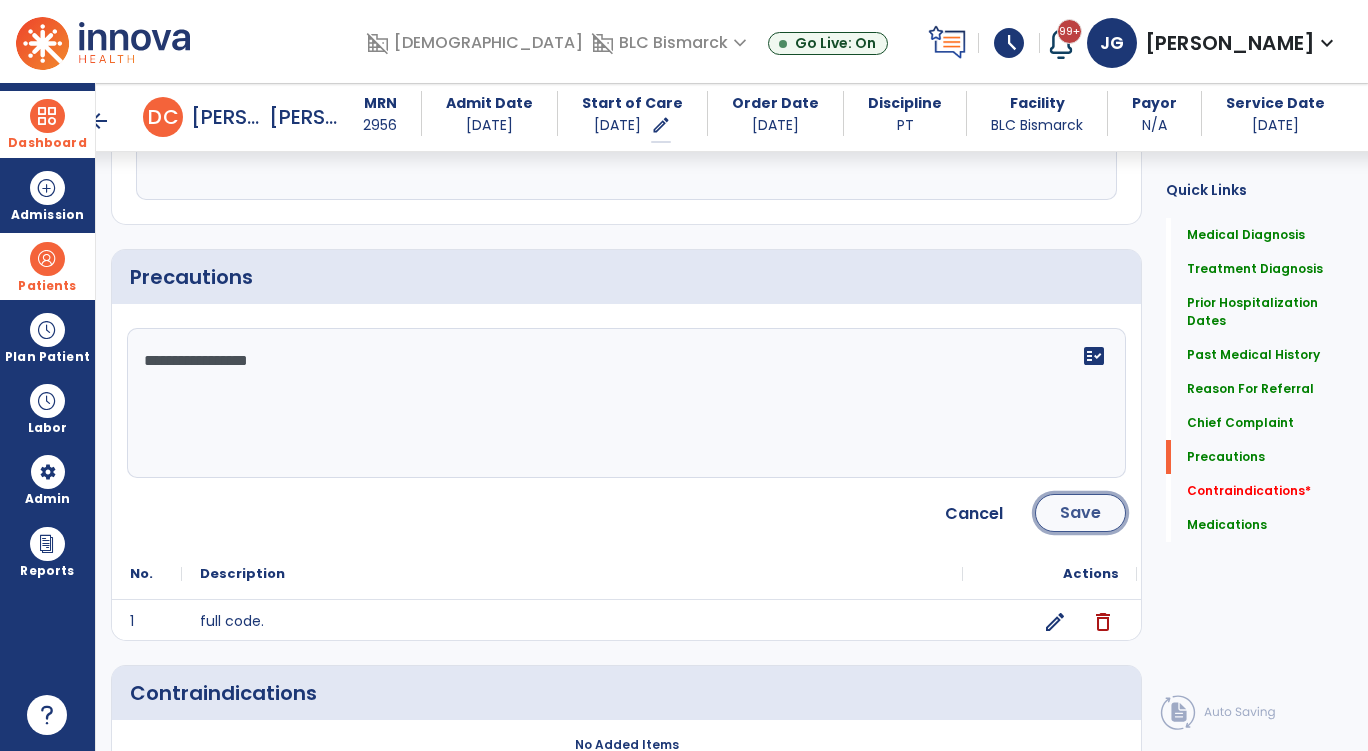 click on "Save" 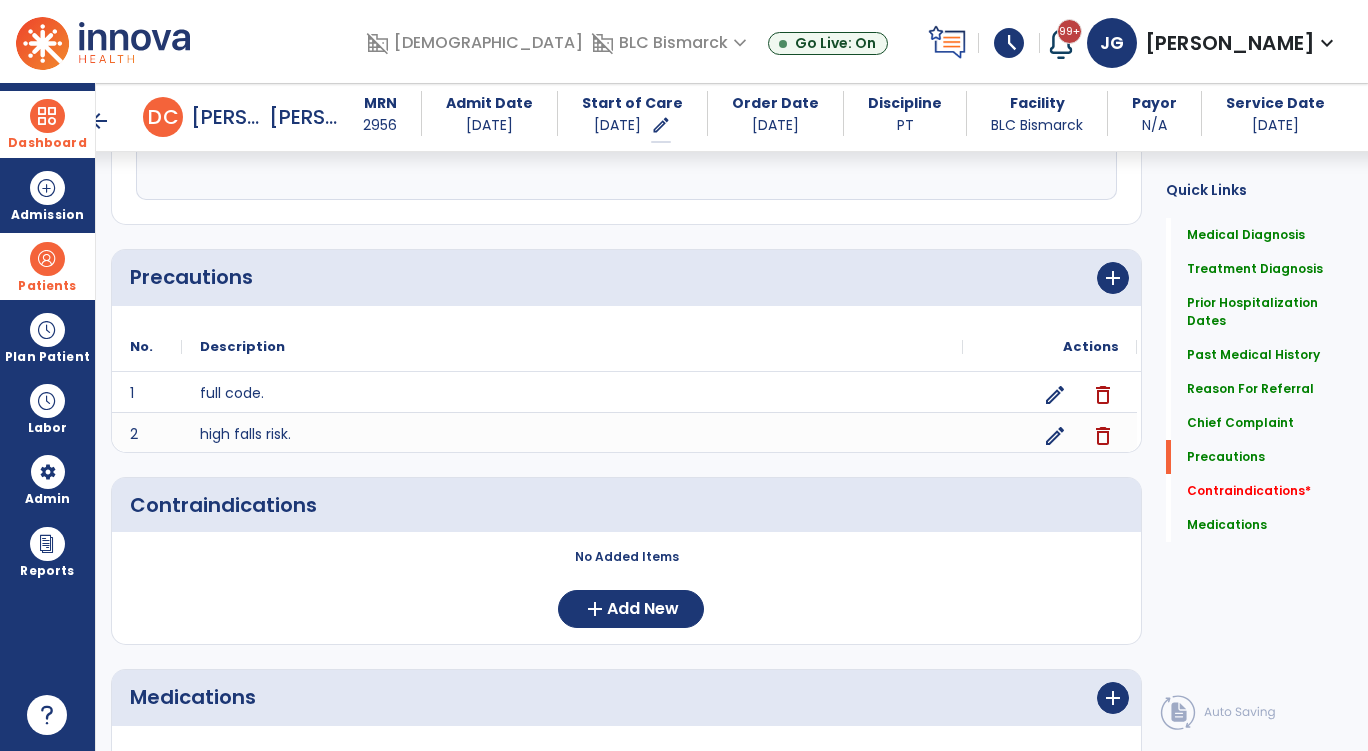 scroll, scrollTop: 1579, scrollLeft: 0, axis: vertical 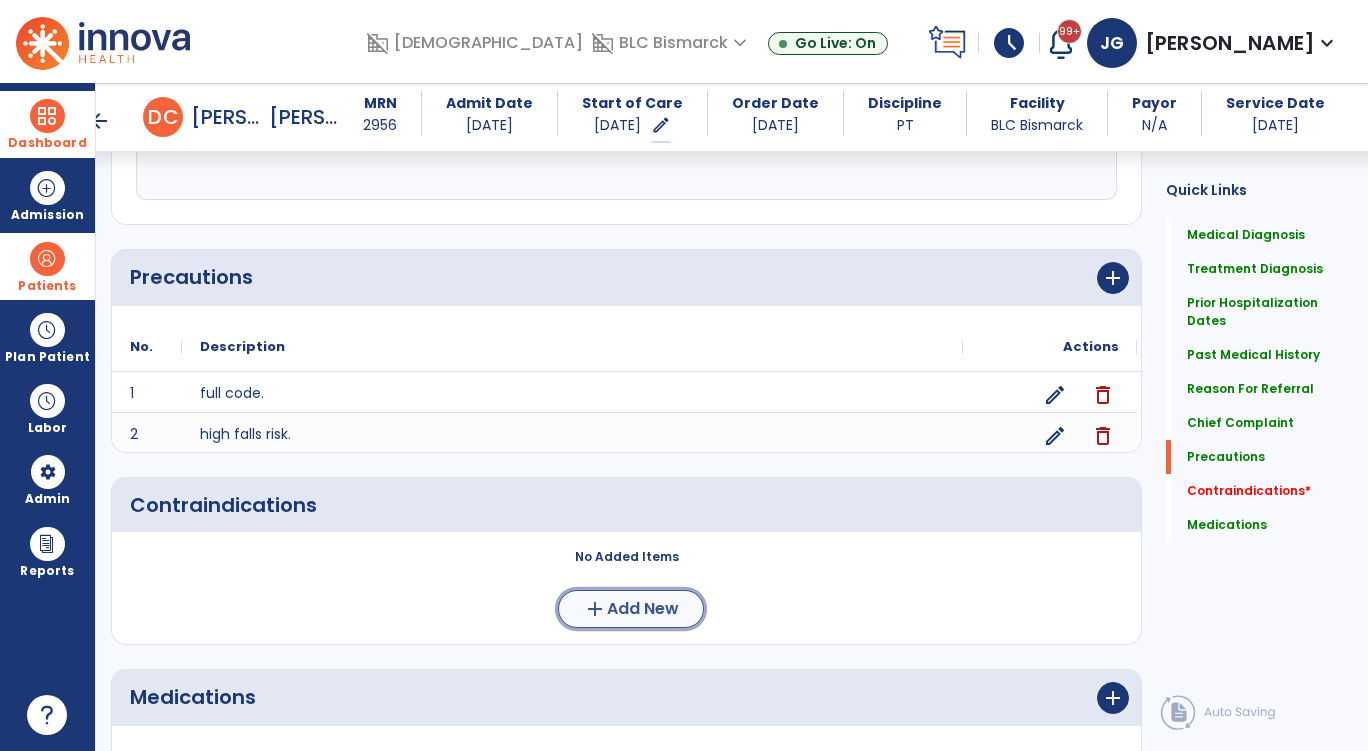 click on "add  Add New" 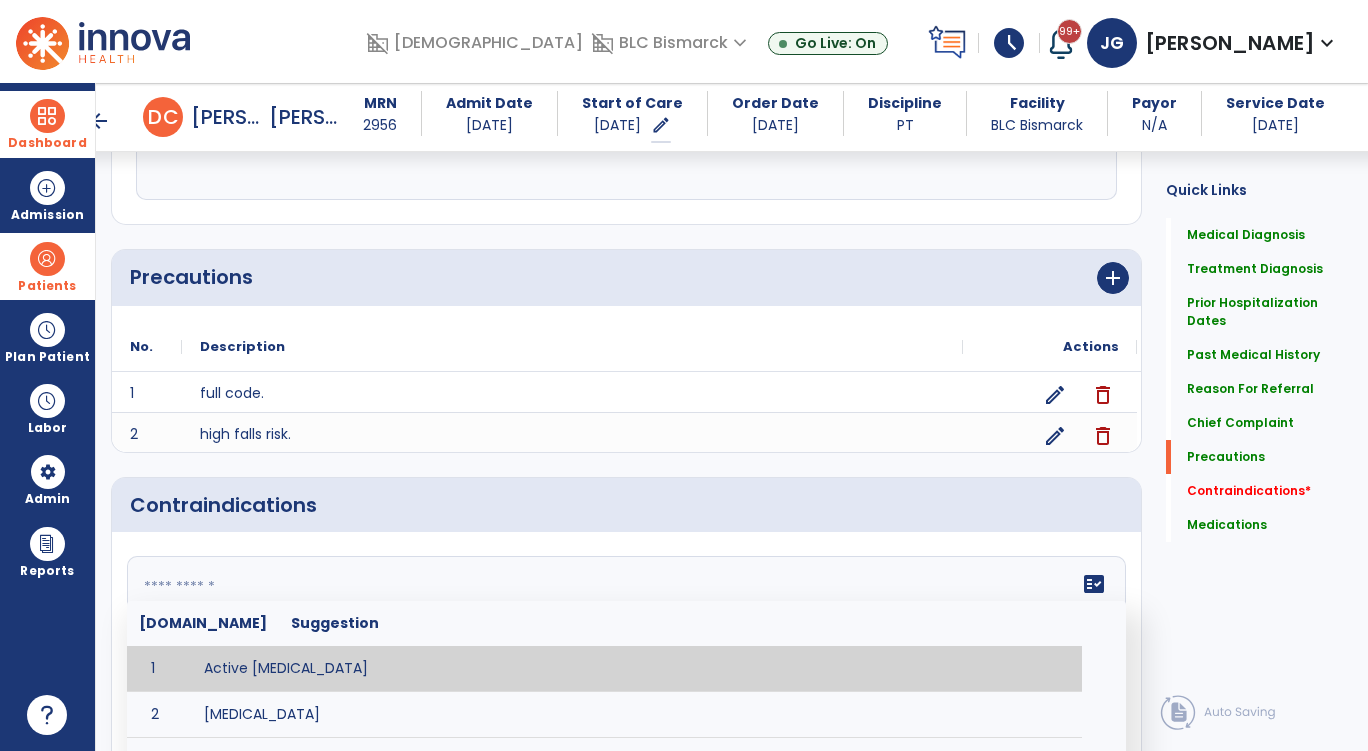 click 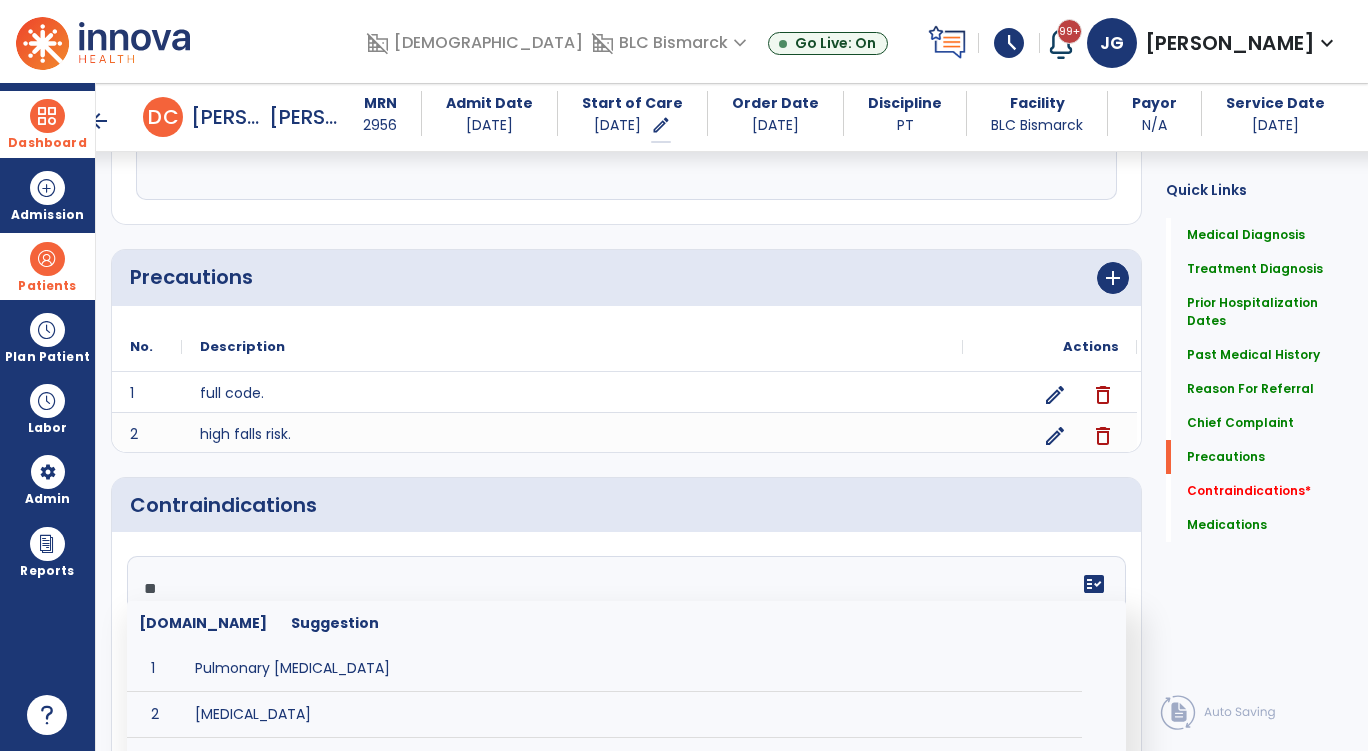 type on "**" 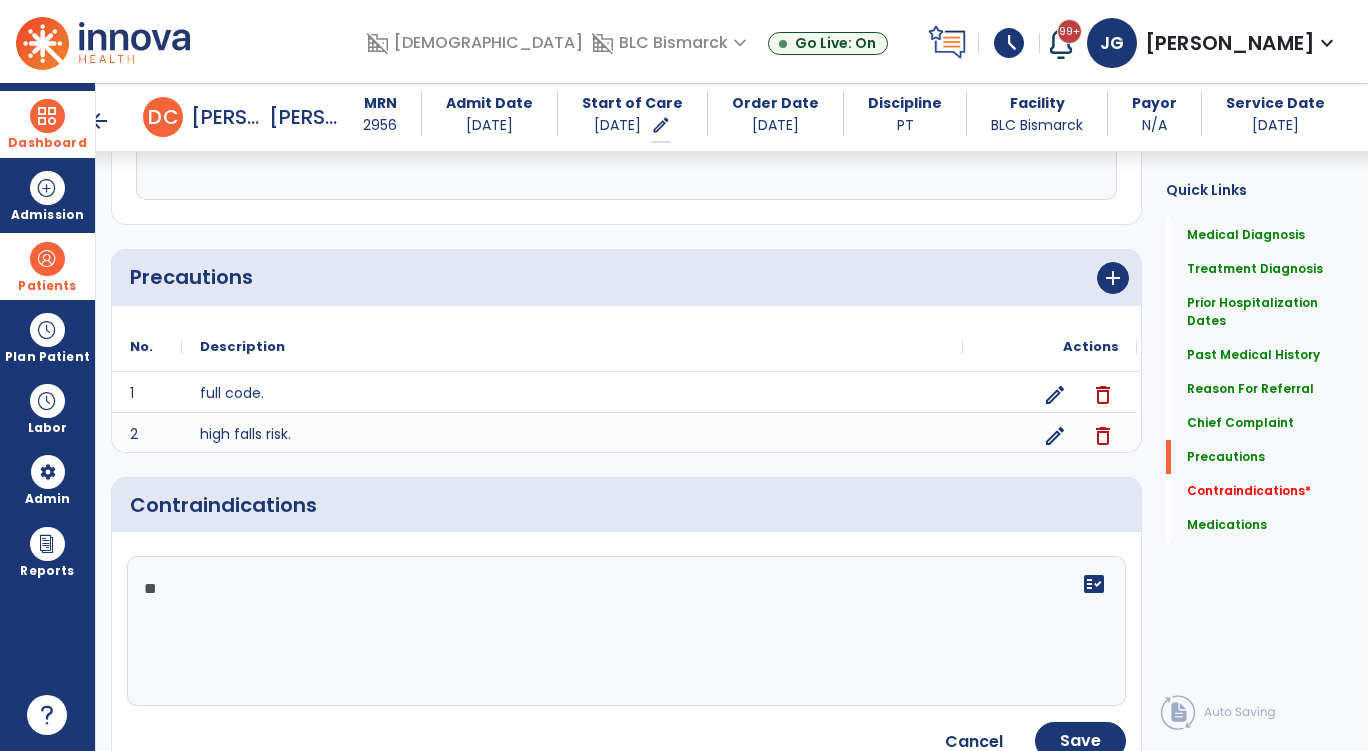 scroll, scrollTop: 1679, scrollLeft: 0, axis: vertical 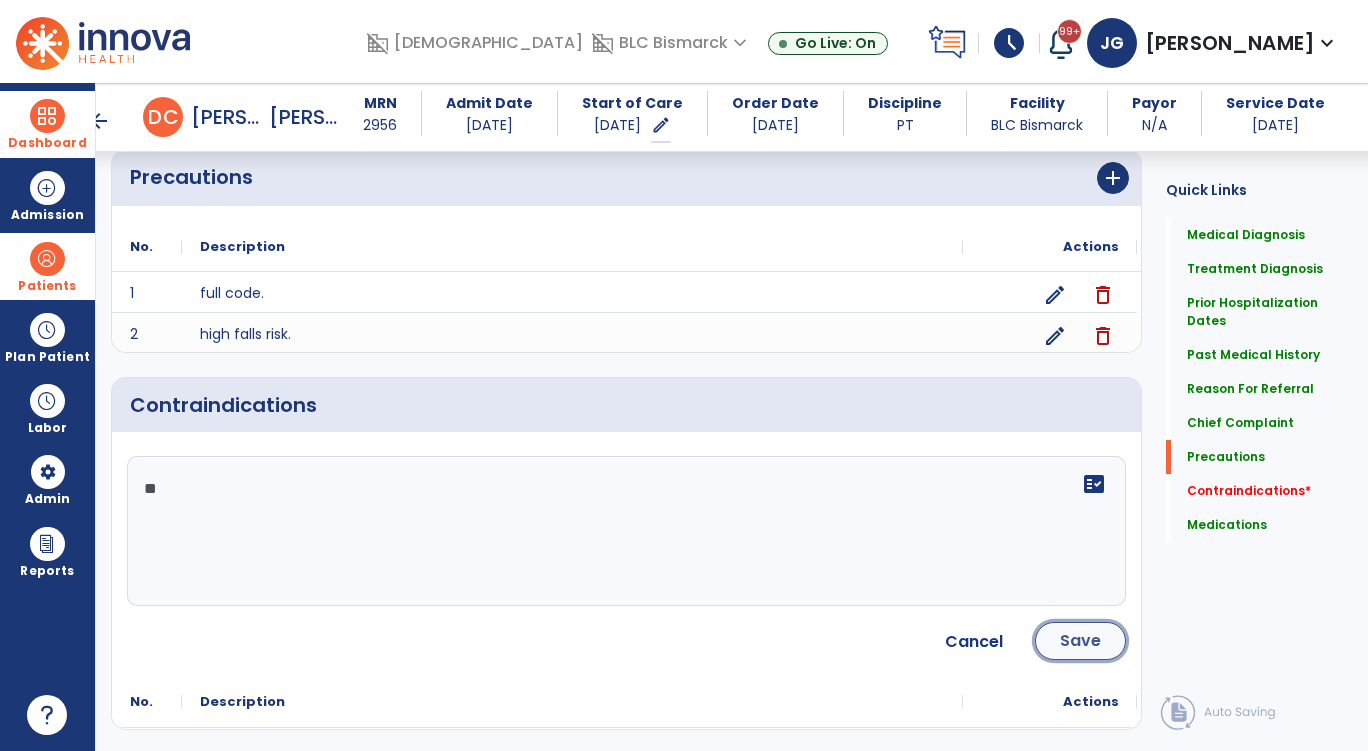 click on "Save" 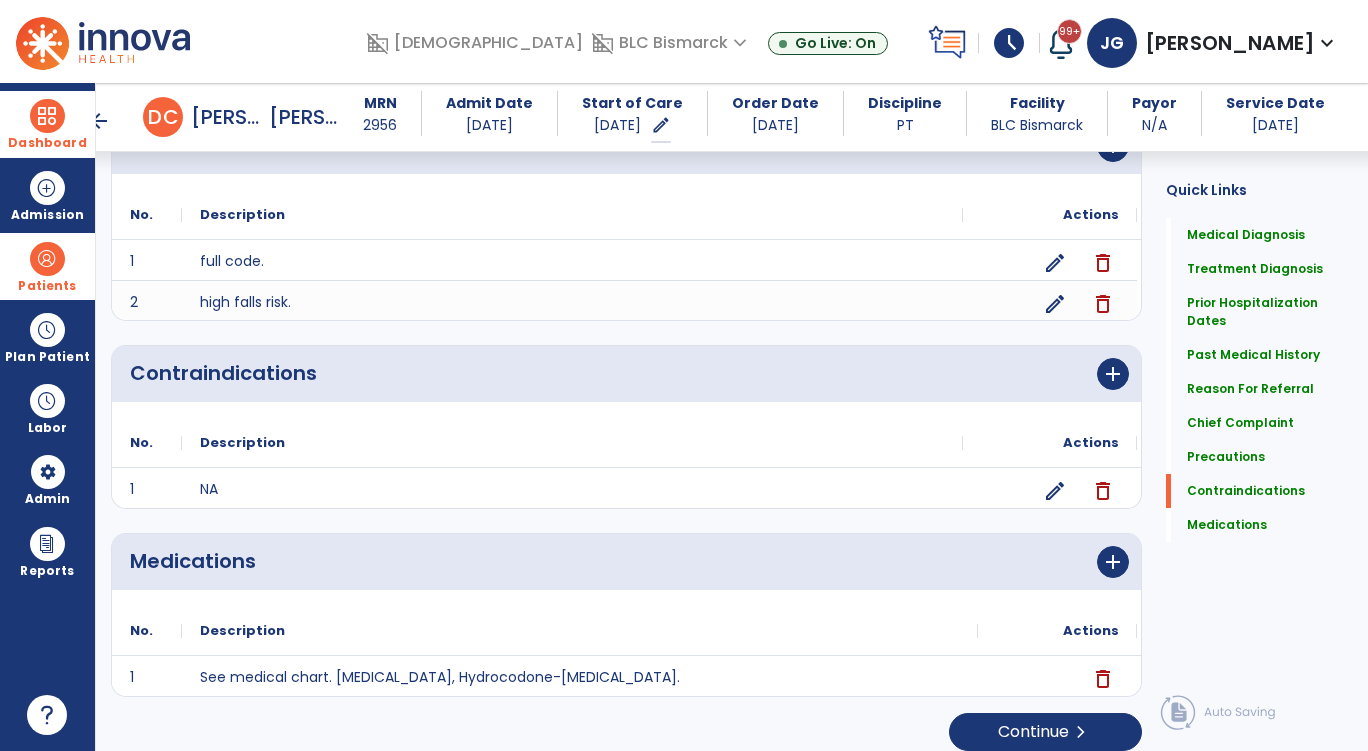 scroll, scrollTop: 1727, scrollLeft: 0, axis: vertical 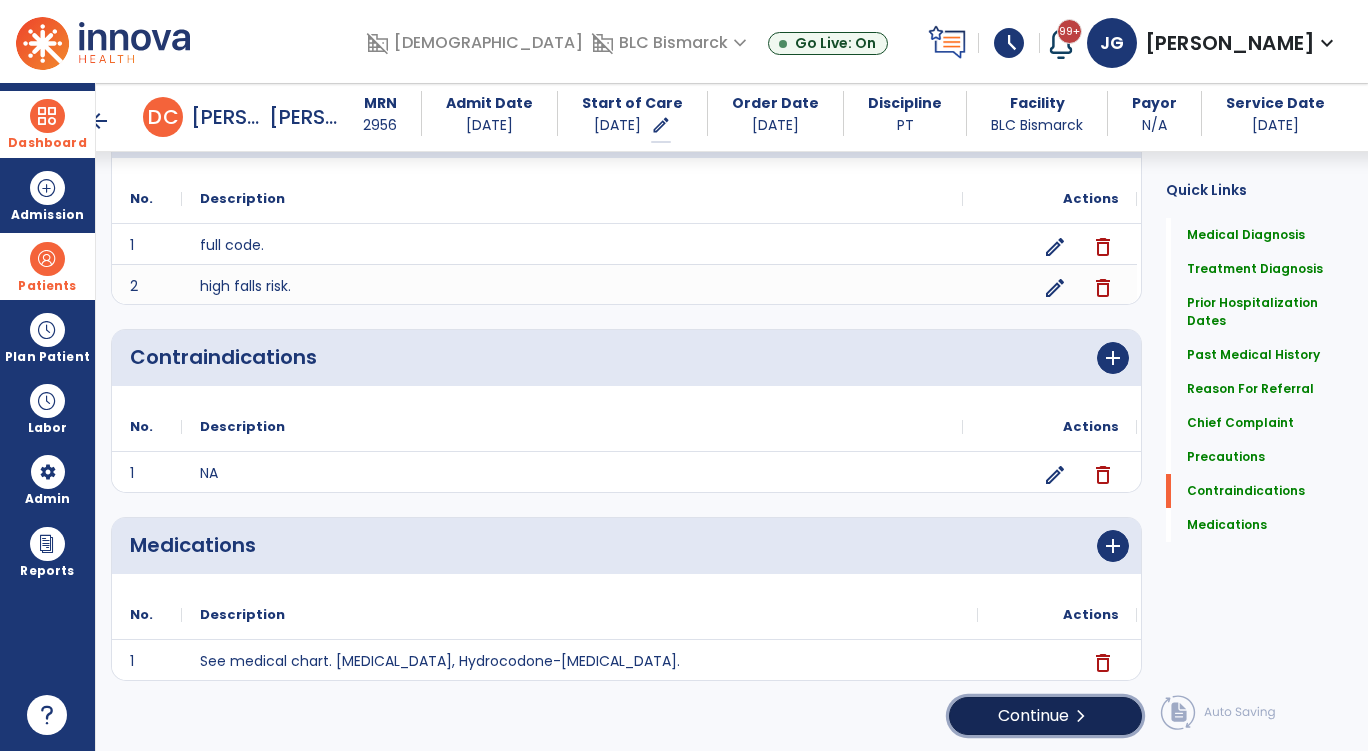 click on "Continue  chevron_right" 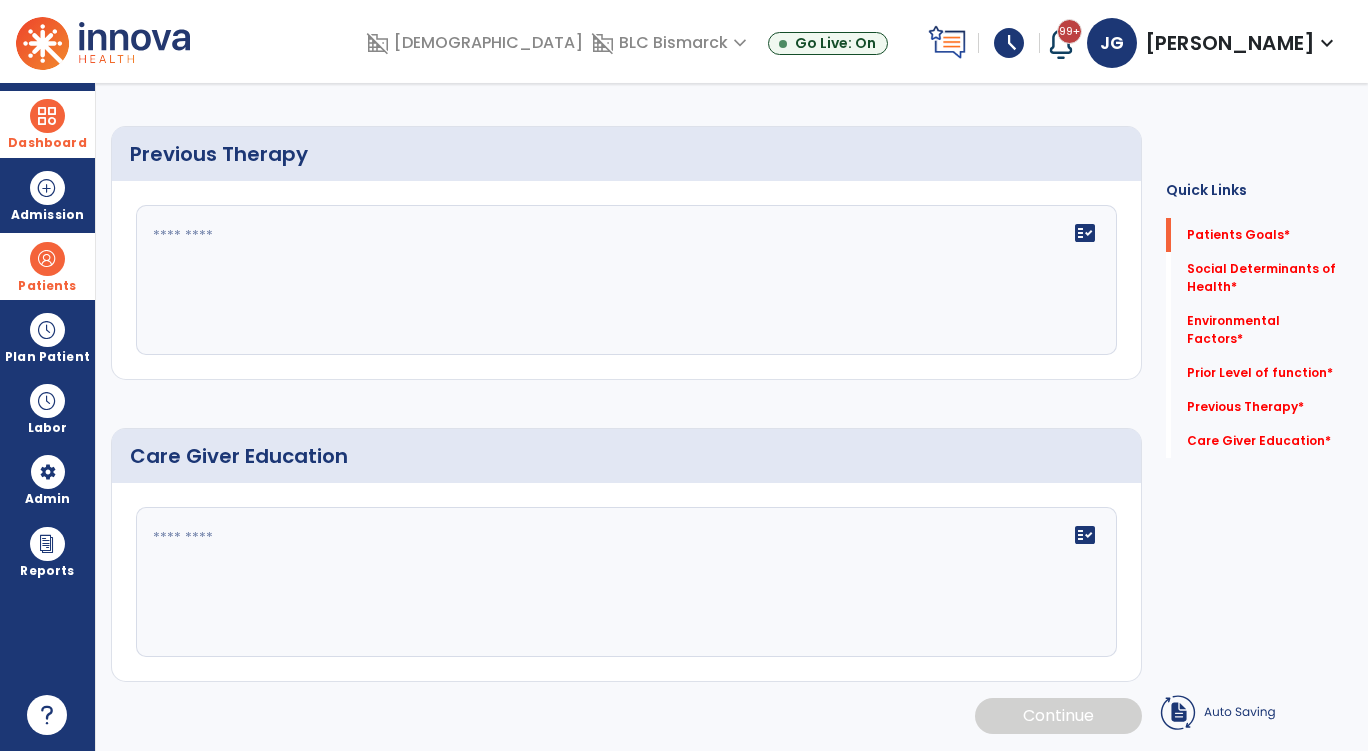 scroll, scrollTop: 0, scrollLeft: 0, axis: both 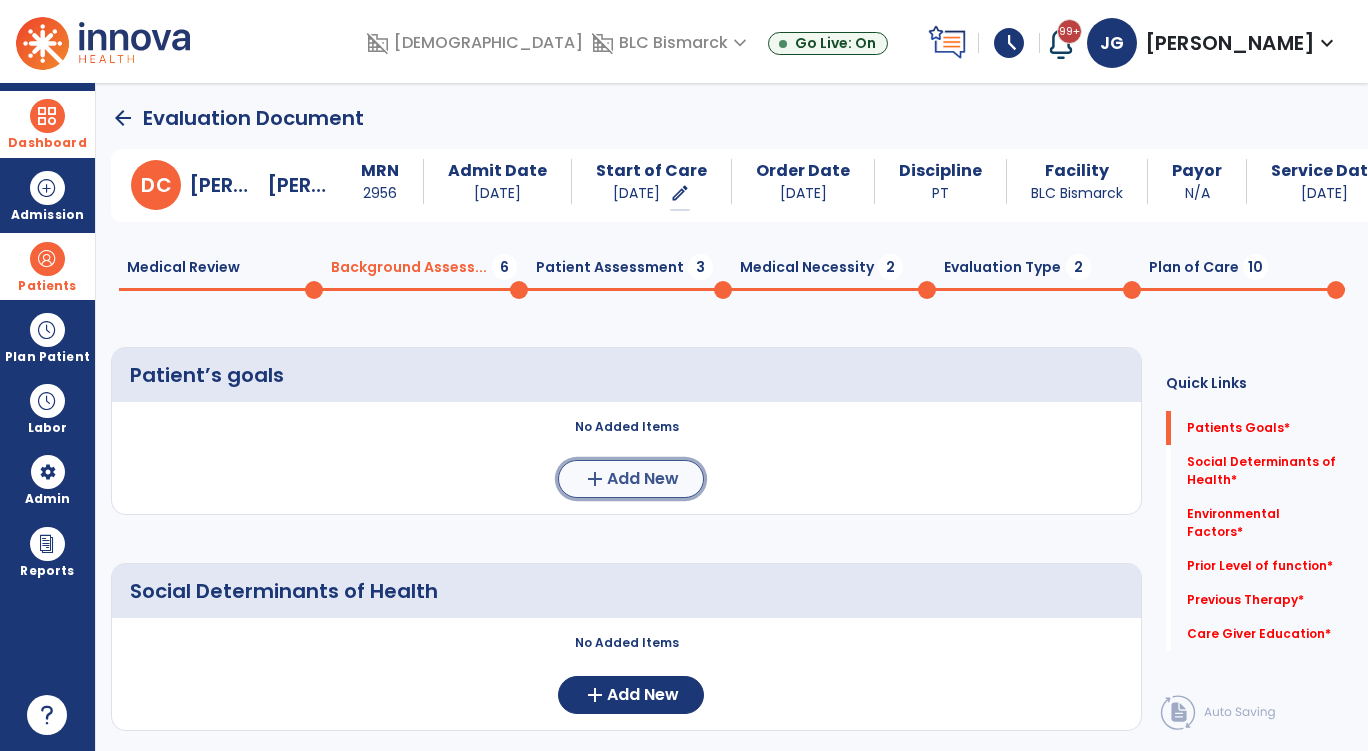 click on "Add New" 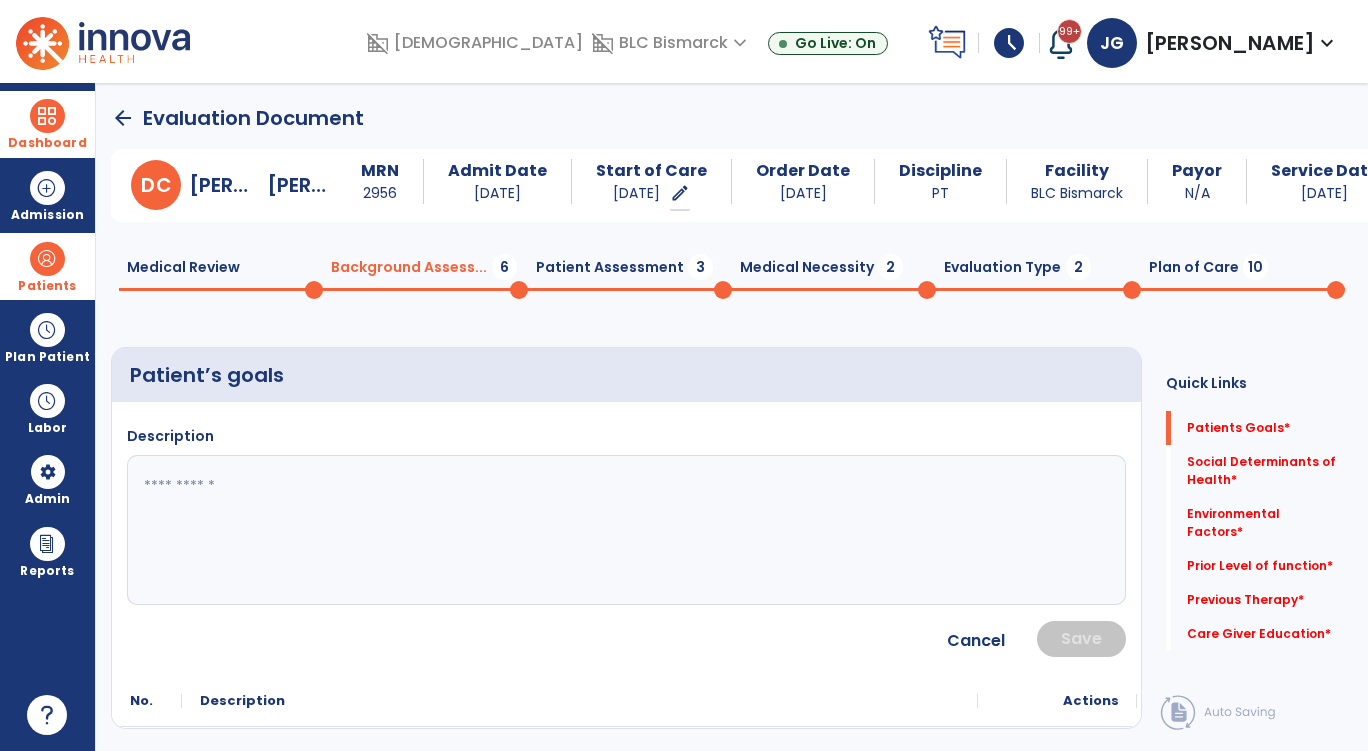 click 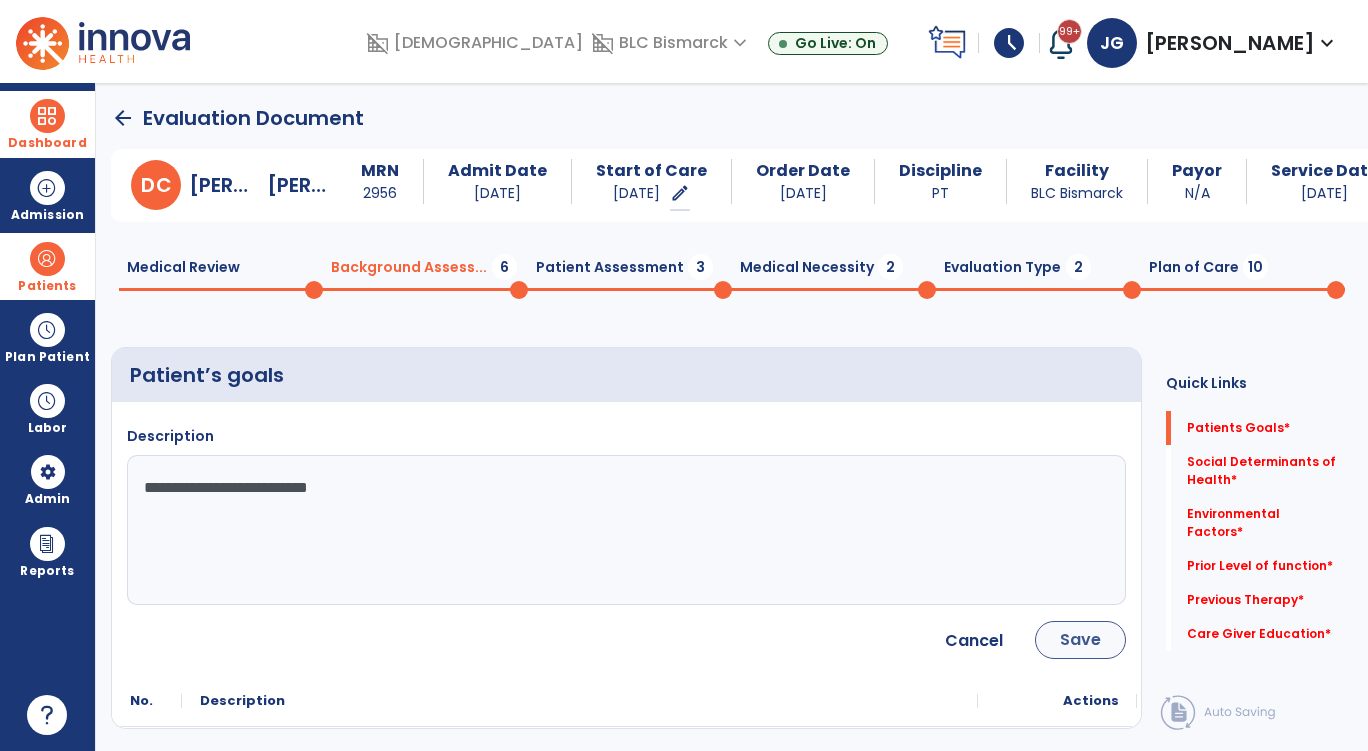 type on "**********" 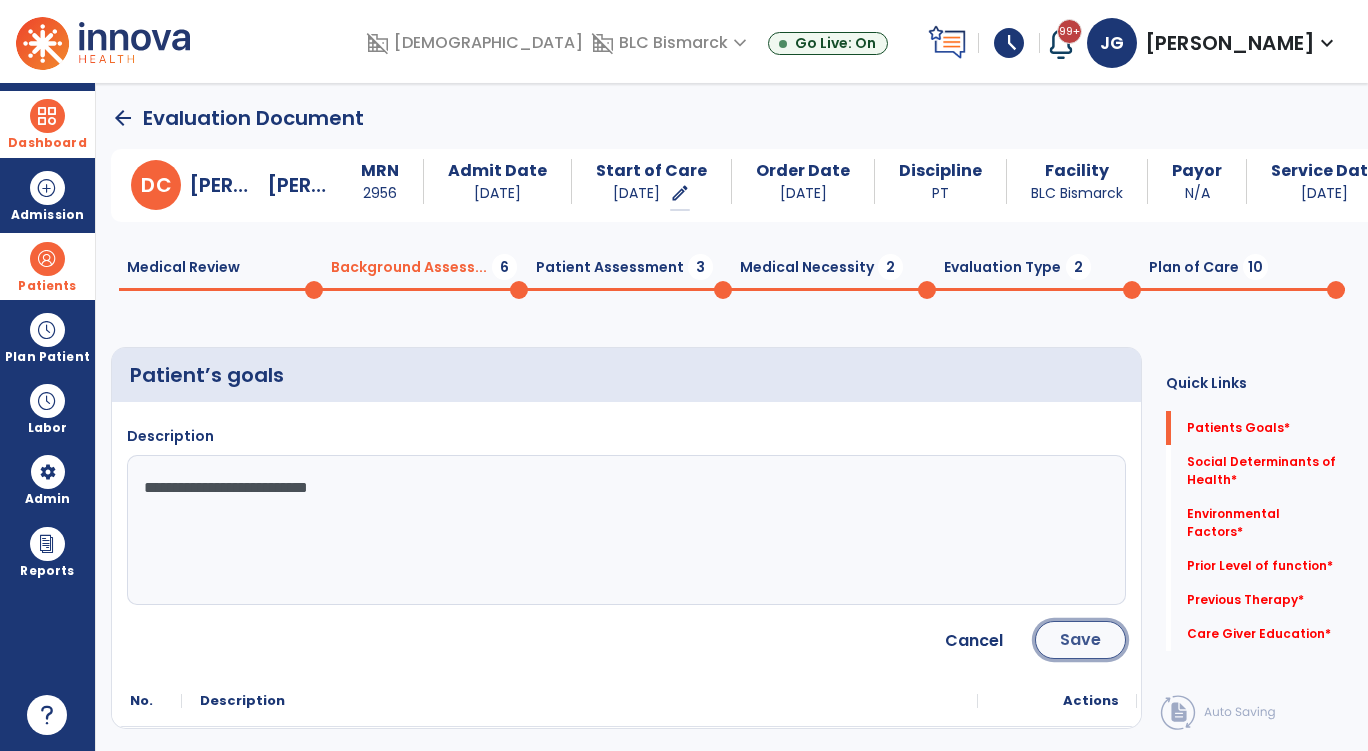 click on "Save" 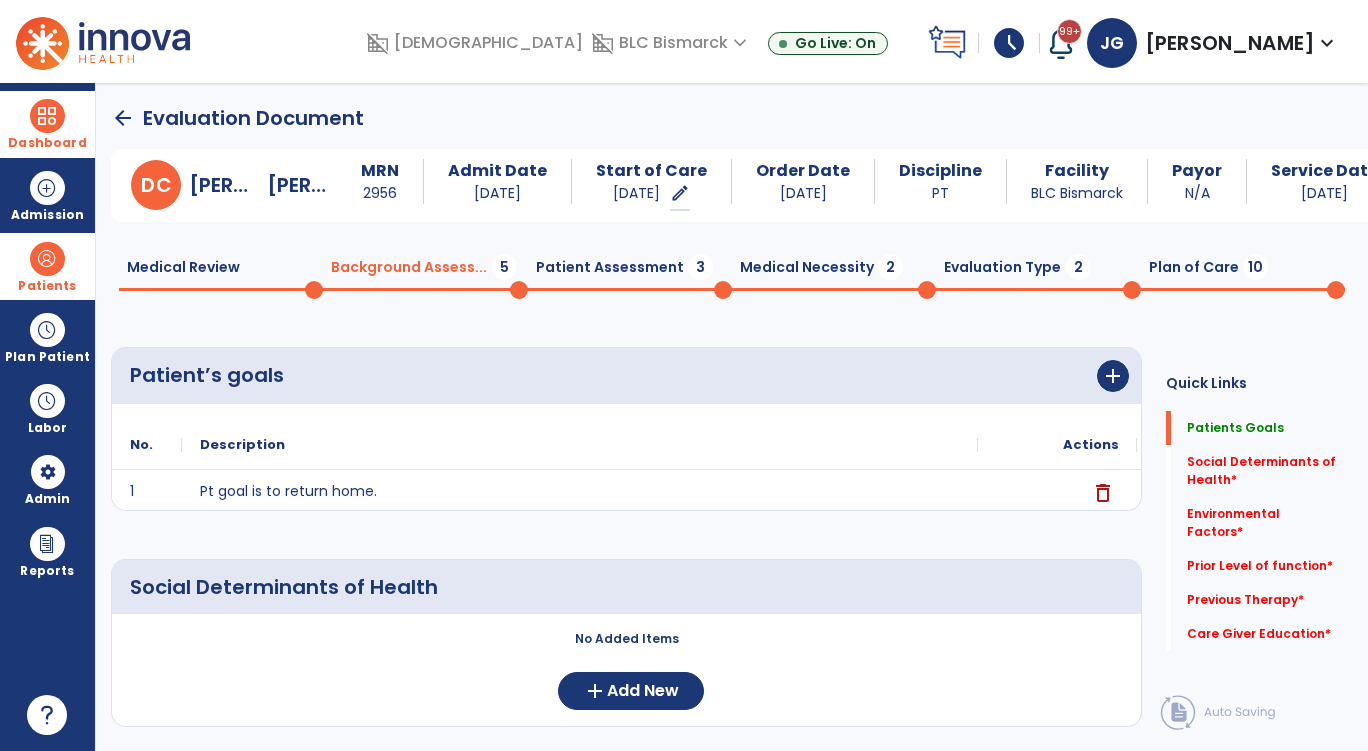 click on "Medical Review  0" 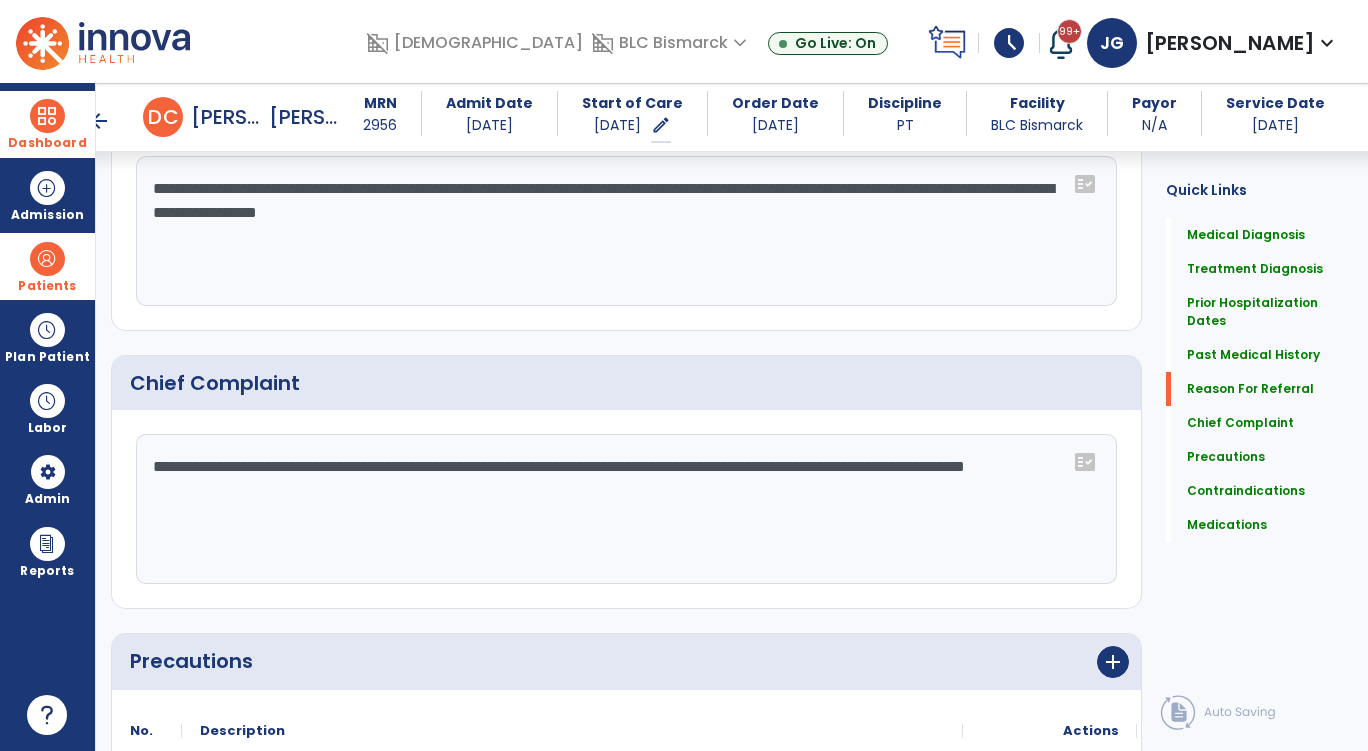 scroll, scrollTop: 1200, scrollLeft: 0, axis: vertical 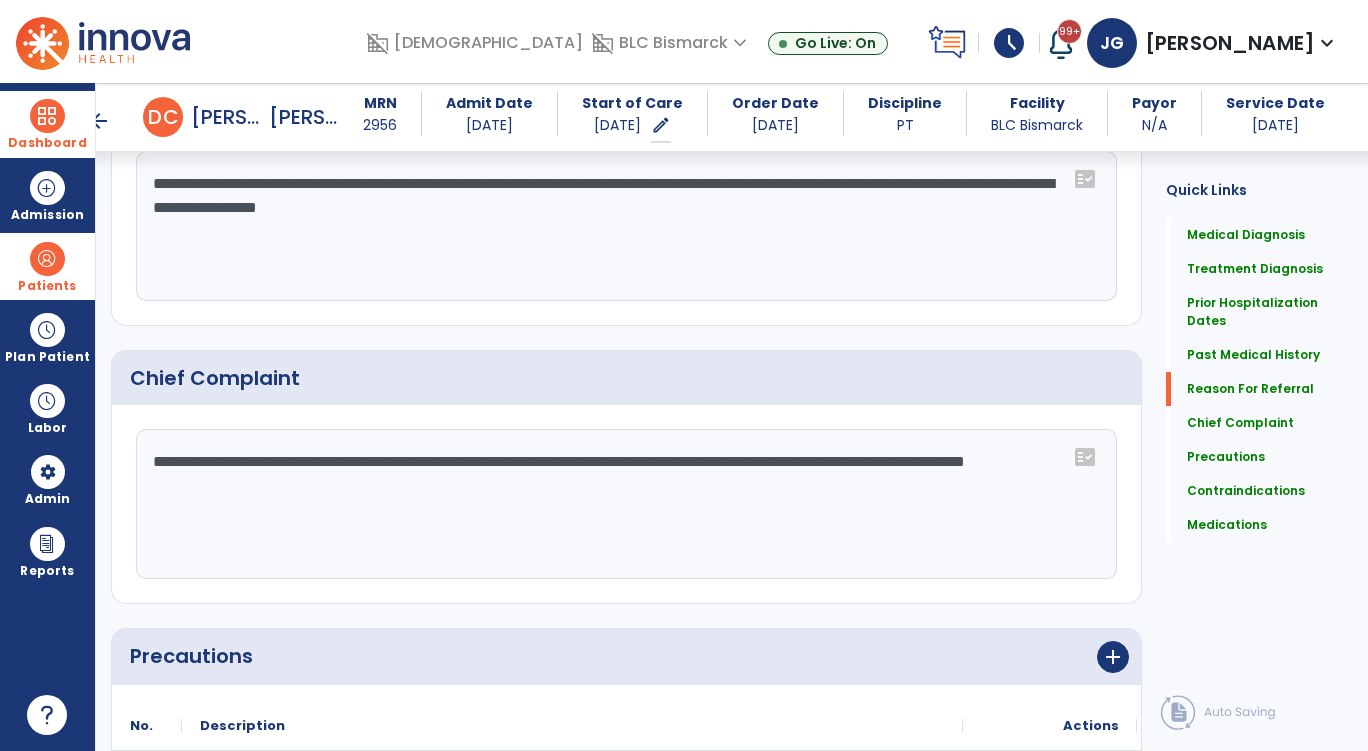 click on "**********" 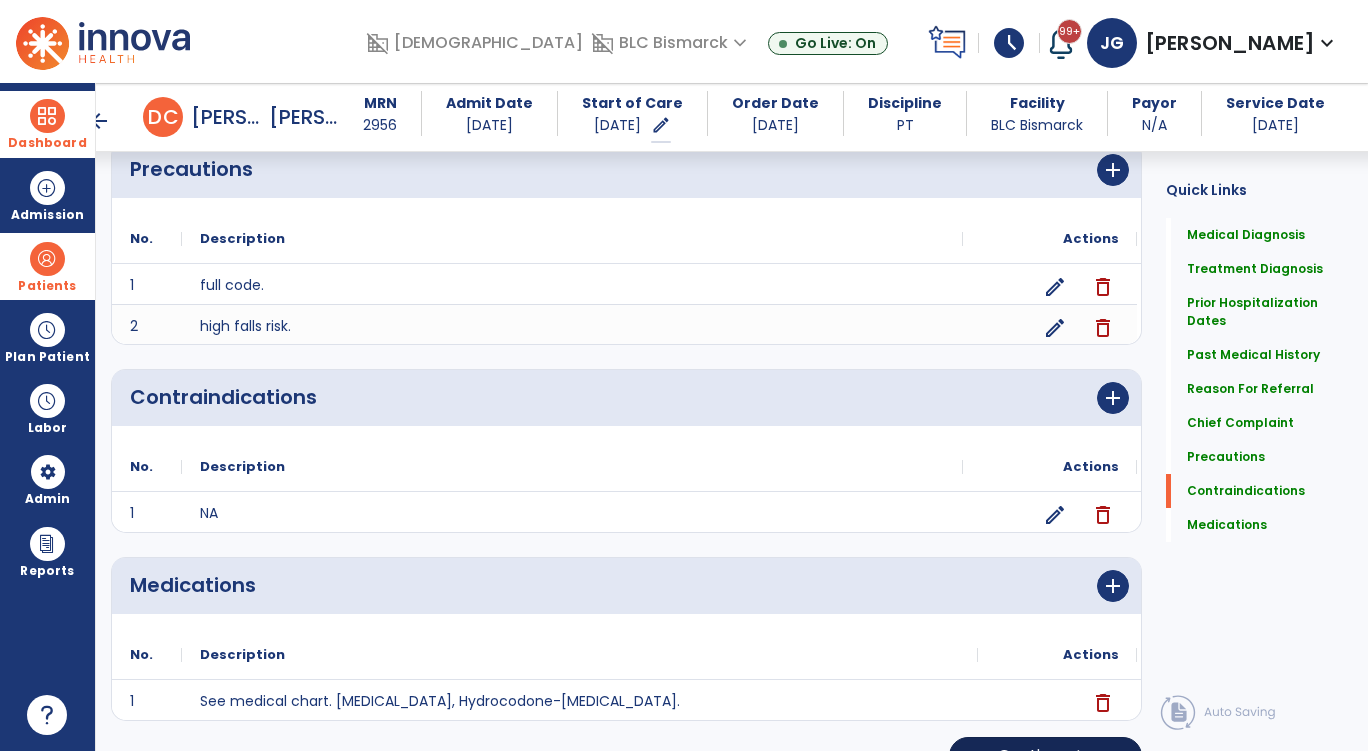 scroll, scrollTop: 1727, scrollLeft: 0, axis: vertical 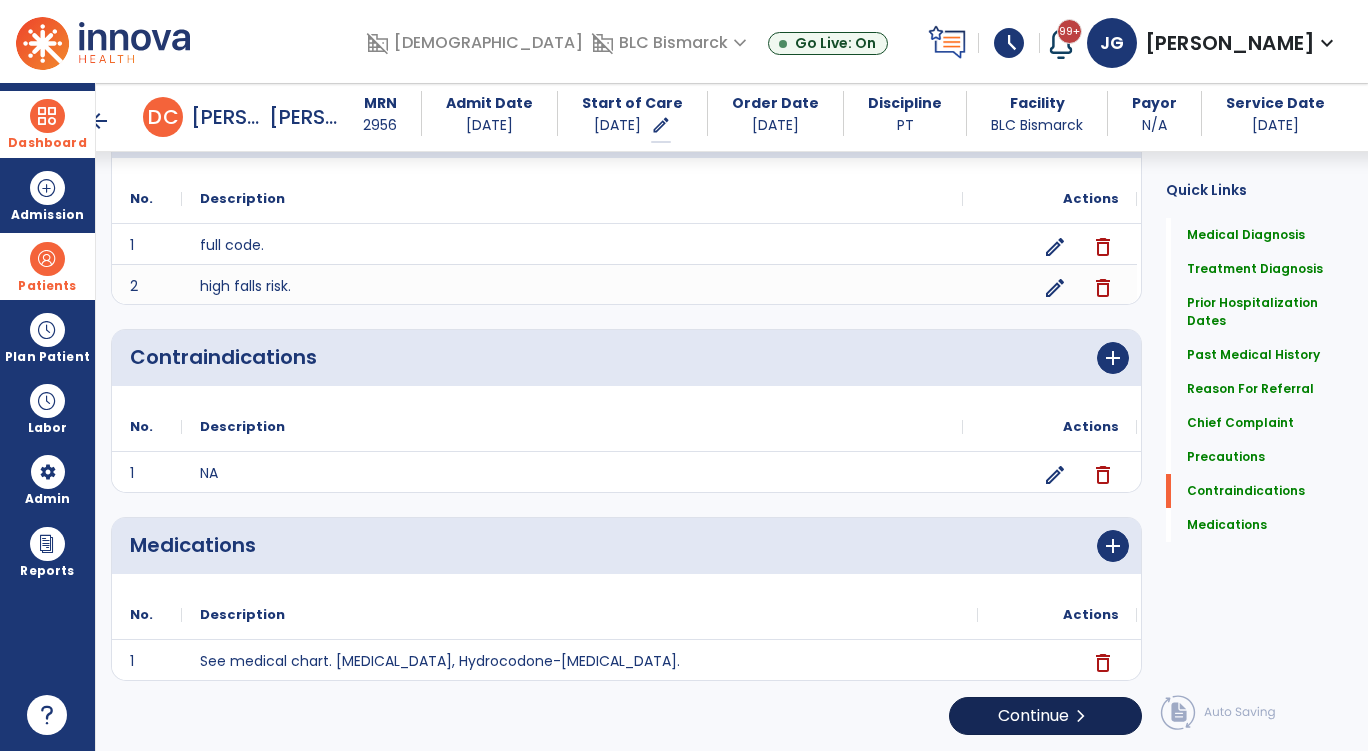 type on "**********" 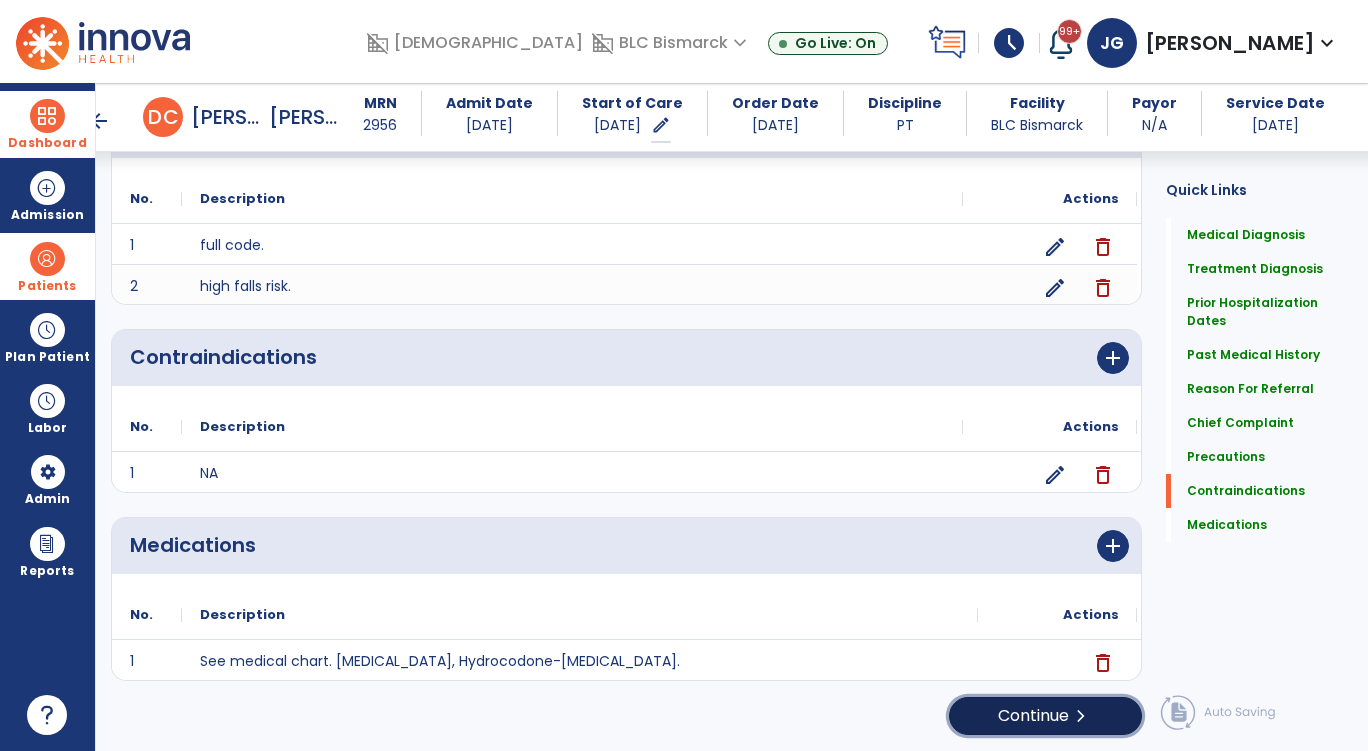 click on "Continue  chevron_right" 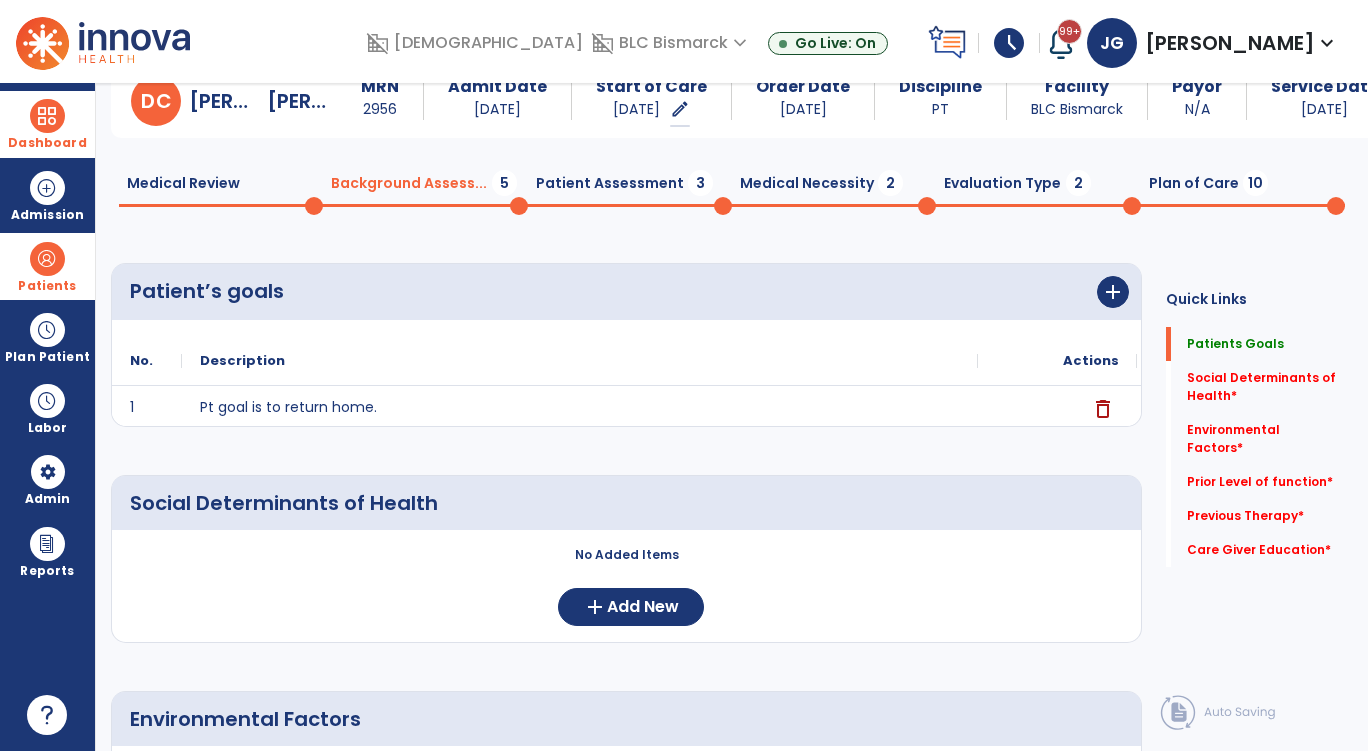 scroll, scrollTop: 200, scrollLeft: 0, axis: vertical 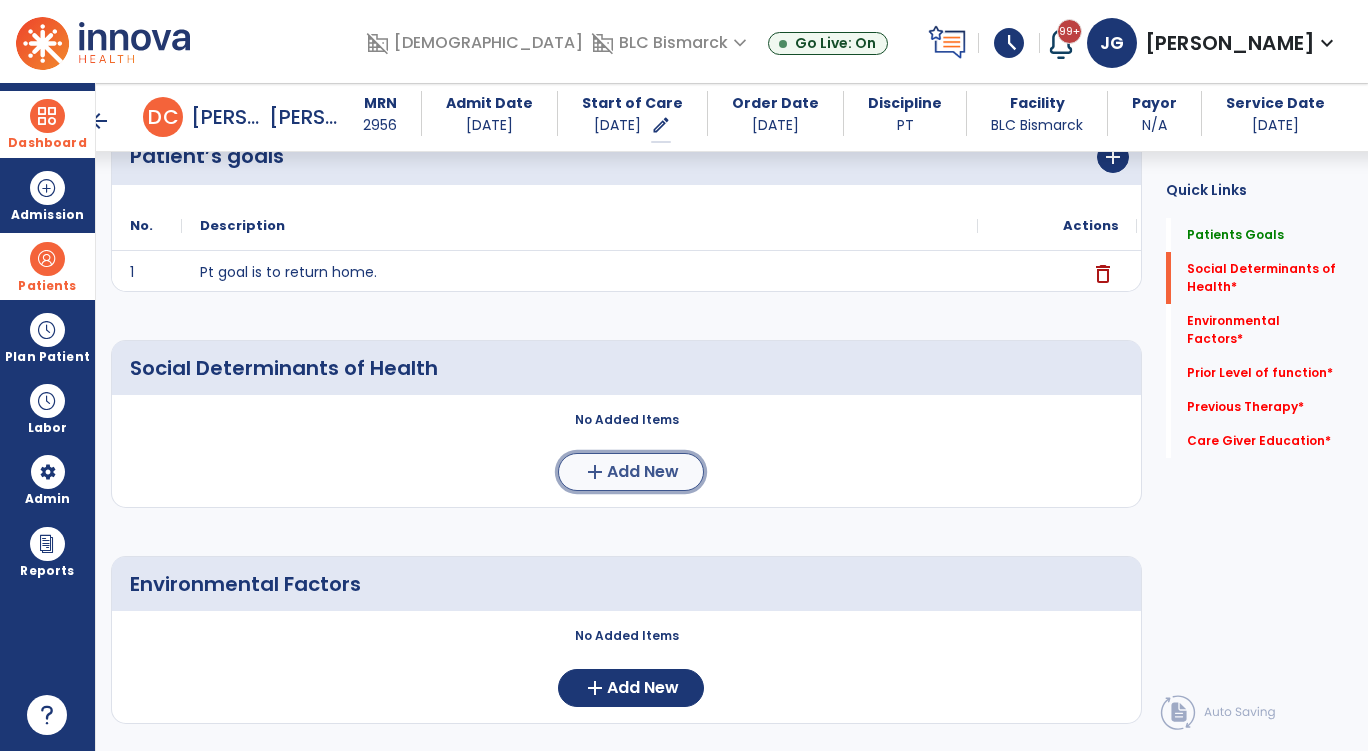 click on "Add New" 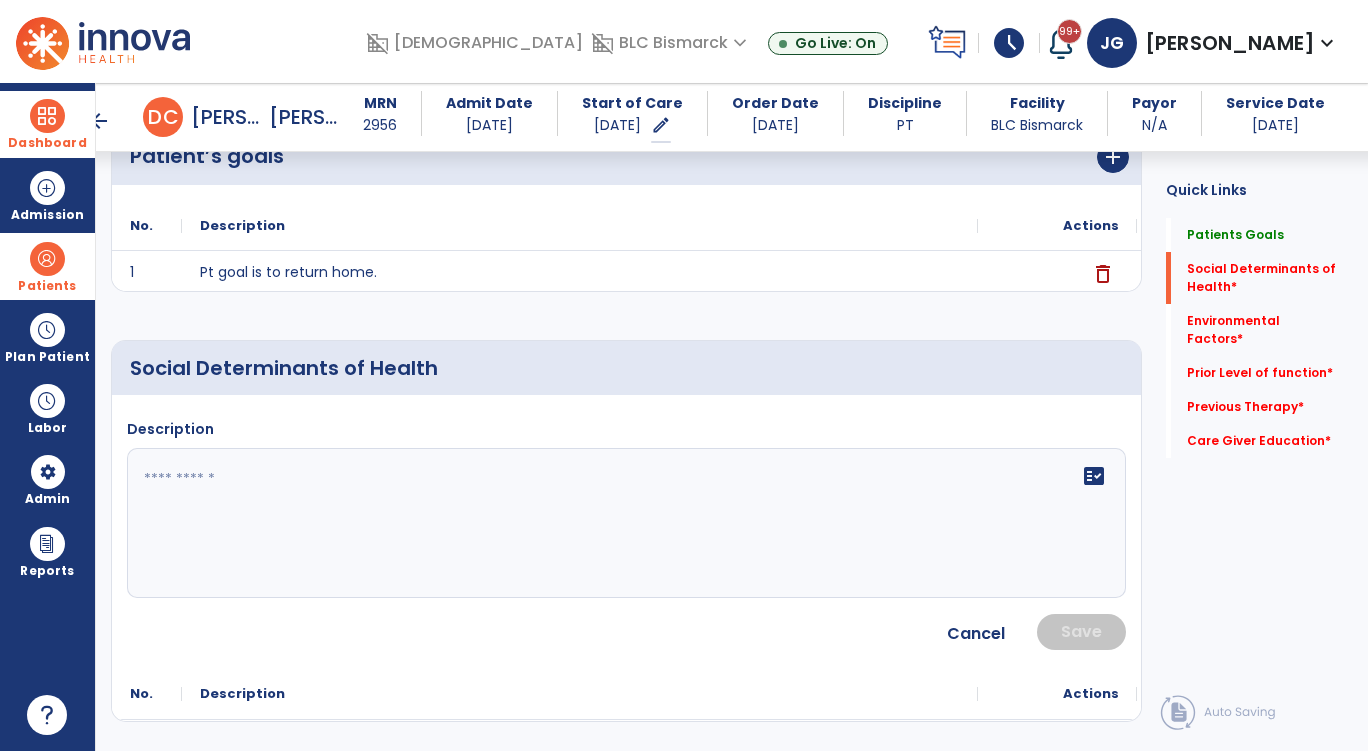 click 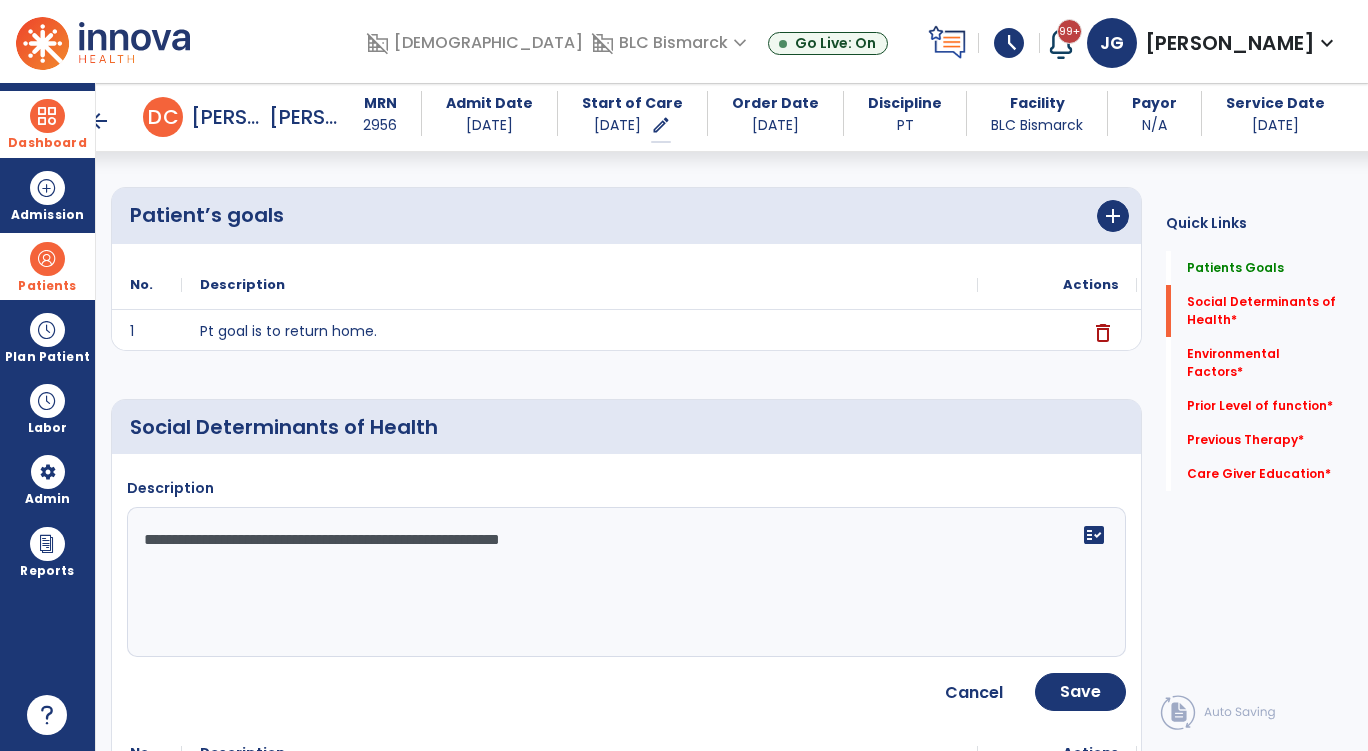 scroll, scrollTop: 0, scrollLeft: 0, axis: both 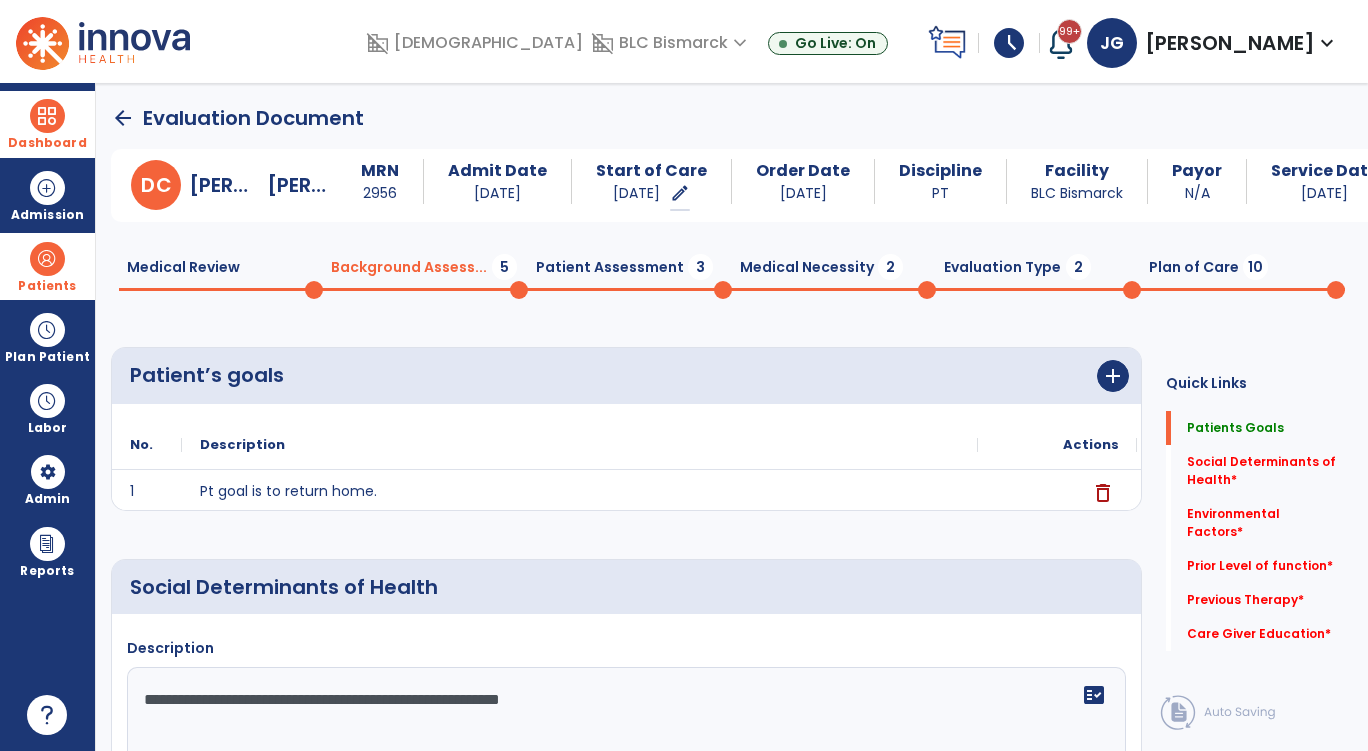 type on "**********" 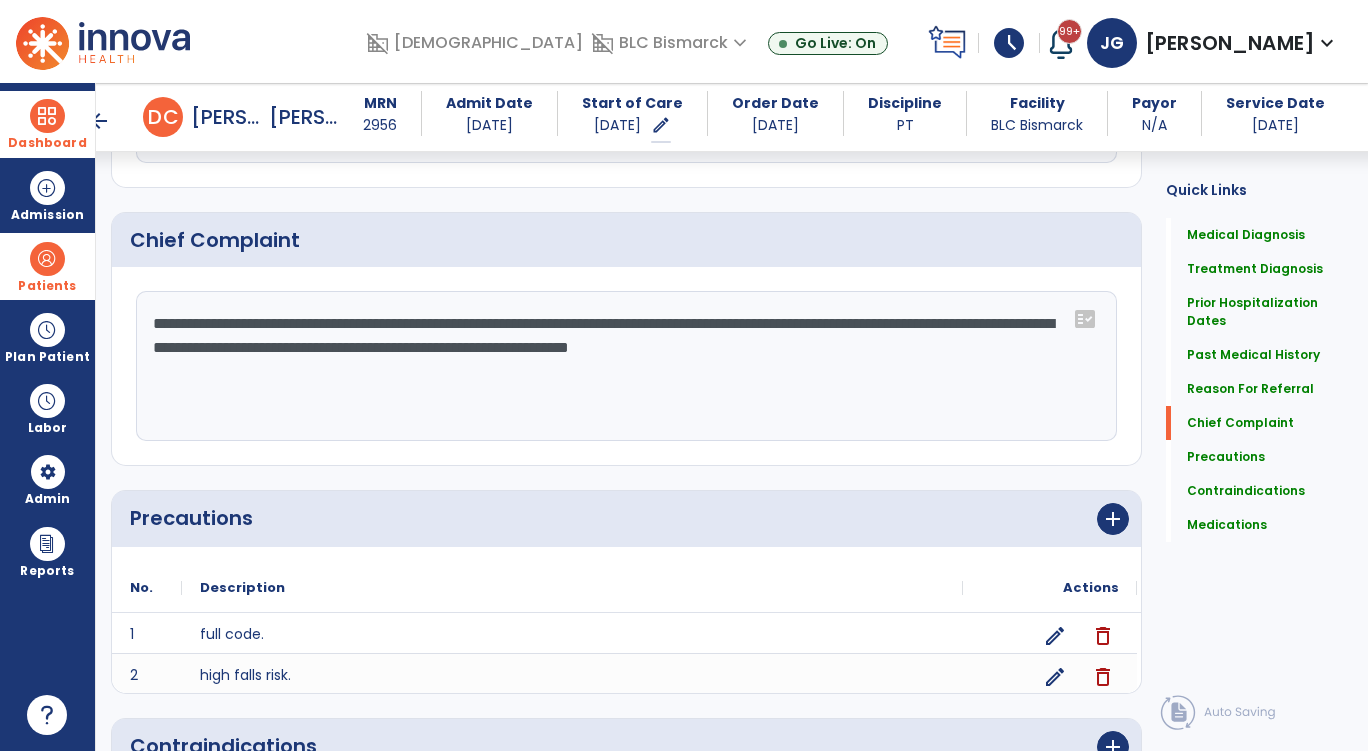 scroll, scrollTop: 1500, scrollLeft: 0, axis: vertical 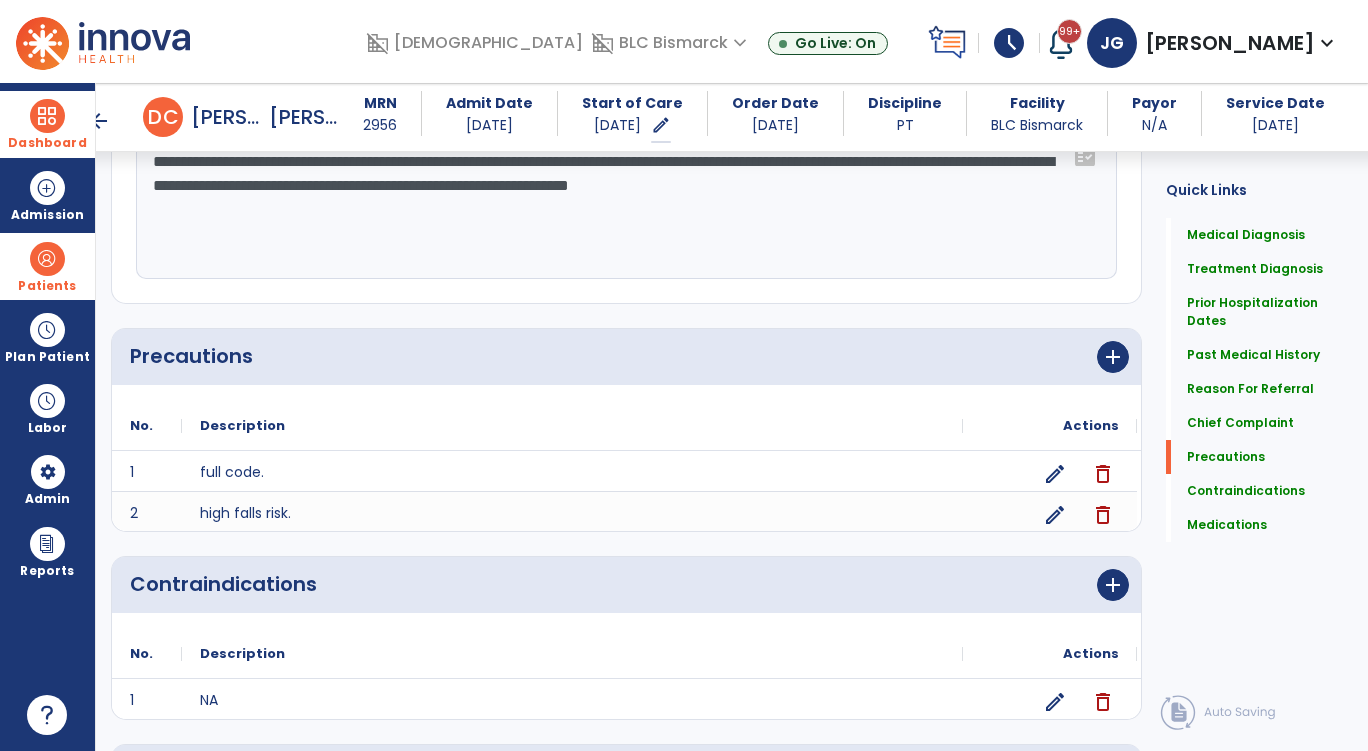 click on "add" 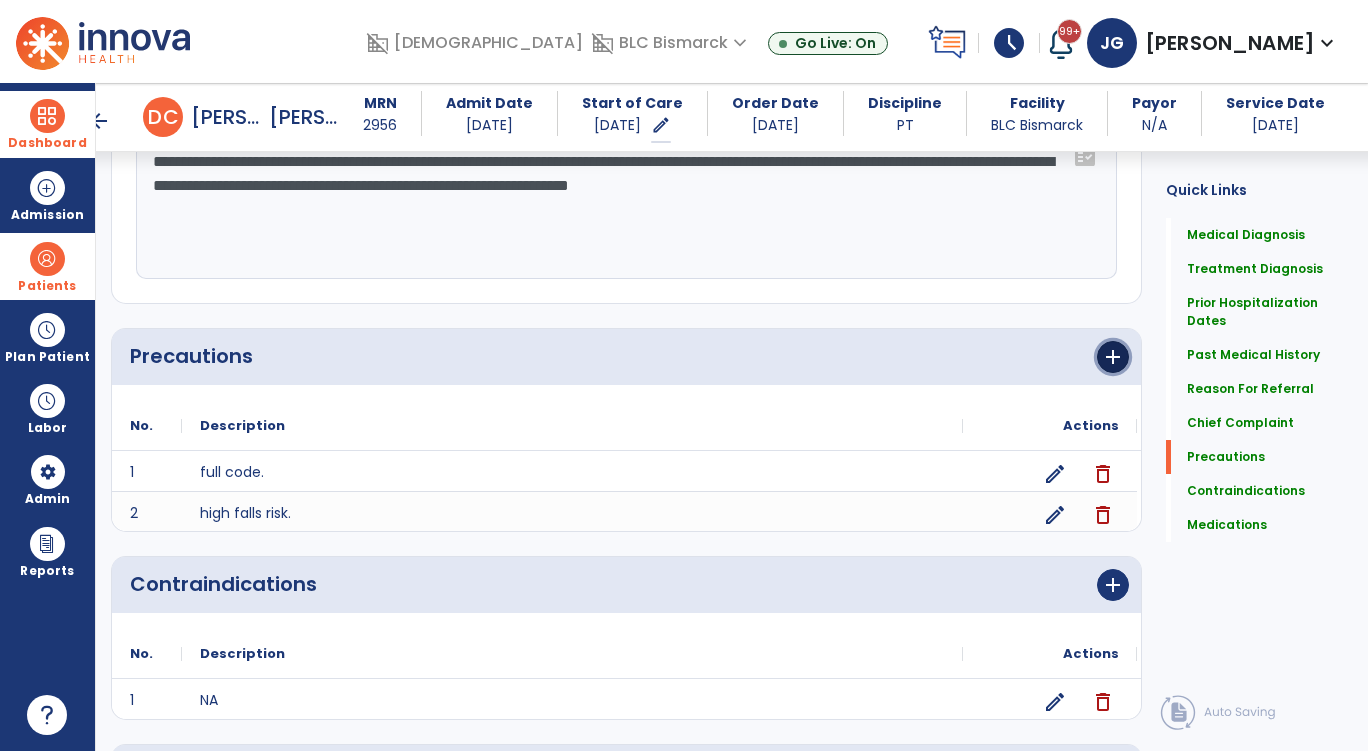 click on "add" 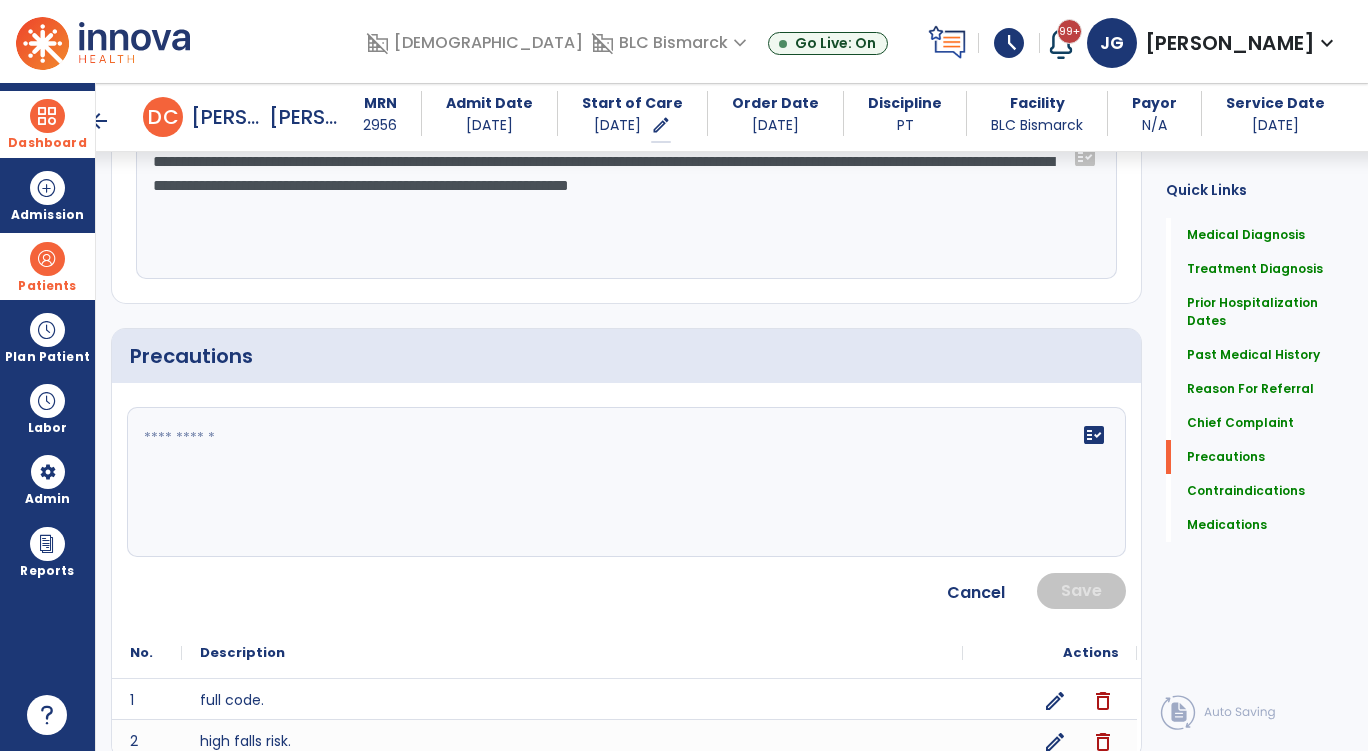 click 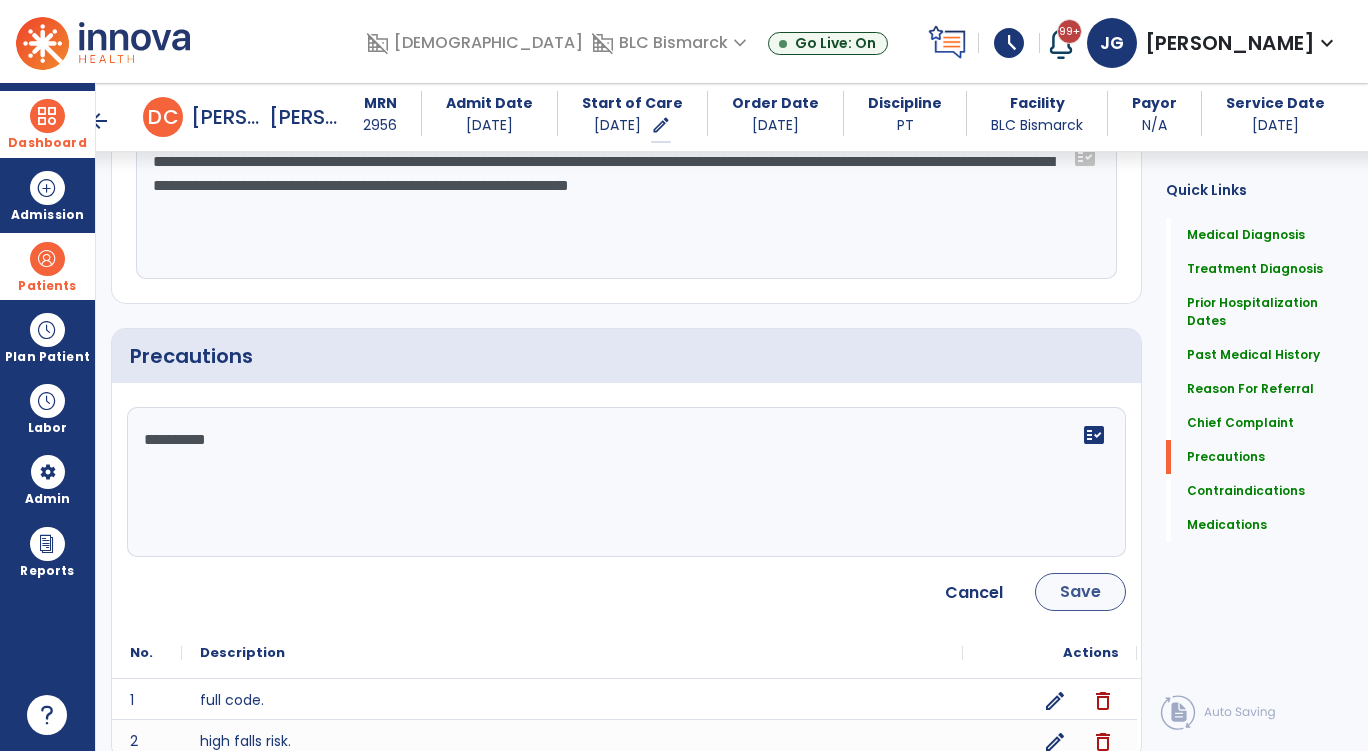 type on "**********" 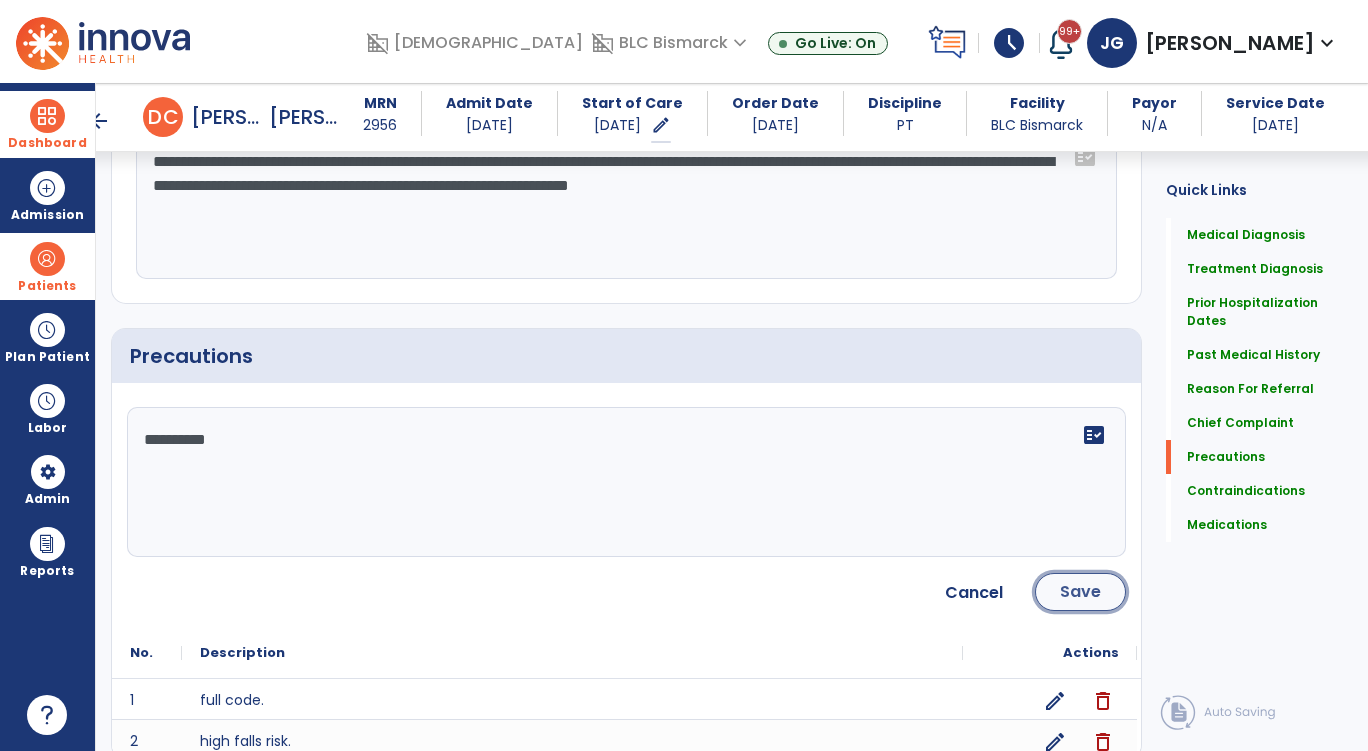 click on "Save" 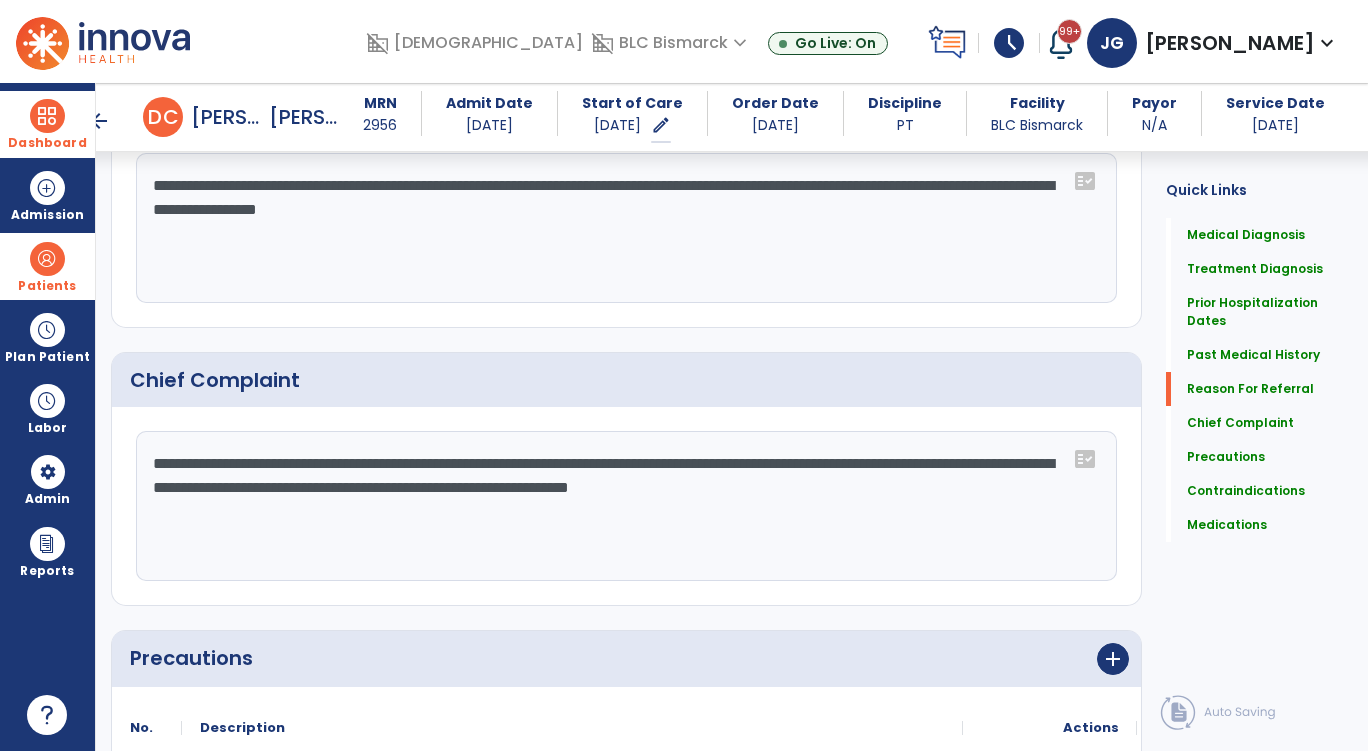 scroll, scrollTop: 1100, scrollLeft: 0, axis: vertical 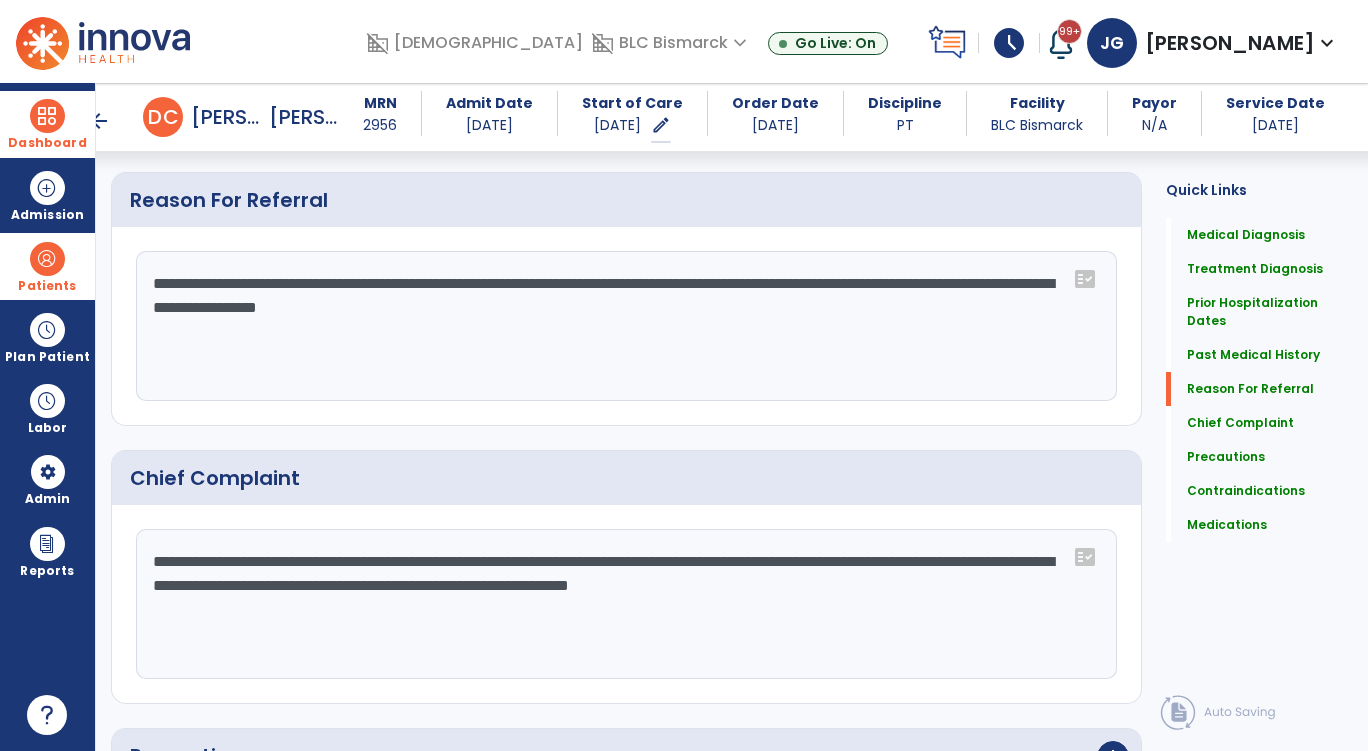 click on "**********" 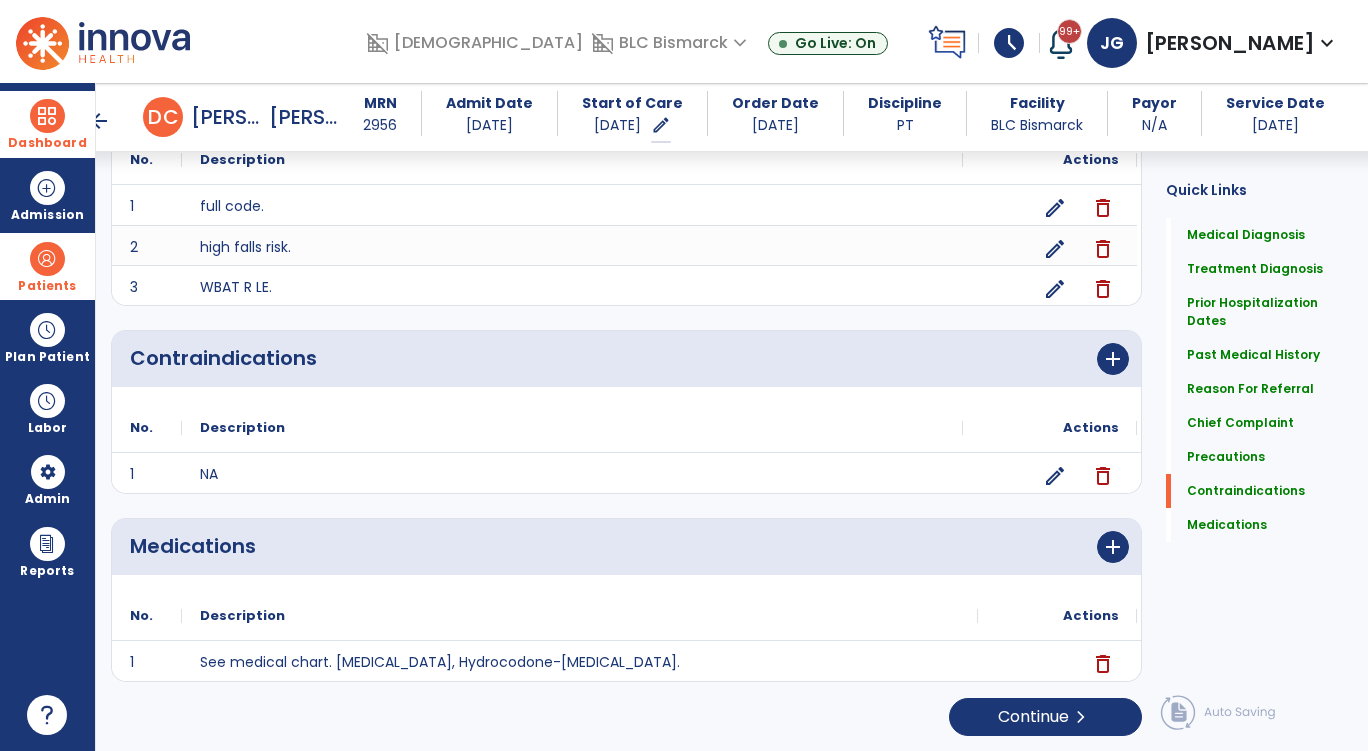 scroll, scrollTop: 1767, scrollLeft: 0, axis: vertical 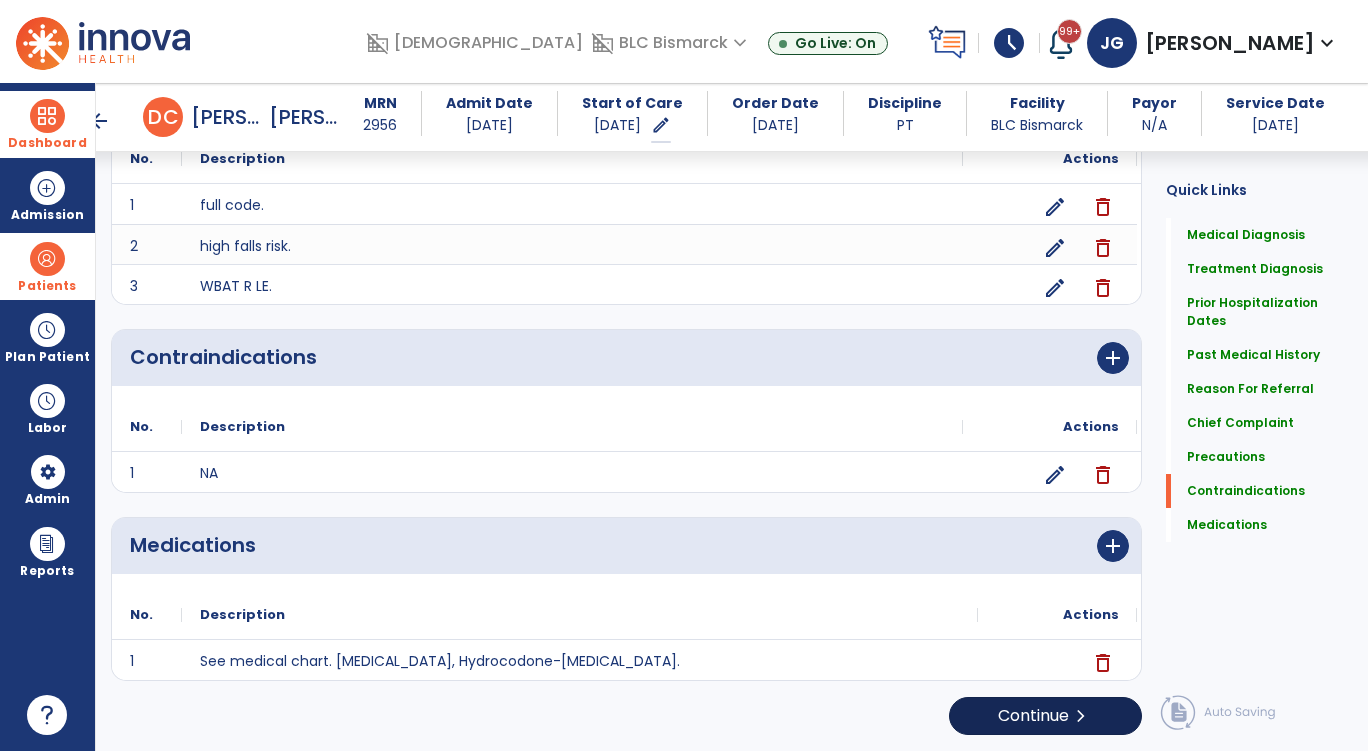 type on "**********" 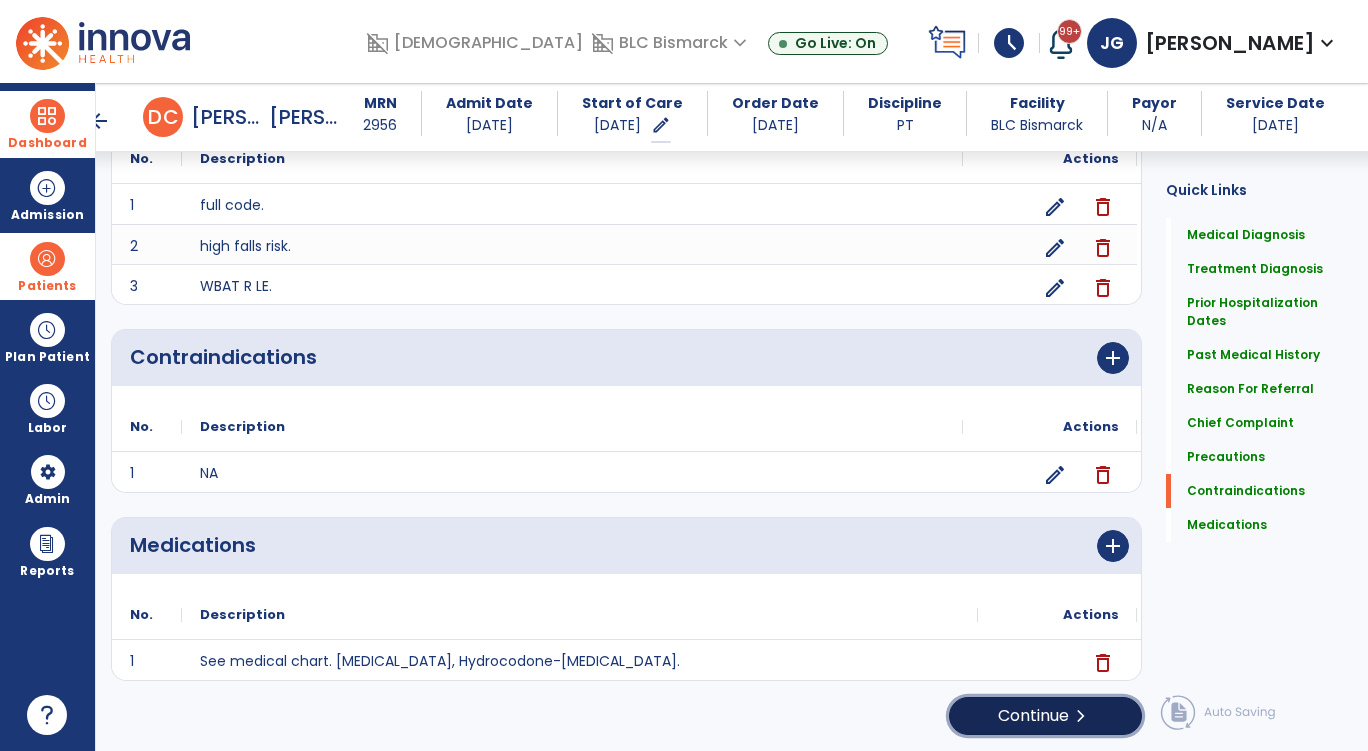 click on "Continue  chevron_right" 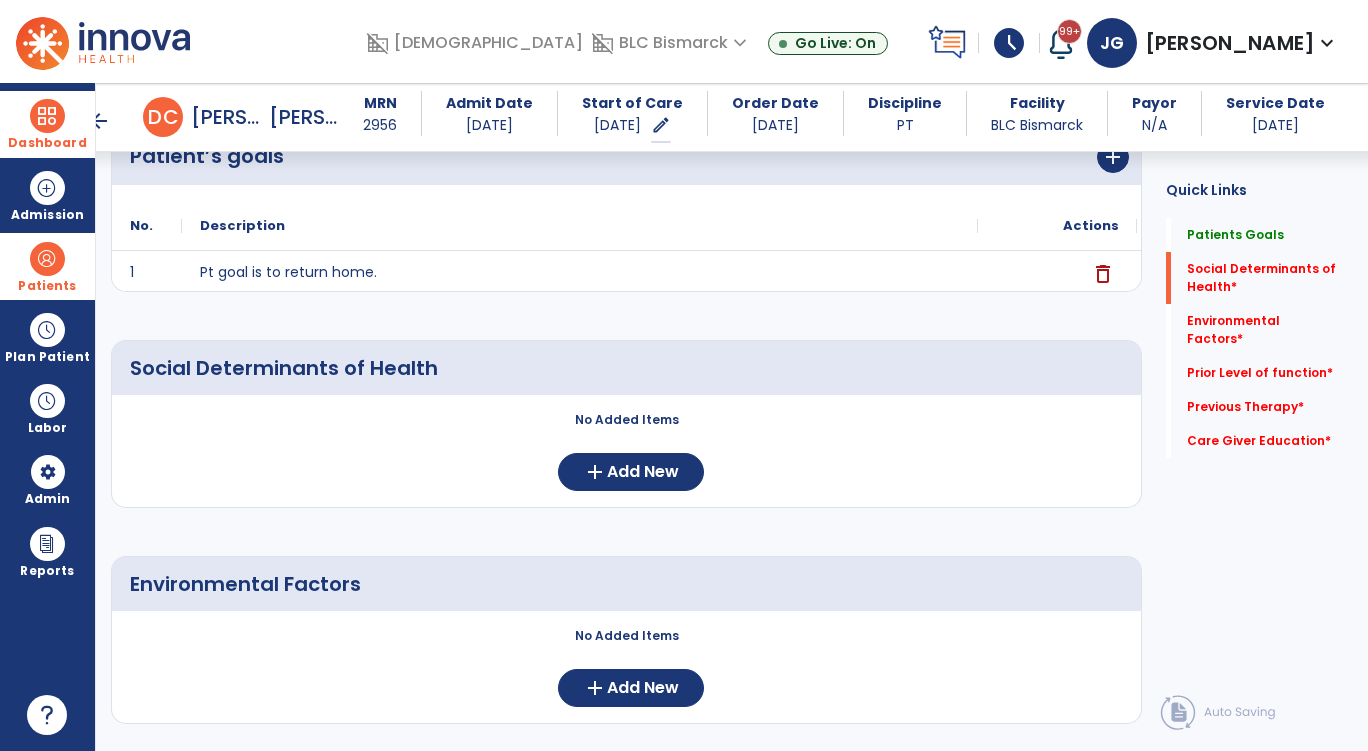 scroll, scrollTop: 0, scrollLeft: 0, axis: both 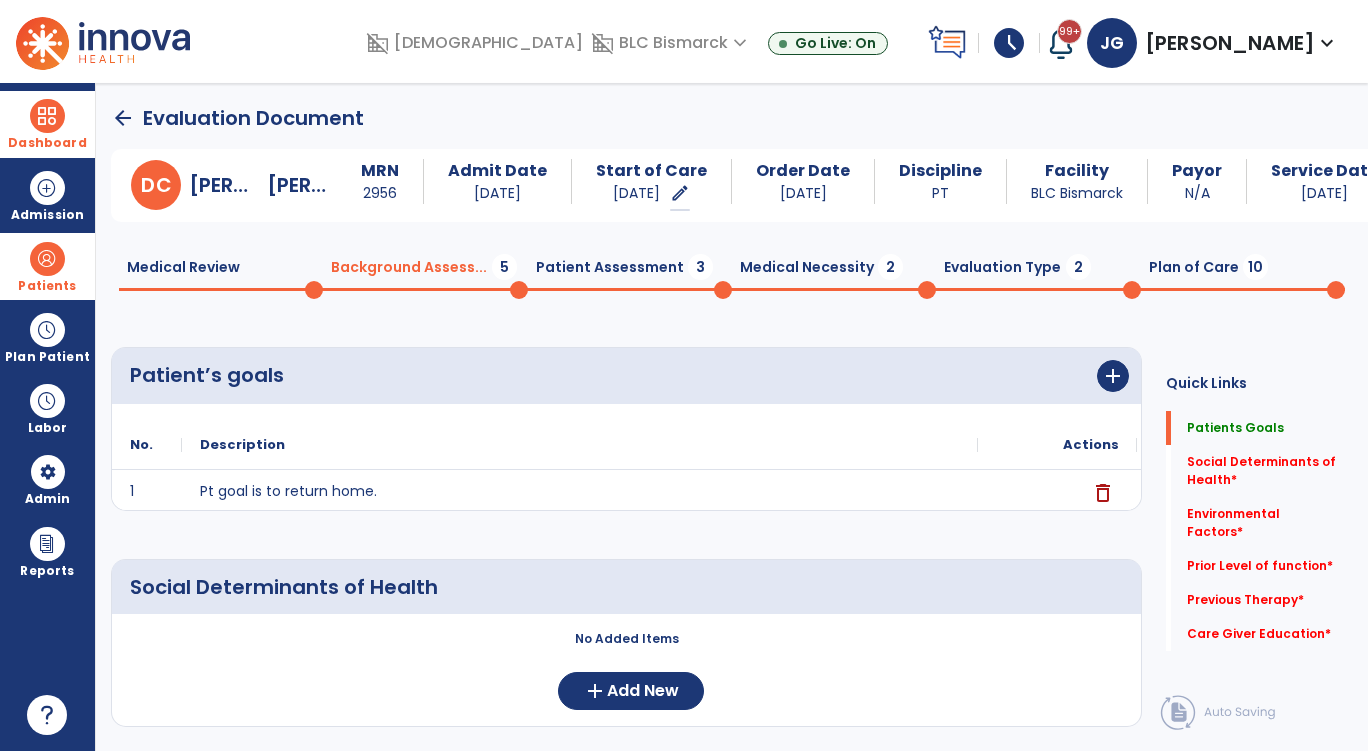 click on "Medical Review  0" 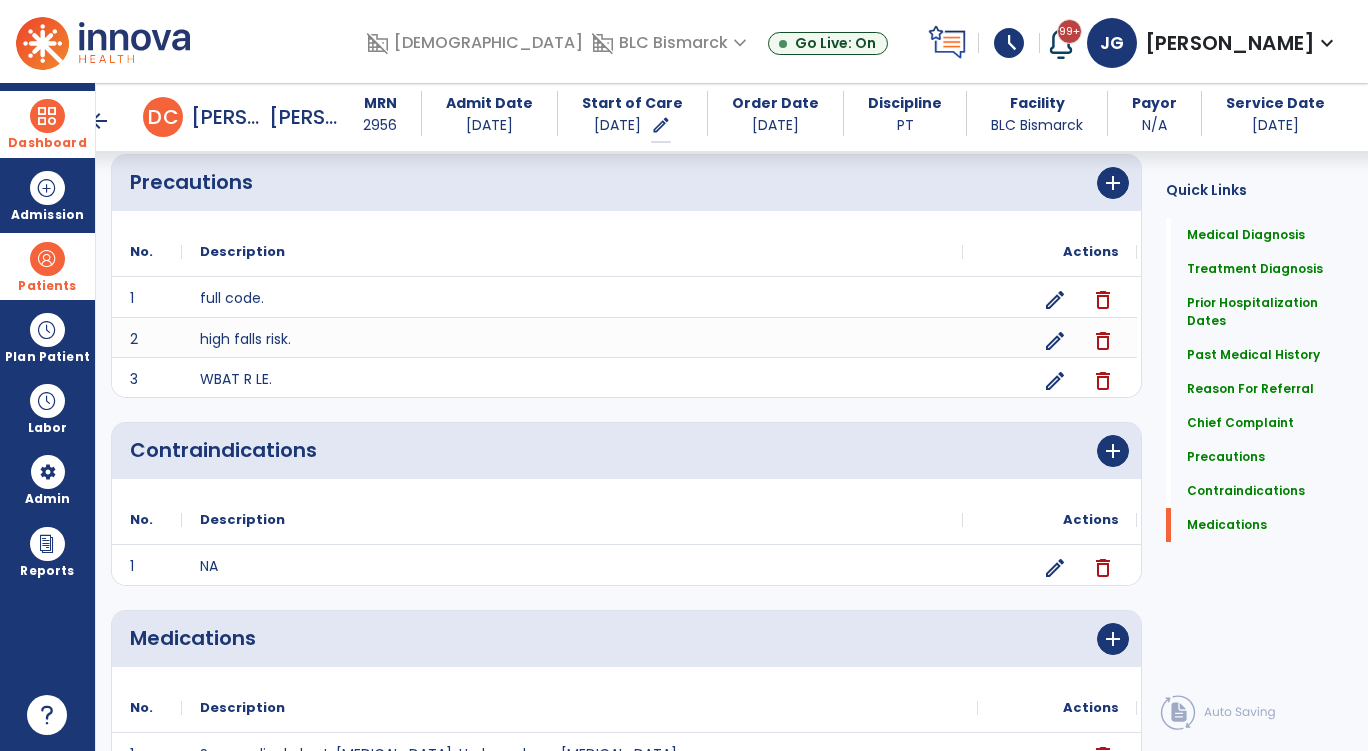 scroll, scrollTop: 1767, scrollLeft: 0, axis: vertical 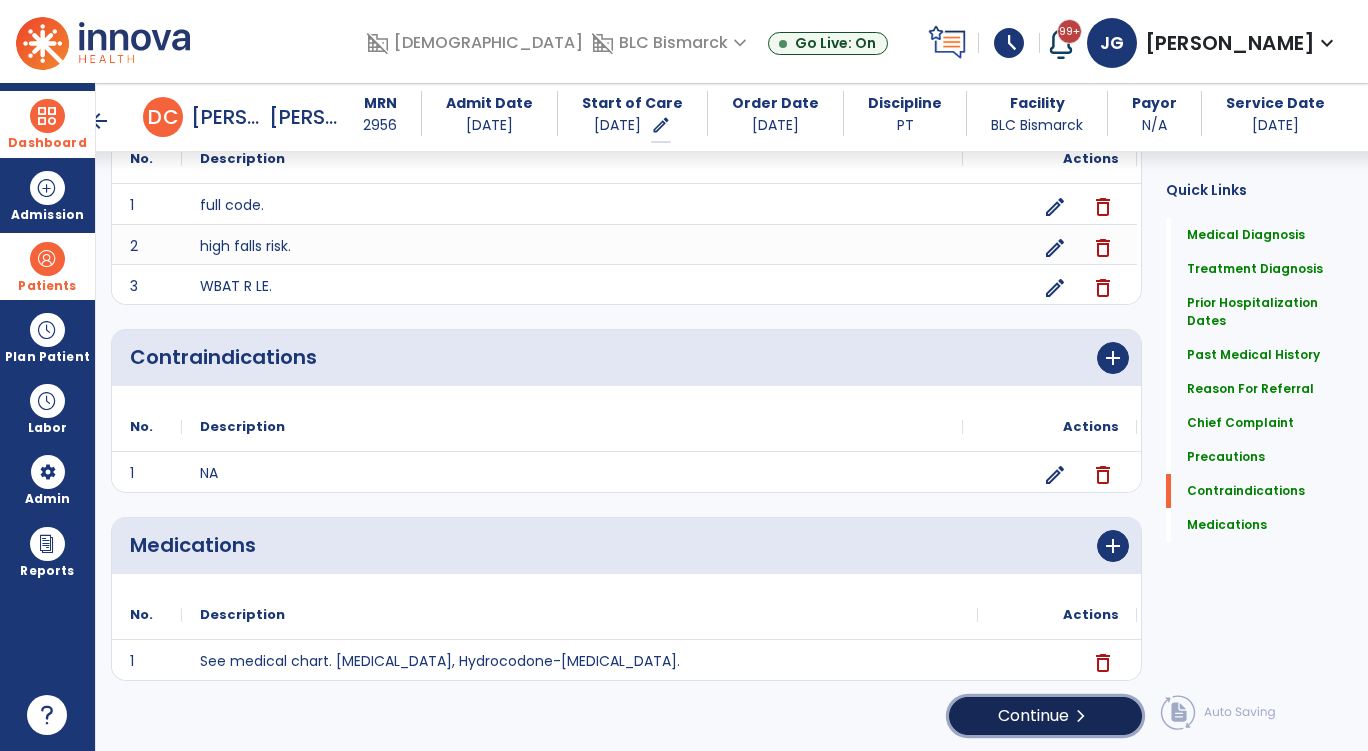 click on "chevron_right" 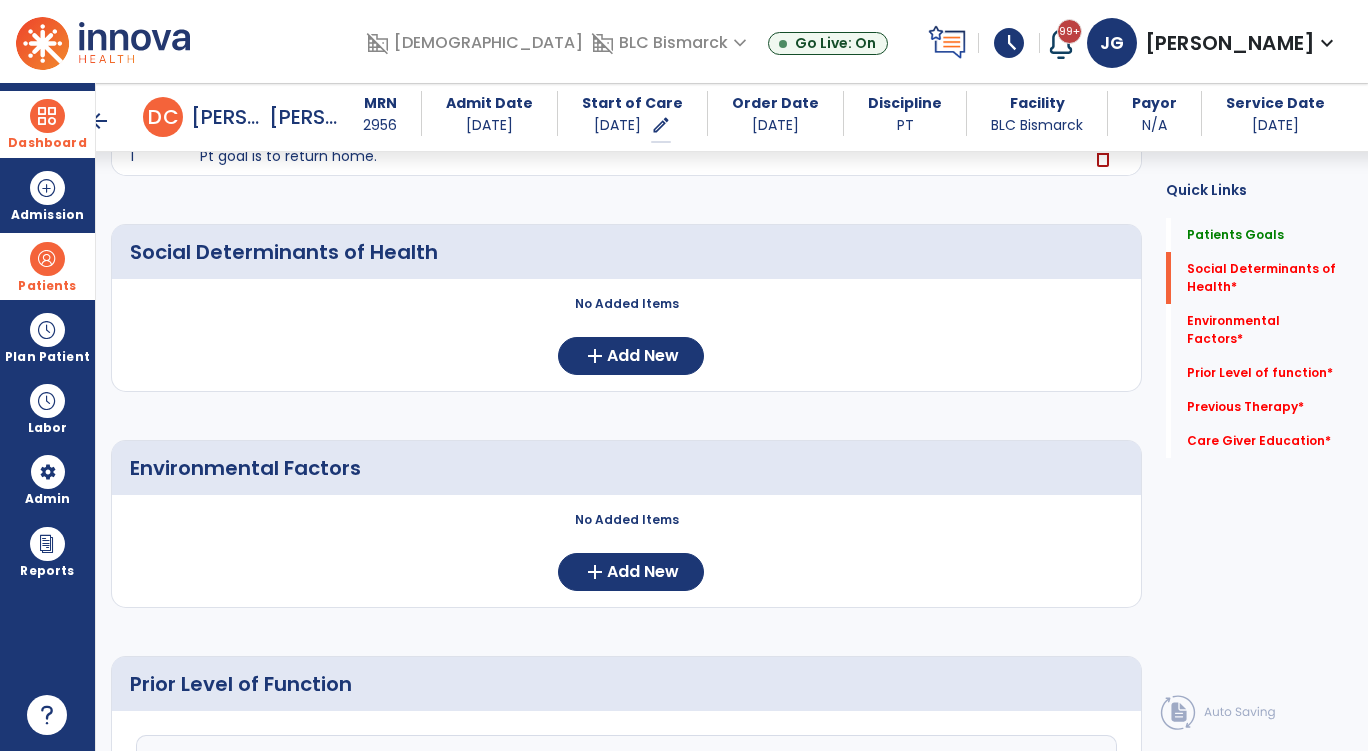scroll, scrollTop: 400, scrollLeft: 0, axis: vertical 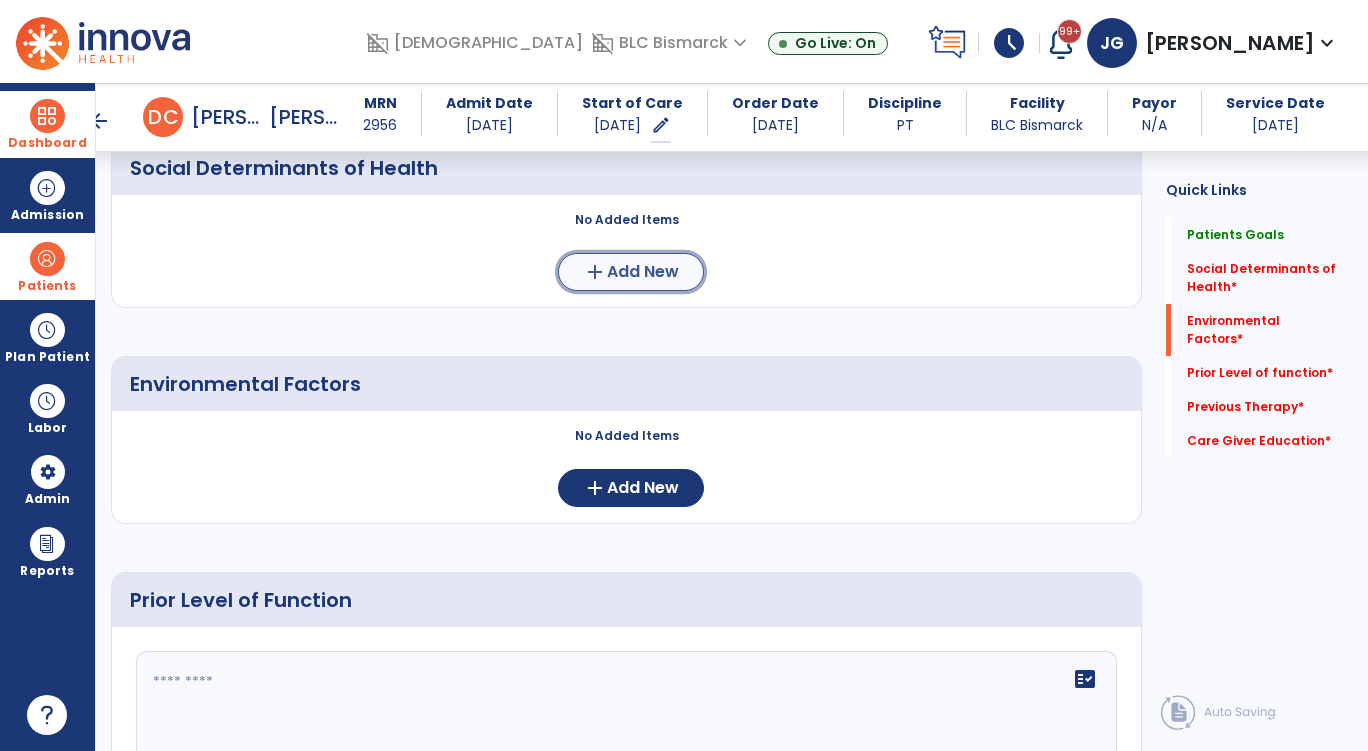 click on "add  Add New" 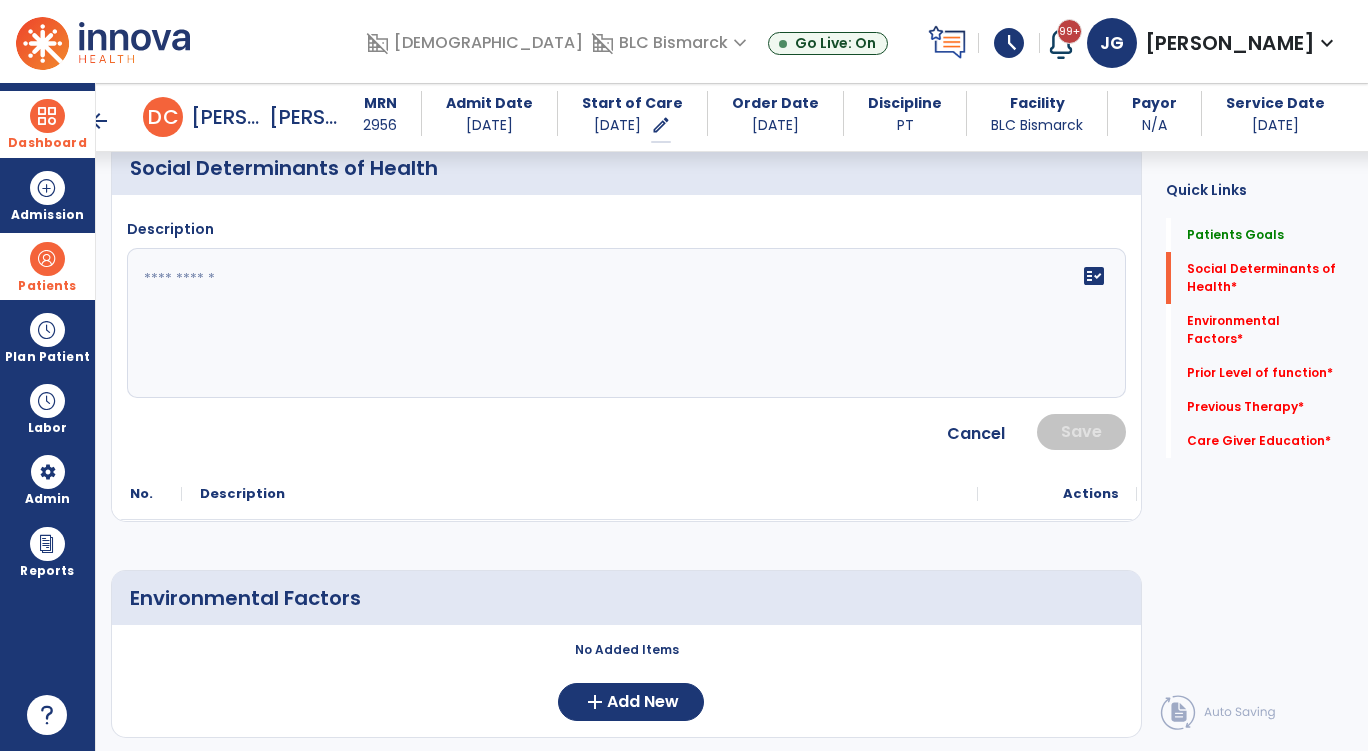 click on "fact_check" 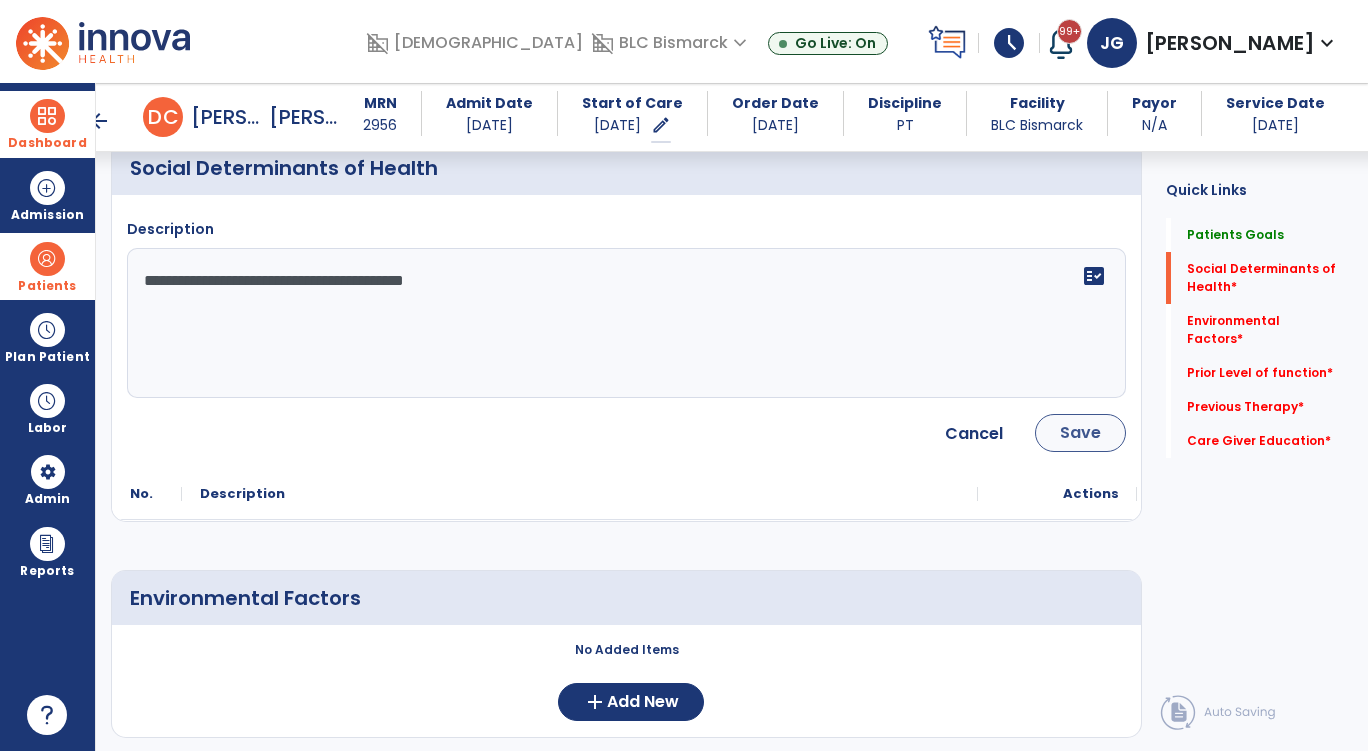 type on "**********" 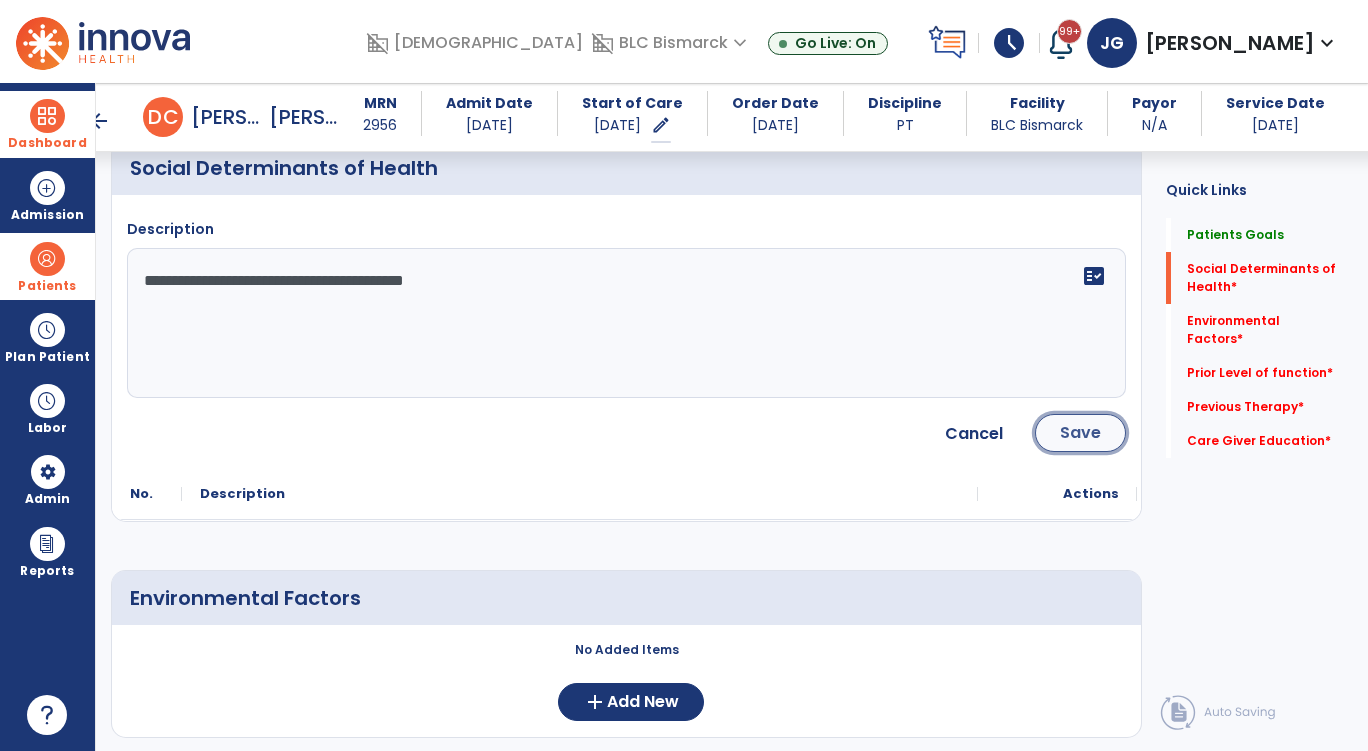 click on "Save" 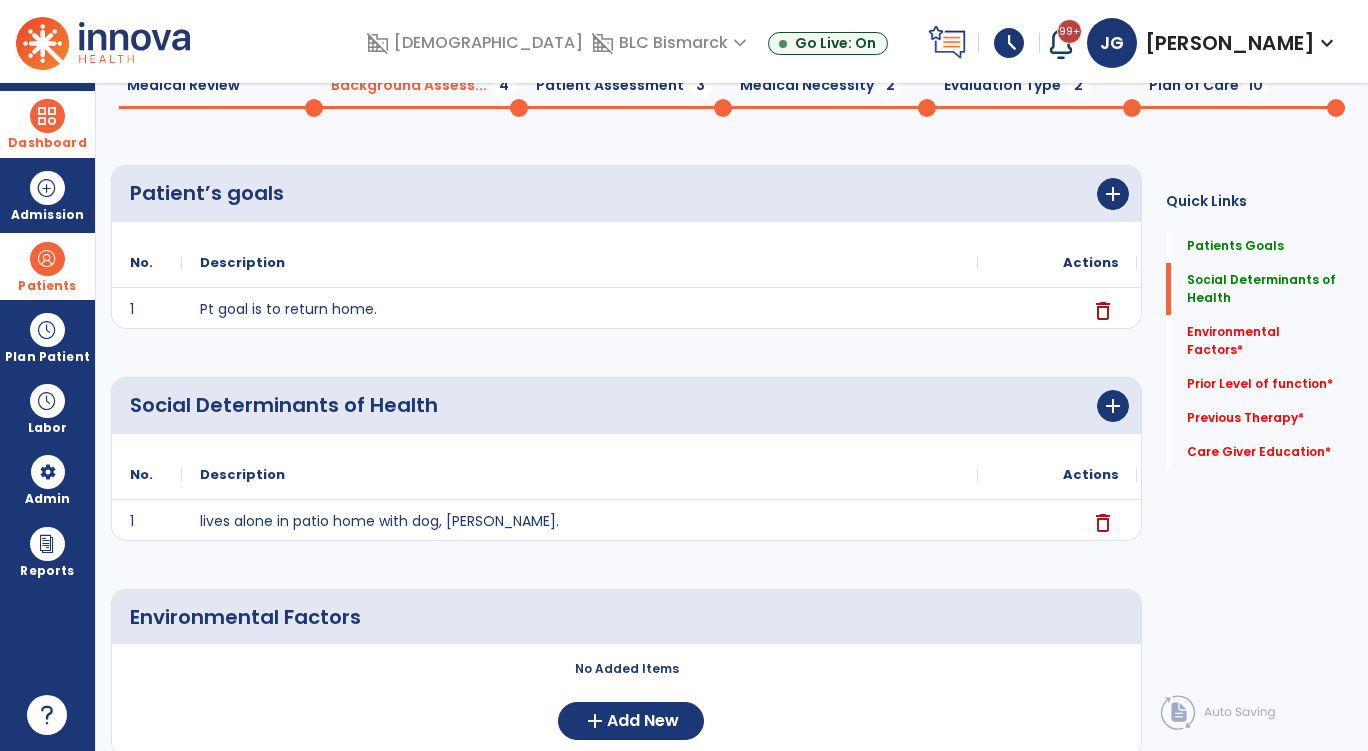 scroll, scrollTop: 0, scrollLeft: 0, axis: both 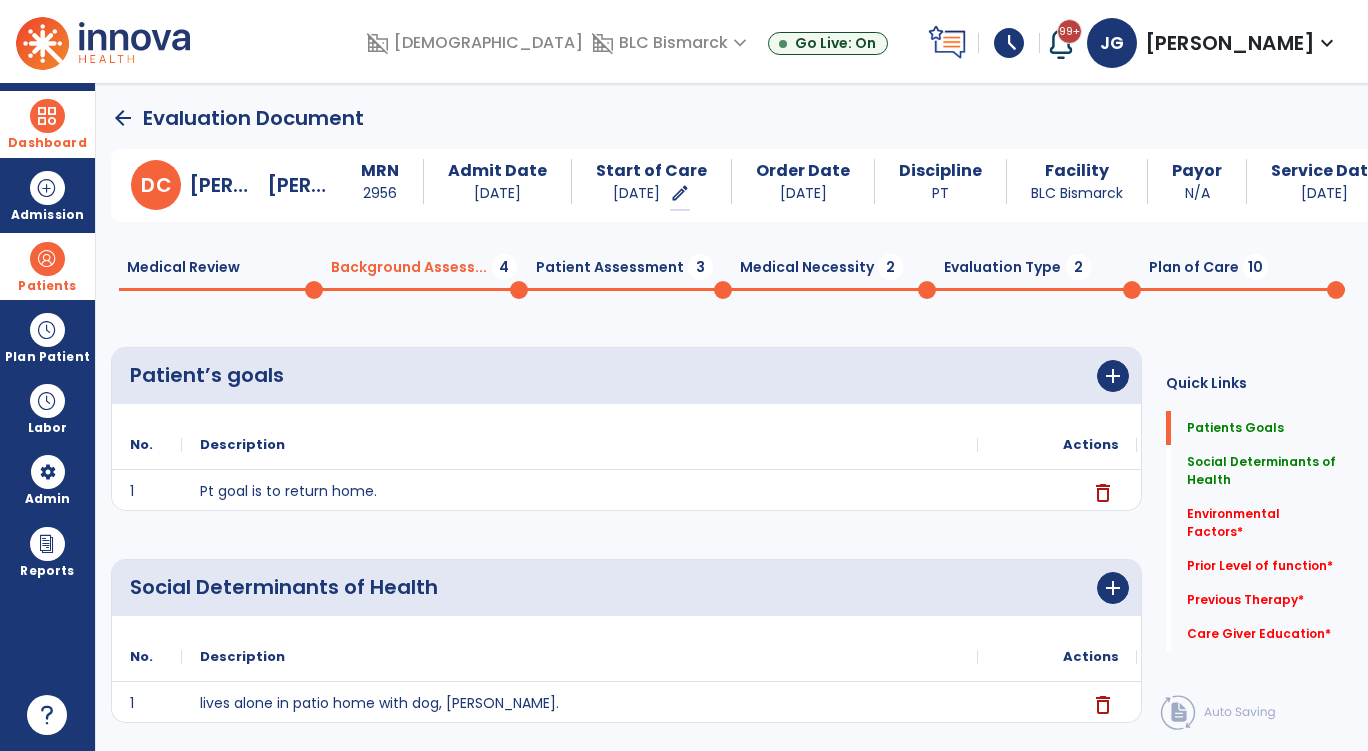 click on "Medical Review  0" 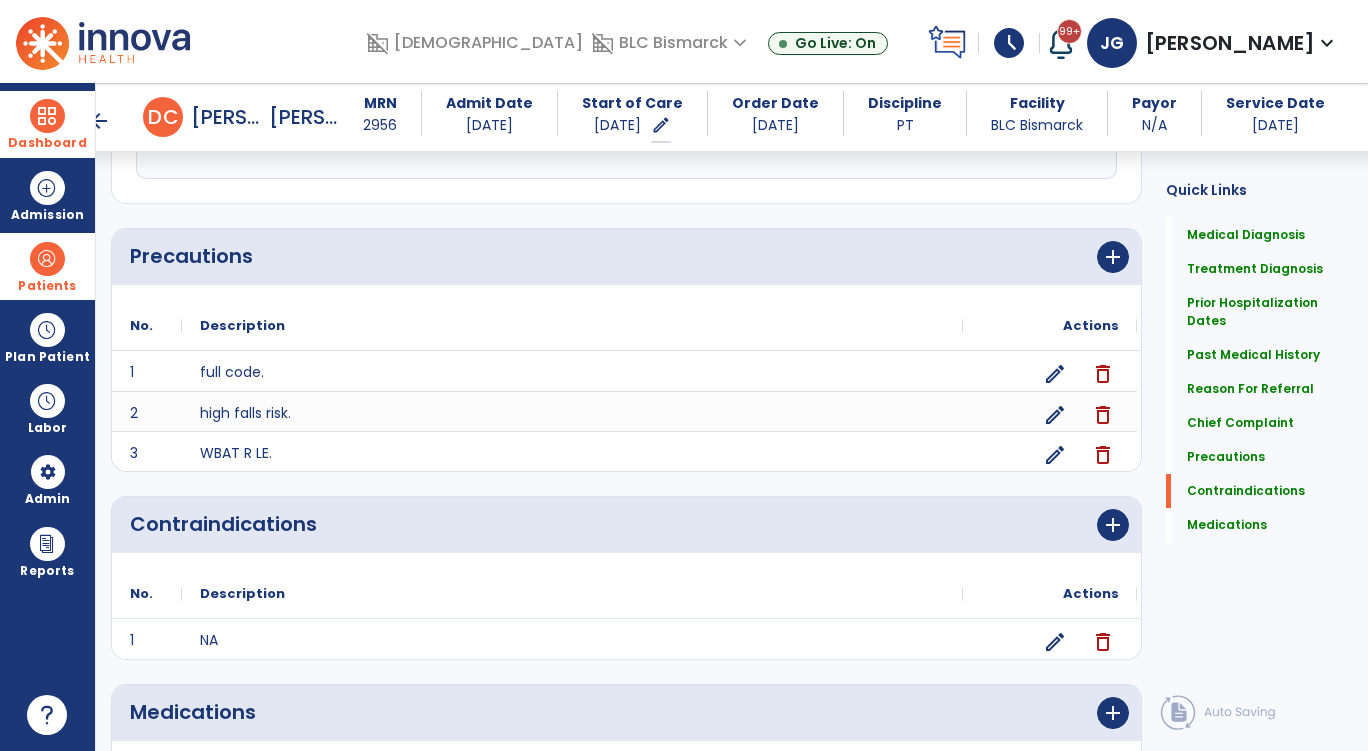 scroll, scrollTop: 1767, scrollLeft: 0, axis: vertical 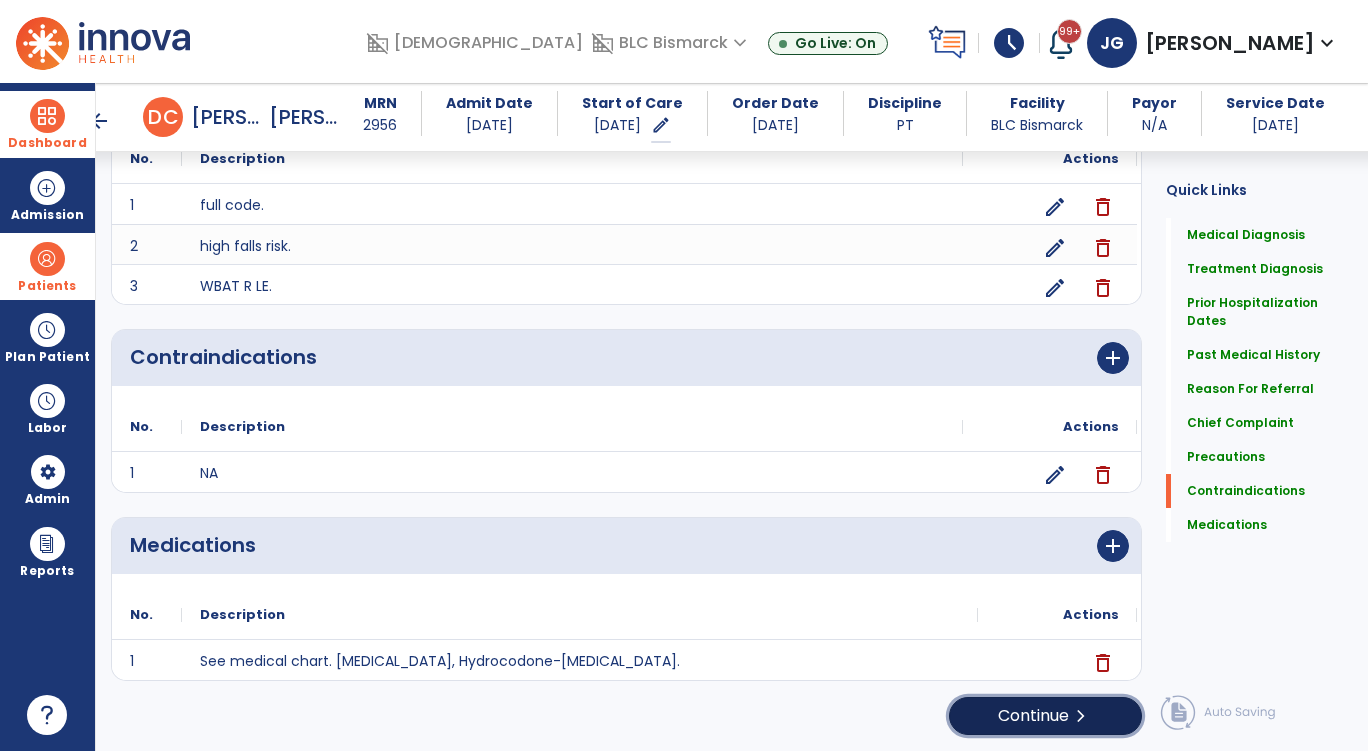 click on "chevron_right" 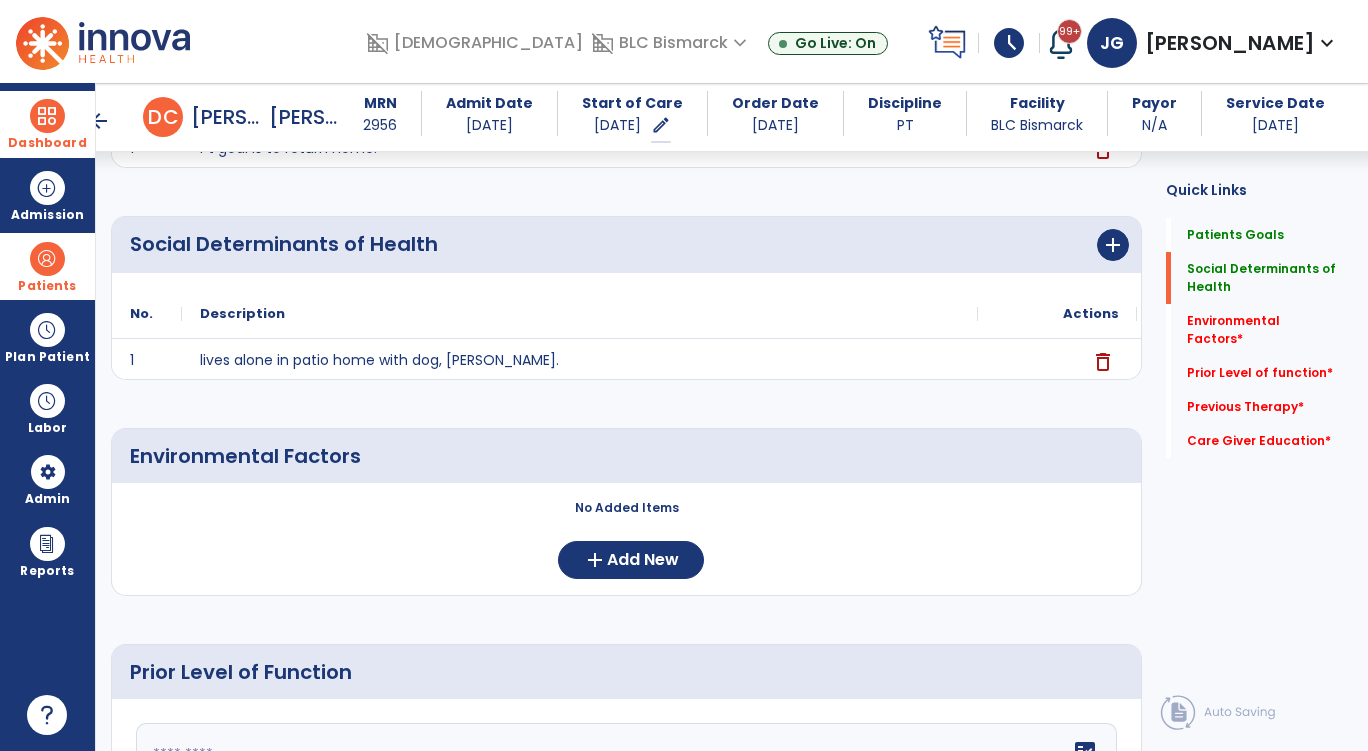 scroll, scrollTop: 300, scrollLeft: 0, axis: vertical 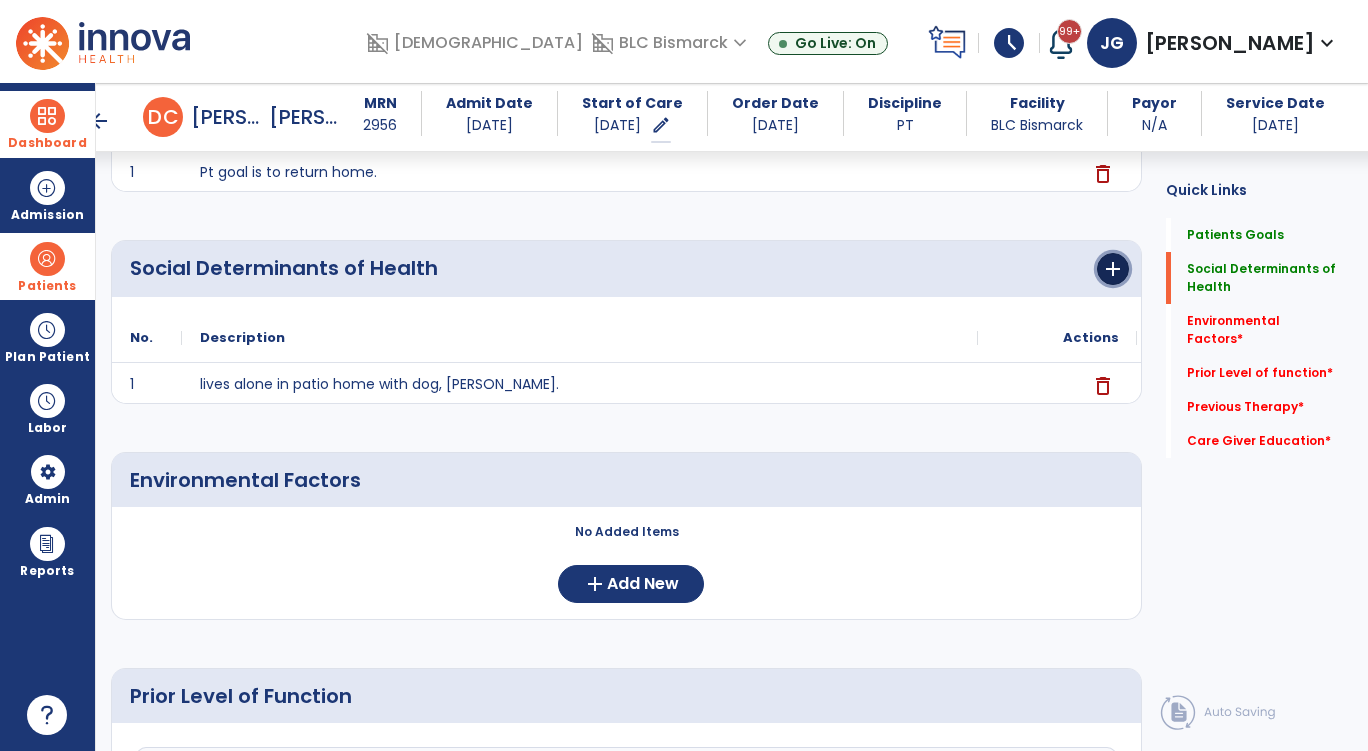 click on "add" 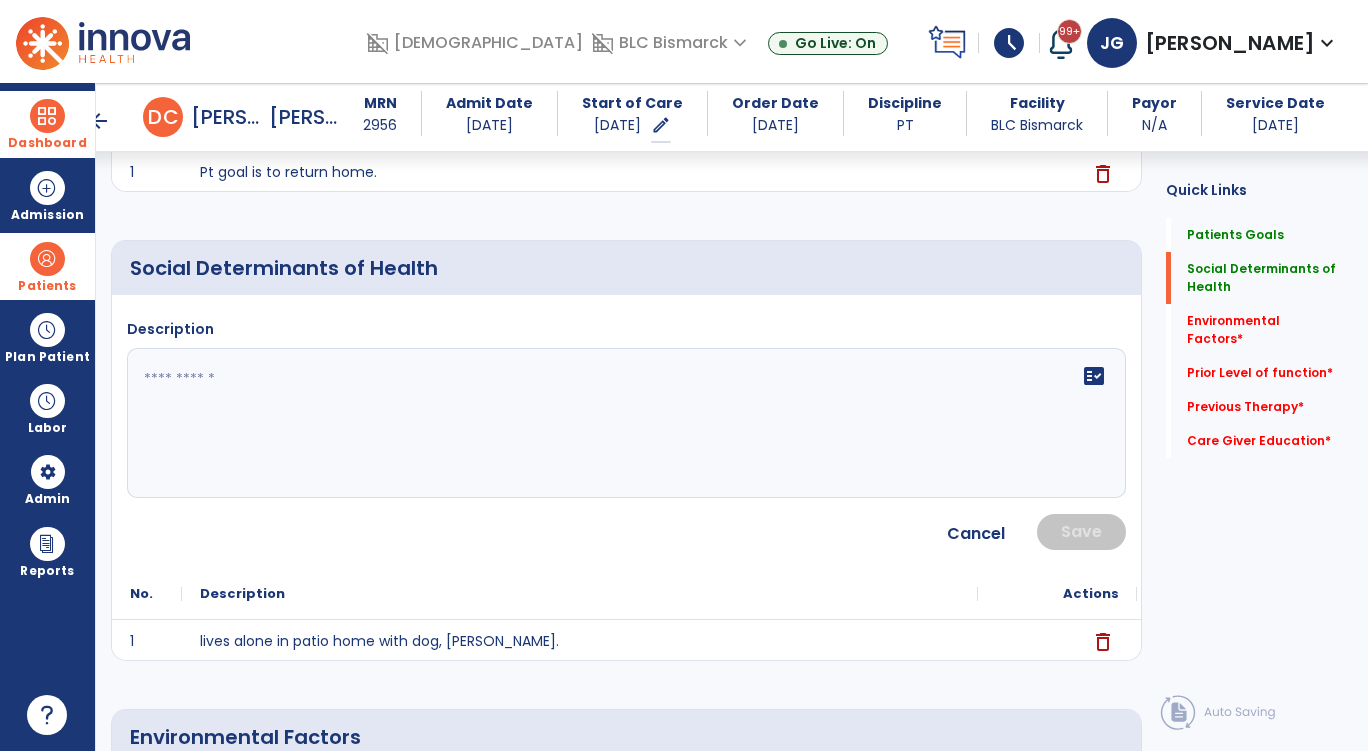 drag, startPoint x: 924, startPoint y: 330, endPoint x: 895, endPoint y: 363, distance: 43.931767 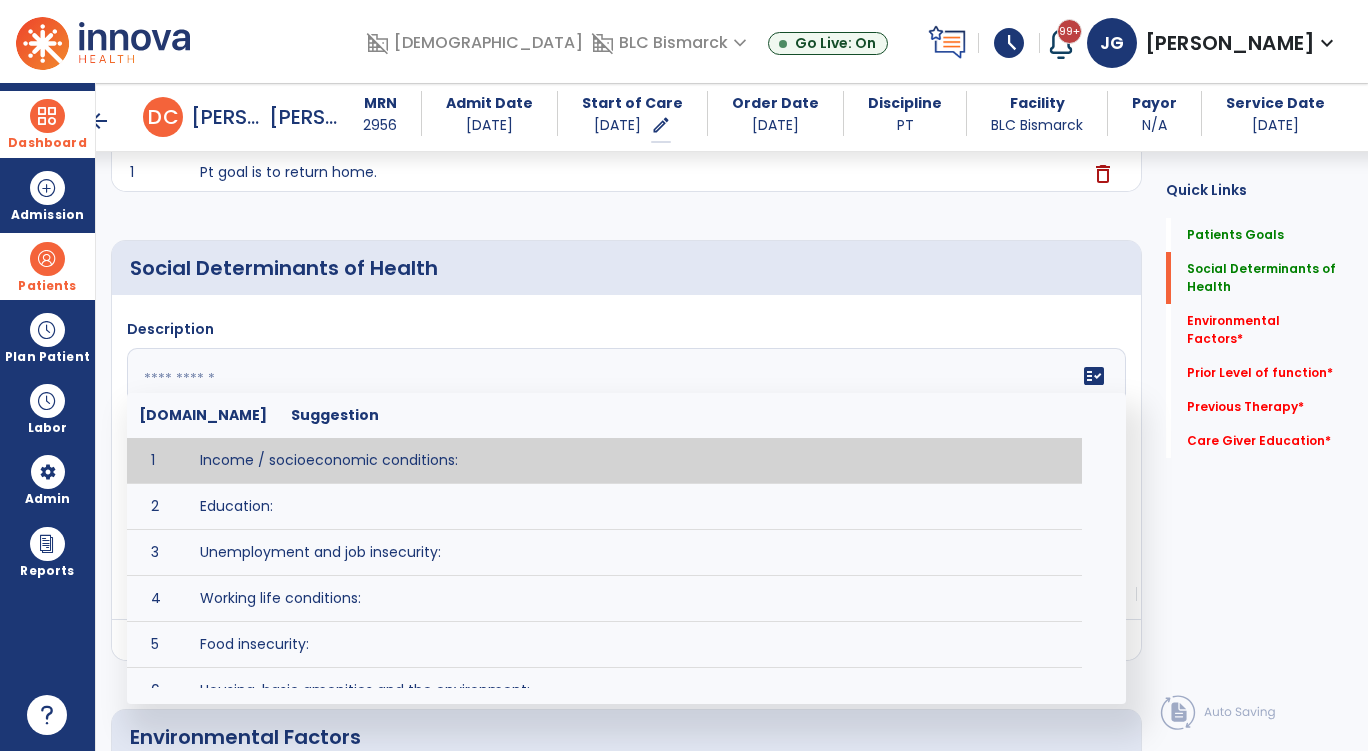 click 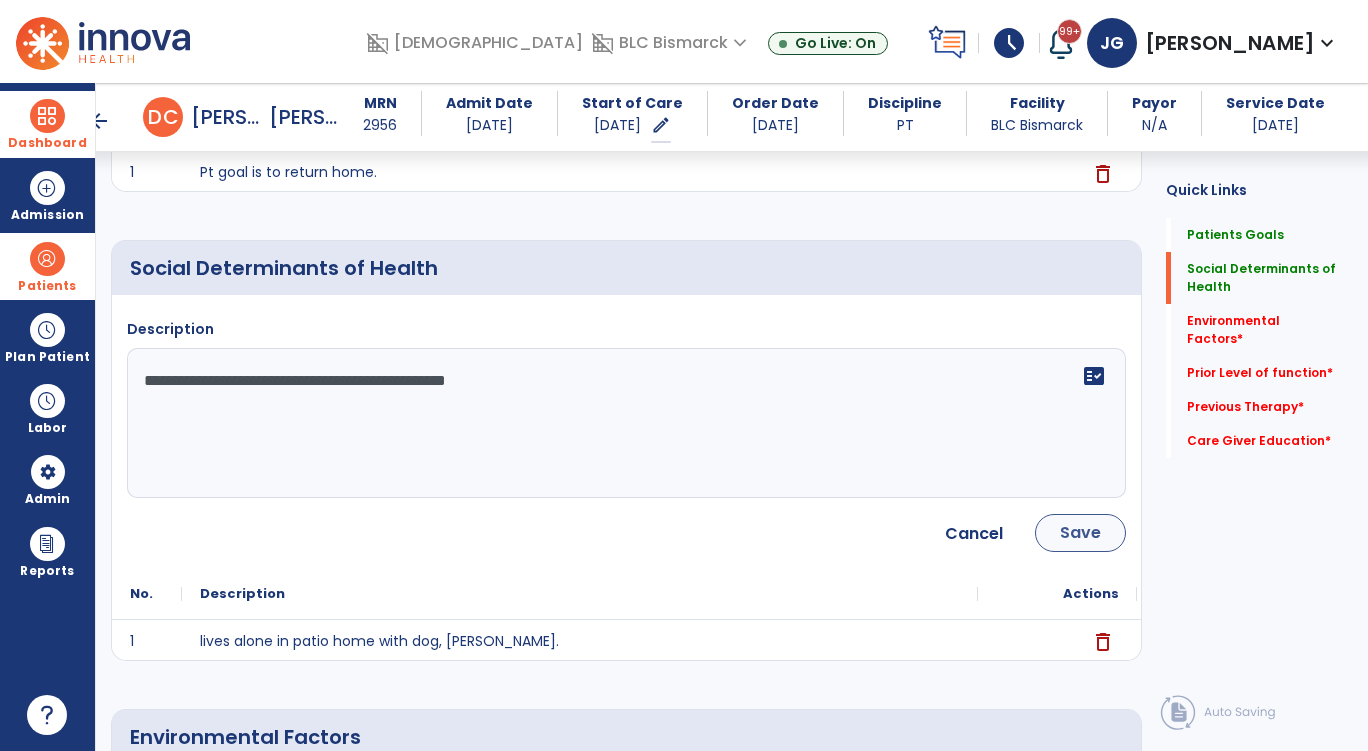 type on "**********" 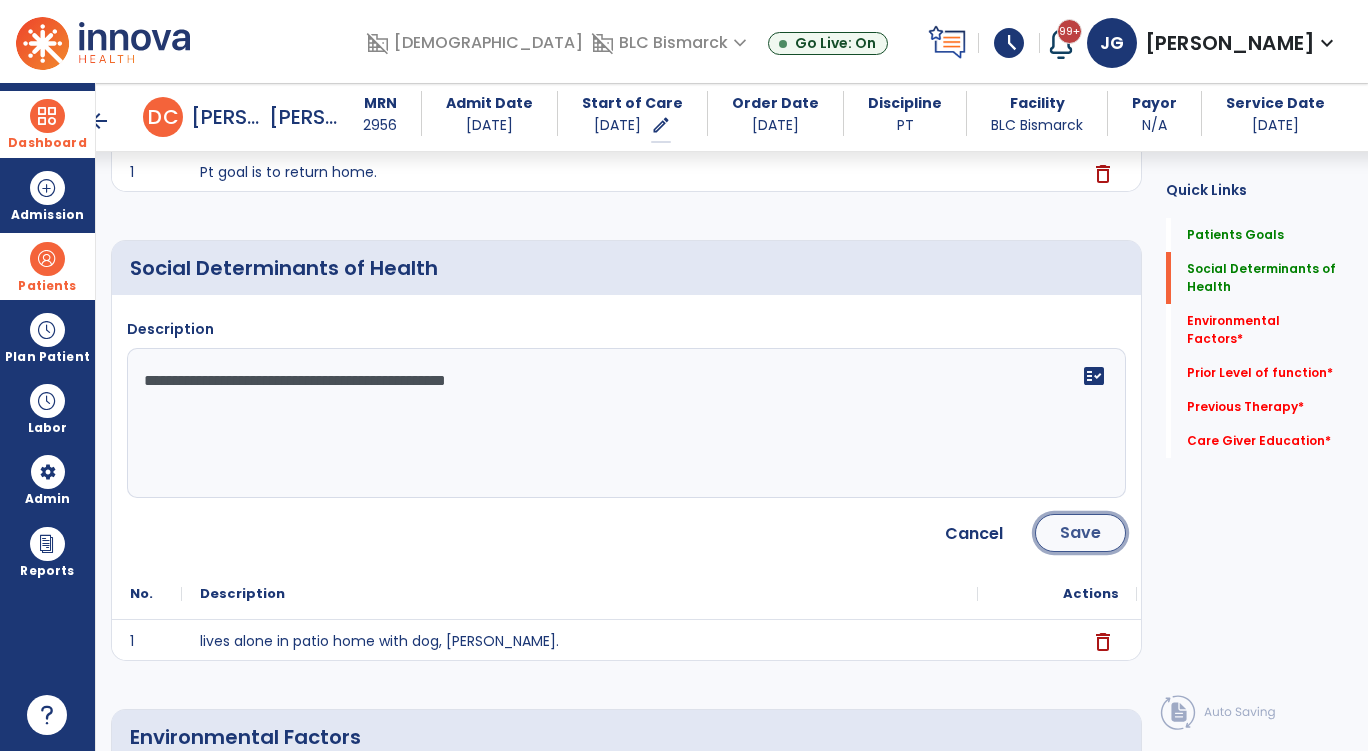click on "Save" 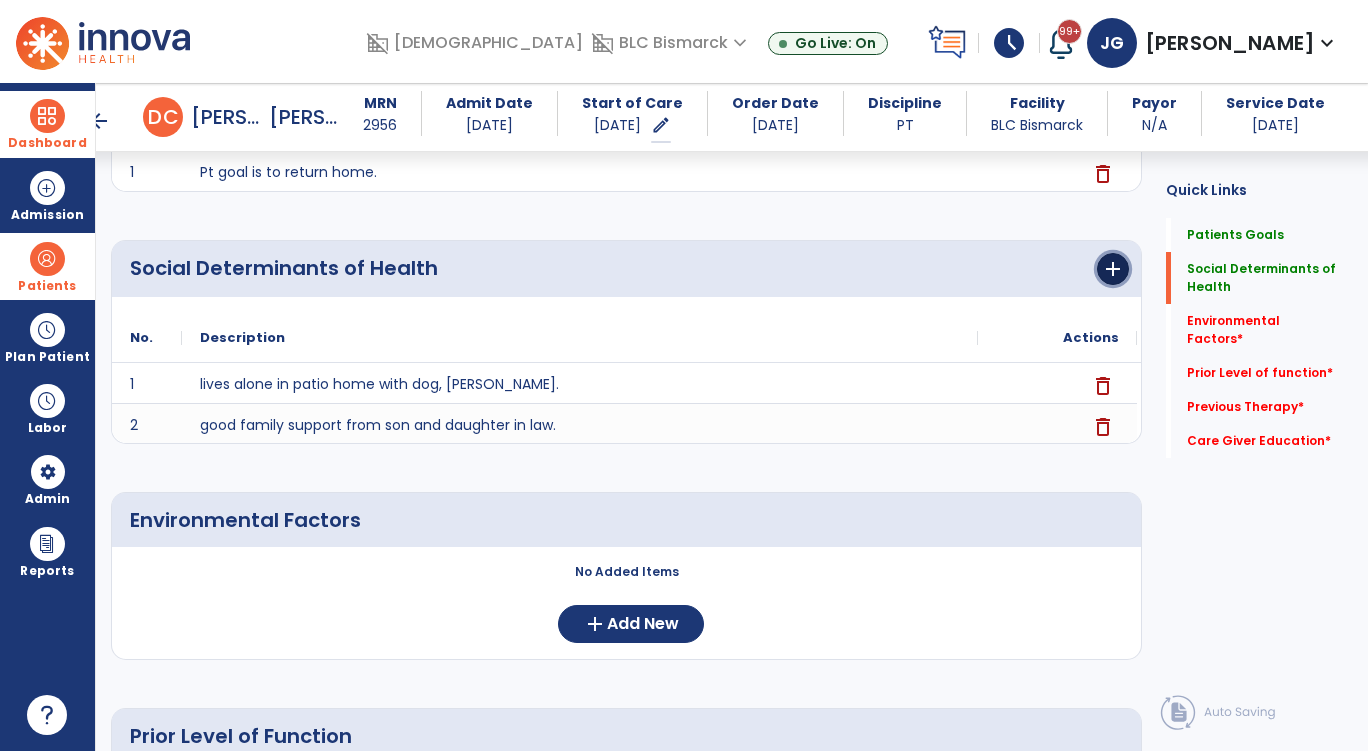 click on "add" 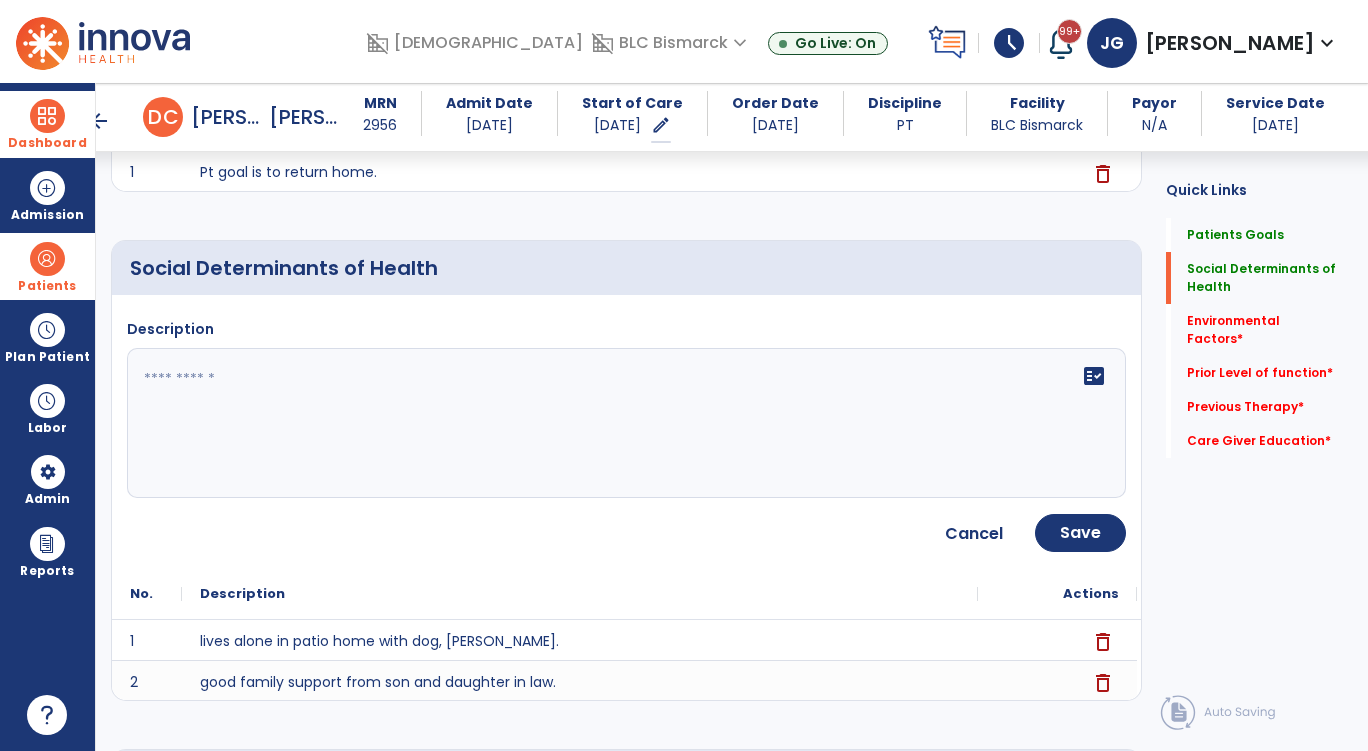 click 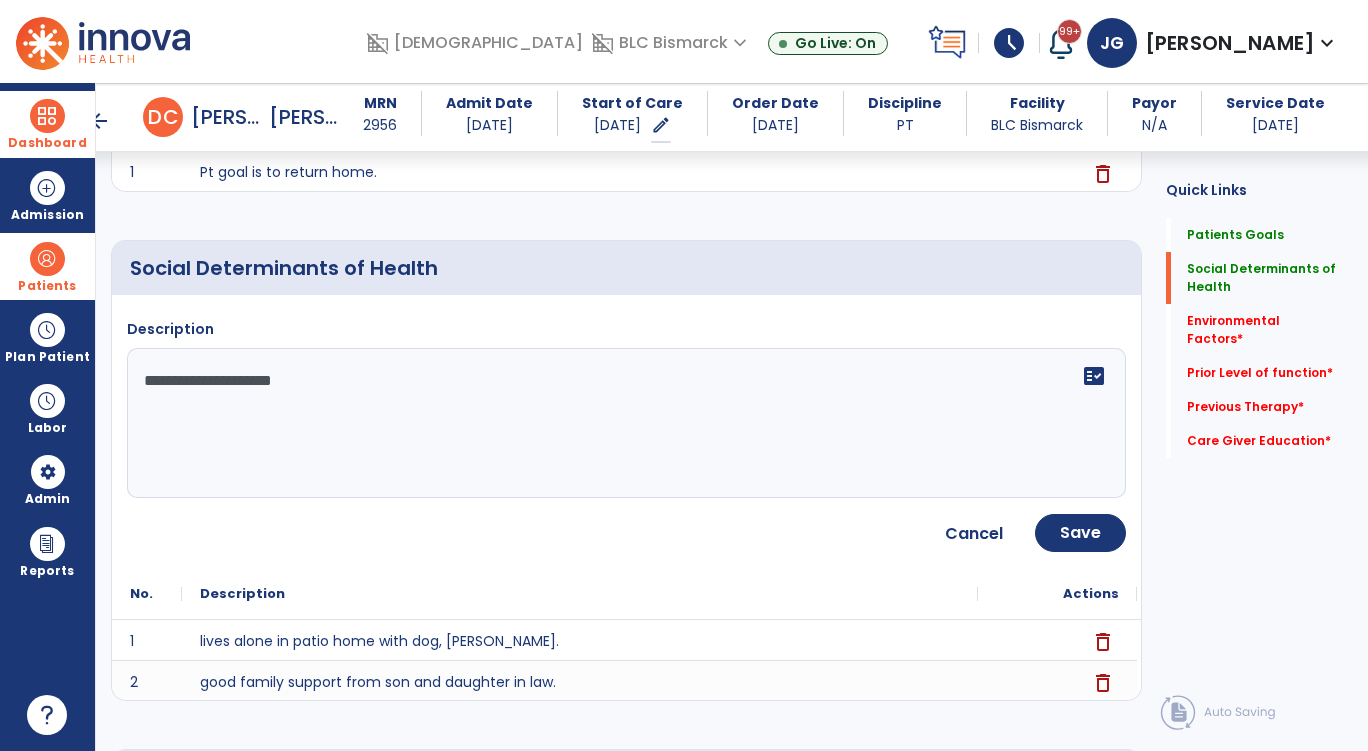 type on "**********" 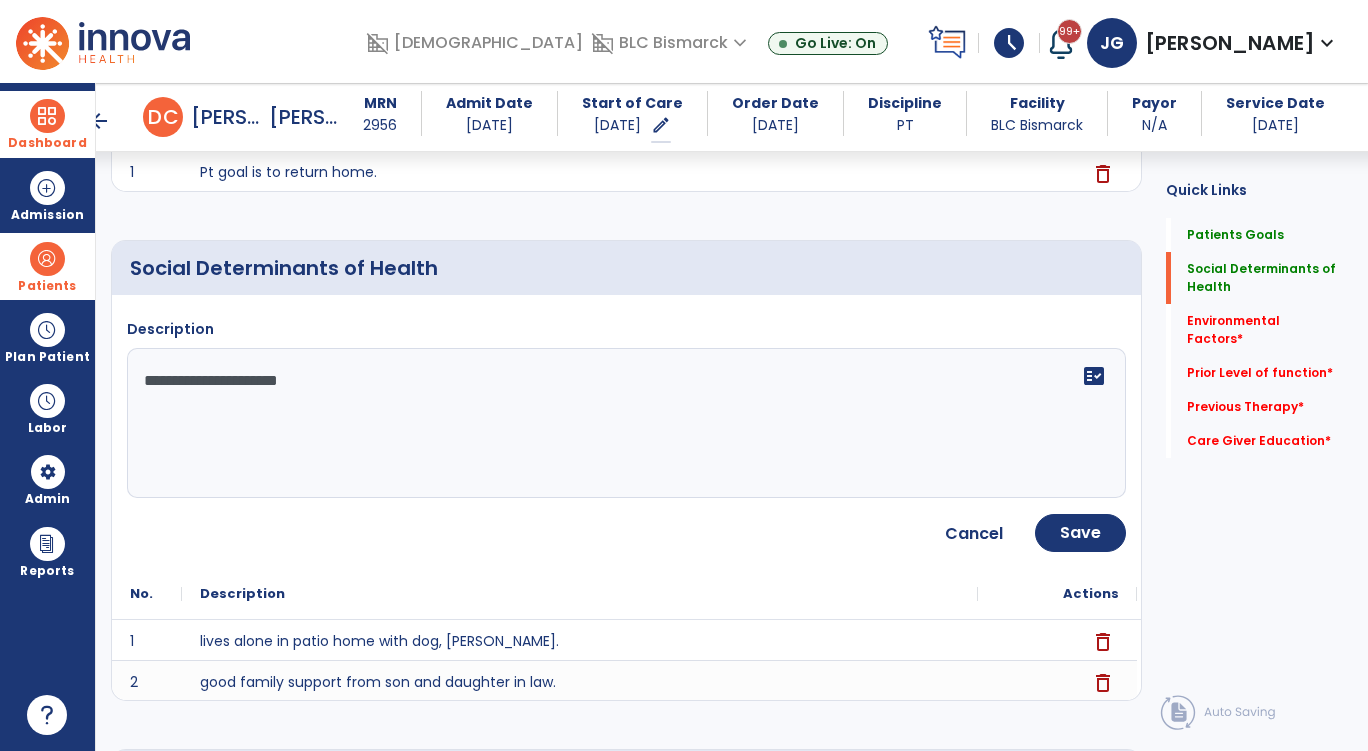 drag, startPoint x: 292, startPoint y: 384, endPoint x: 129, endPoint y: 386, distance: 163.01227 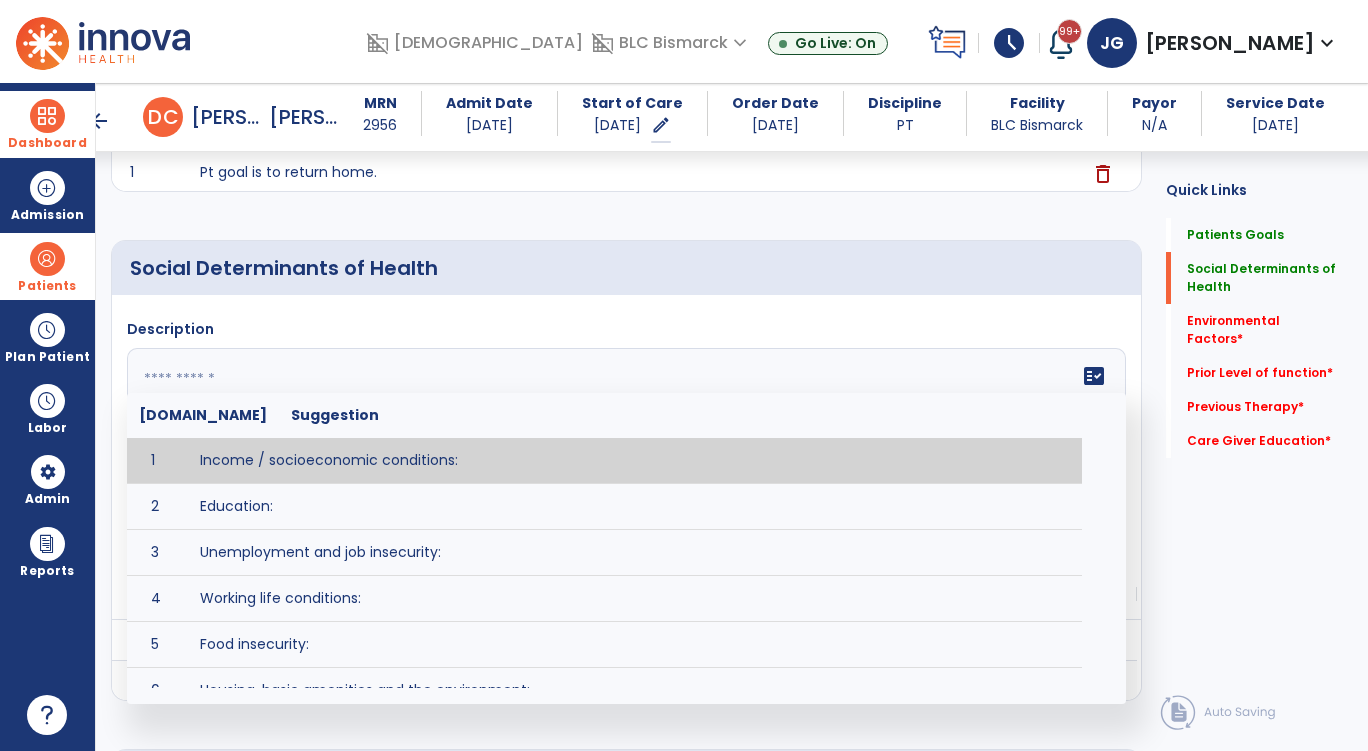 click on "Social Determinants of Health" 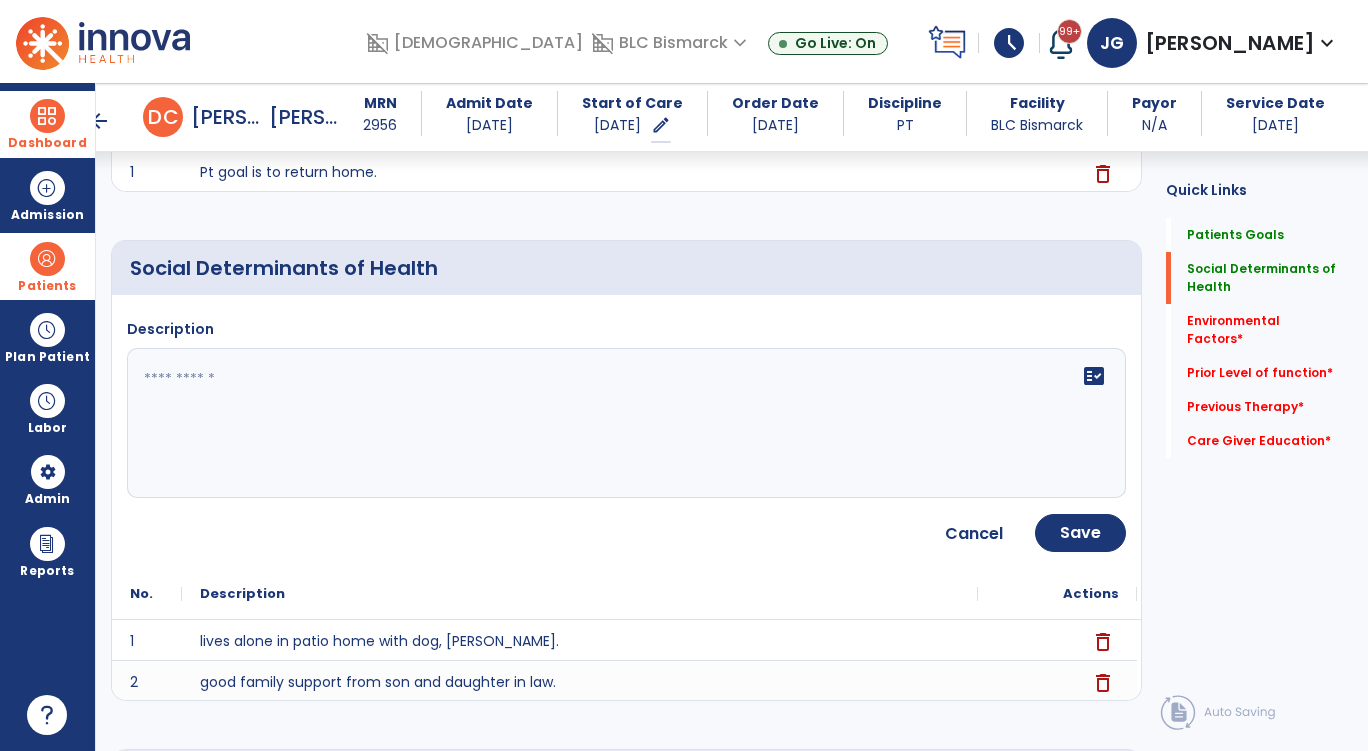 click on "Description   fact_check" 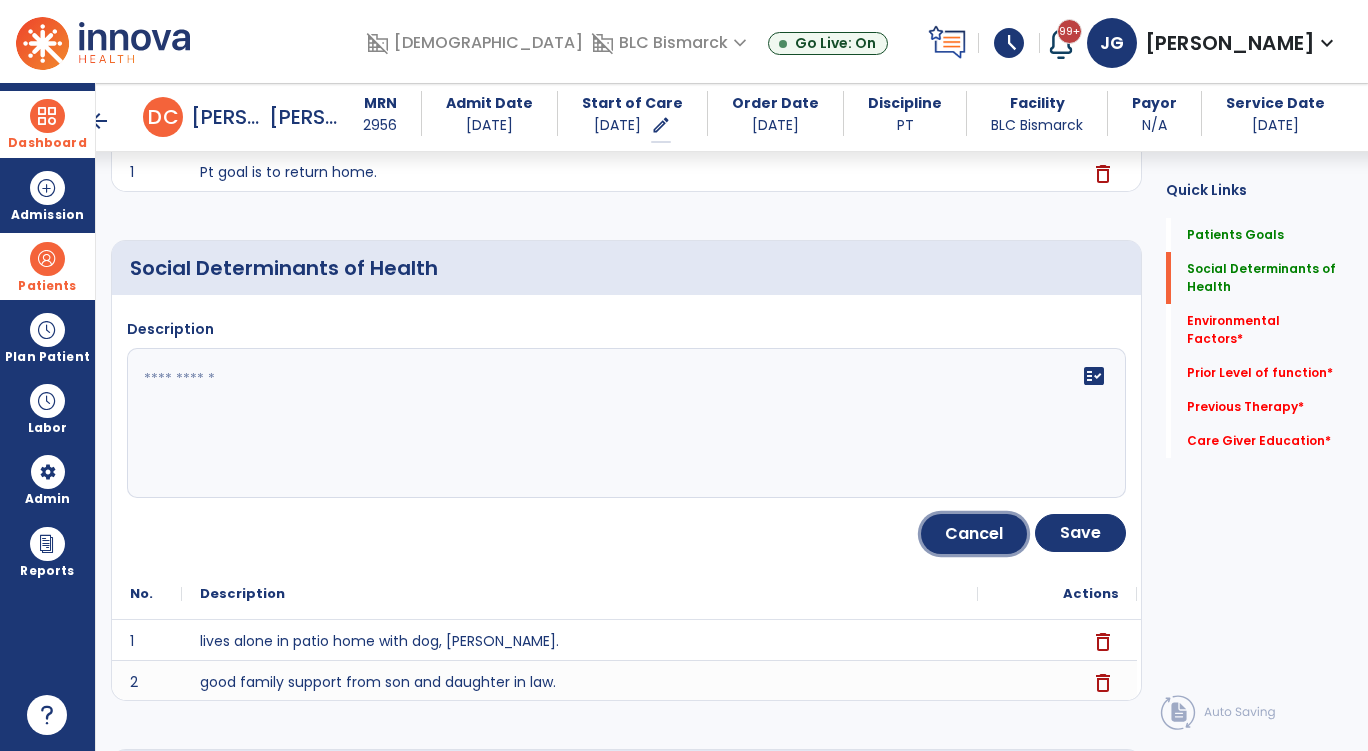 click on "Cancel" 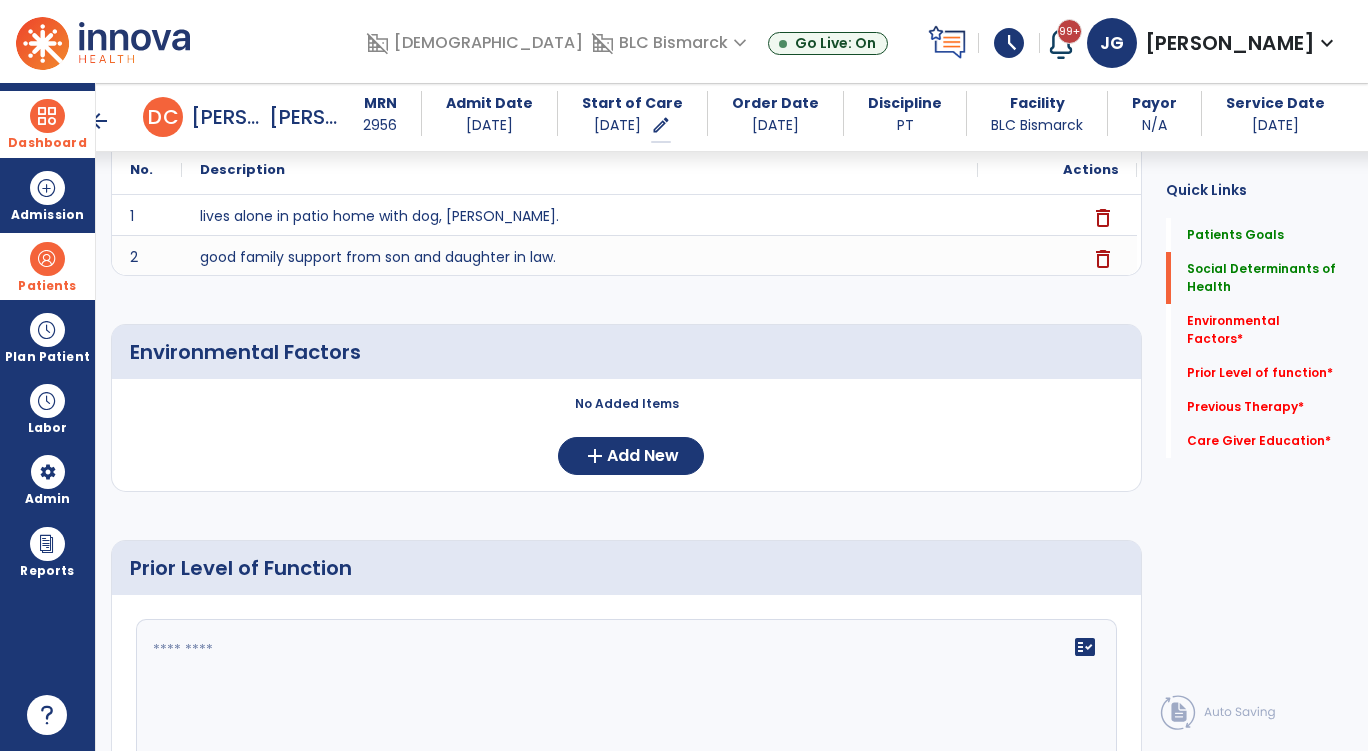 scroll, scrollTop: 500, scrollLeft: 0, axis: vertical 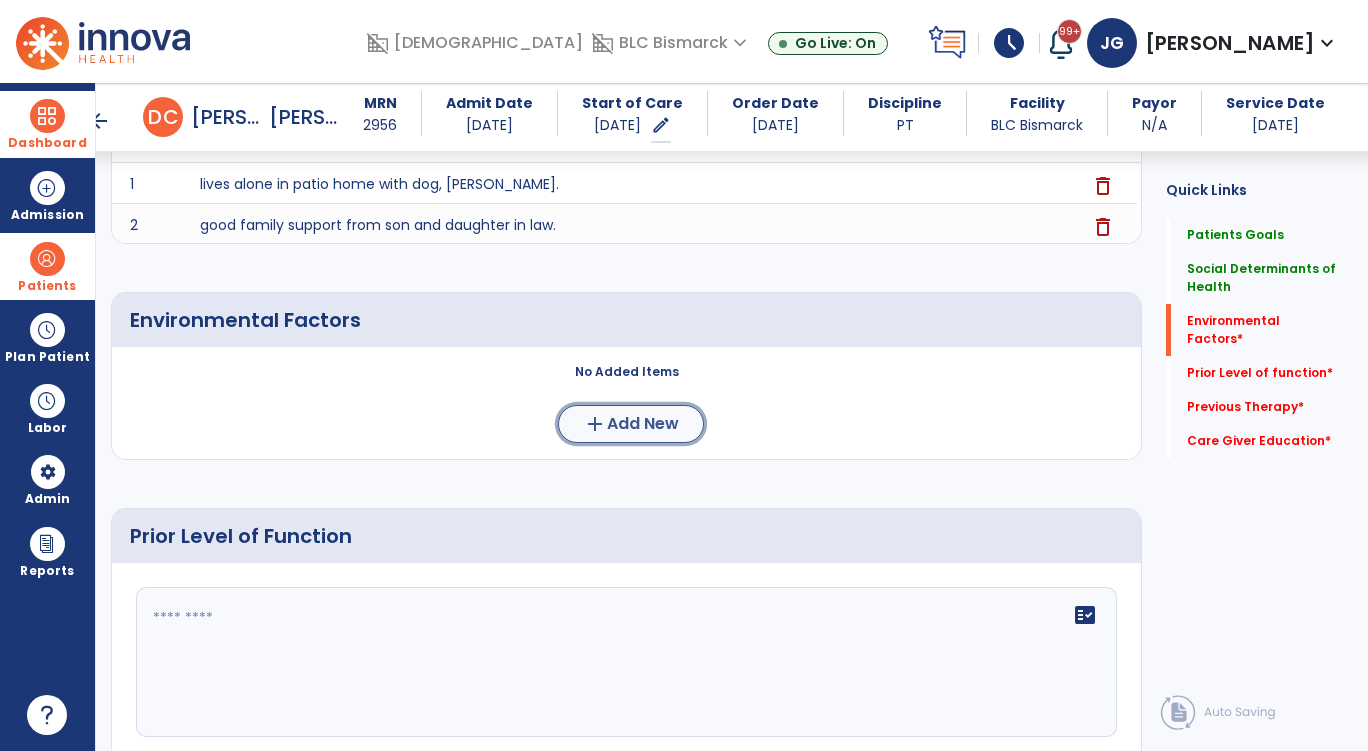 click on "add" 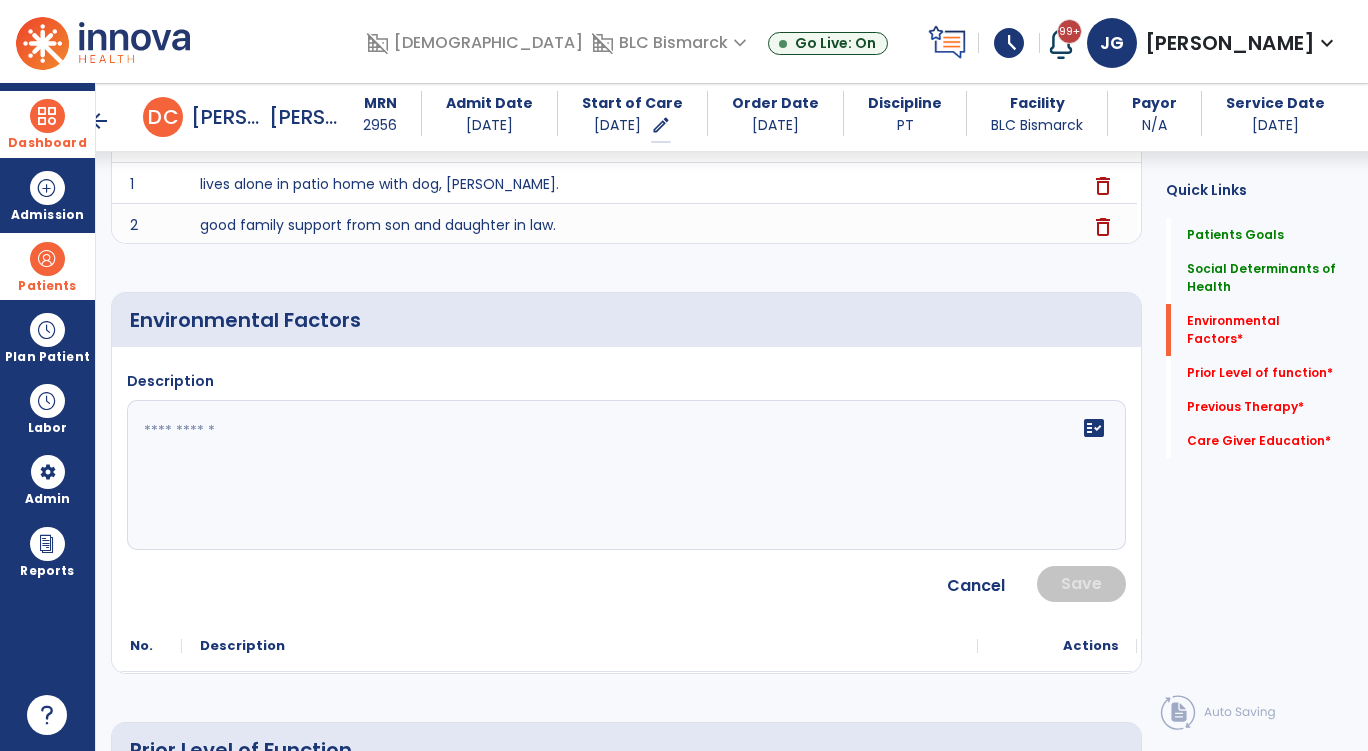 click 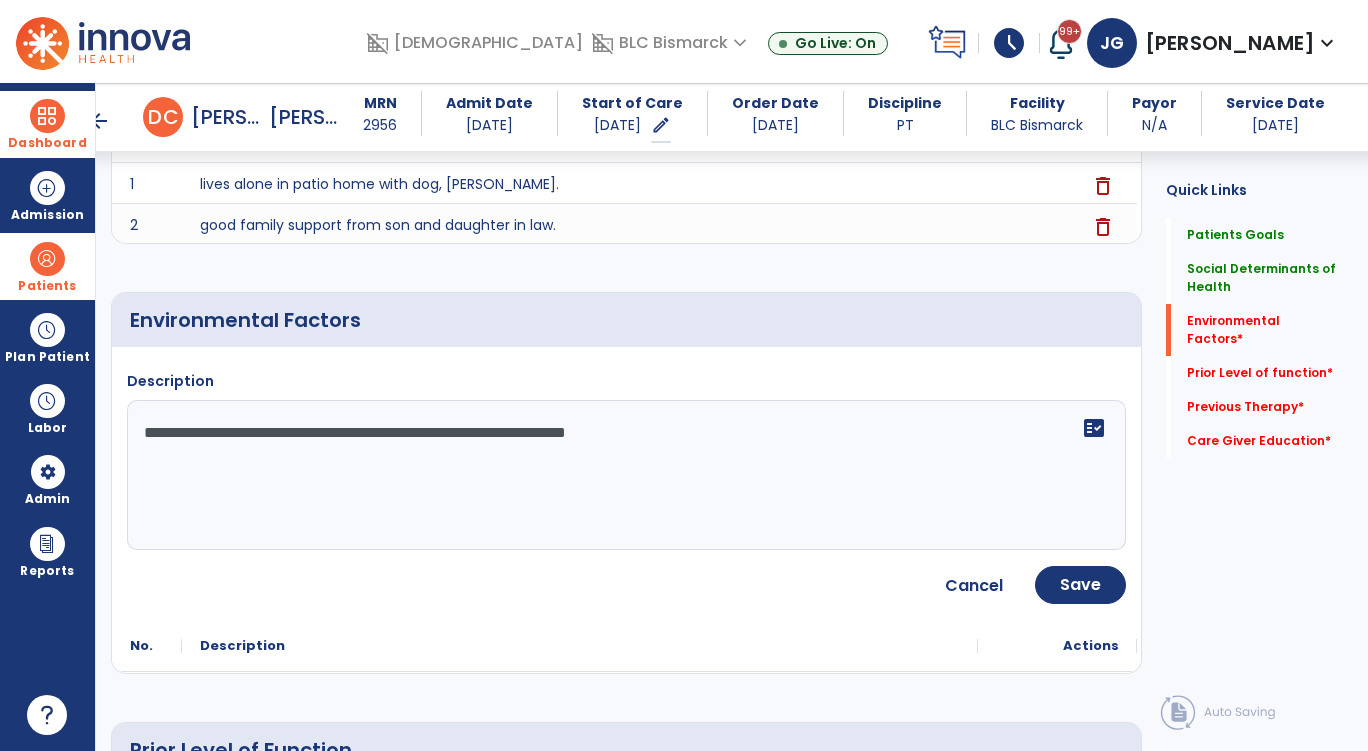 click on "**********" 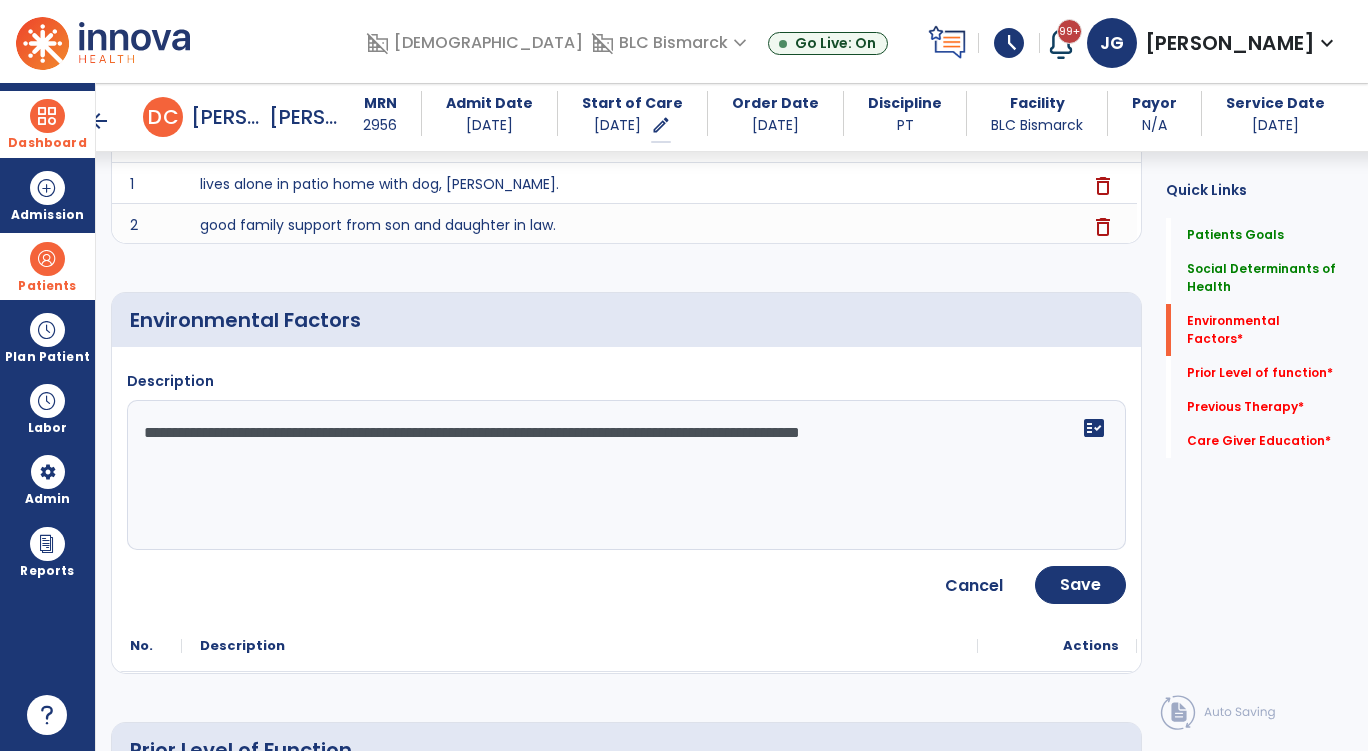 click on "**********" 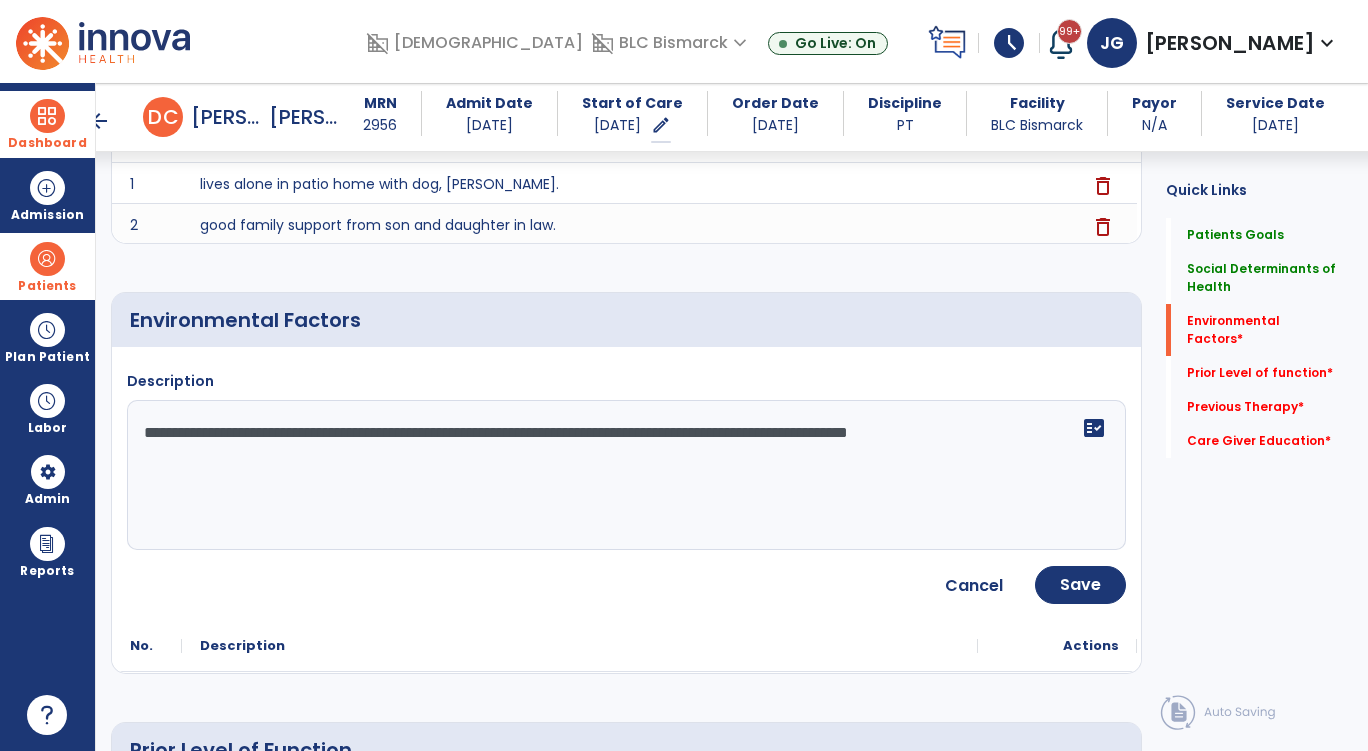 drag, startPoint x: 939, startPoint y: 434, endPoint x: 993, endPoint y: 452, distance: 56.920998 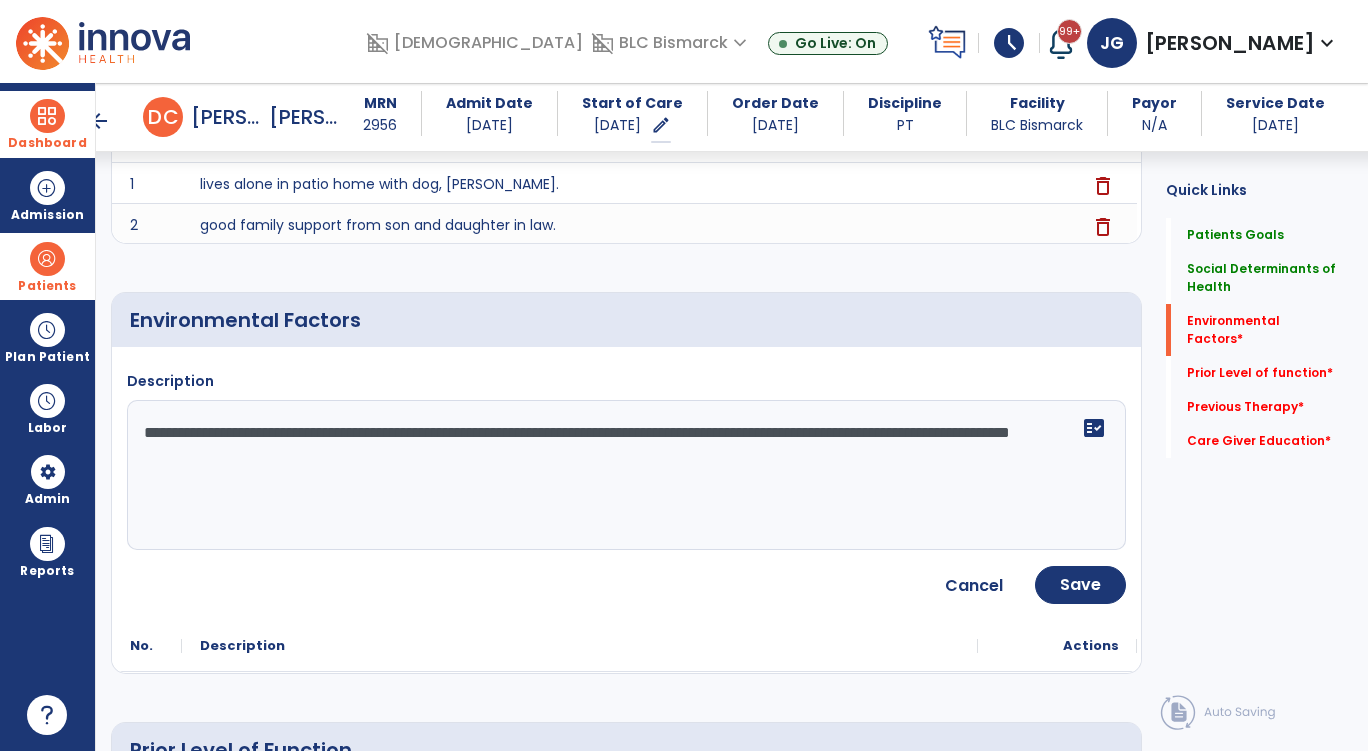click on "**********" 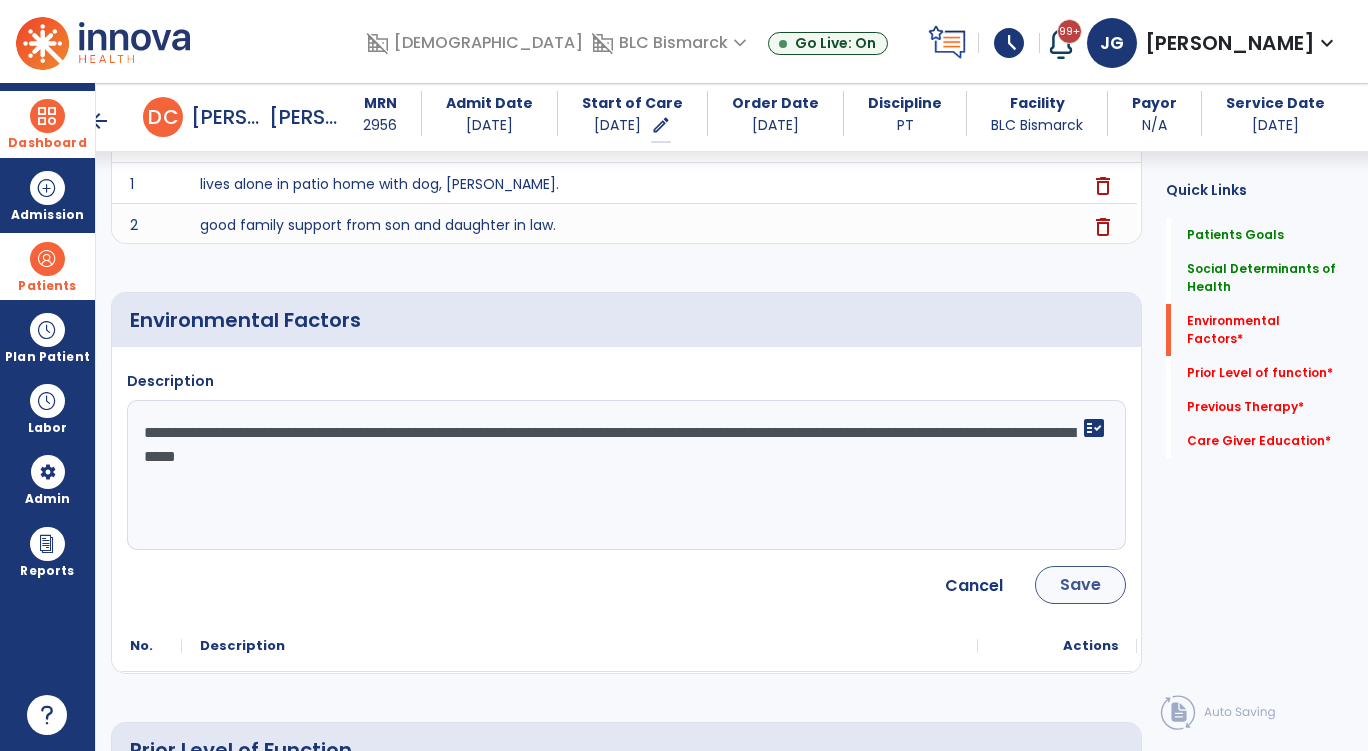 type on "**********" 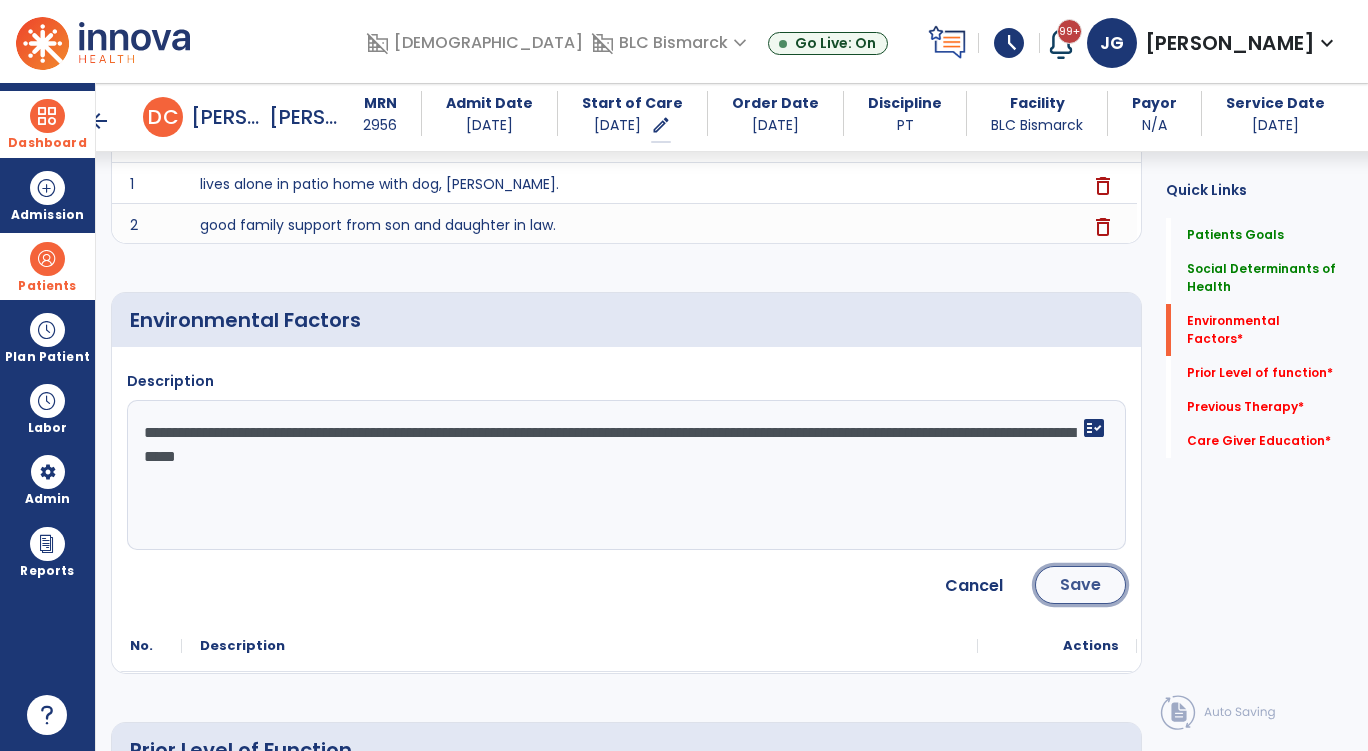 click on "Save" 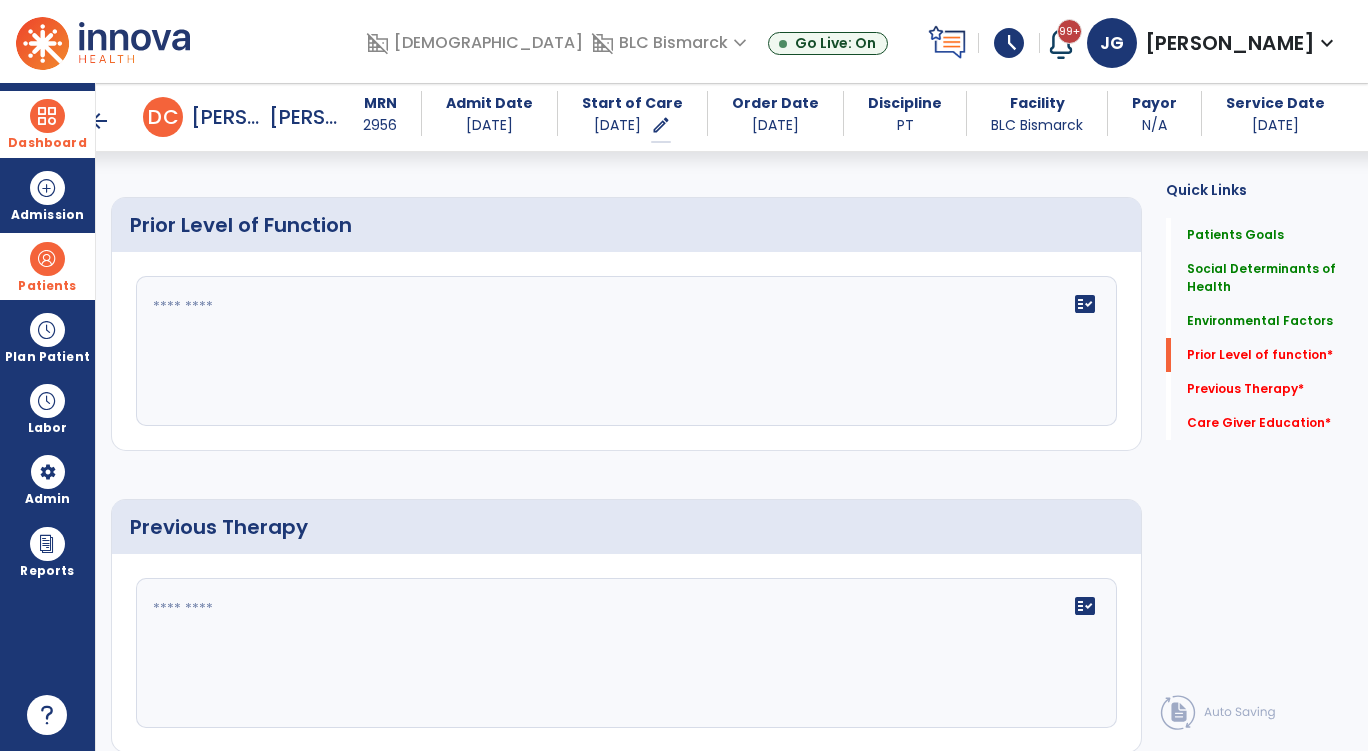 scroll, scrollTop: 900, scrollLeft: 0, axis: vertical 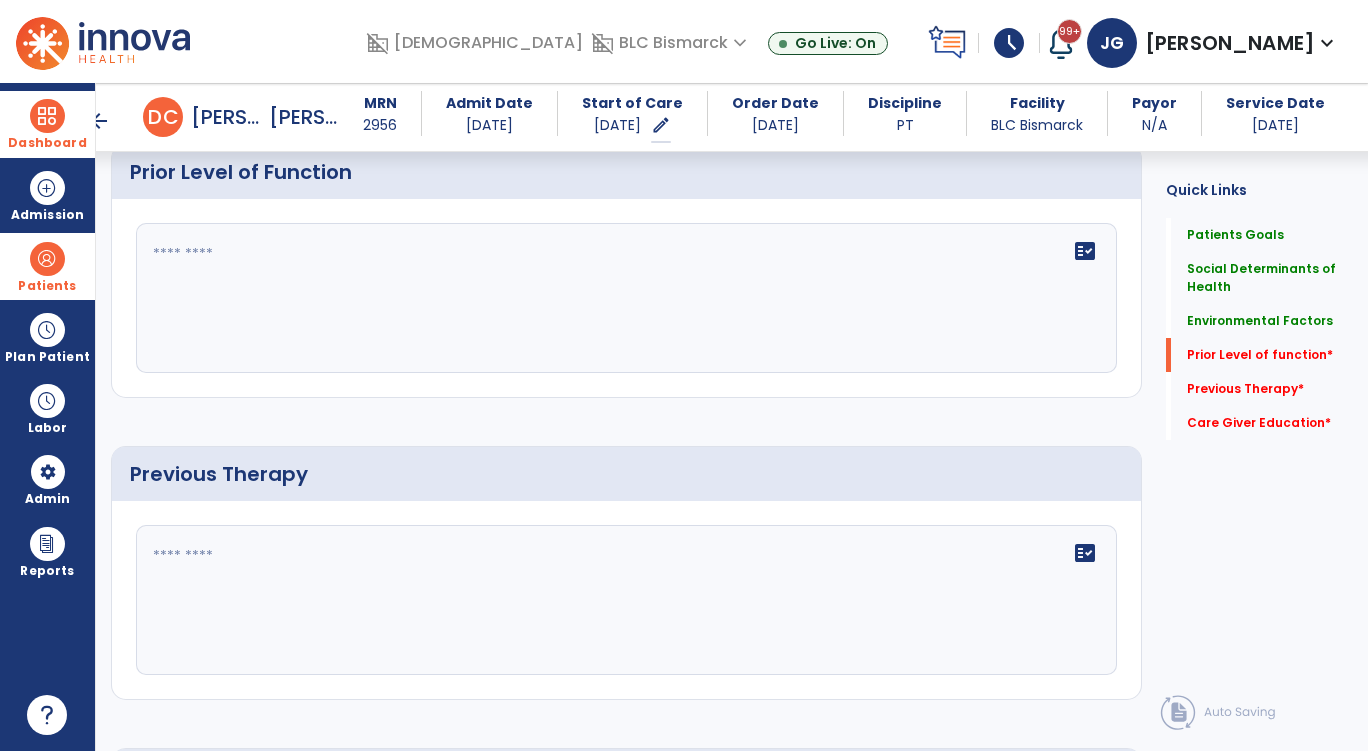 click on "fact_check" 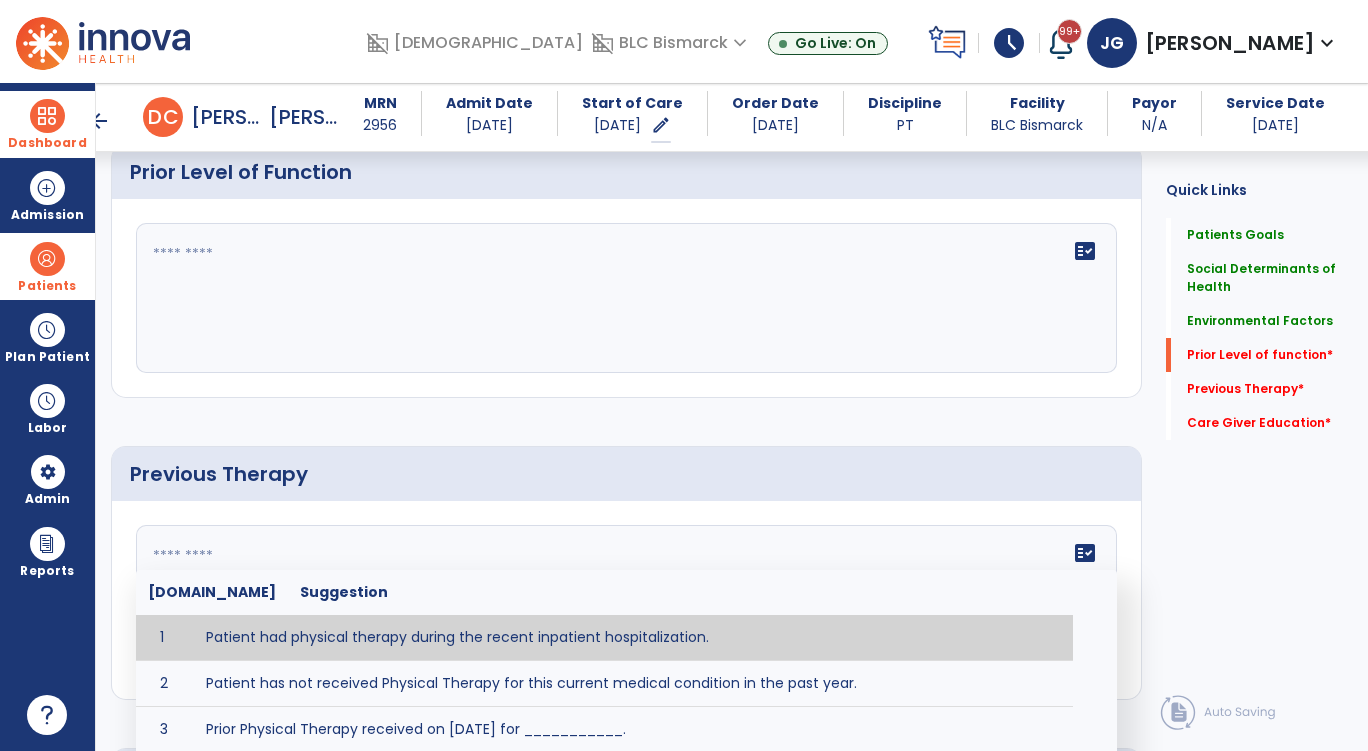 click 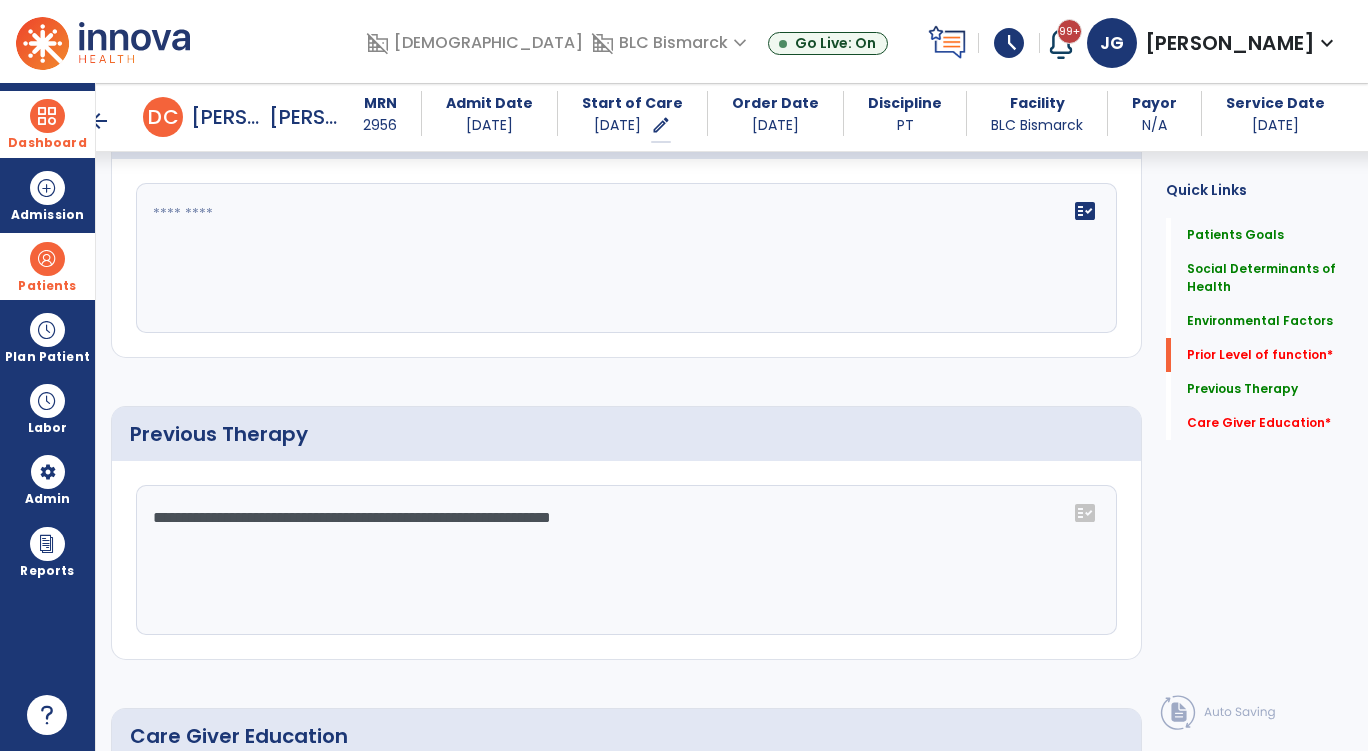 scroll, scrollTop: 740, scrollLeft: 0, axis: vertical 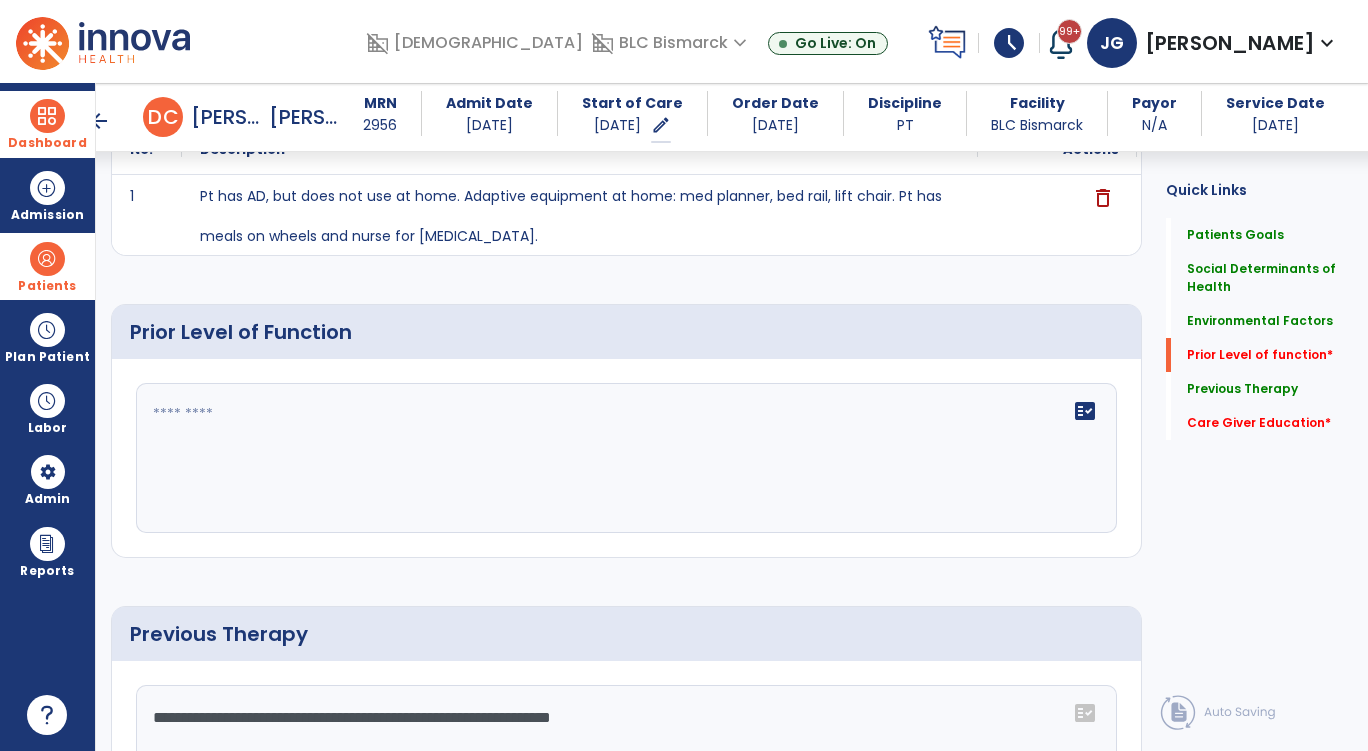 type on "**********" 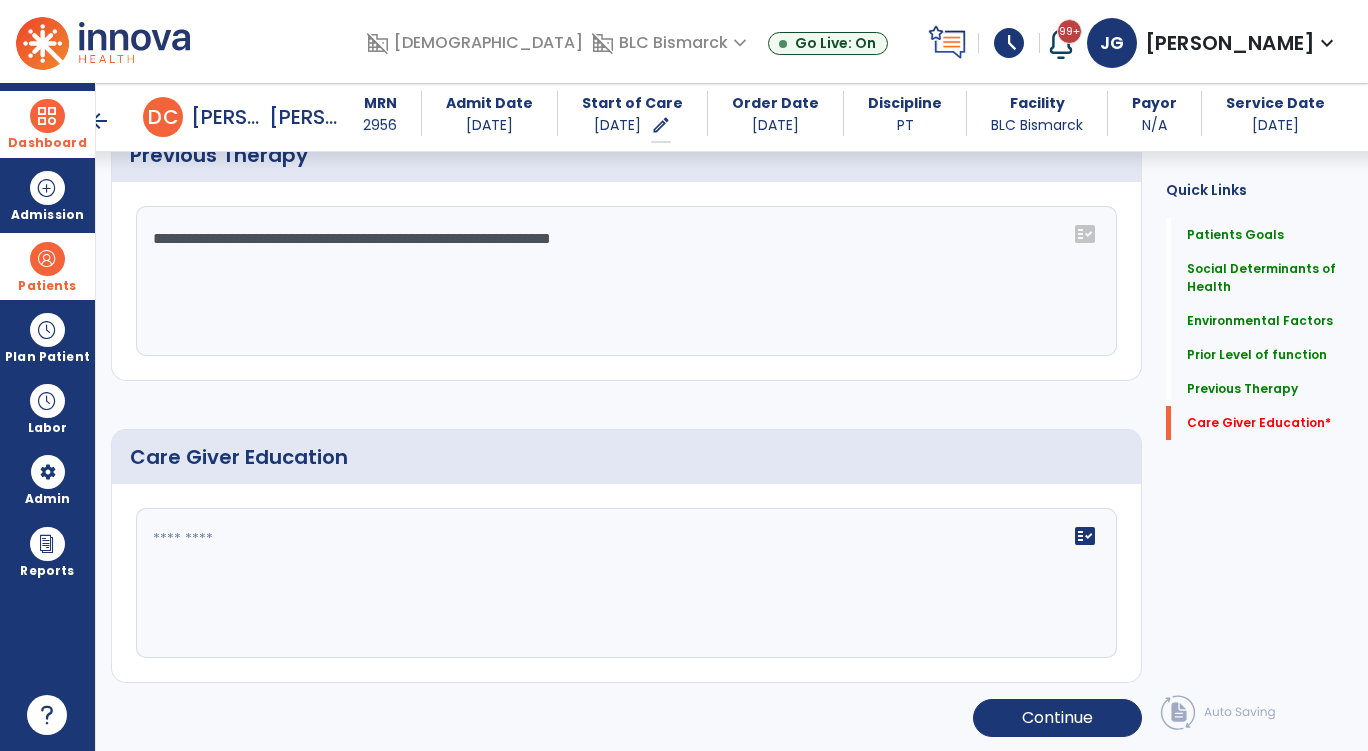 scroll, scrollTop: 1221, scrollLeft: 0, axis: vertical 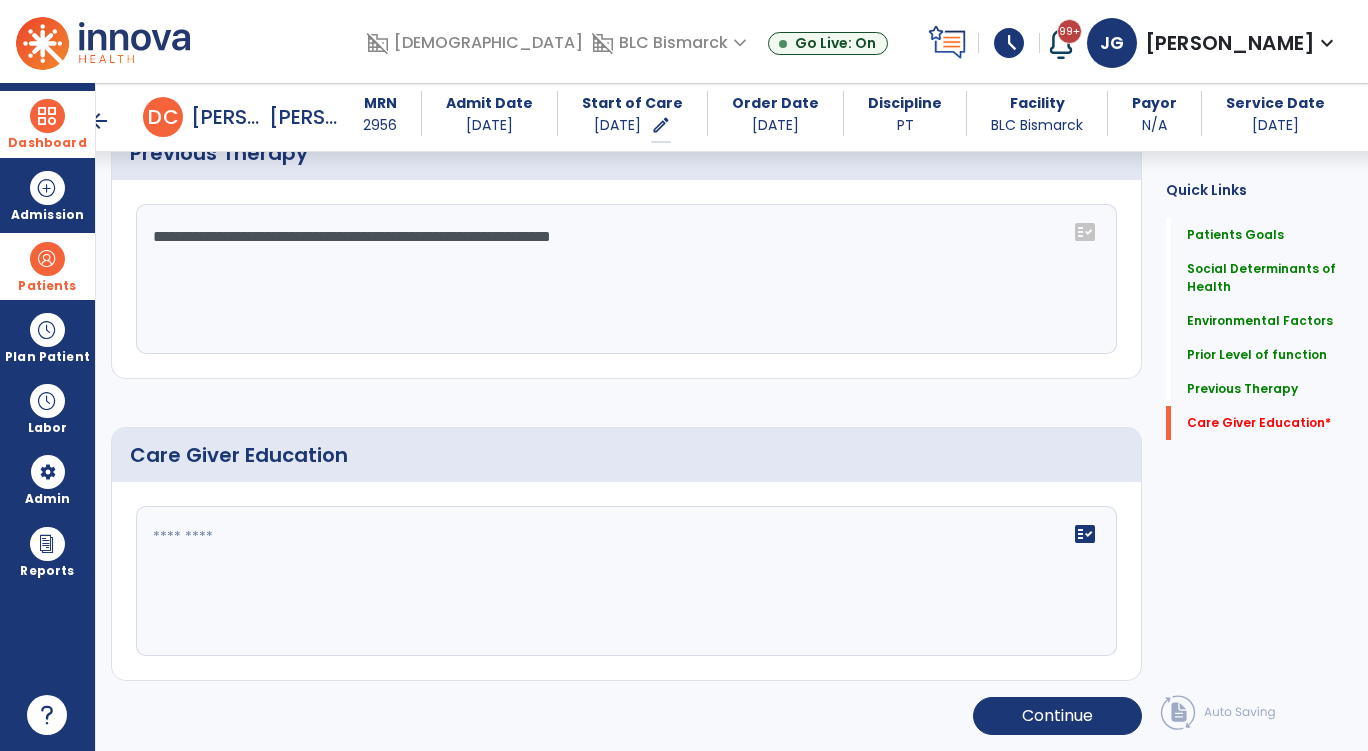 type on "**********" 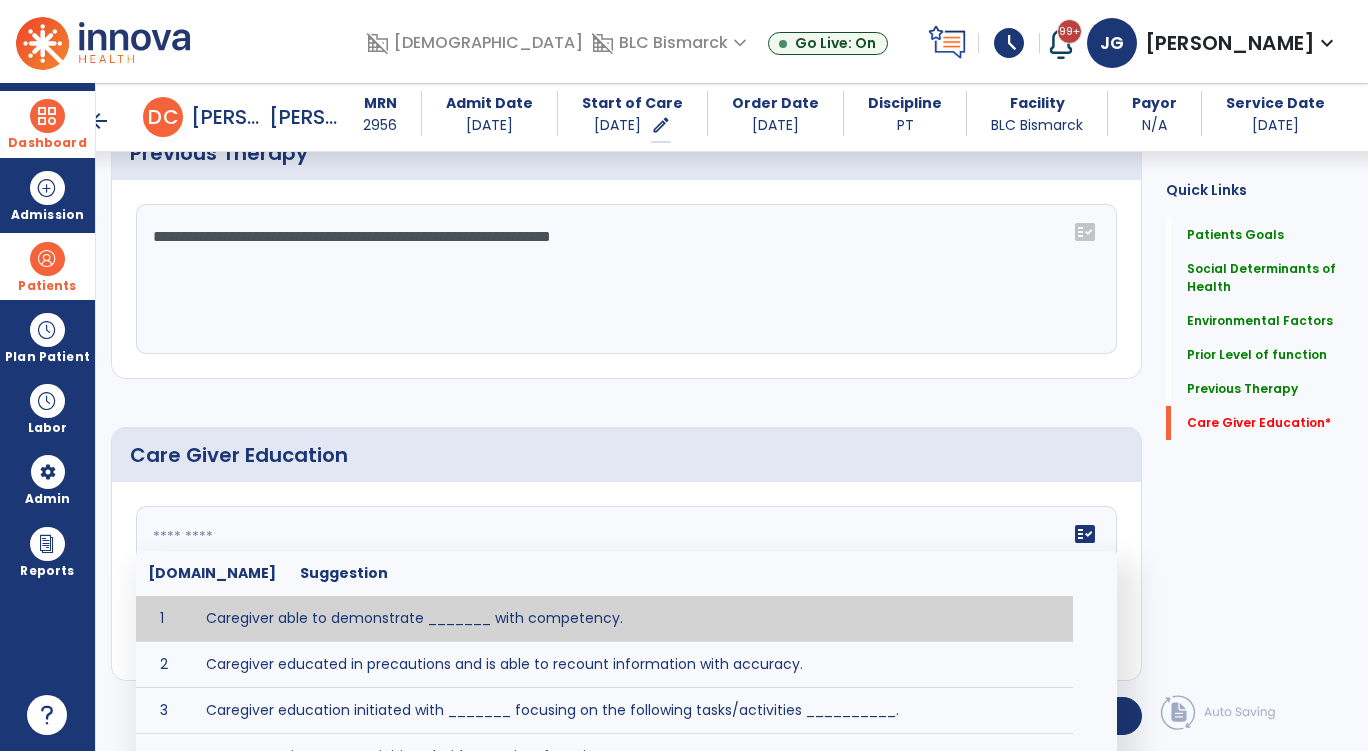 type on "*" 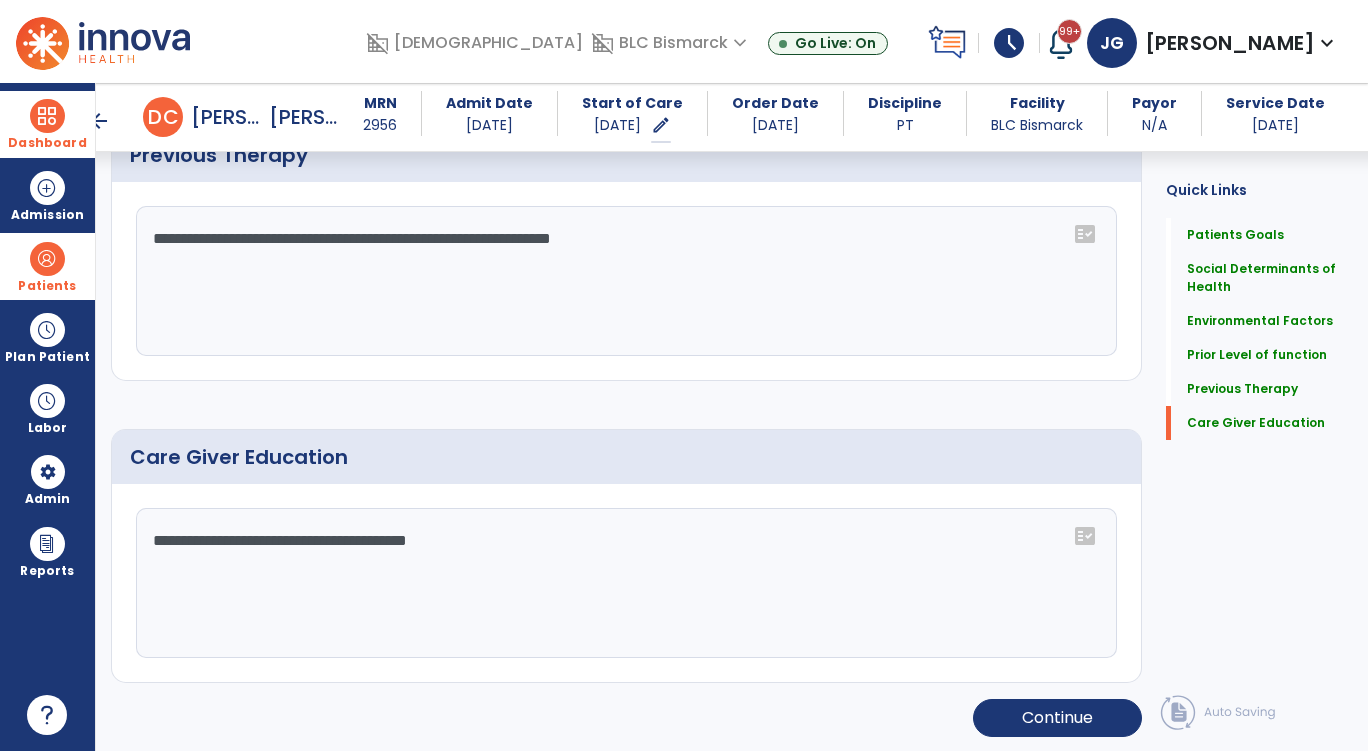scroll, scrollTop: 1221, scrollLeft: 0, axis: vertical 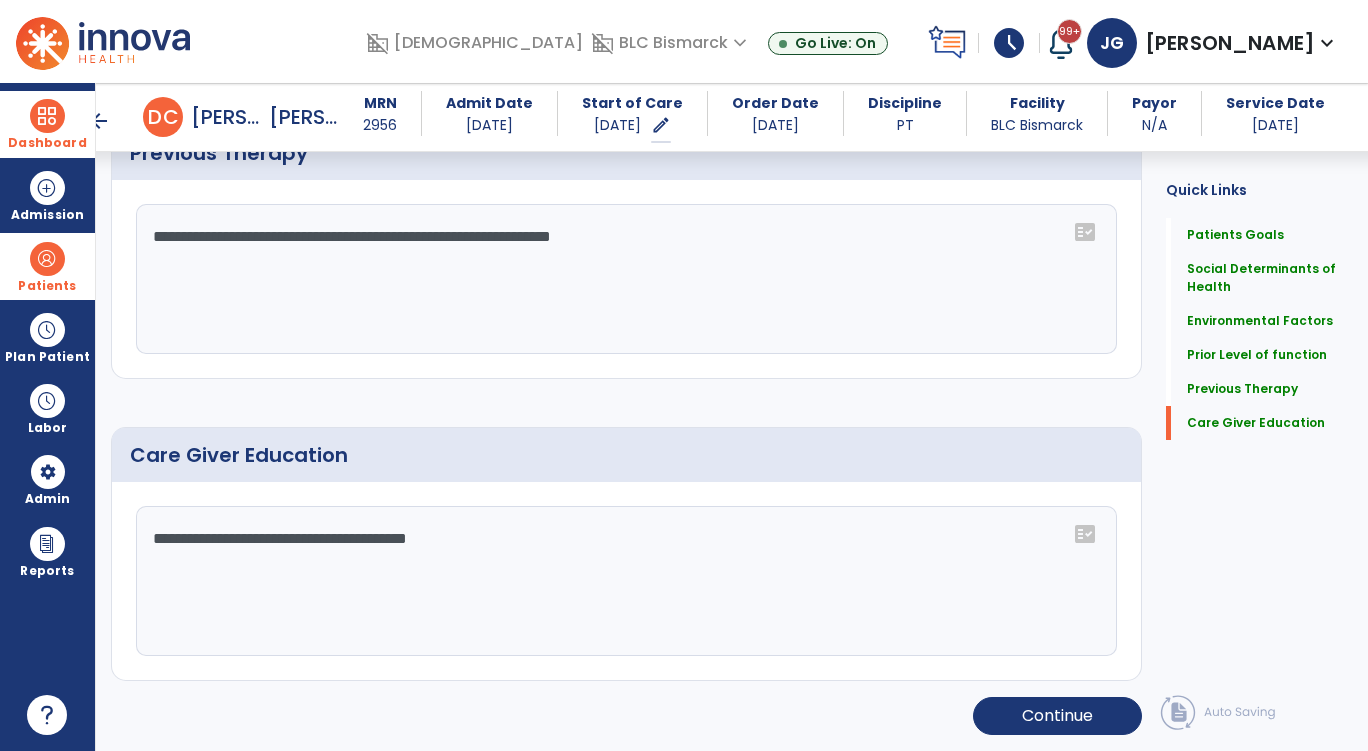 click on "**********" 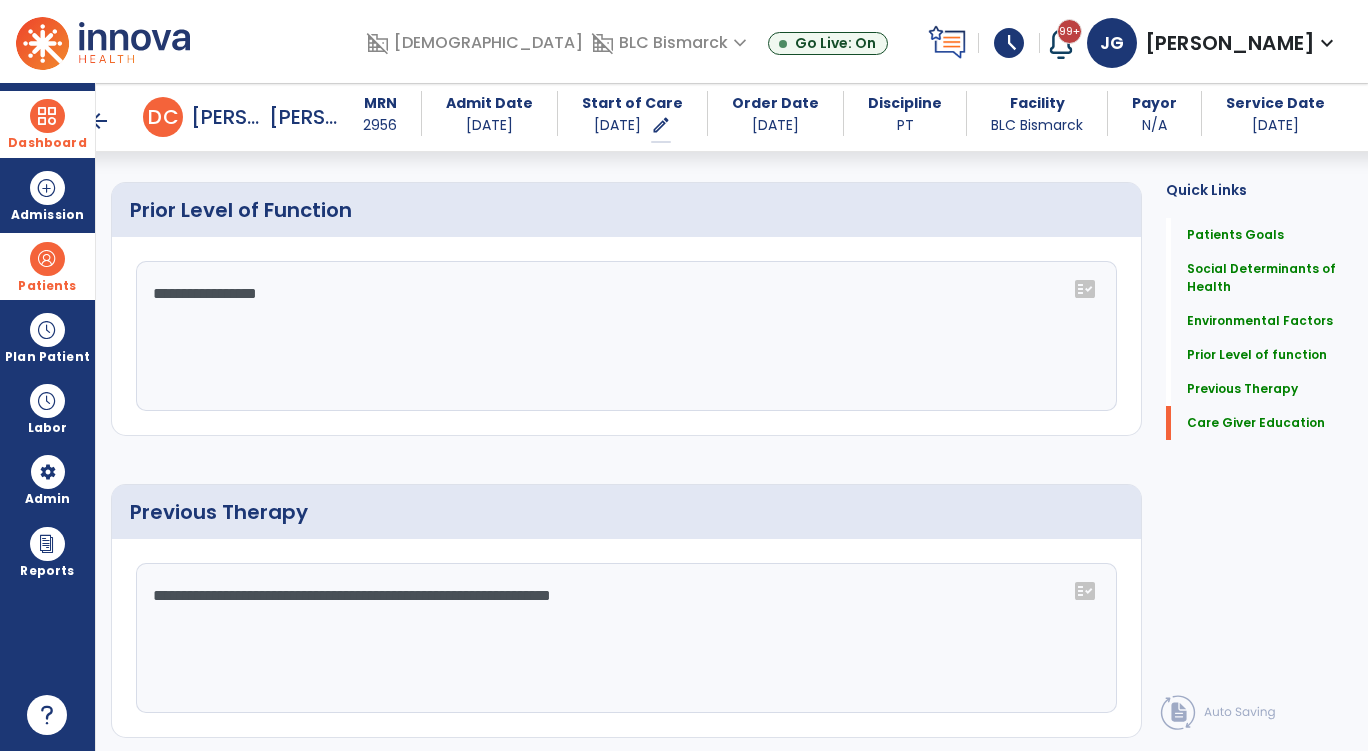 scroll, scrollTop: 721, scrollLeft: 0, axis: vertical 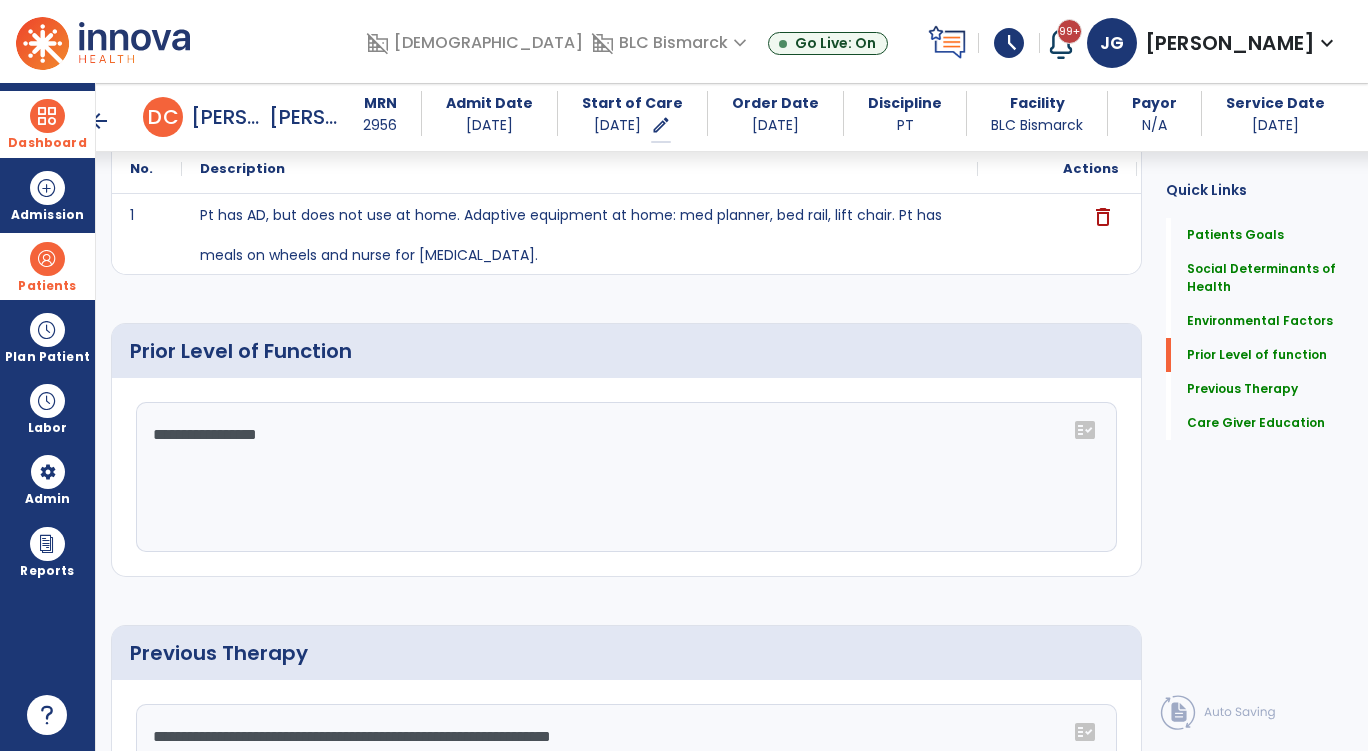 type on "**********" 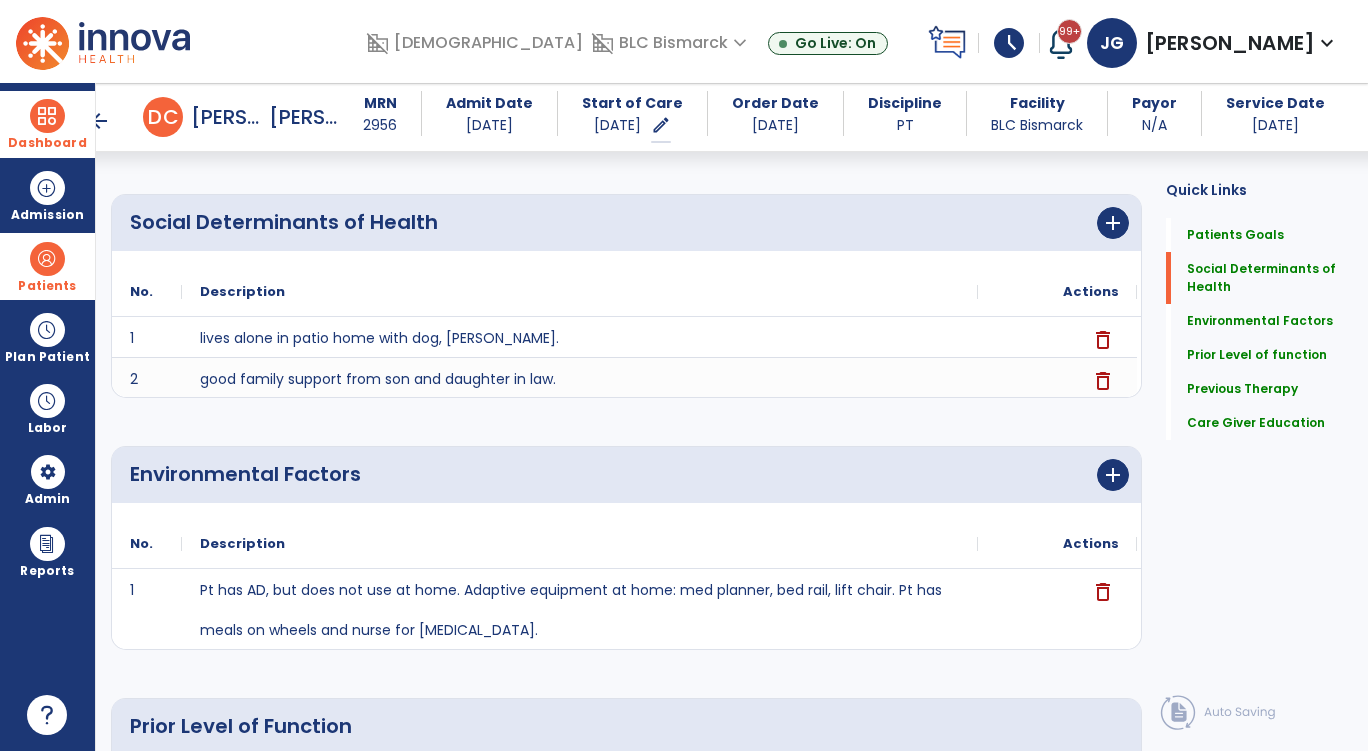 scroll, scrollTop: 321, scrollLeft: 0, axis: vertical 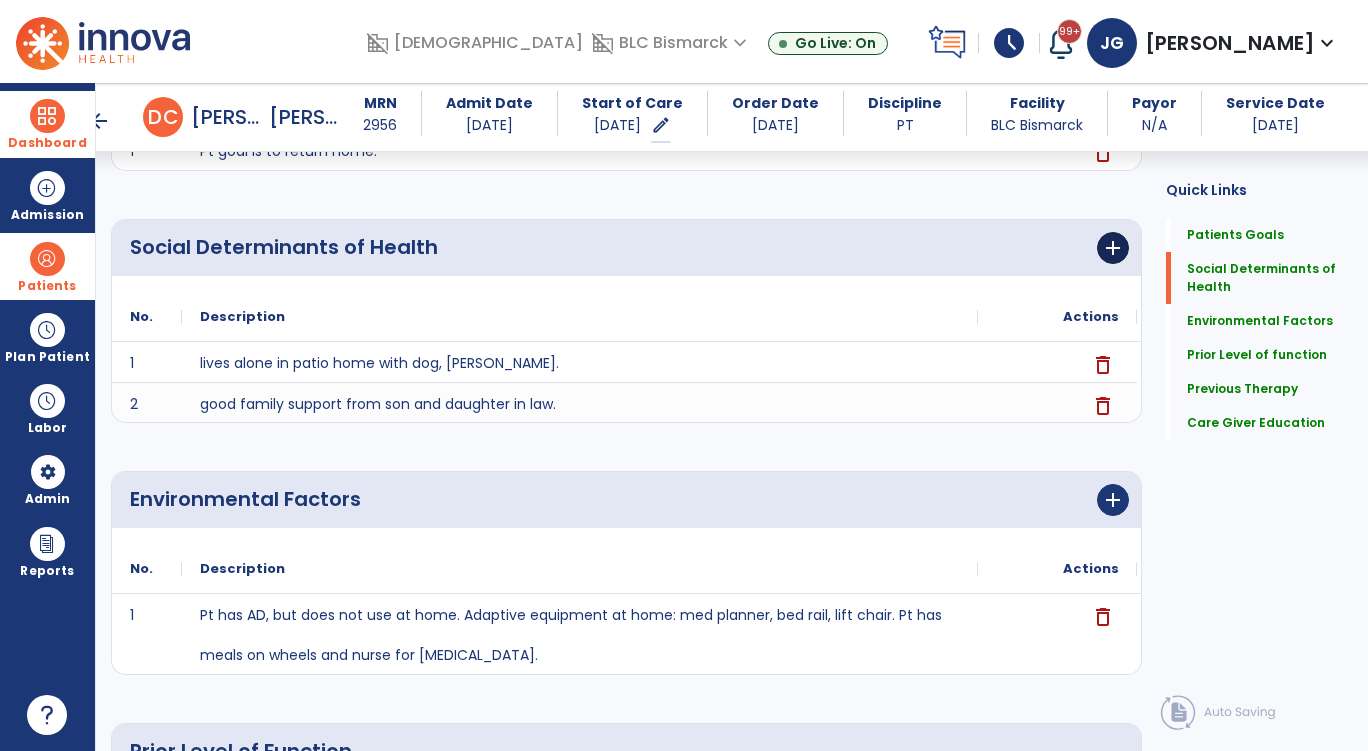 type on "**********" 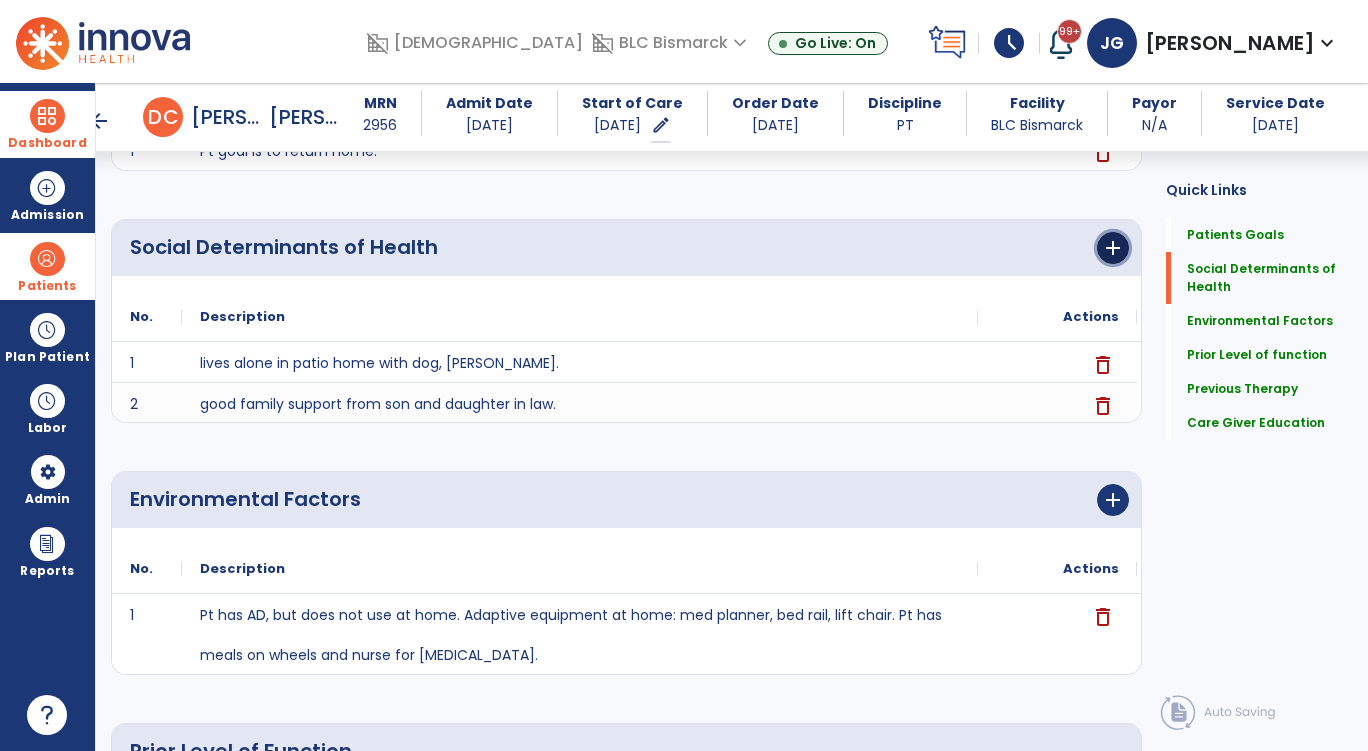 click on "add" 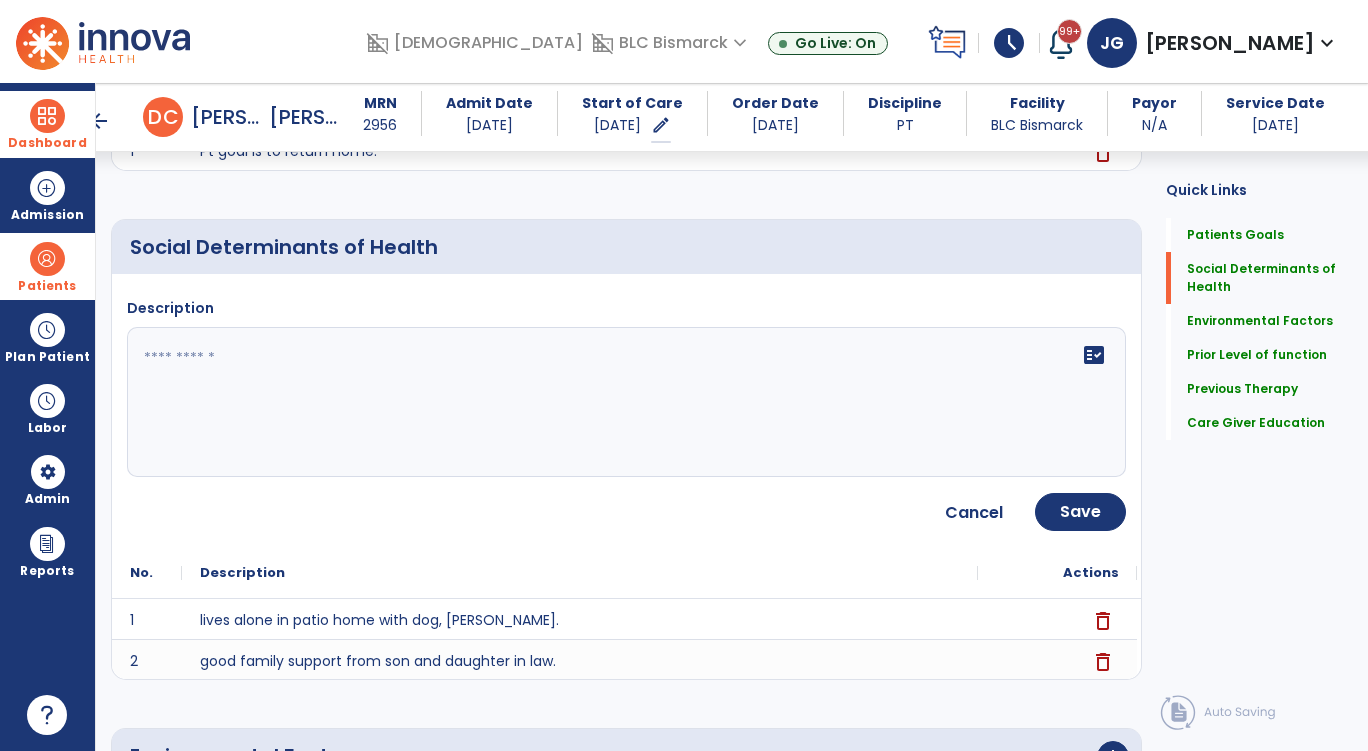 click 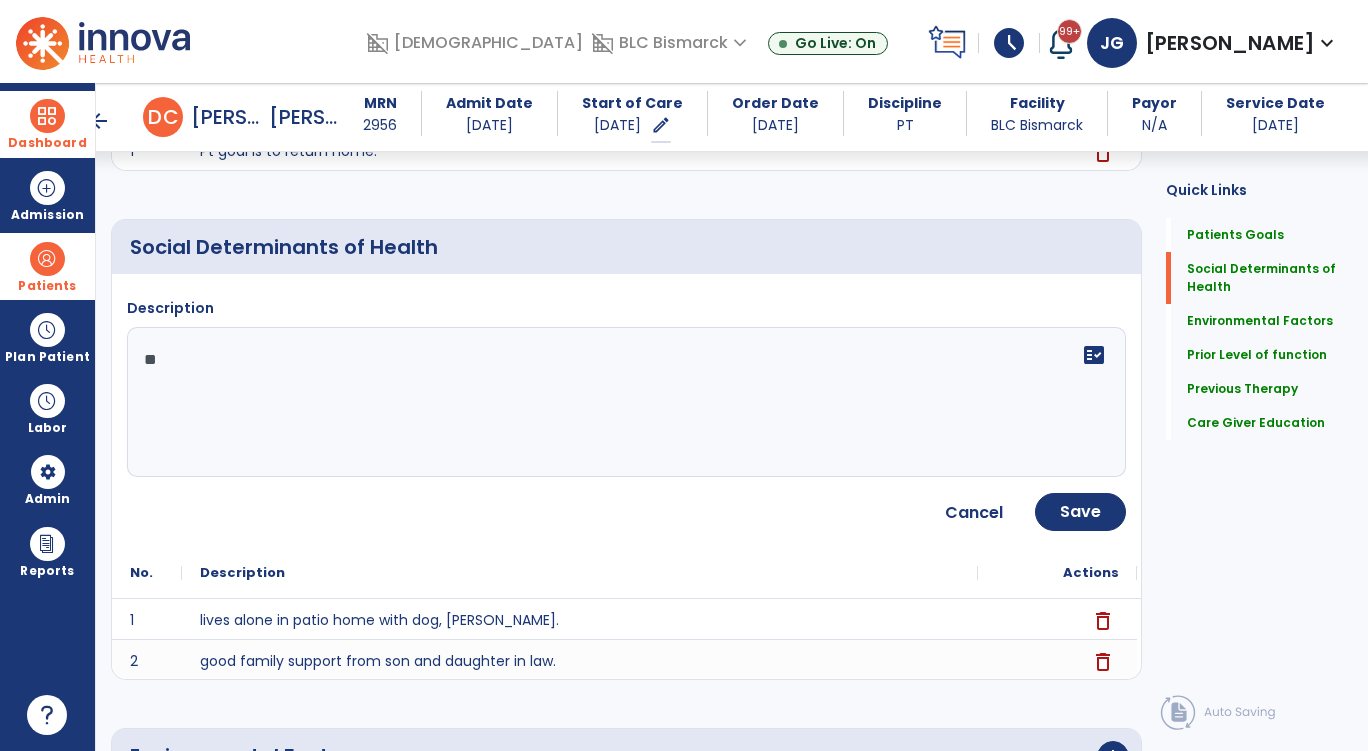 type on "*" 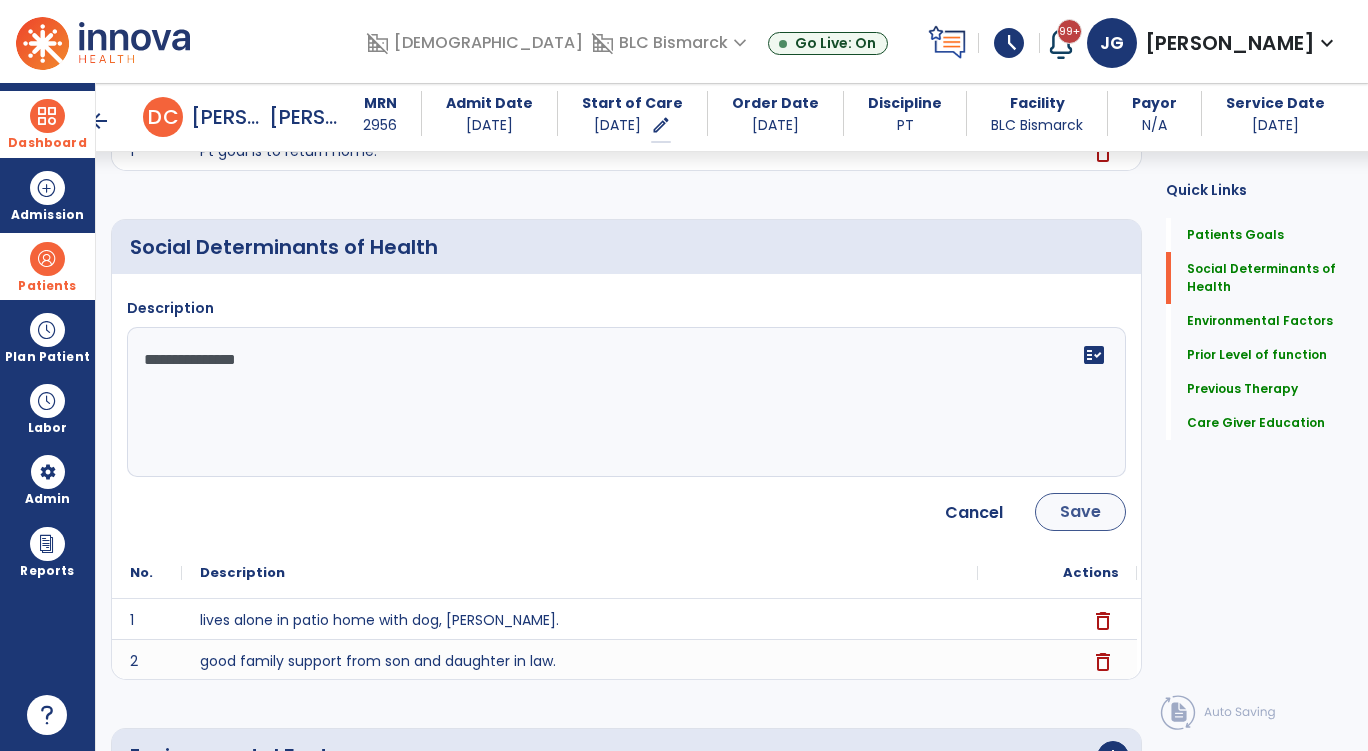 type on "**********" 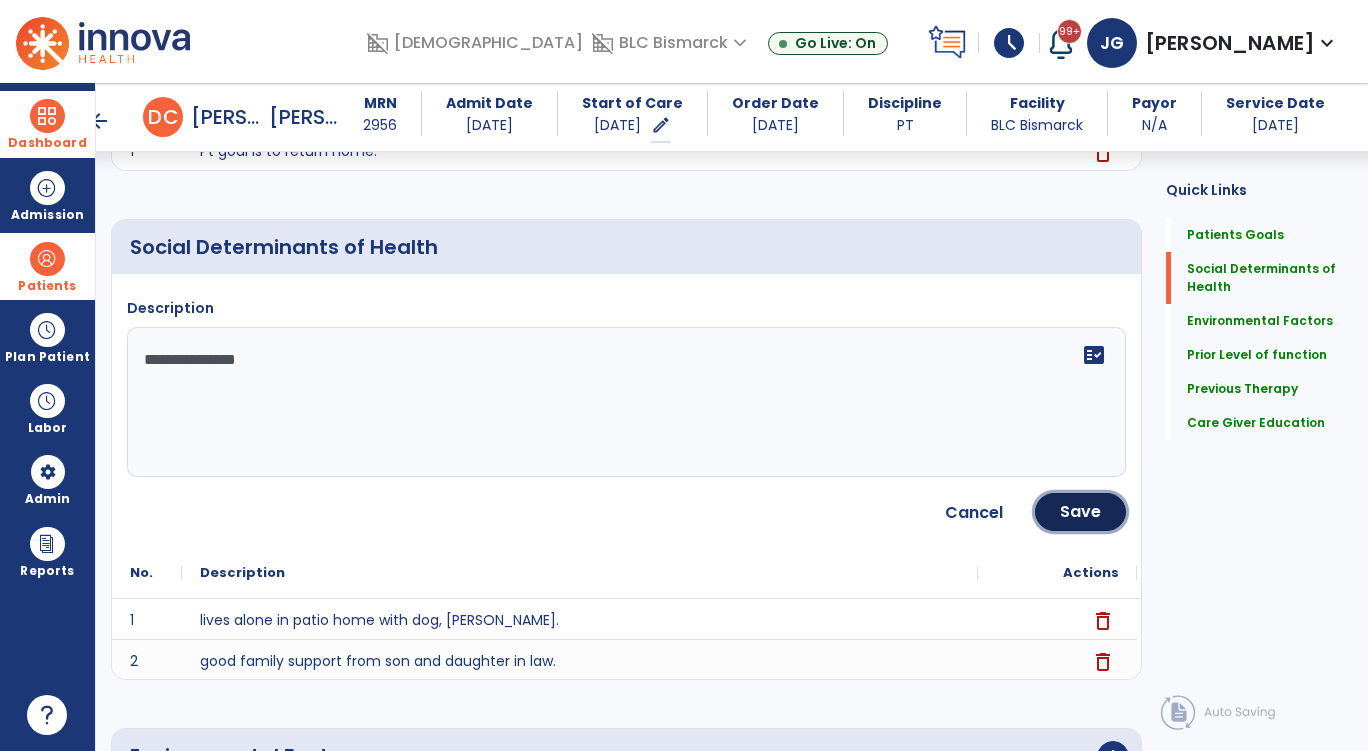 click on "Save" 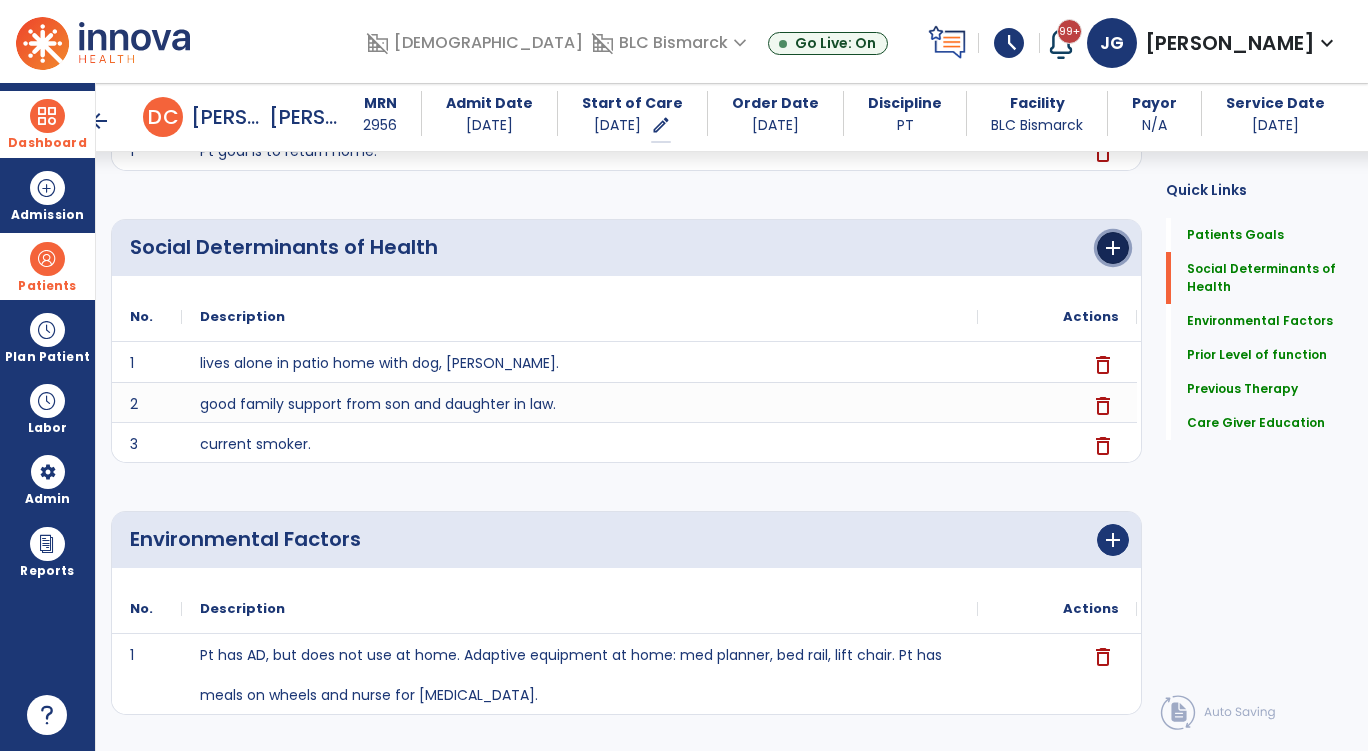 click on "add" 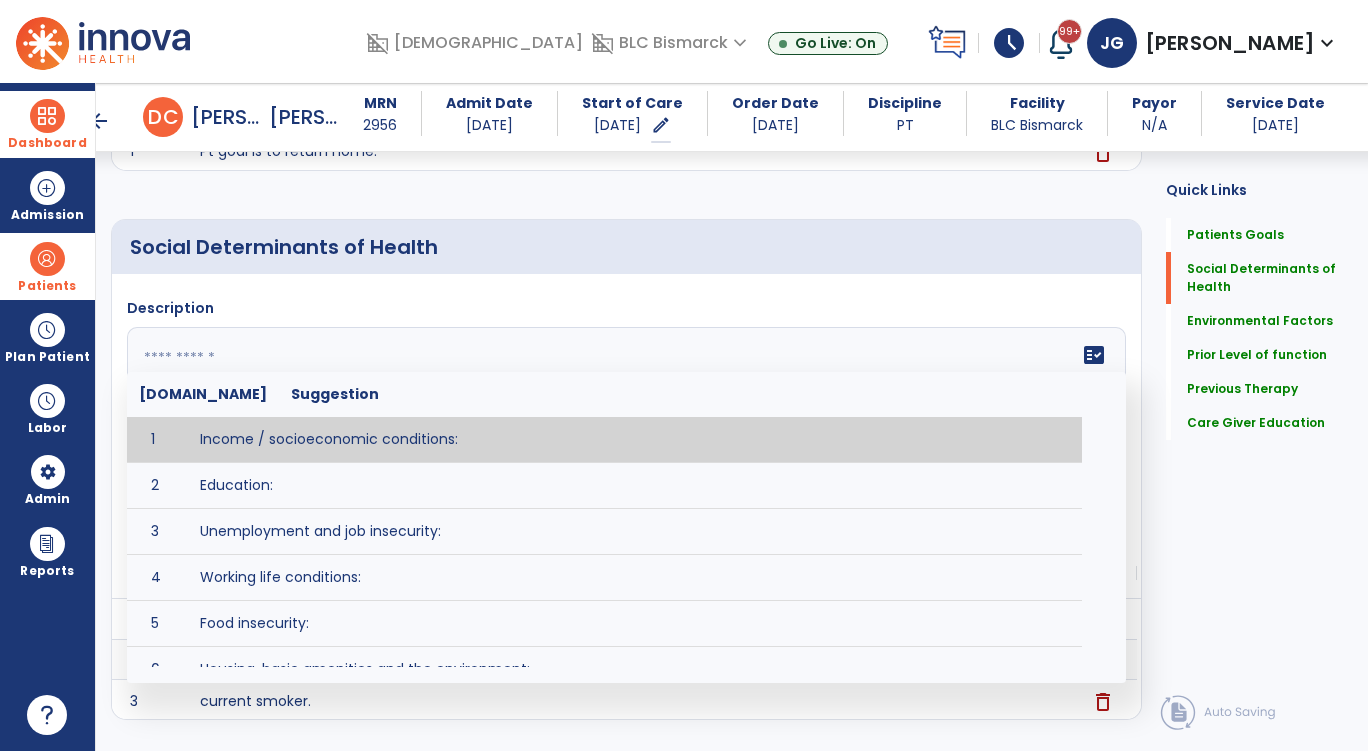 click on "fact_check  [DOMAIN_NAME] Suggestion 1 Income / socioeconomic conditions:  2 Education:  3 Unemployment and job insecurity:  4 Working life conditions:  5 Food insecurity:  6 Housing, basic amenities and the environment:  7 Early childhood development:  8 Social inclusion and non-discrimination: 9 Structural conflict: 10 Access to affordable health services of decent quality:" 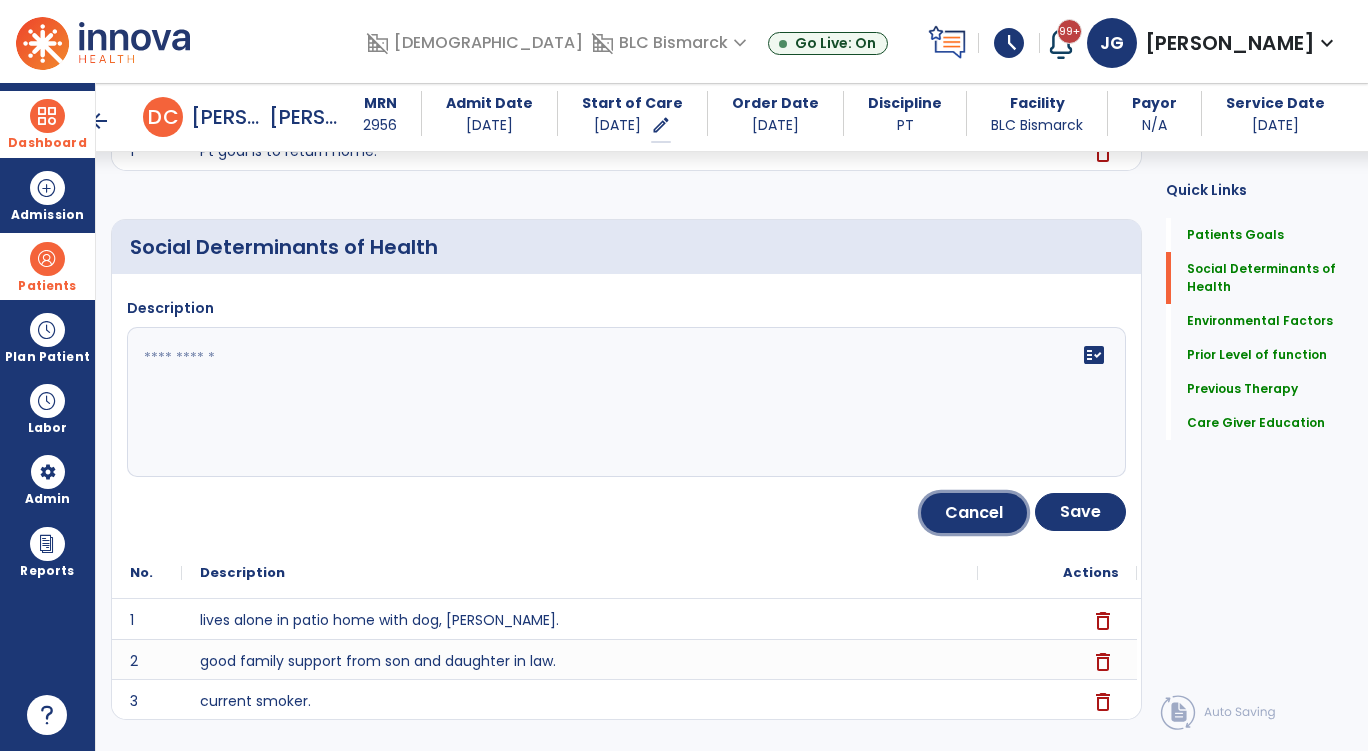 click on "Cancel" 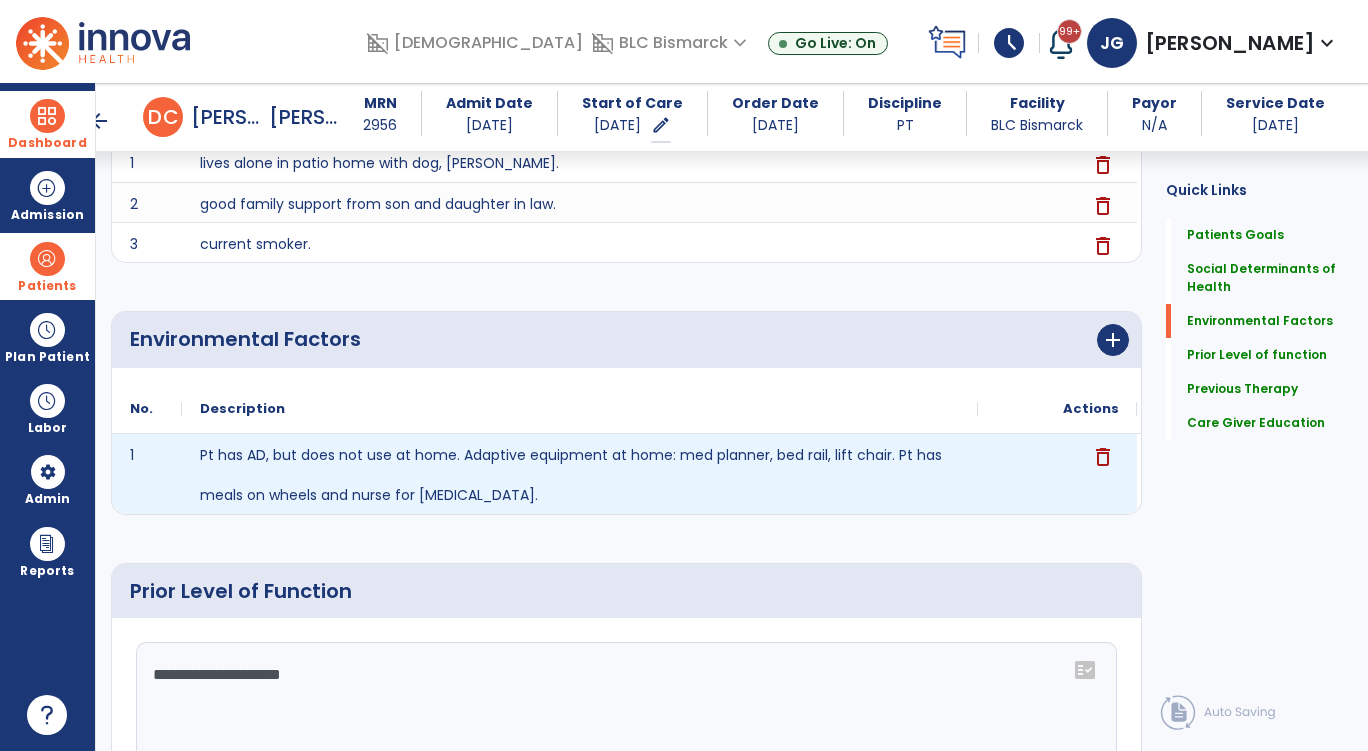 scroll, scrollTop: 721, scrollLeft: 0, axis: vertical 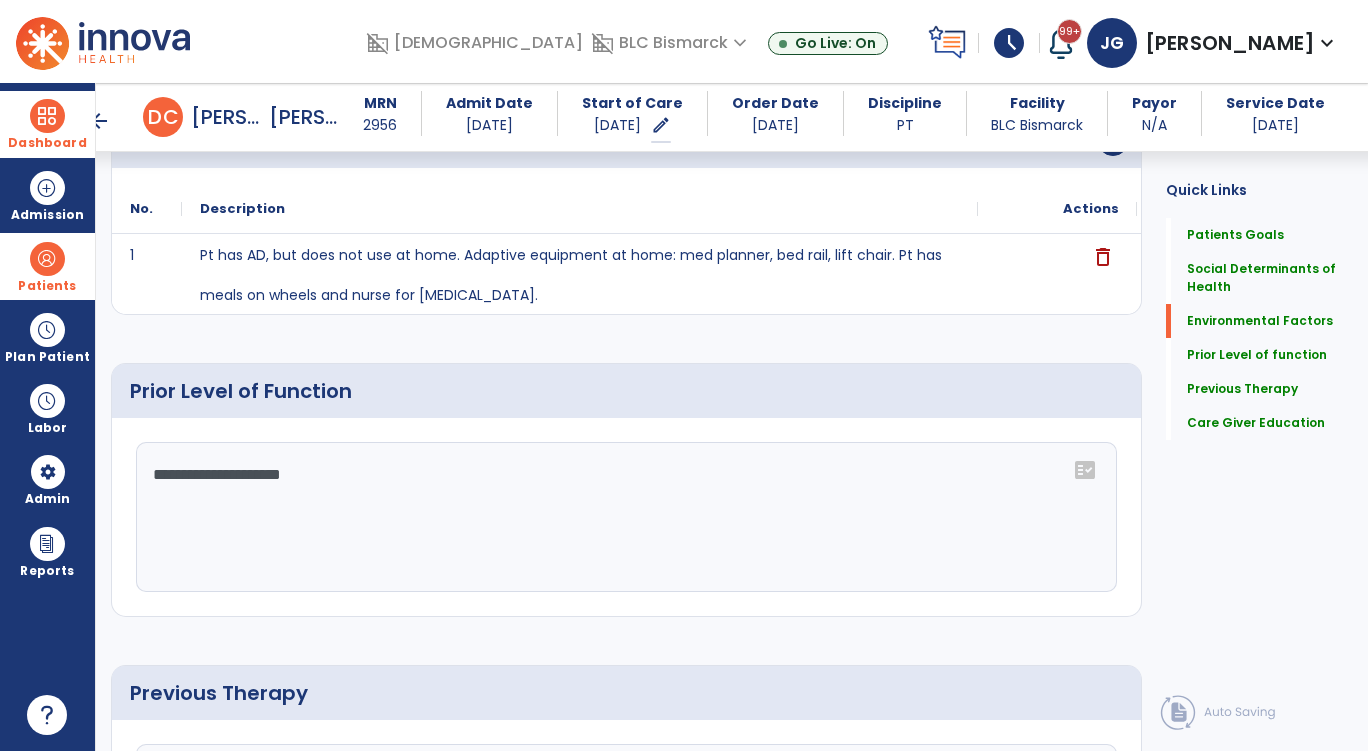 click on "**********" 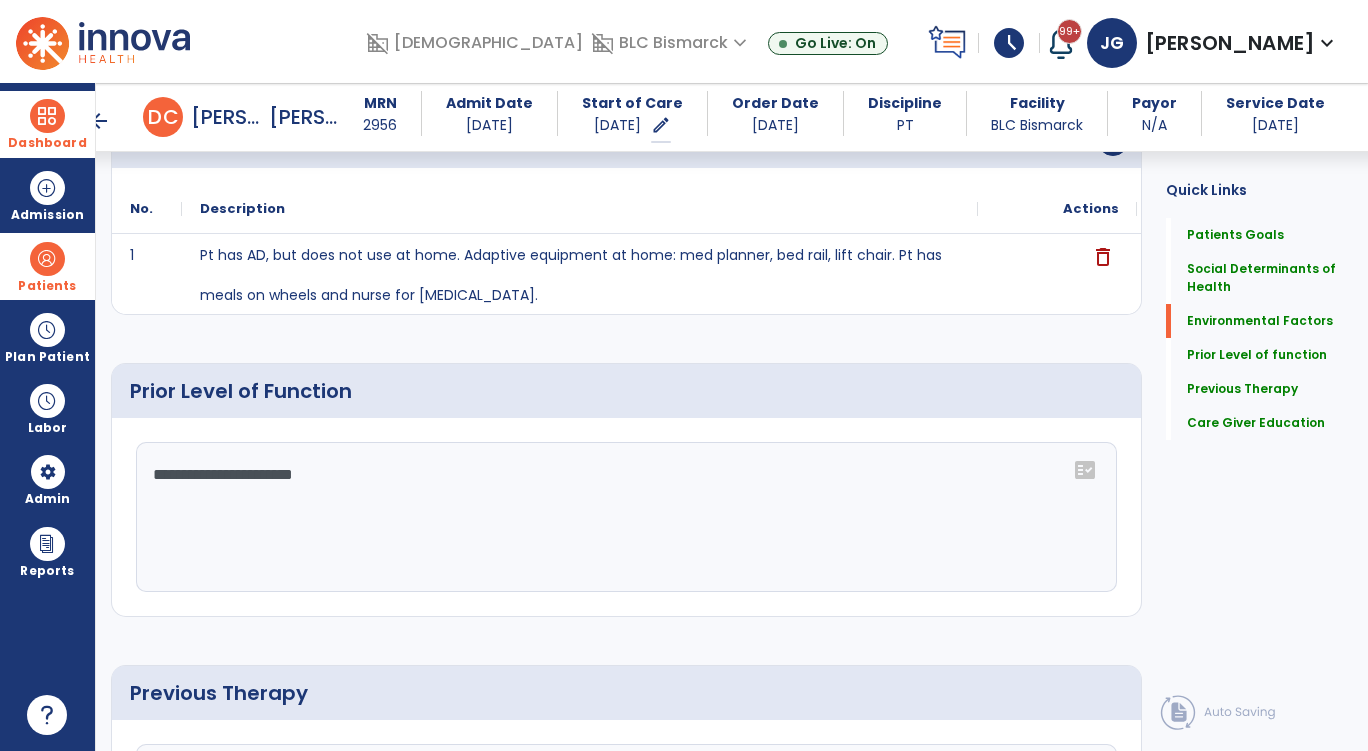 drag, startPoint x: 205, startPoint y: 477, endPoint x: 145, endPoint y: 476, distance: 60.00833 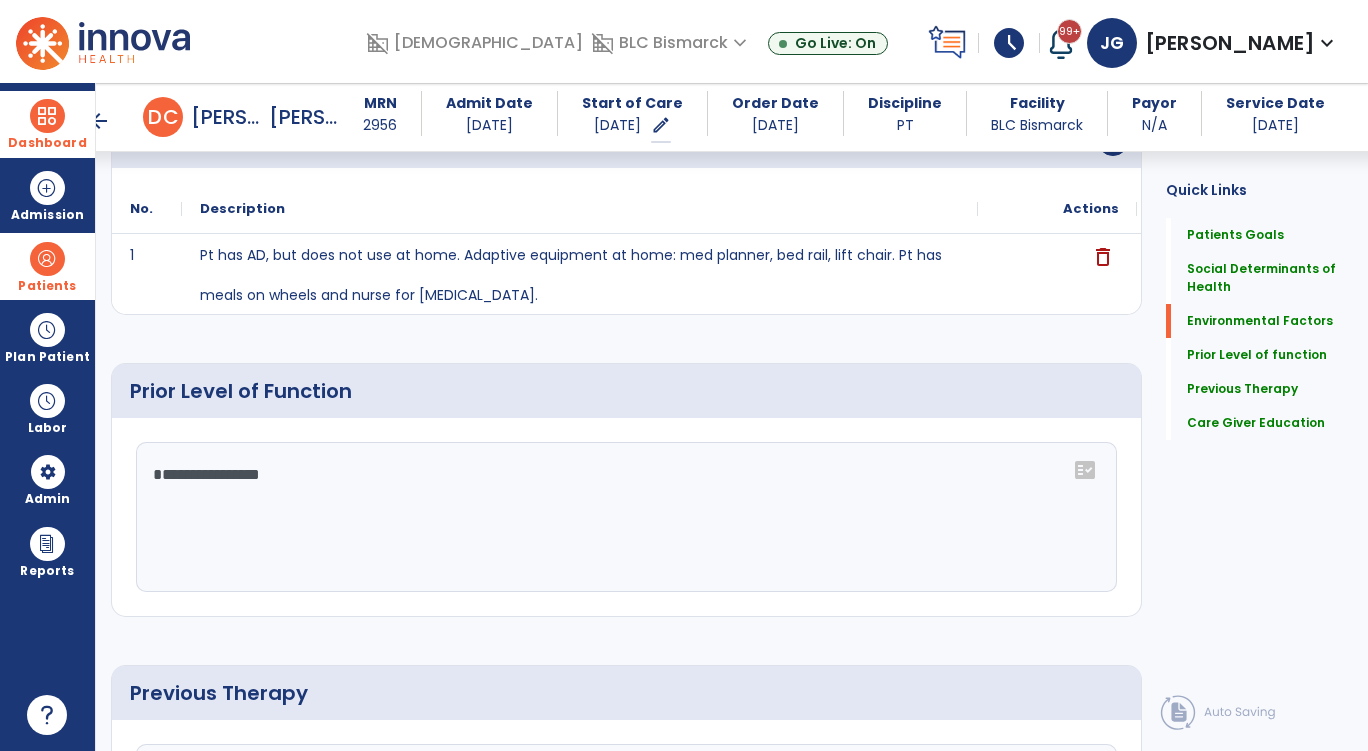 click on "**********" 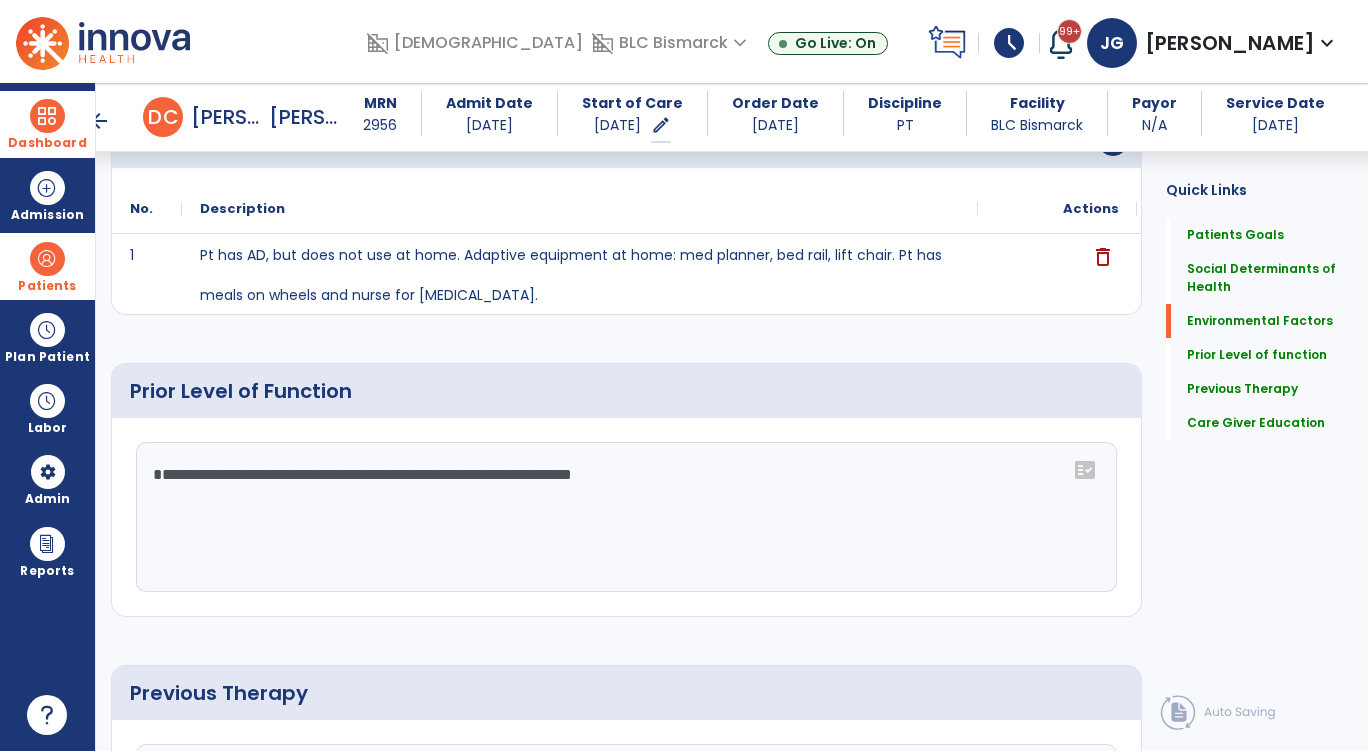 type on "**********" 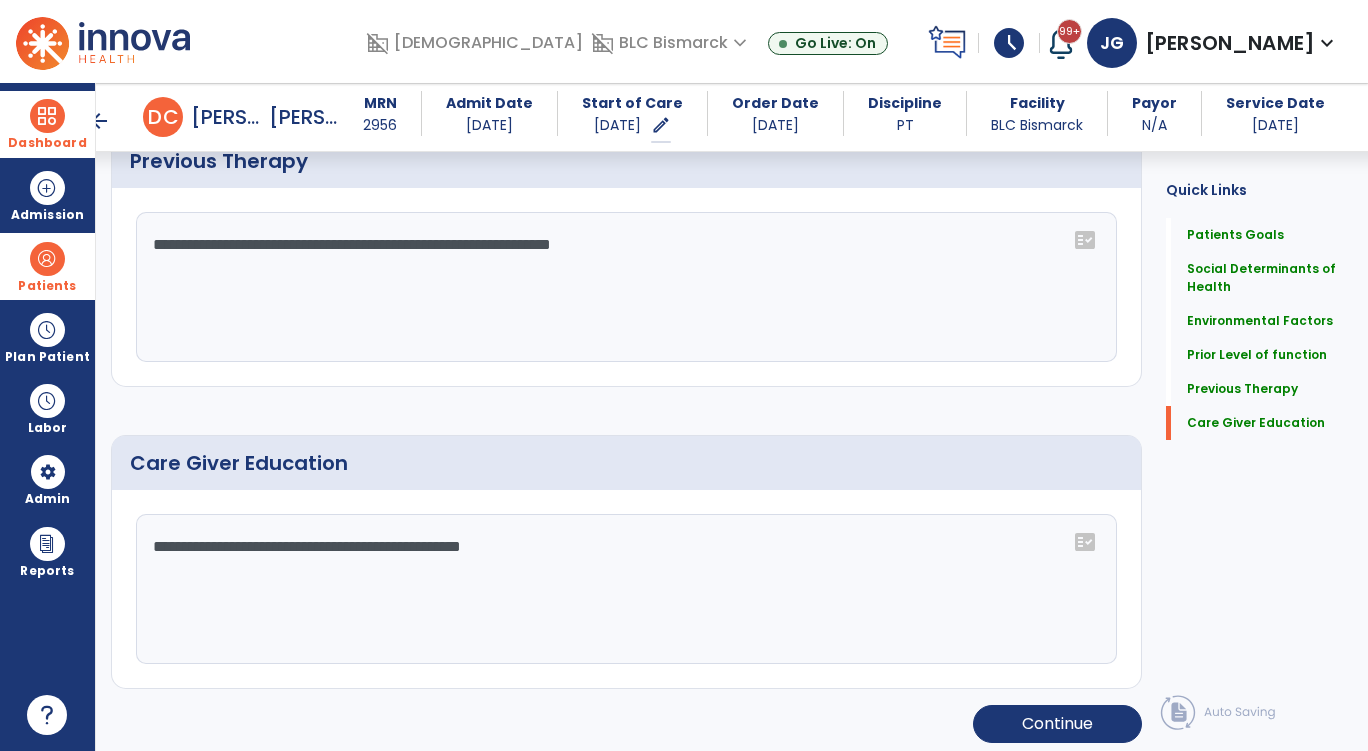 scroll, scrollTop: 1261, scrollLeft: 0, axis: vertical 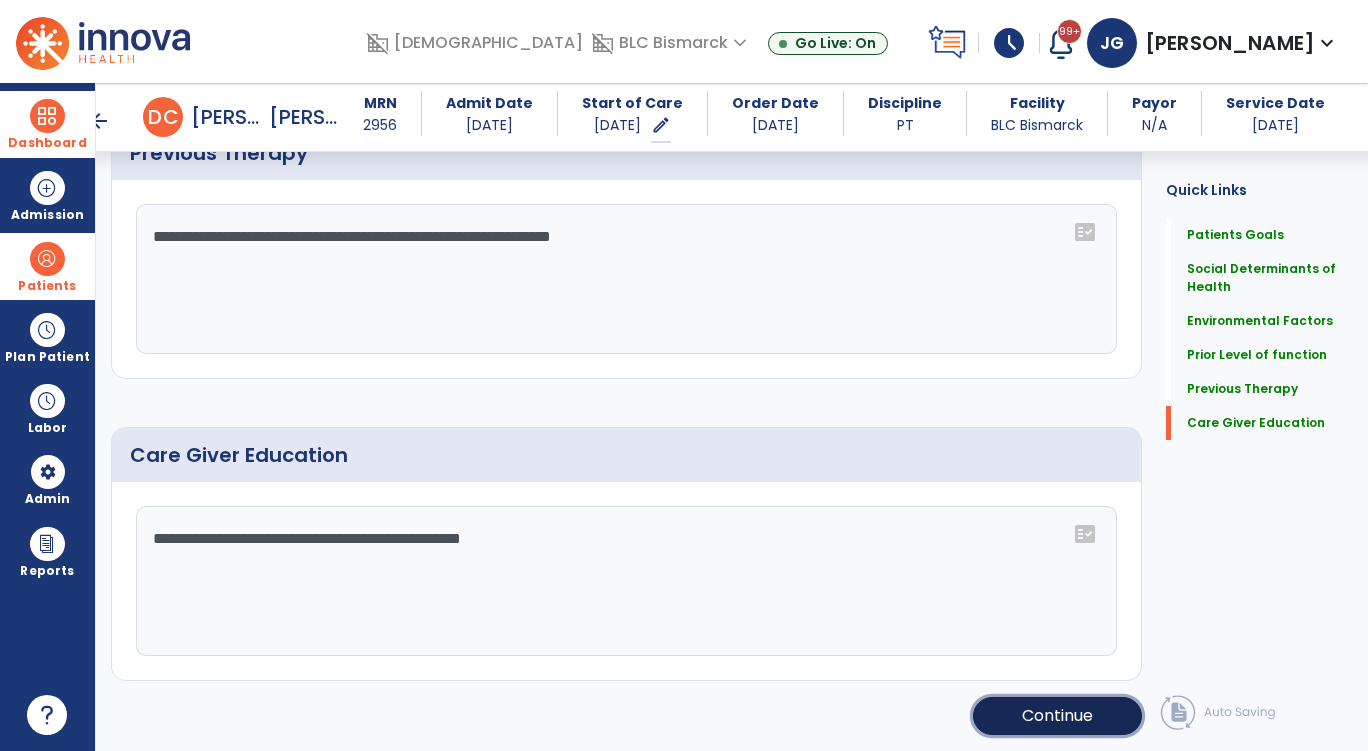 click on "Continue" 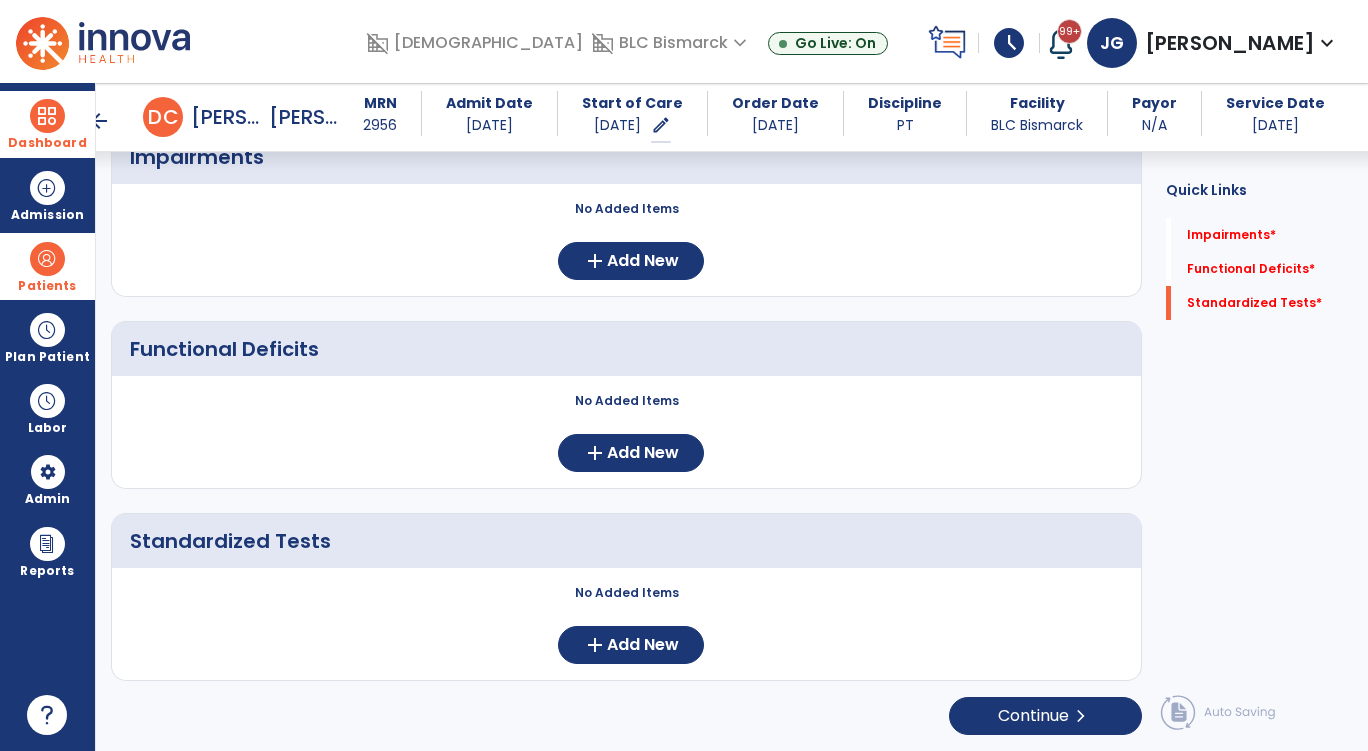 scroll, scrollTop: 0, scrollLeft: 0, axis: both 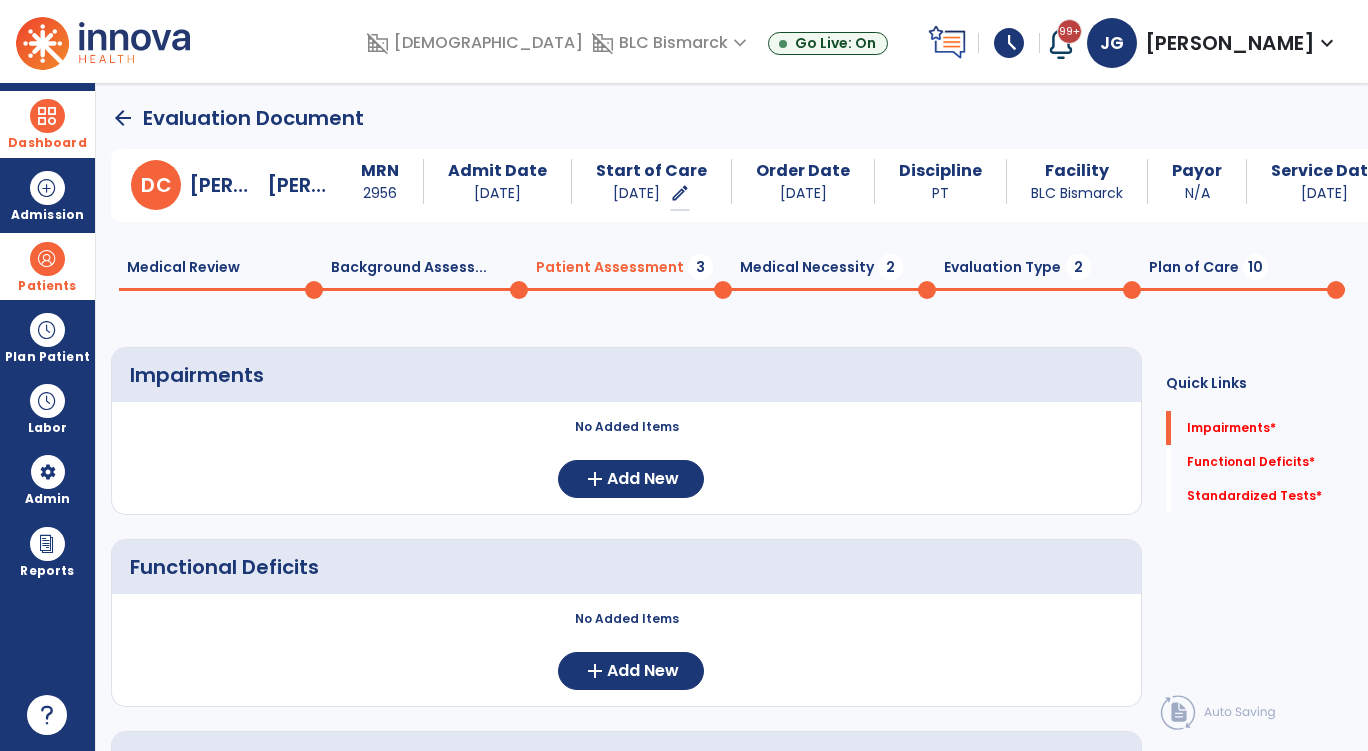 click on "No Added Items  add  Add New" 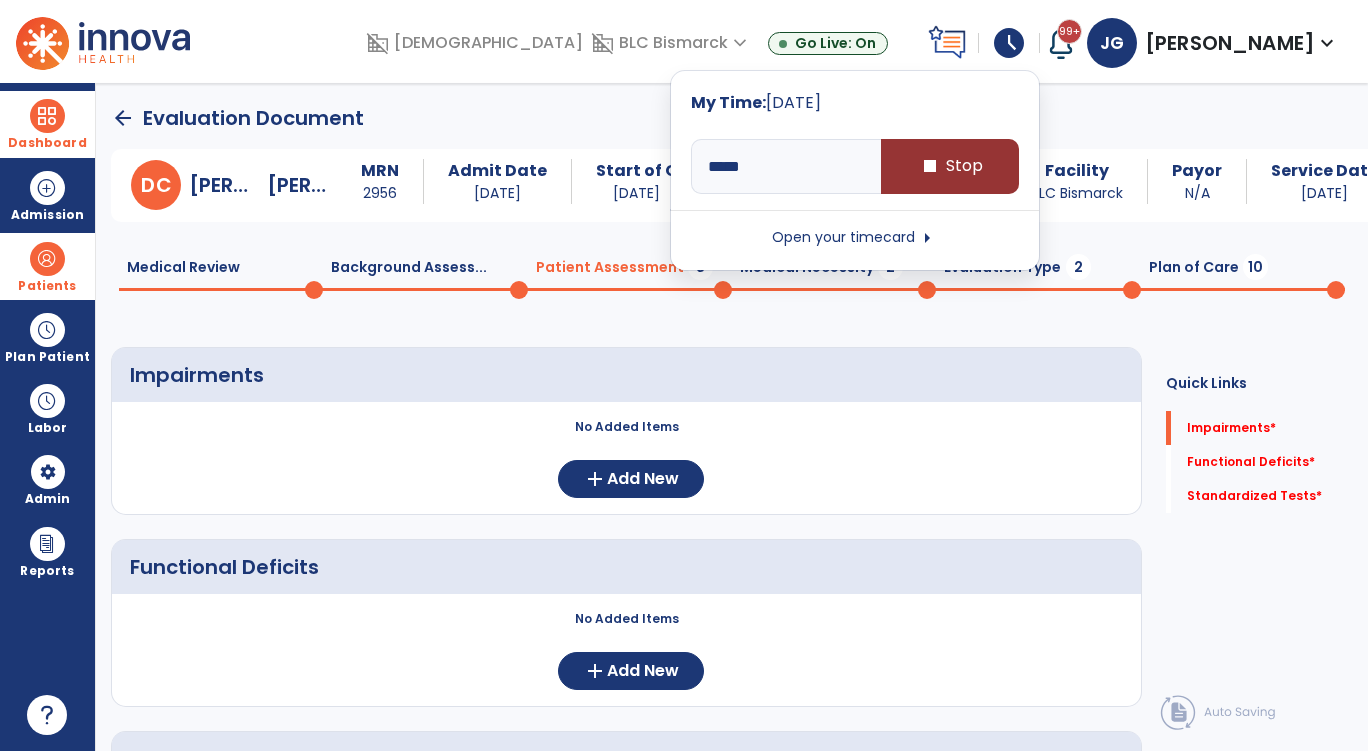 click on "stop  Stop" at bounding box center (950, 166) 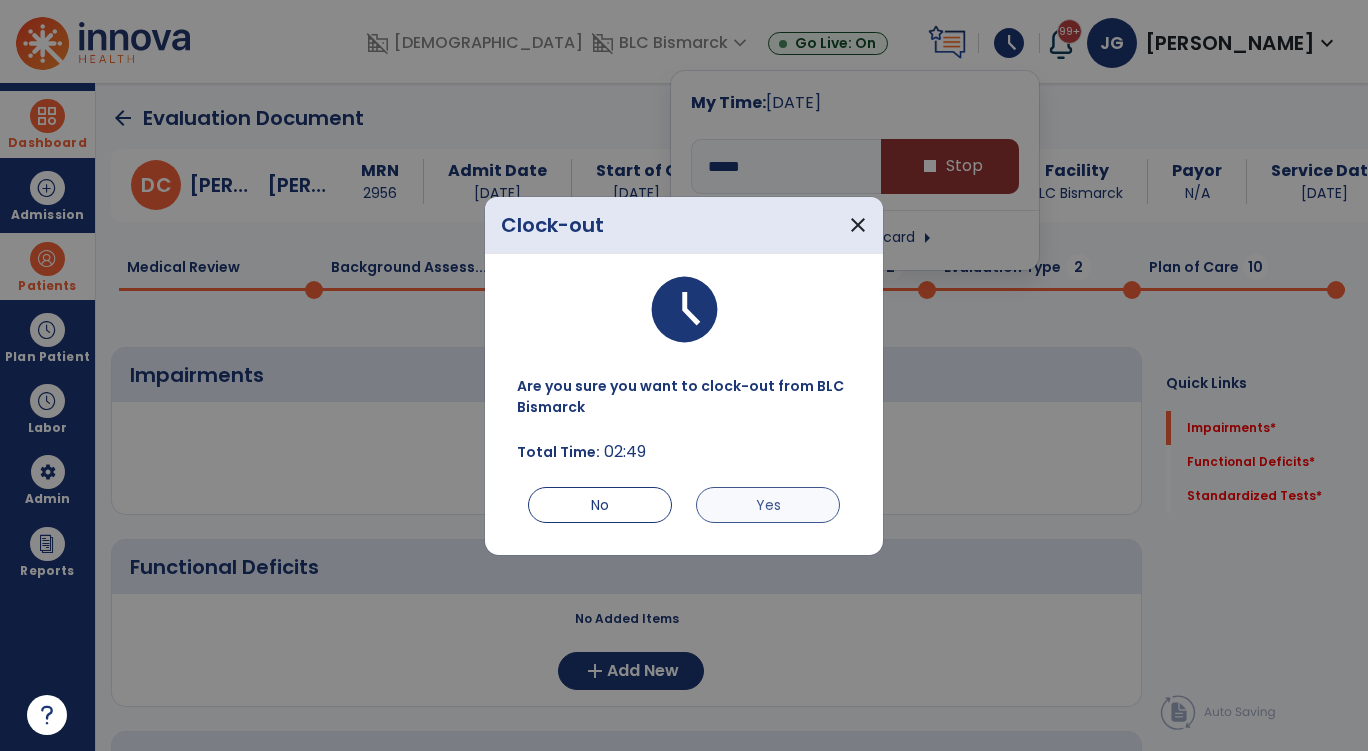 type on "*****" 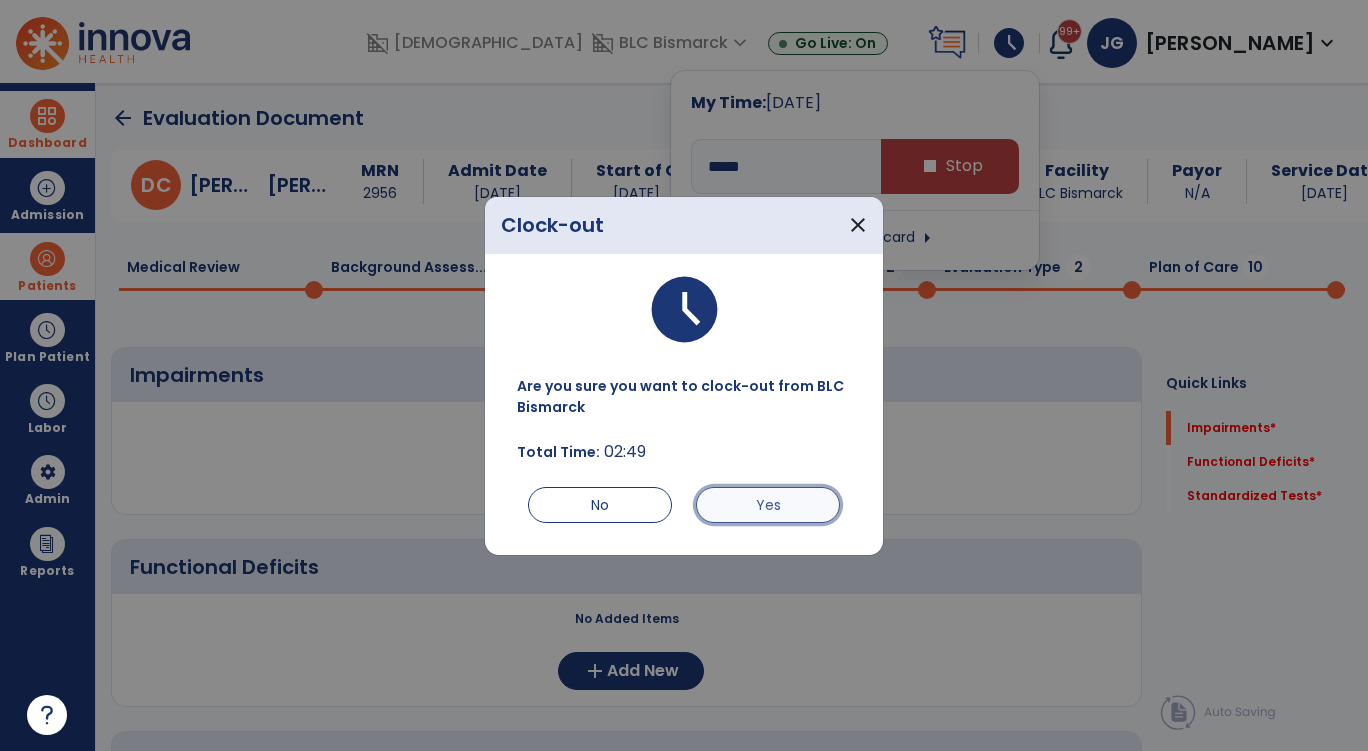 click on "Yes" at bounding box center (768, 505) 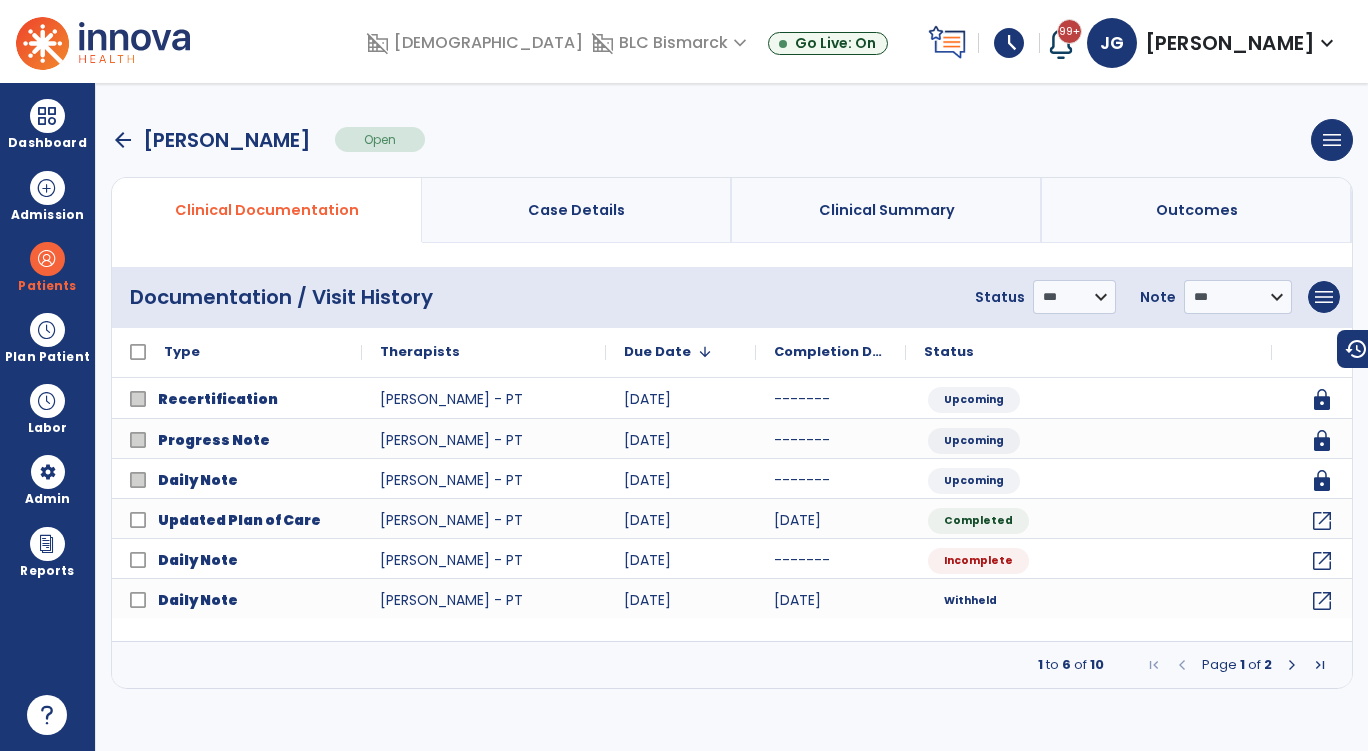 scroll, scrollTop: 0, scrollLeft: 0, axis: both 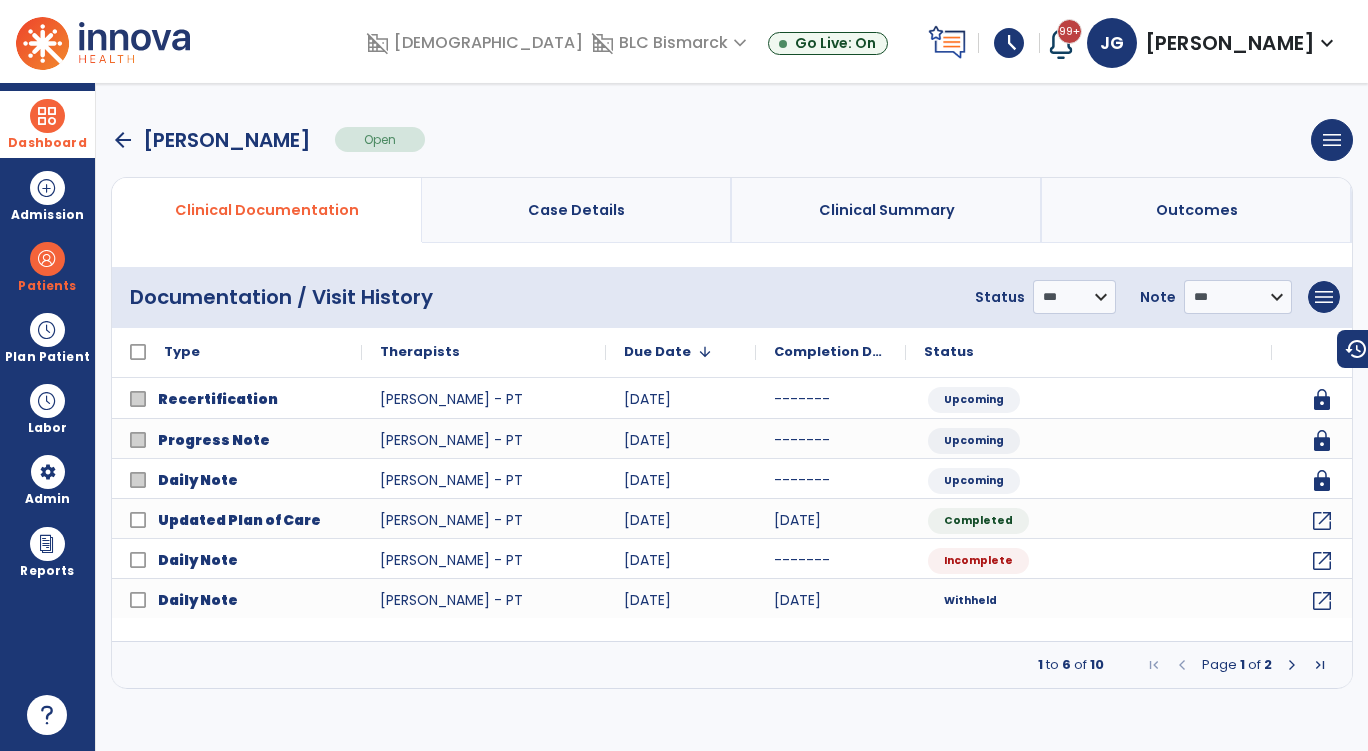 click on "Dashboard" at bounding box center [47, 143] 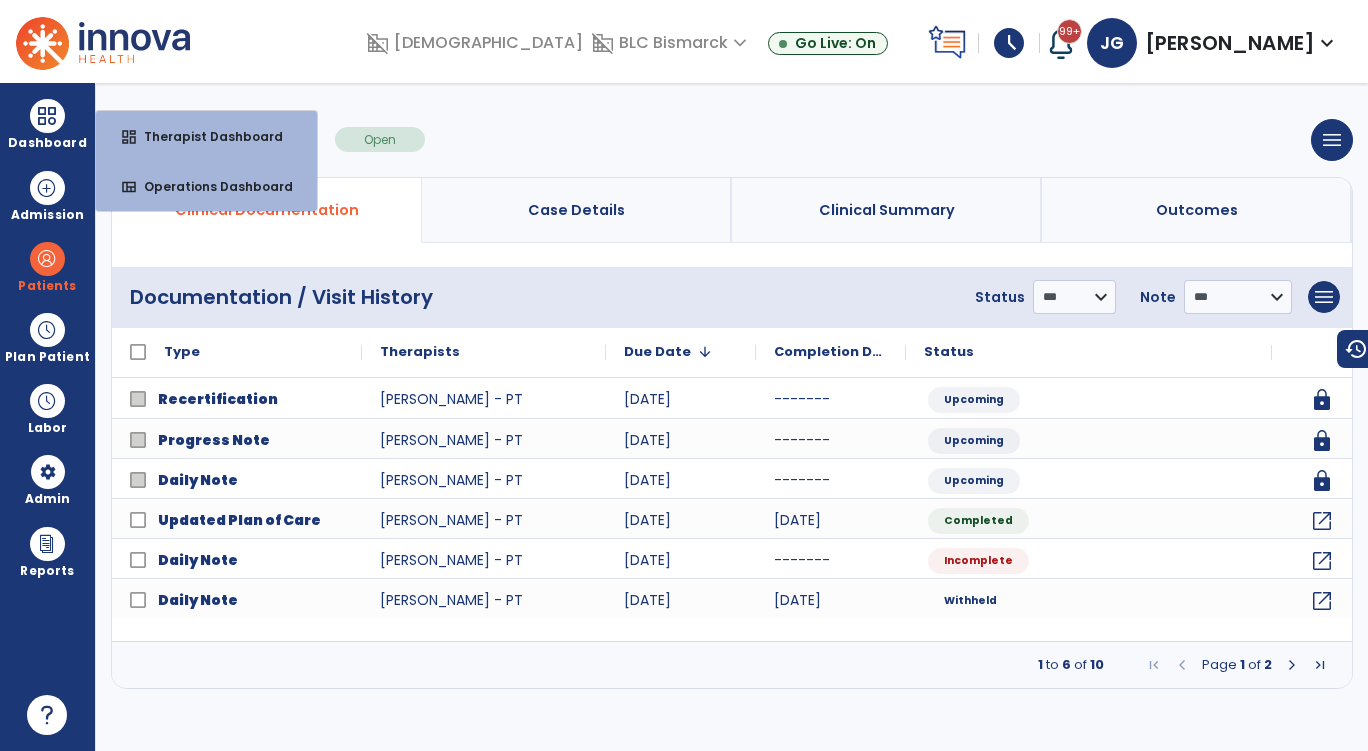 click on "**********" at bounding box center (732, 417) 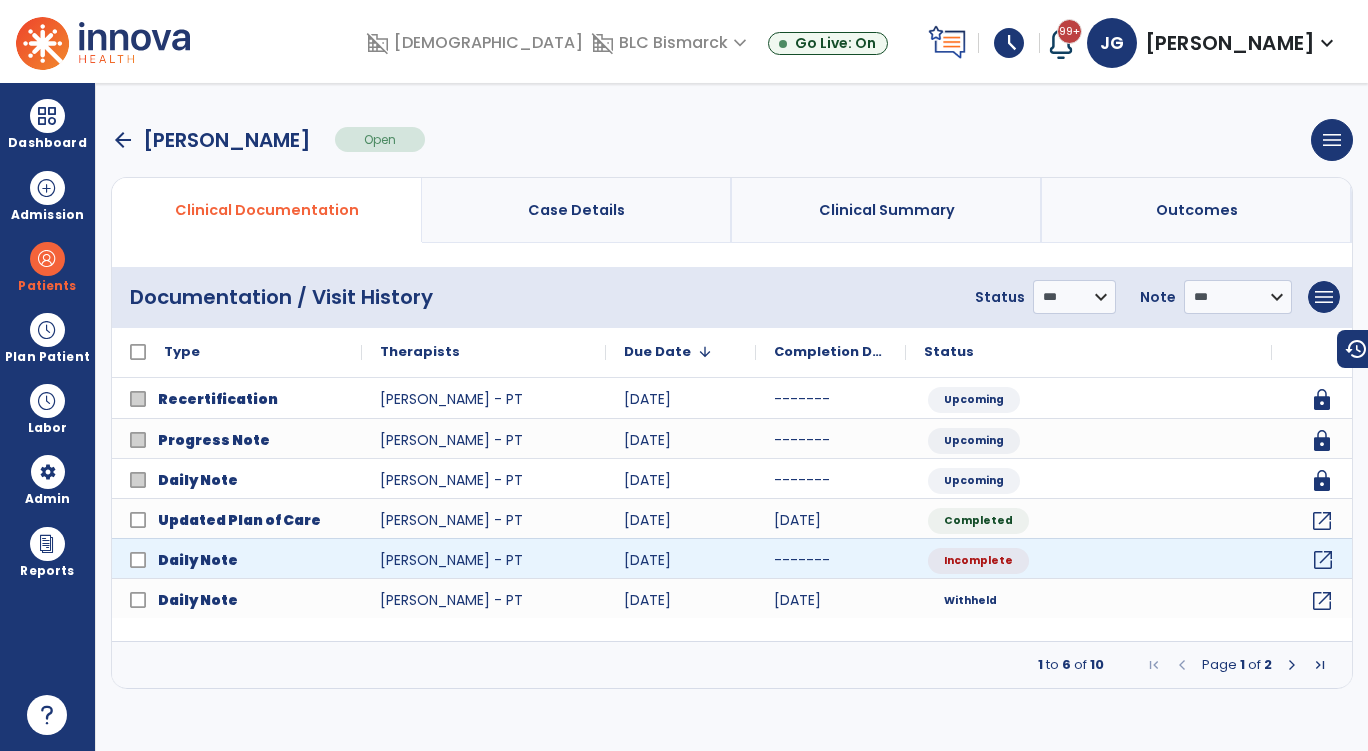 click on "open_in_new" 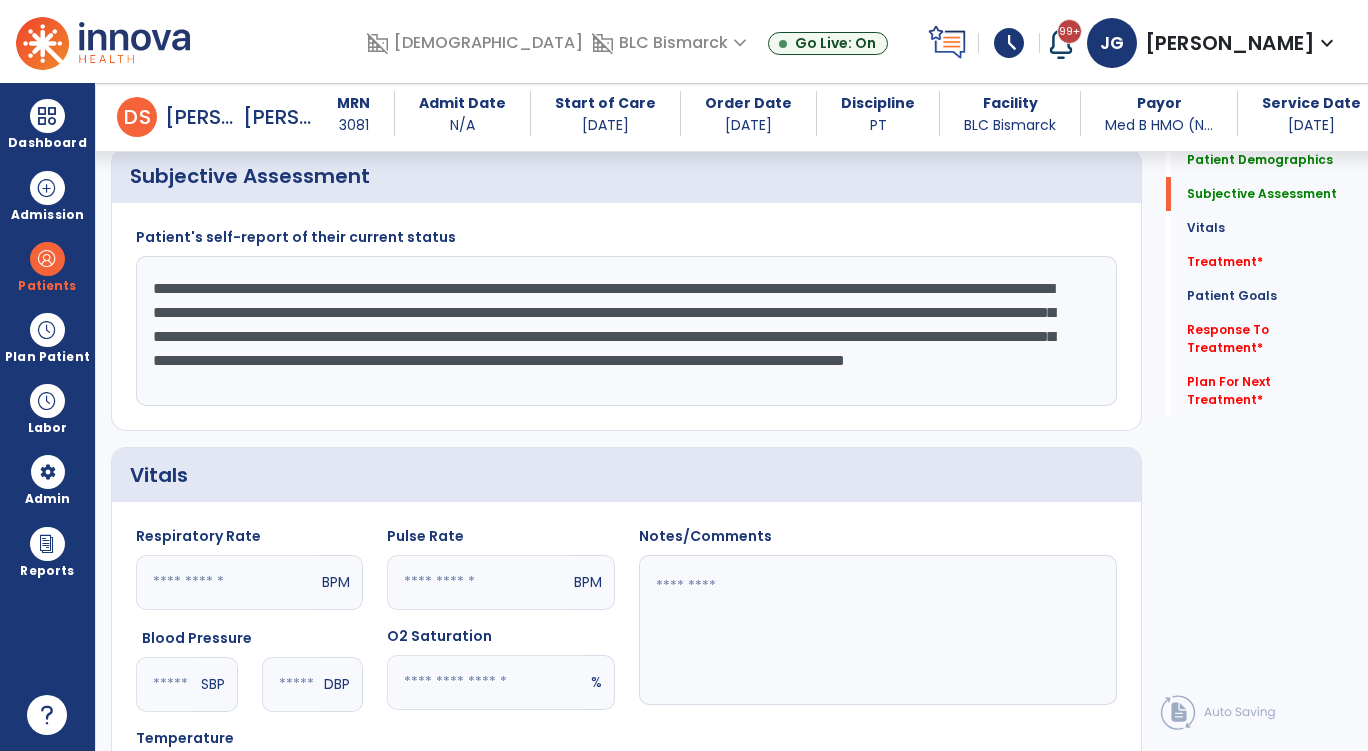 scroll, scrollTop: 600, scrollLeft: 0, axis: vertical 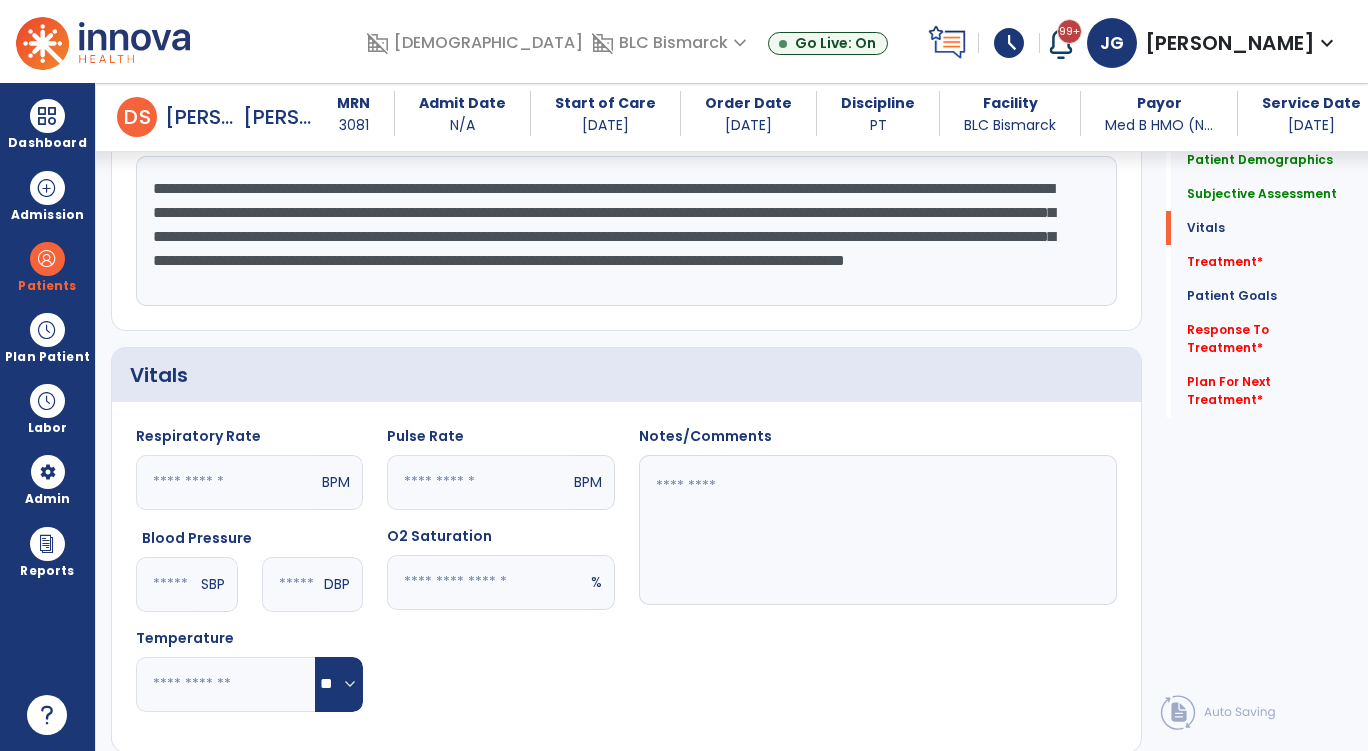 click on "**********" 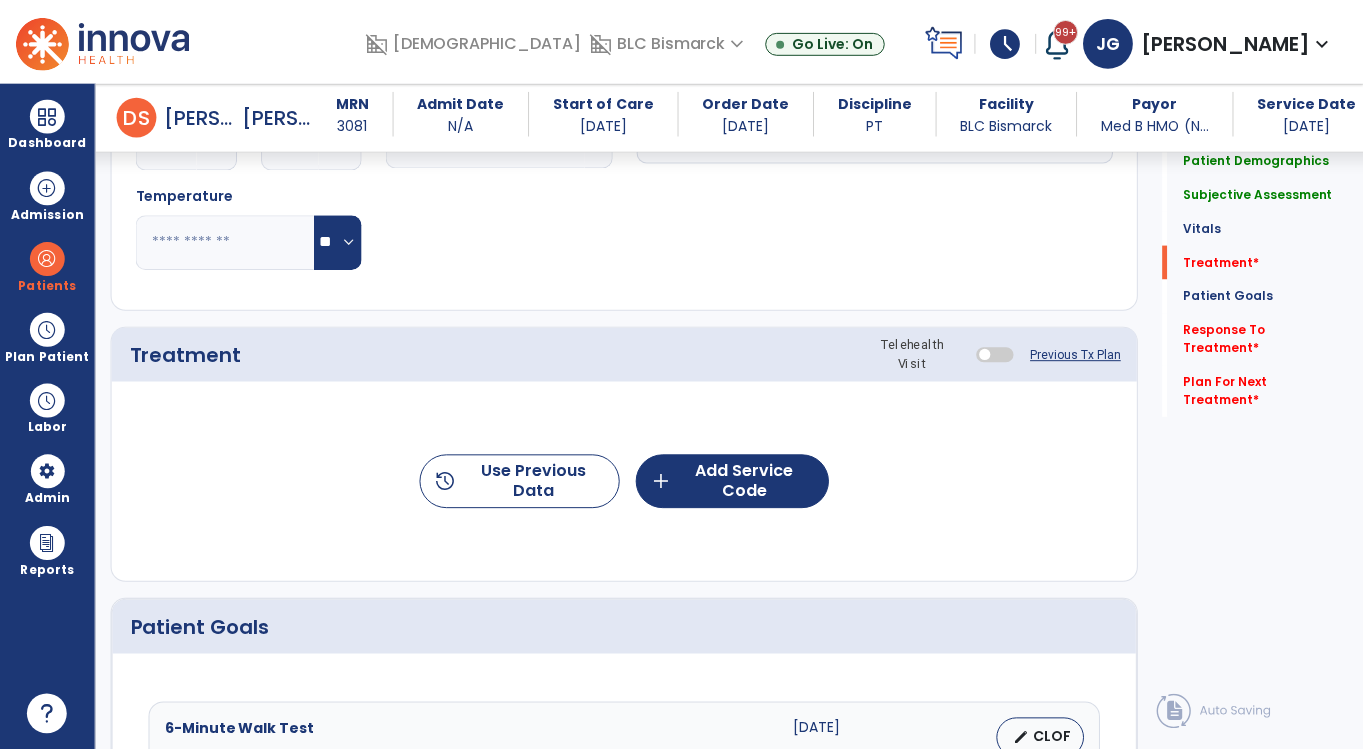 scroll, scrollTop: 1200, scrollLeft: 0, axis: vertical 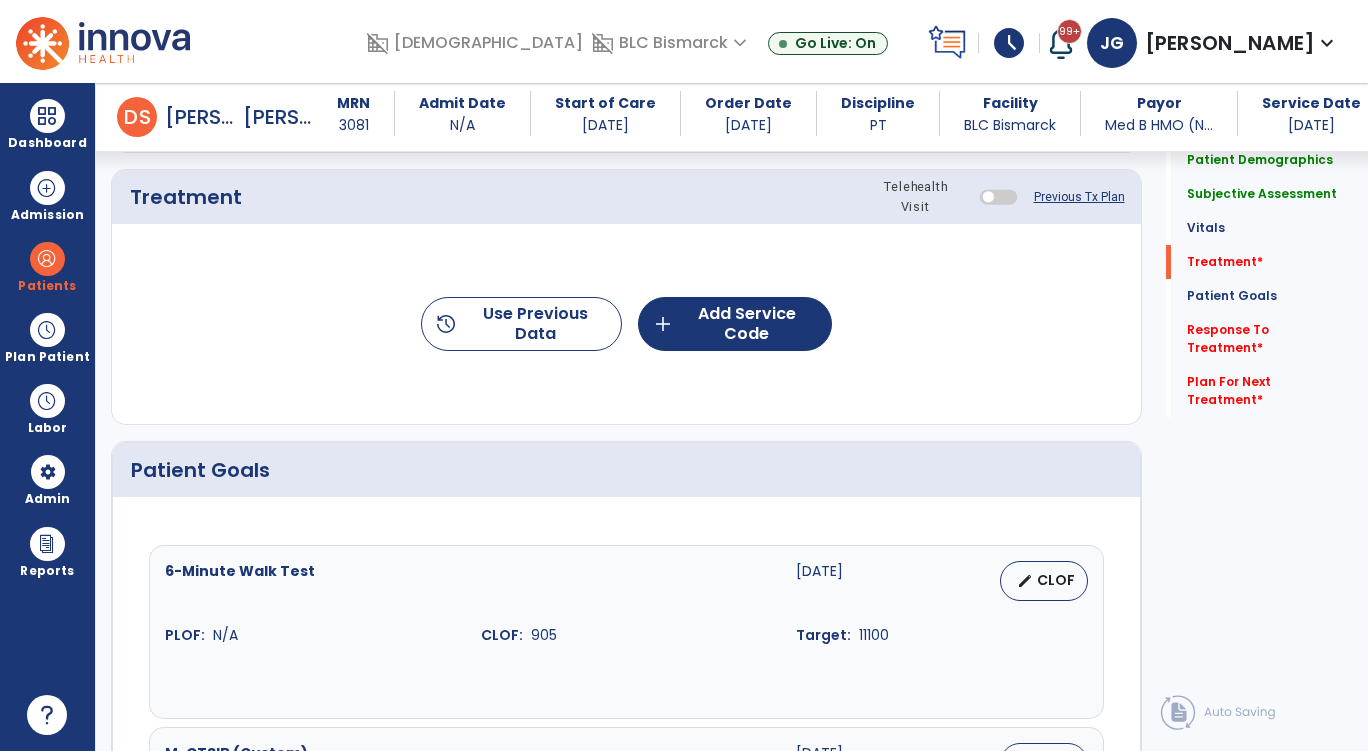 click on "history  Use Previous Data  add  Add Service Code" 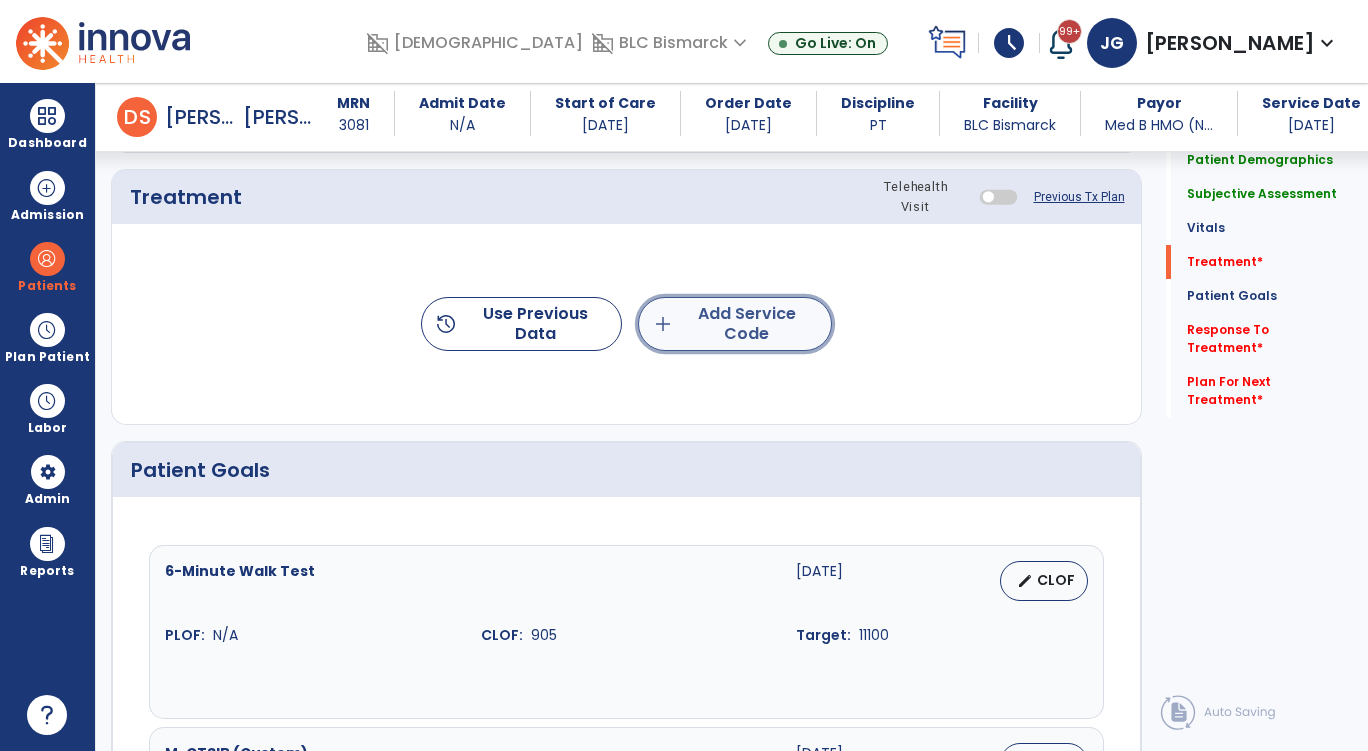 click on "add  Add Service Code" 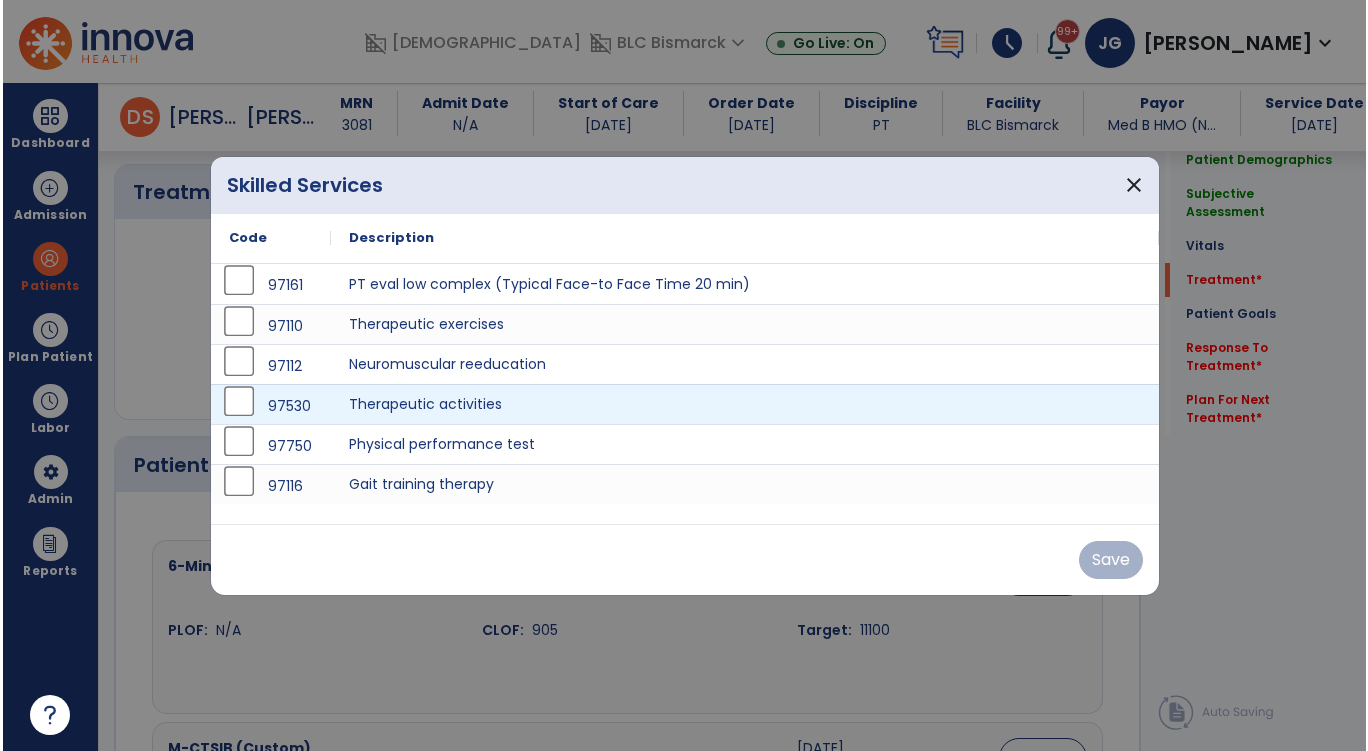 scroll, scrollTop: 1200, scrollLeft: 0, axis: vertical 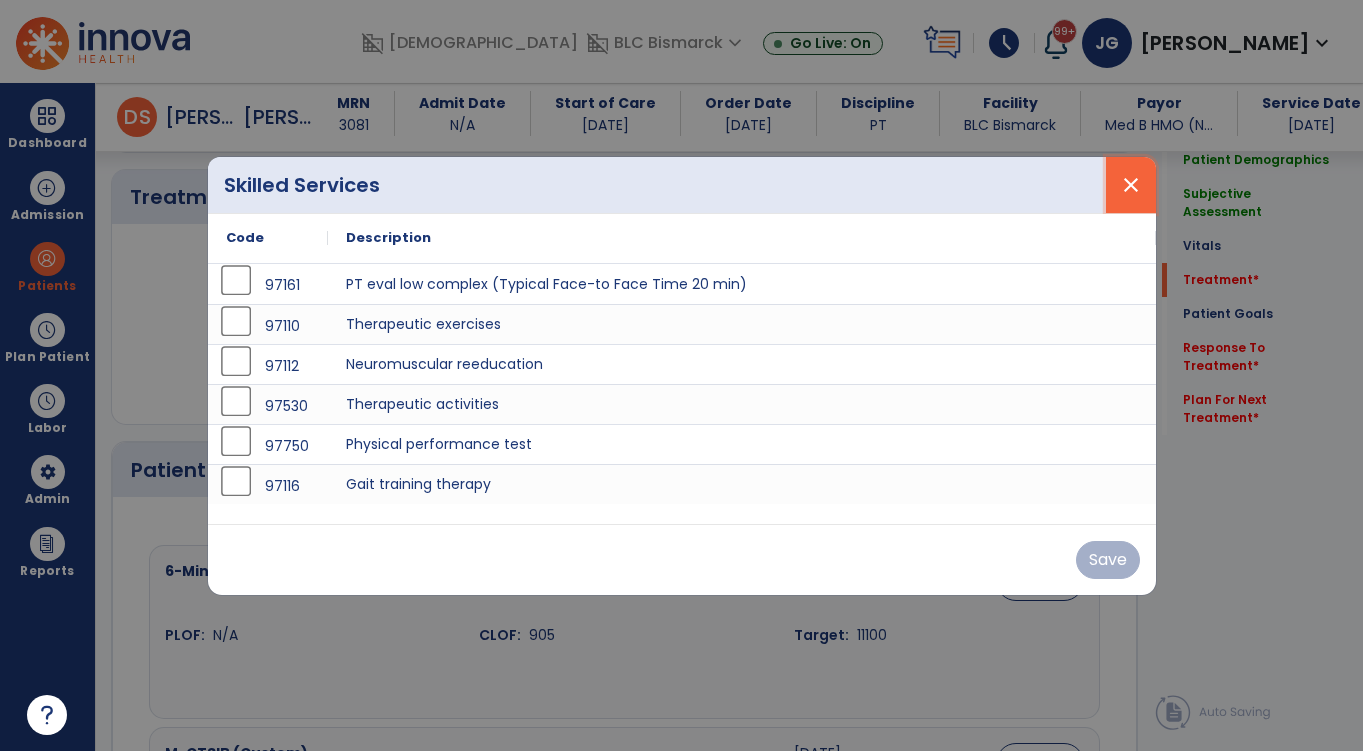 click on "close" at bounding box center (1131, 185) 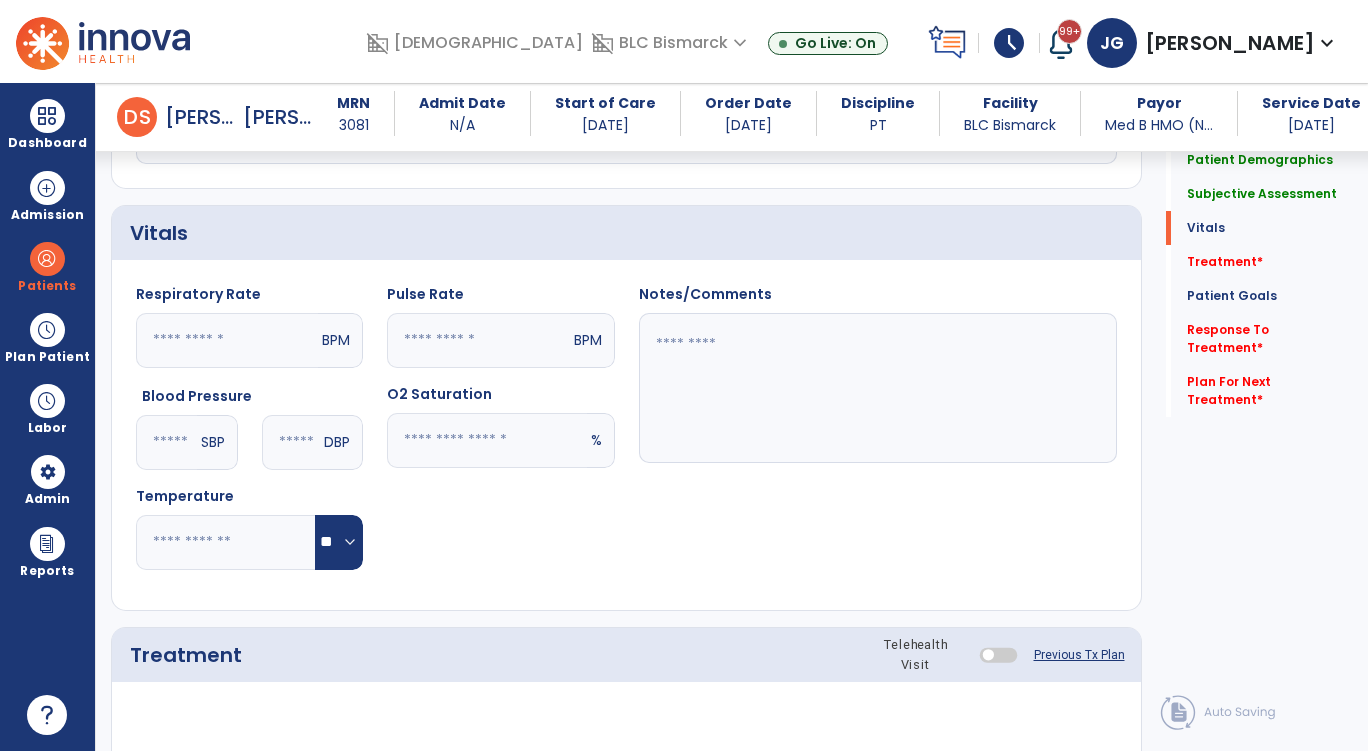 scroll, scrollTop: 600, scrollLeft: 0, axis: vertical 